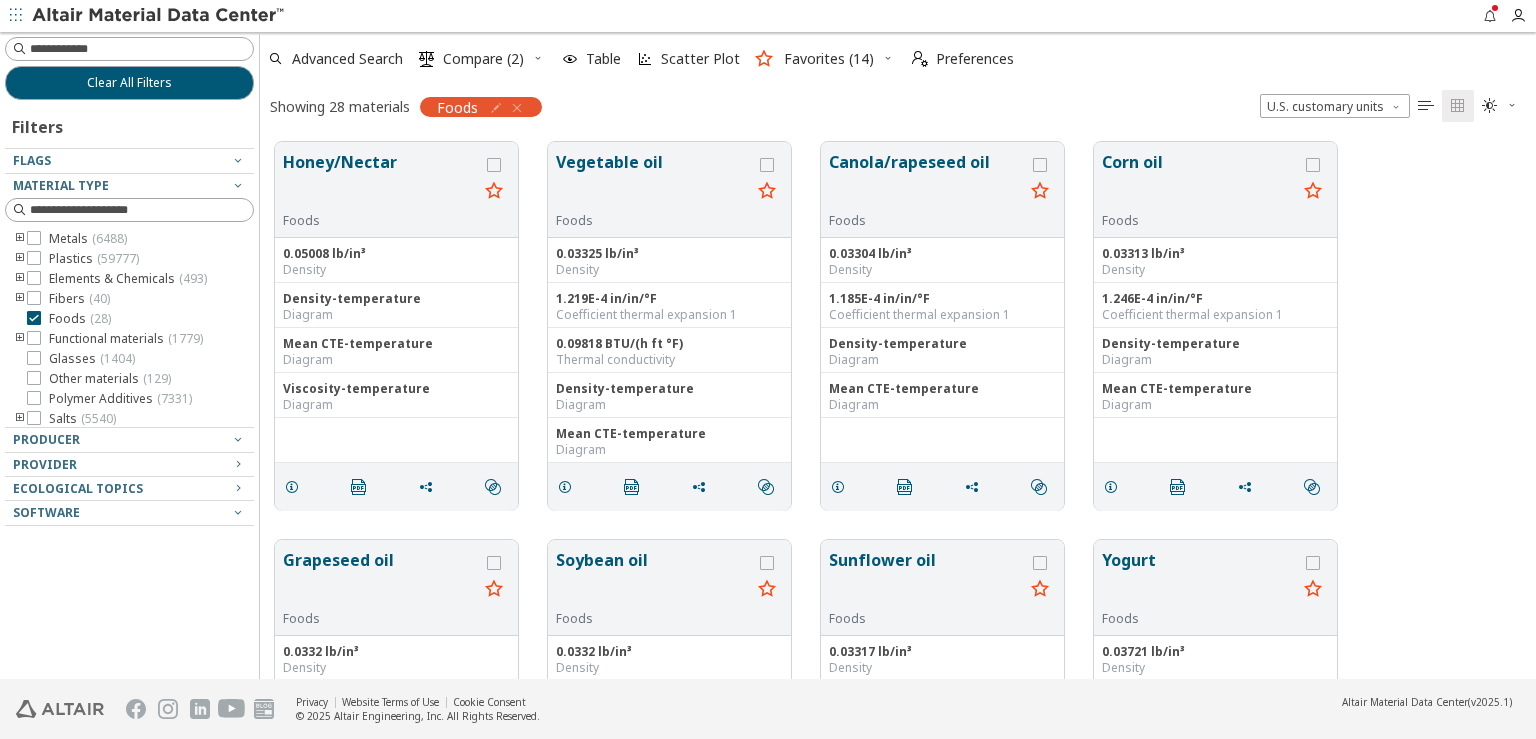 scroll, scrollTop: 0, scrollLeft: 0, axis: both 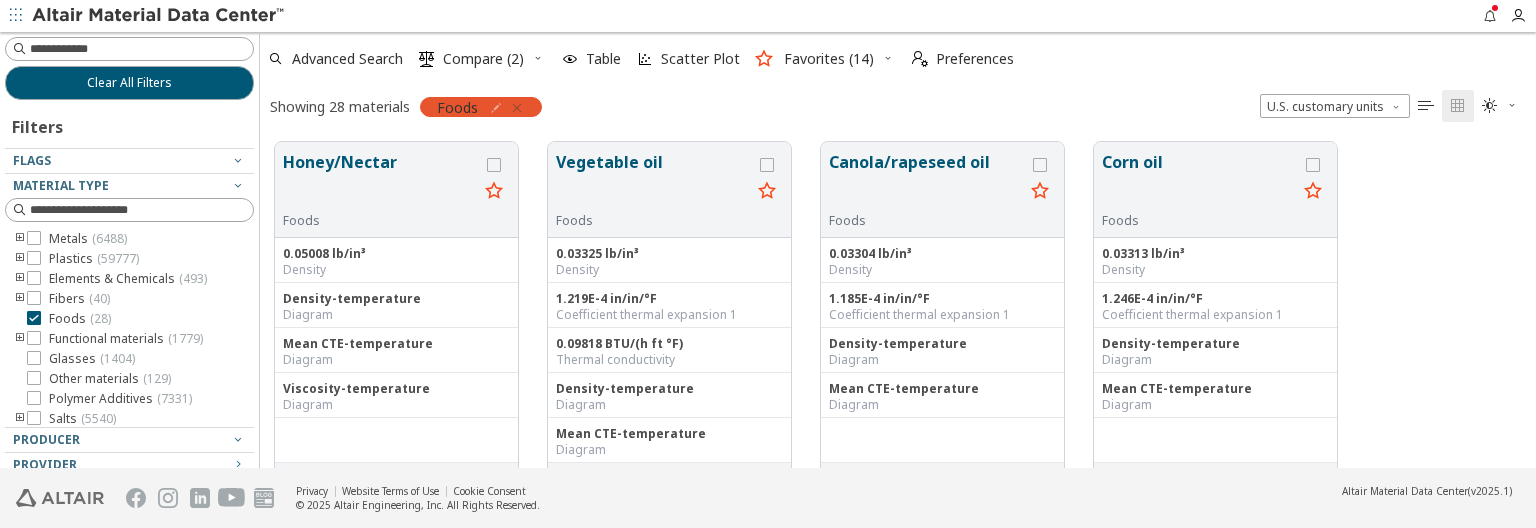 click at bounding box center (517, 108) 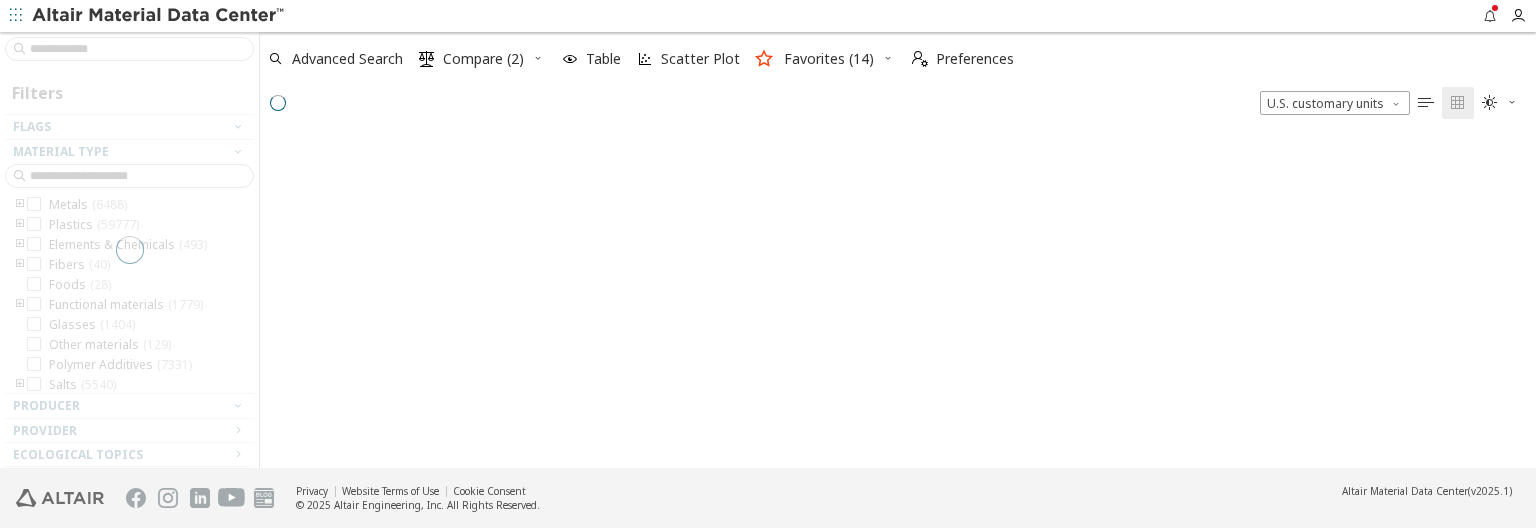 scroll, scrollTop: 17, scrollLeft: 17, axis: both 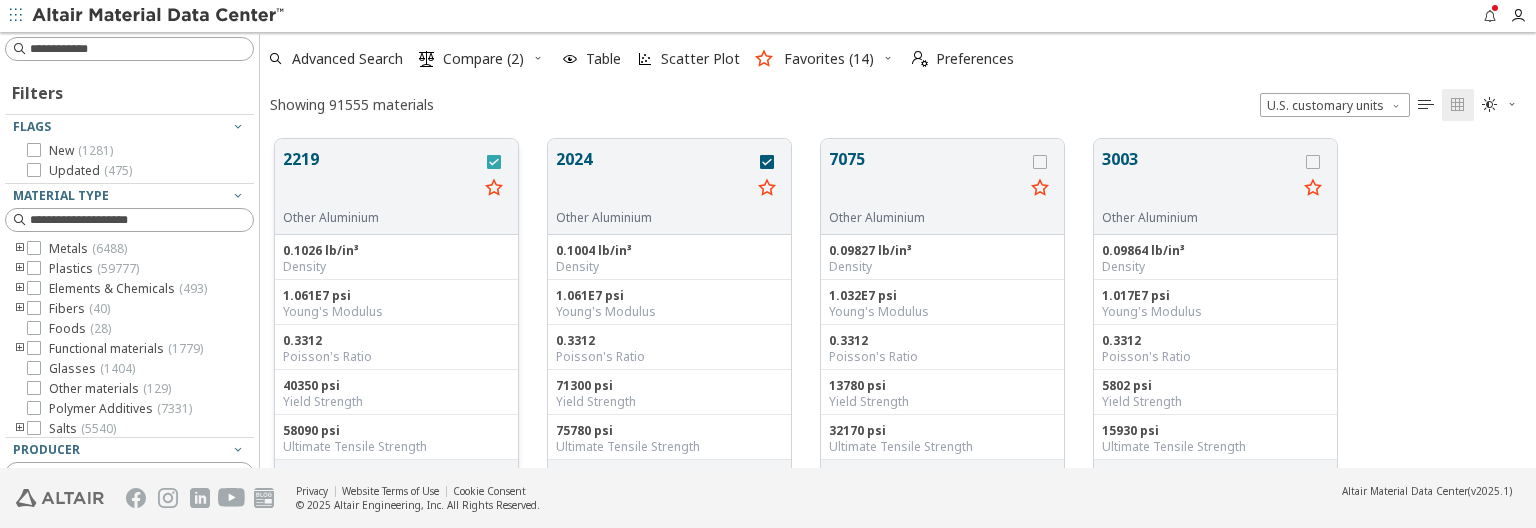 click at bounding box center [494, 162] 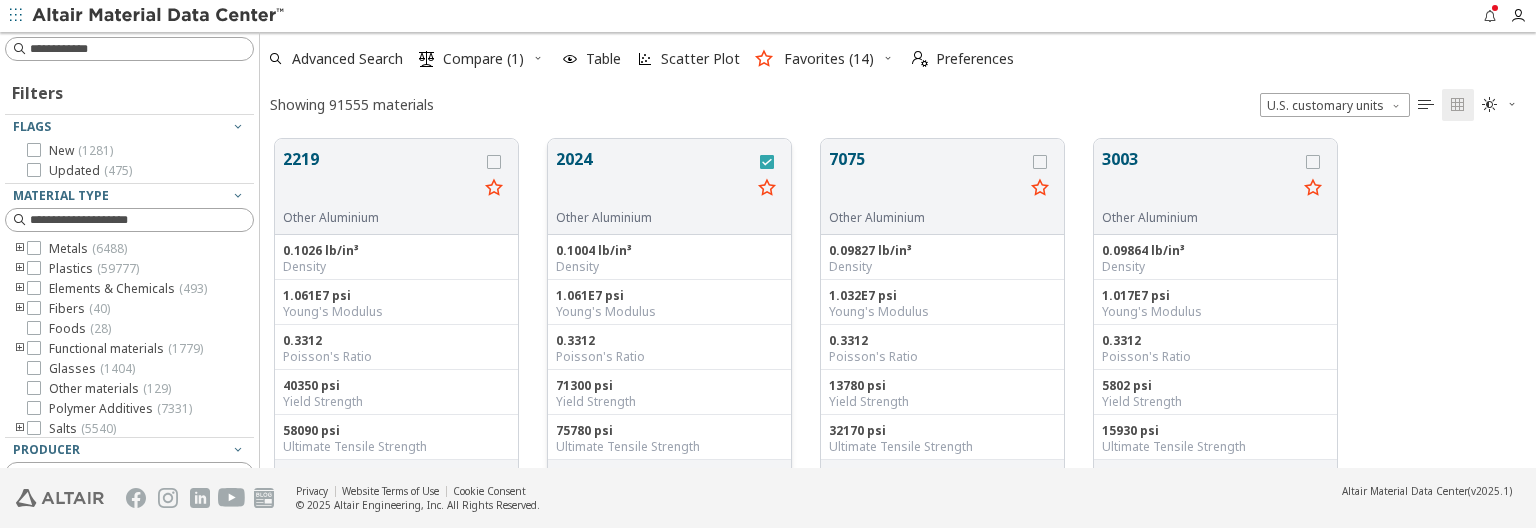 click at bounding box center (767, 162) 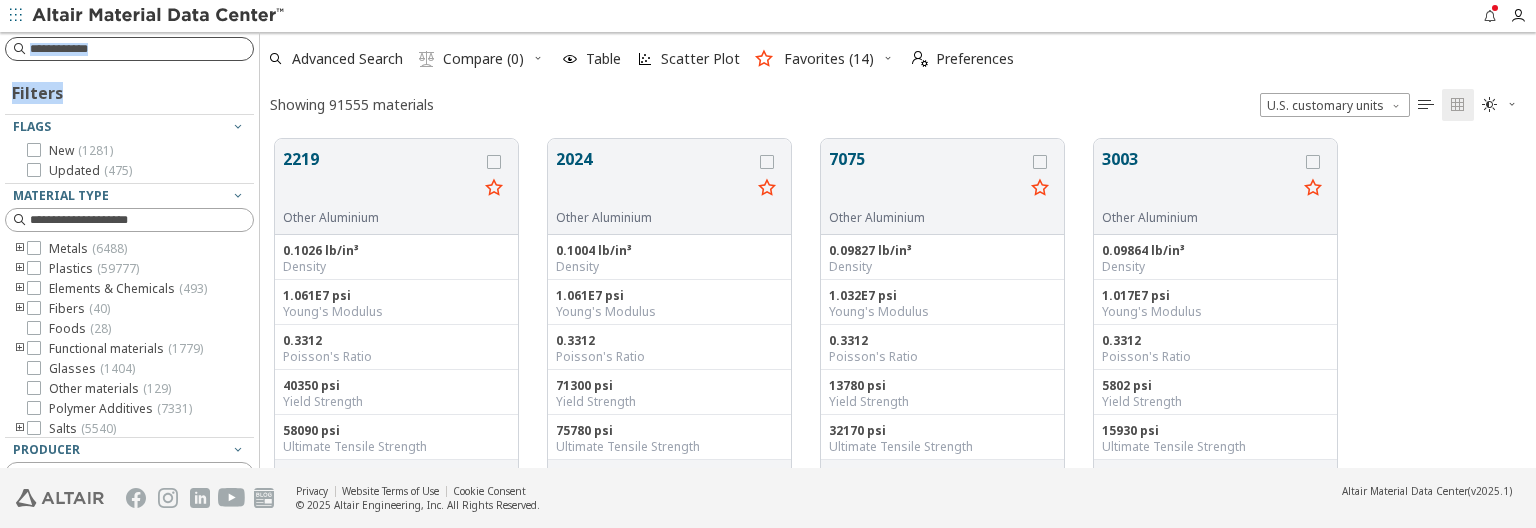 drag, startPoint x: 156, startPoint y: 62, endPoint x: 162, endPoint y: 47, distance: 16.155495 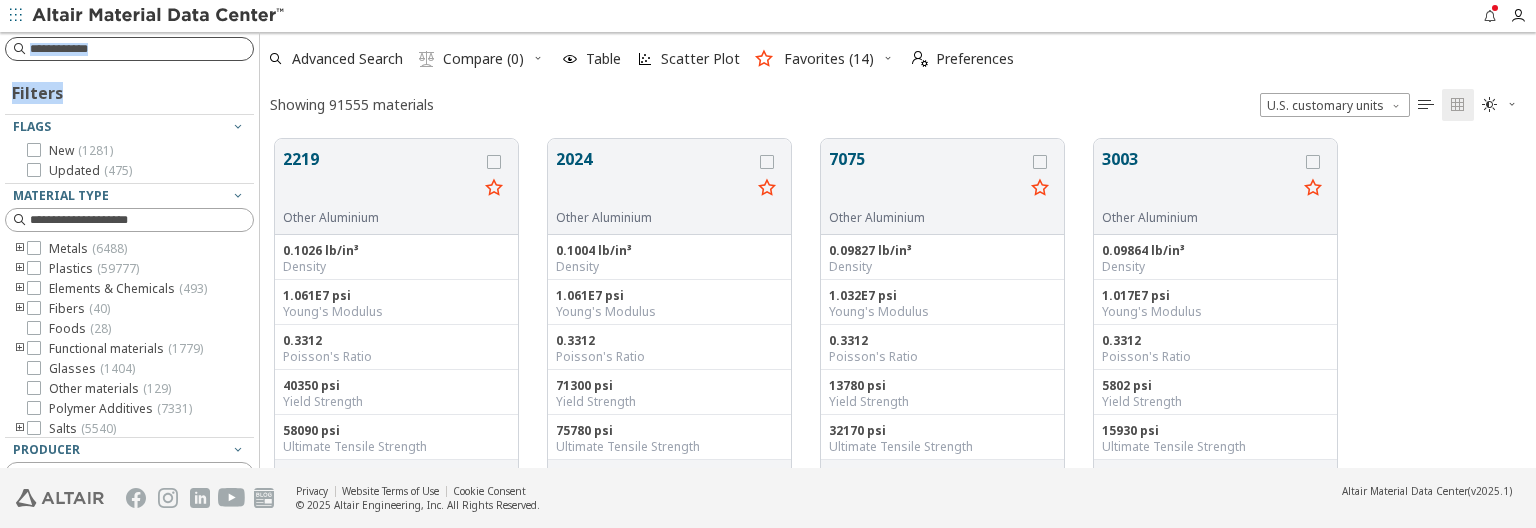 click on "Filters Flags New ( 1281 ) Updated ( 475 ) Material Type Metals ( 6488 ) Plastics ( 59777 ) Elements & Chemicals ( 493 ) Fibers ( 40 ) Foods ( 28 ) Functional materials ( 1779 ) Glasses ( 1404 ) Other materials ( 129 ) Polymer Additives ( 7331 ) Salts ( 5540 ) Timber ( 8546 ) Producer 3D Systems ( 14 ) 3DXTECH ( 39 ) 3M ( 4 ) 3M-Dyneon ( 5 ) 3N International ( 18 ) 3V Sigma ( 3 ) 4Plas ( 403 ) A. Westensee ( 87 ) Aaron Industries ( 49 ) Abril Industrial Waxes ( 7 ) ACS Technical Products ( 2 ) ACTEGA ( 34 ) AddComp ( 1 ) Addenda ( 3 ) Addiplast ( 9 ) Adeka Polymer Additives Europe ( 106 ) Aditya Birla Chemicals ( 29 ) Advanced Compounding ( 26 ) Advanced Petrochem ( 11 ) AdvanSix ( 37 ) AdvanSource ( 24 ) Aekyung Petrochemical ( 14 ) AGC ( 10 ) Akdeniz Kimya ( 23 ) AKPC ( 38 ) Akpol ( 24 ) AKRA ( 4 ) Akro-Plastic ( 745 ) Akrochem ( 52 ) AkzoNobel ( 29 ) Albemarle ( 17 ) Albrecht Dinkelaker ( 6 ) ALGIX ( 5 ) Aliancys ( 65 ) ALM ( 23 ) almaak ( 161 ) Almatis ( 2 ) Alphagary ( 274 ) Alteo ( 14 ) Altuglas ( 62 )" at bounding box center (129, 250) 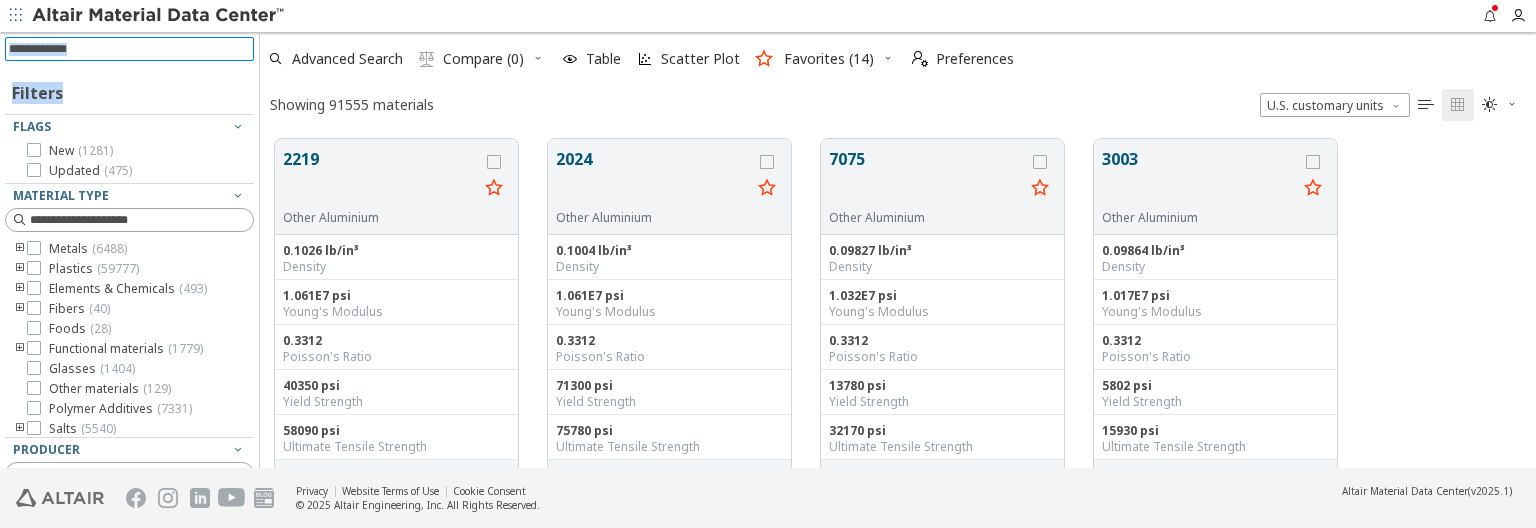 click at bounding box center (131, 49) 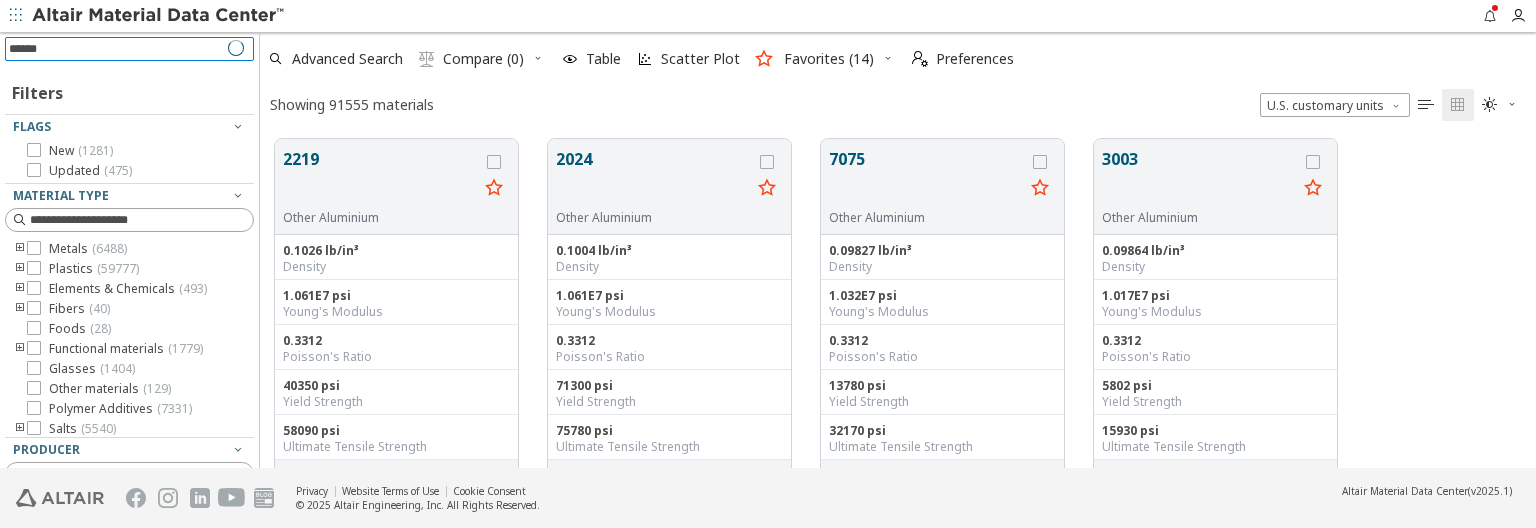 type on "******" 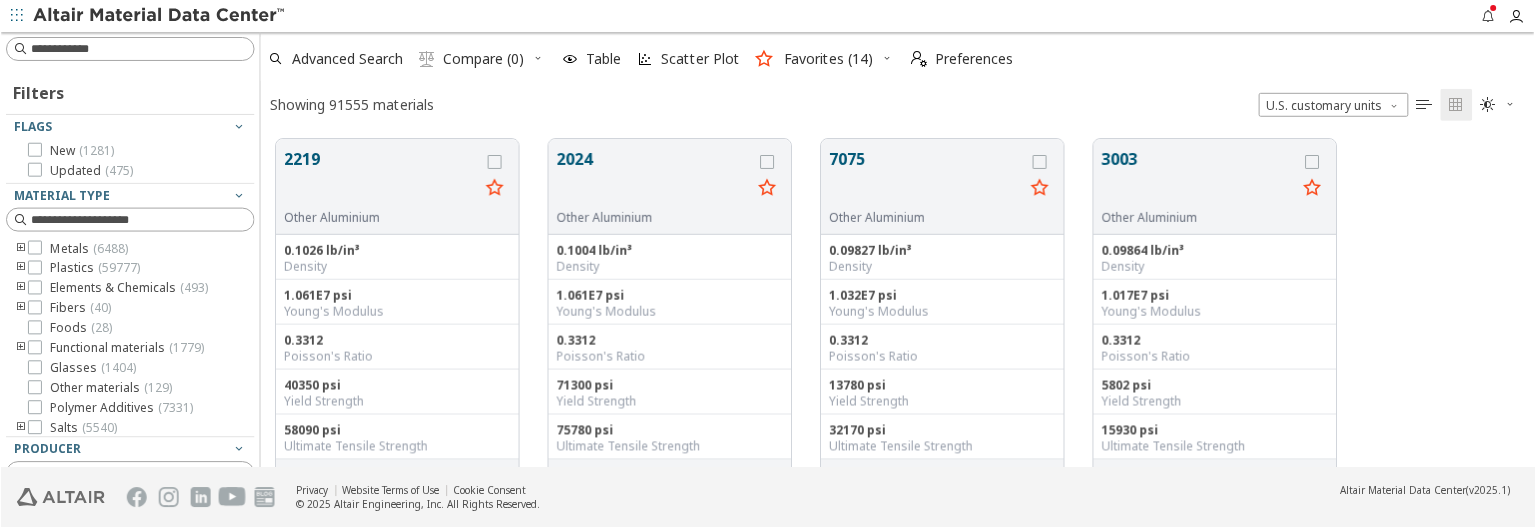 scroll, scrollTop: 327, scrollLeft: 1259, axis: both 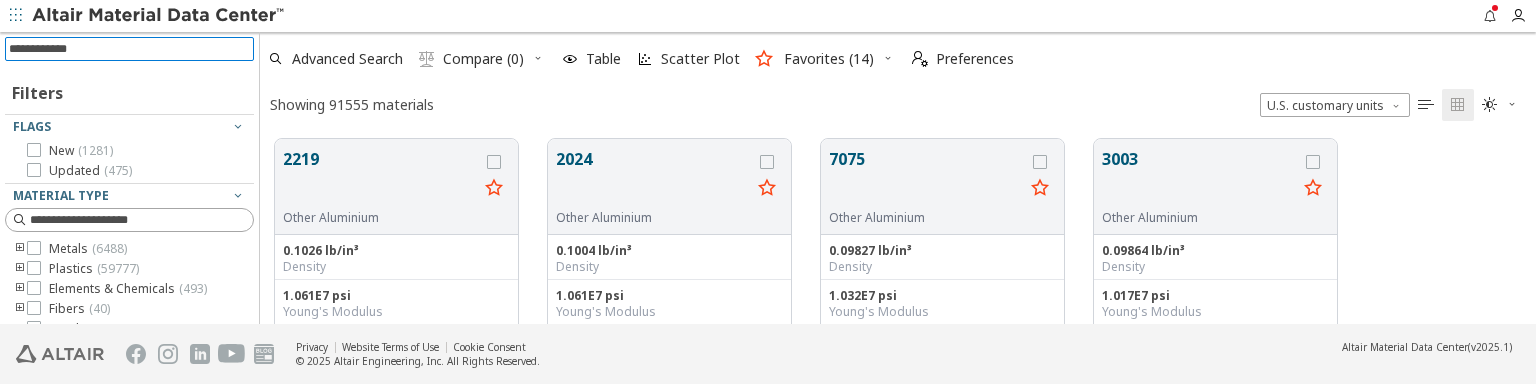 click at bounding box center [131, 49] 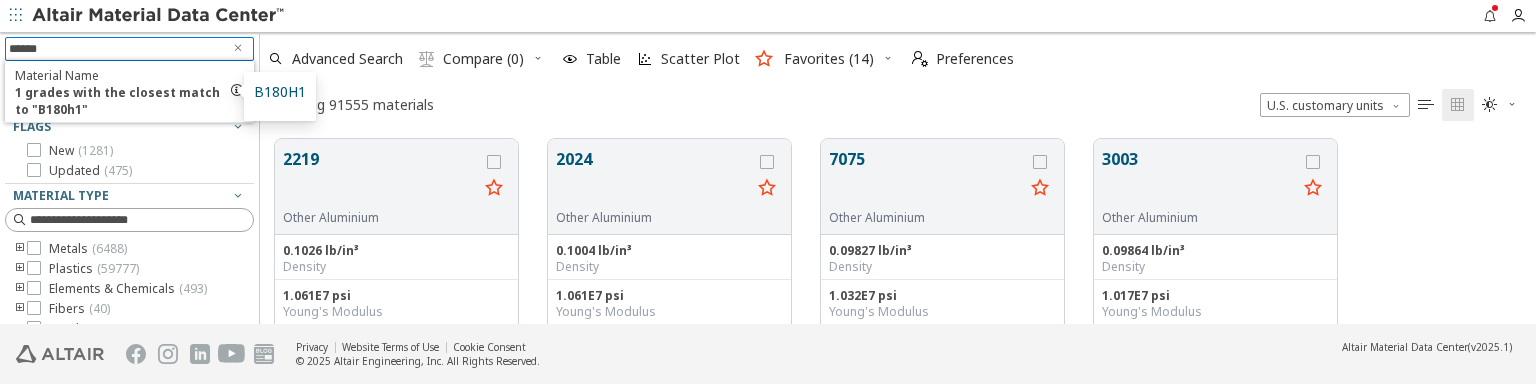 type on "******" 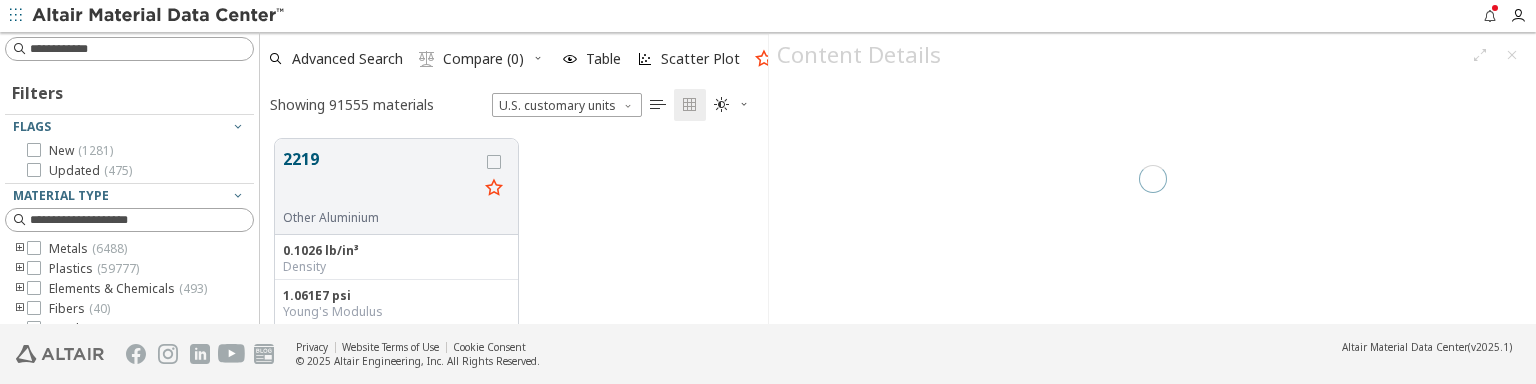 scroll, scrollTop: 184, scrollLeft: 491, axis: both 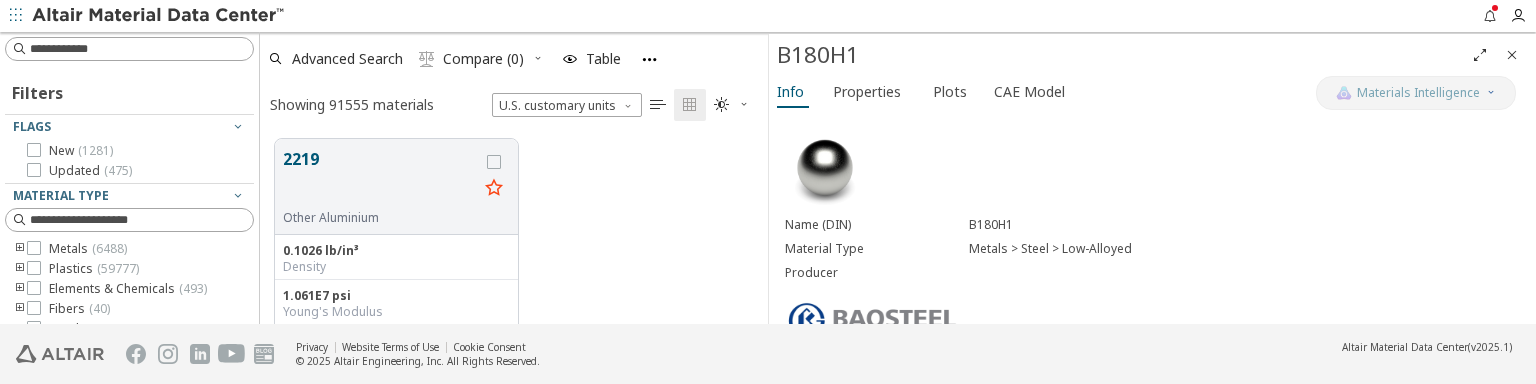 click at bounding box center (1512, 55) 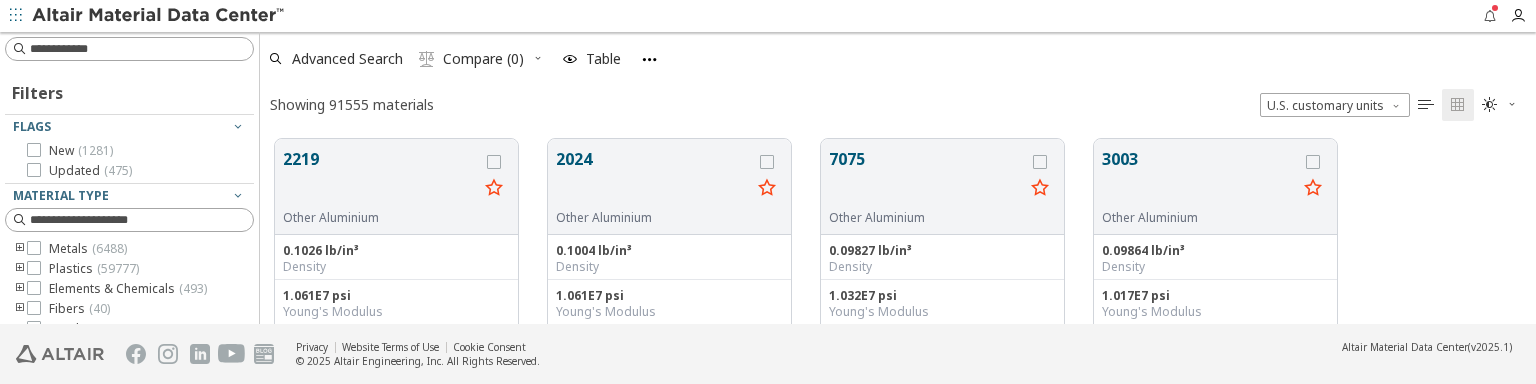 scroll, scrollTop: 18, scrollLeft: 17, axis: both 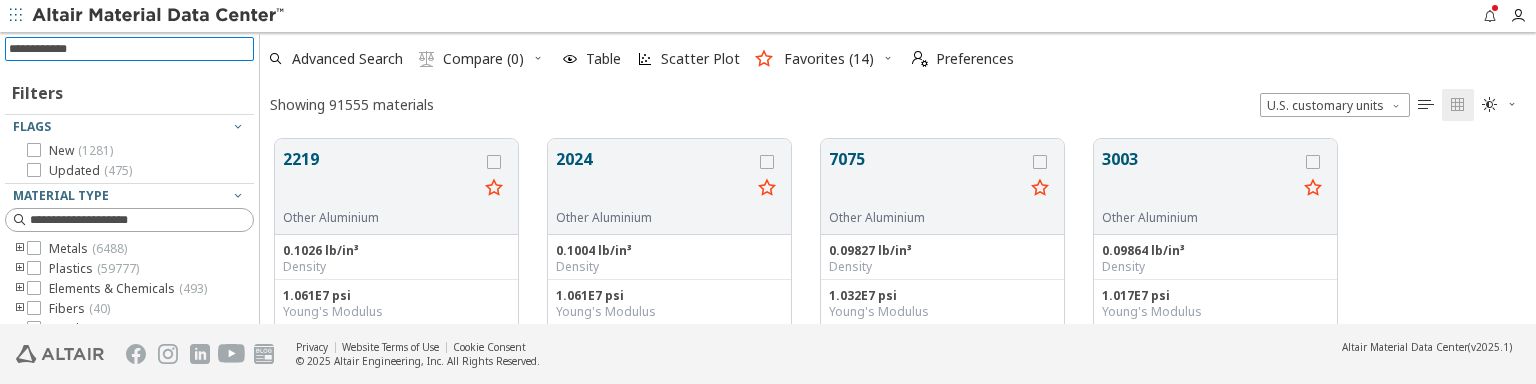click at bounding box center (131, 49) 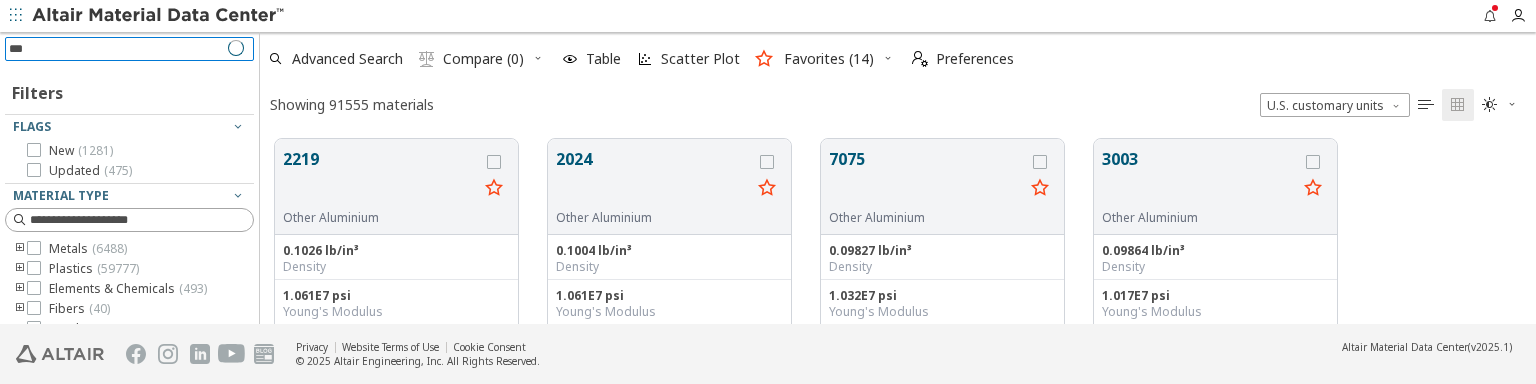 type on "****" 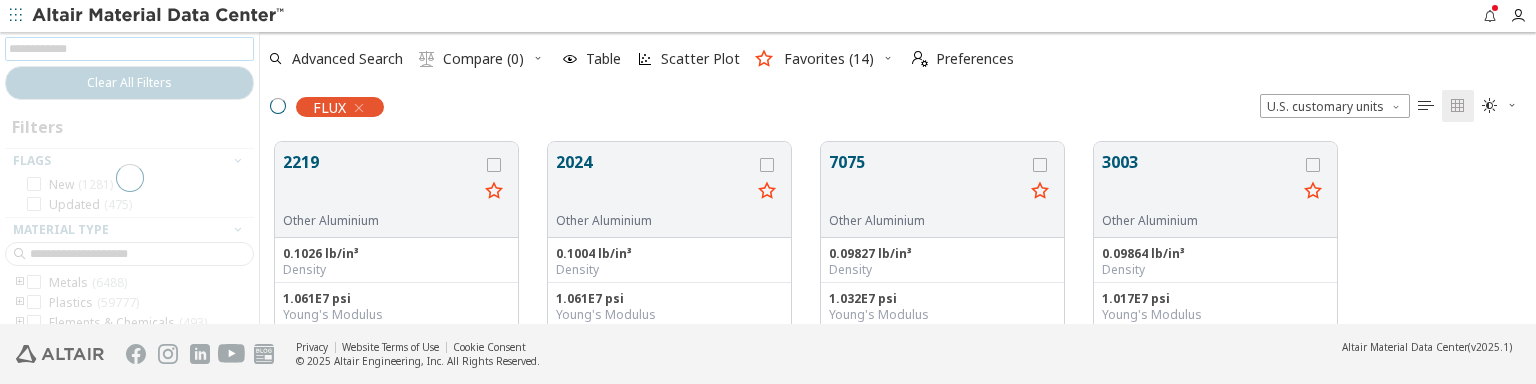 scroll, scrollTop: 181, scrollLeft: 1259, axis: both 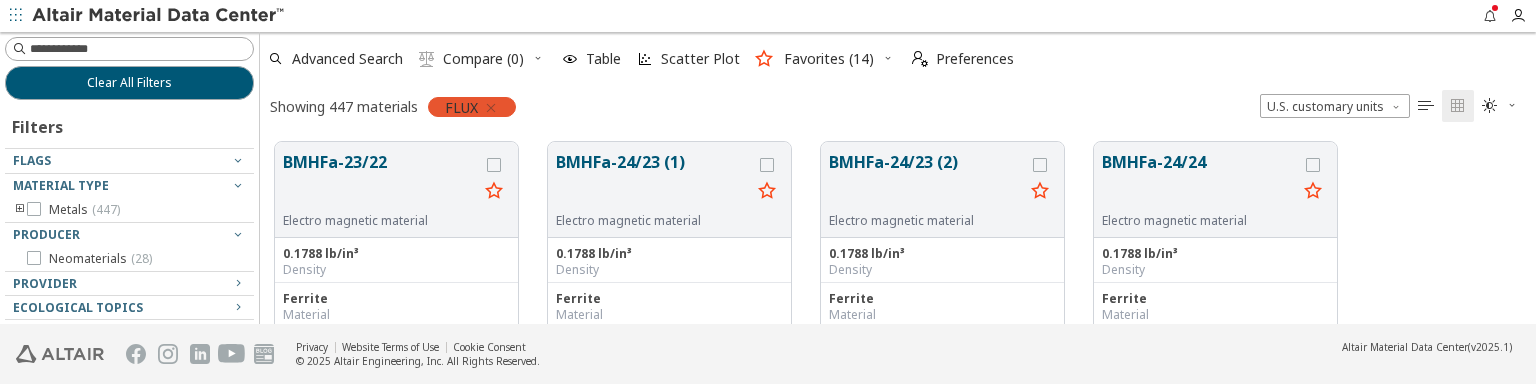click on "FLUX" at bounding box center [472, 107] 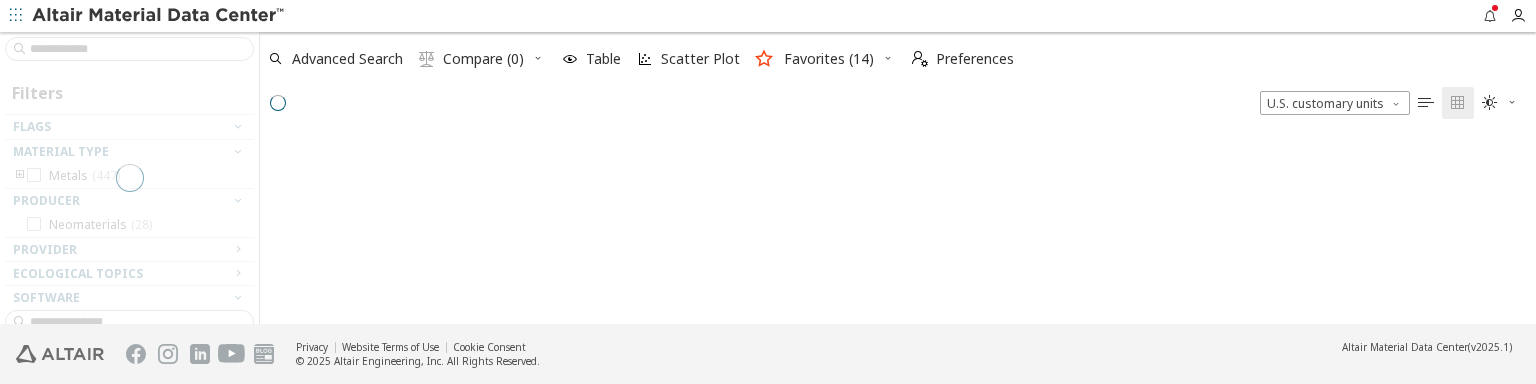 scroll, scrollTop: 17, scrollLeft: 17, axis: both 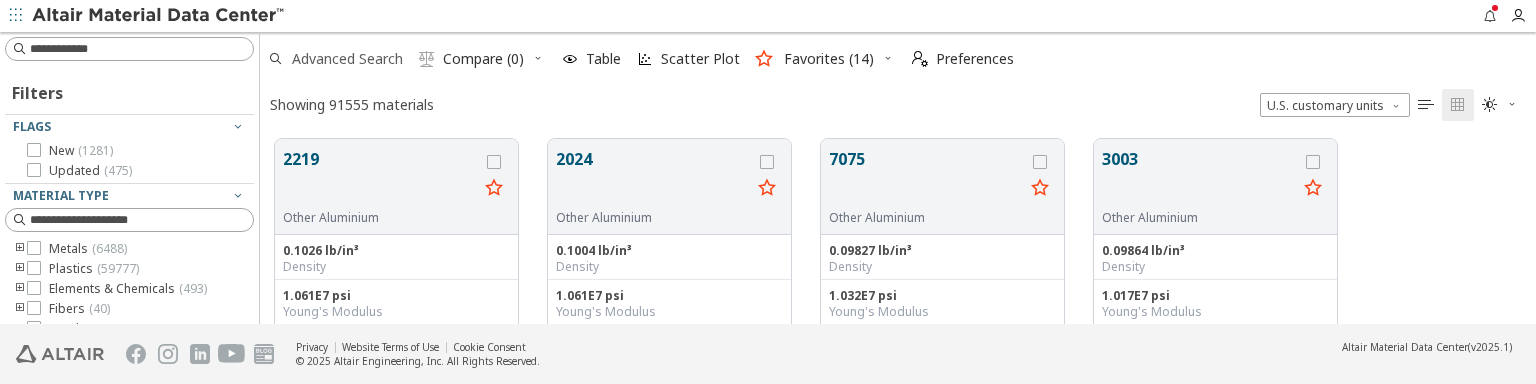 click on "Advanced Search" at bounding box center (335, 59) 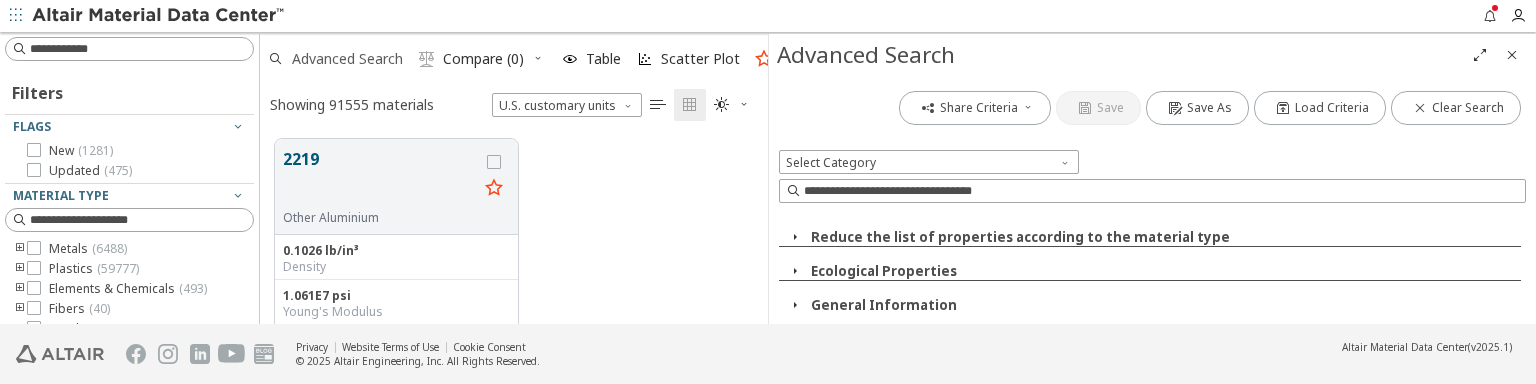 scroll, scrollTop: 184, scrollLeft: 491, axis: both 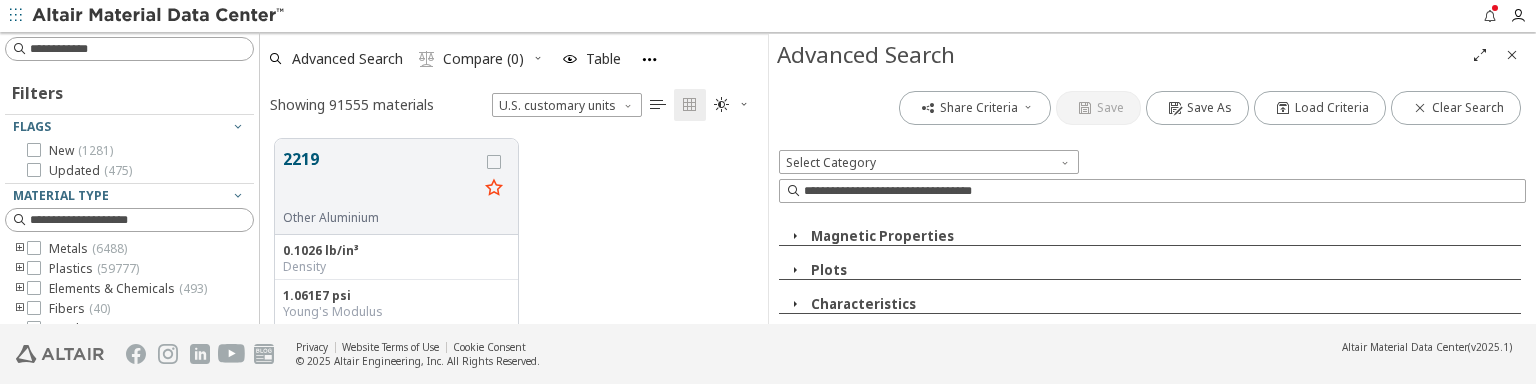 click at bounding box center (795, 270) 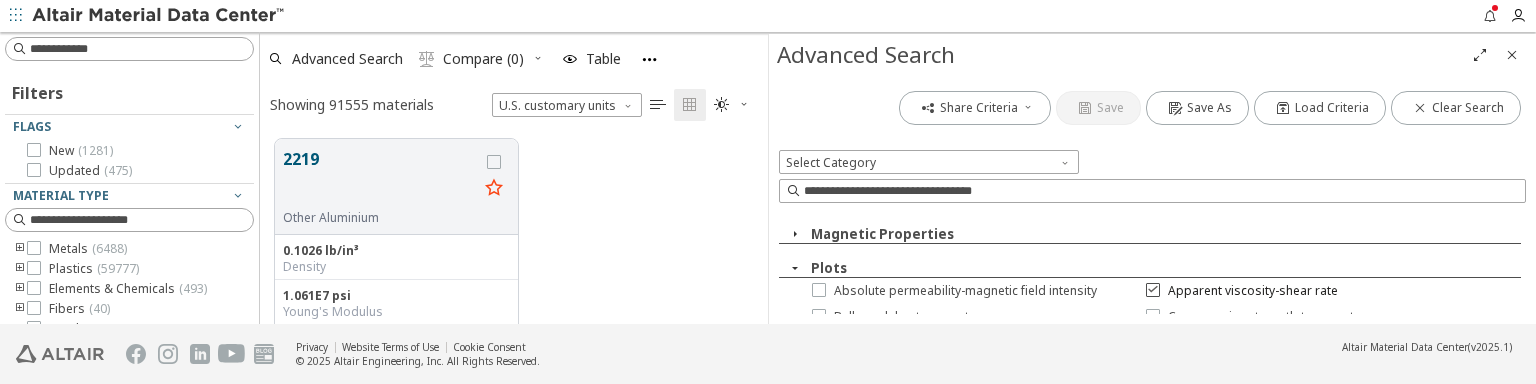 click at bounding box center (1153, 289) 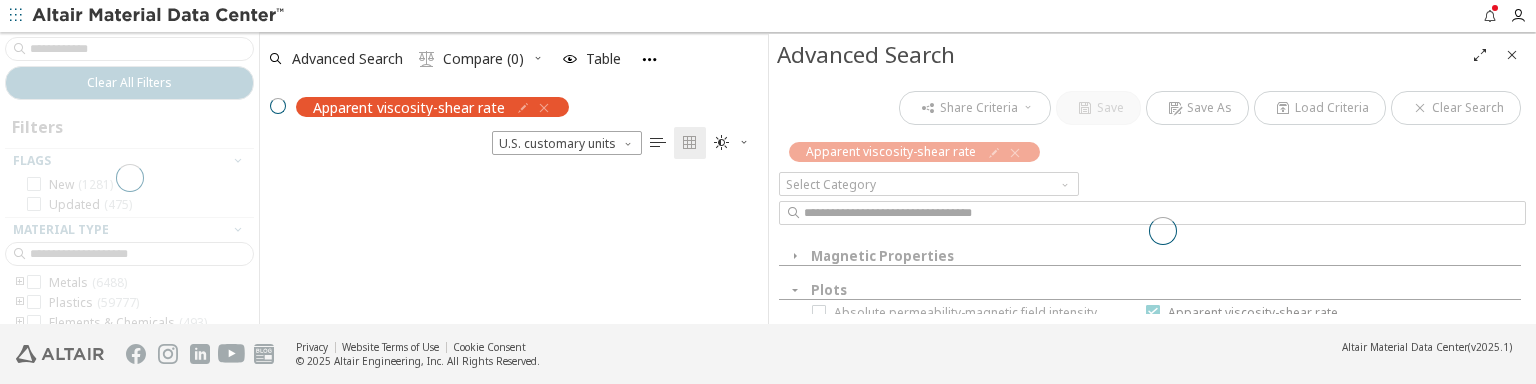 scroll, scrollTop: 149, scrollLeft: 491, axis: both 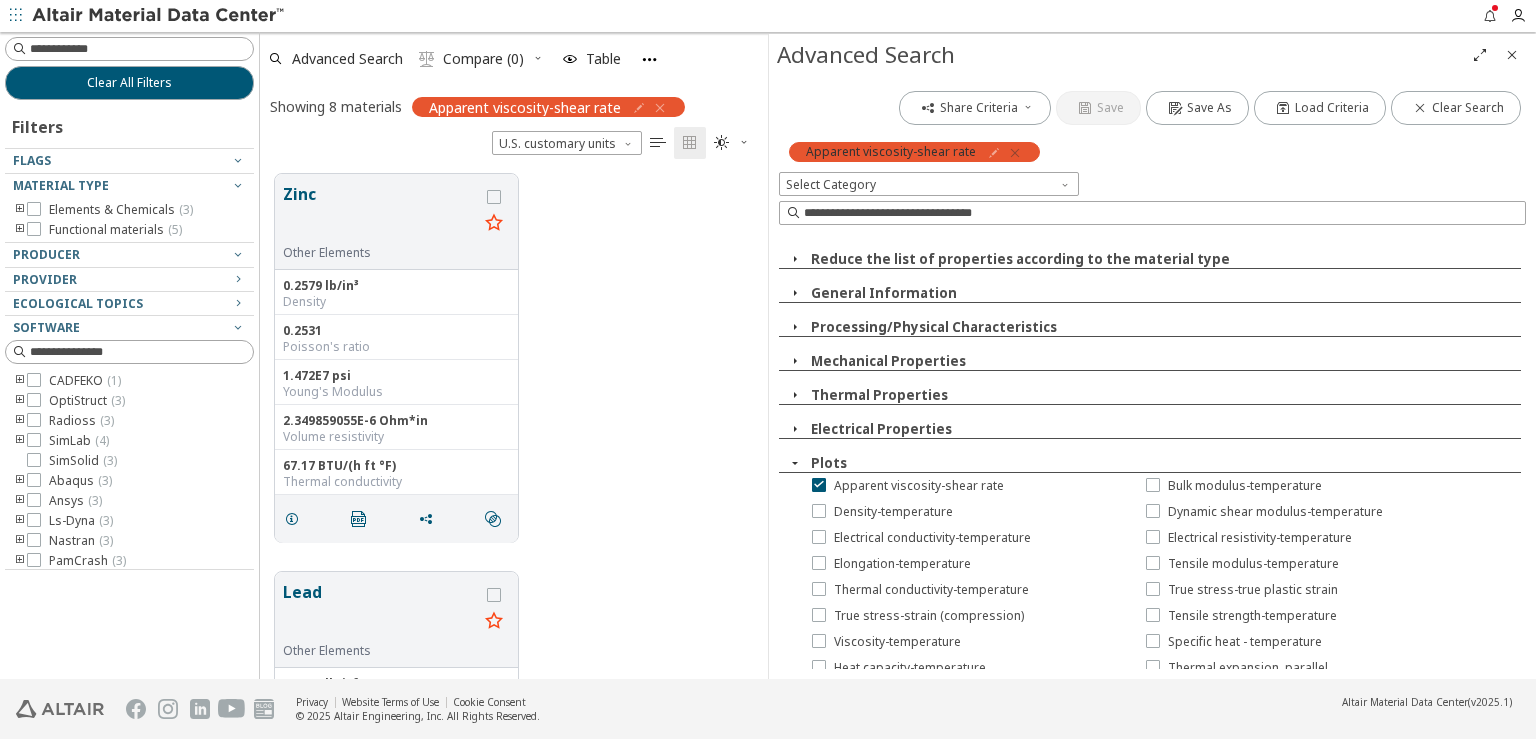 click at bounding box center (1015, 153) 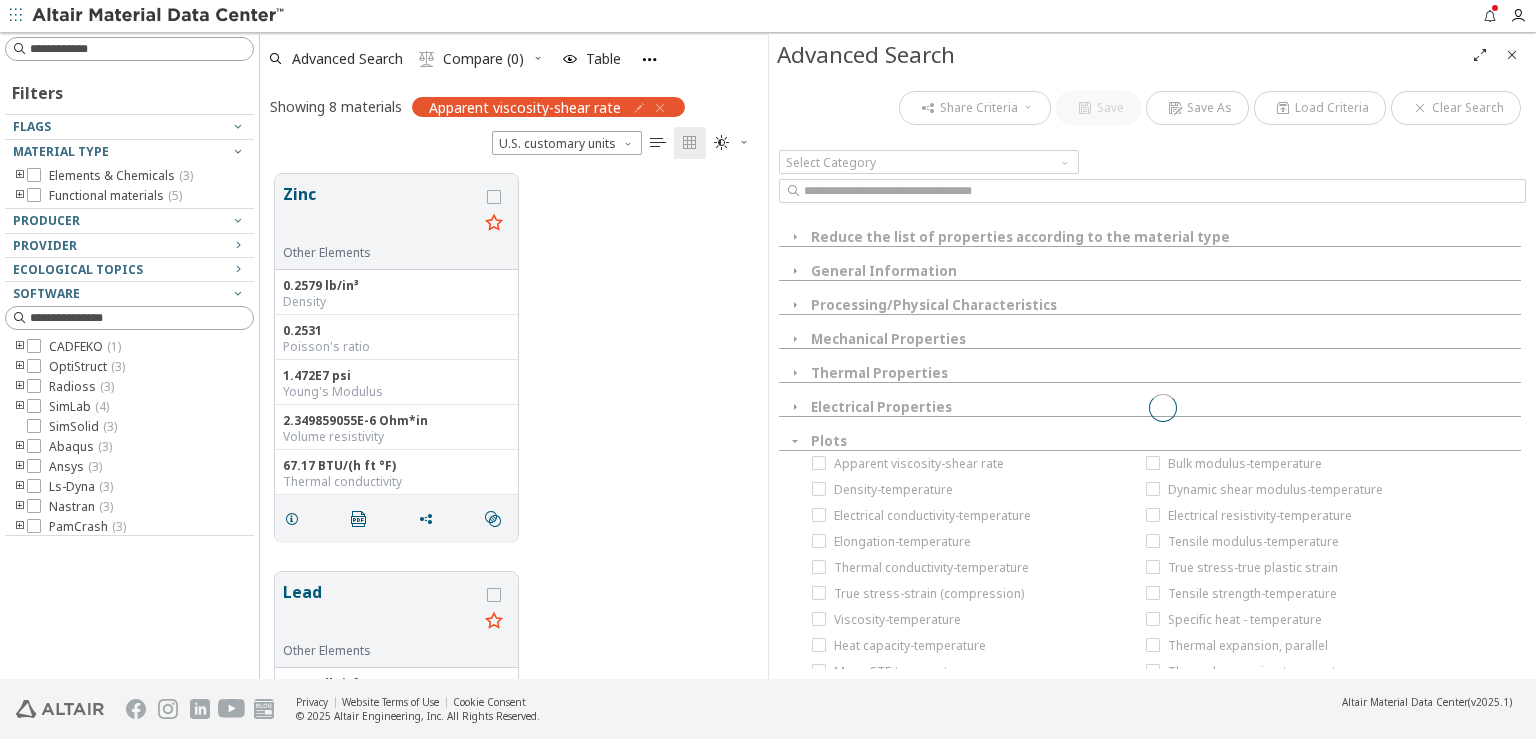 scroll, scrollTop: 17, scrollLeft: 17, axis: both 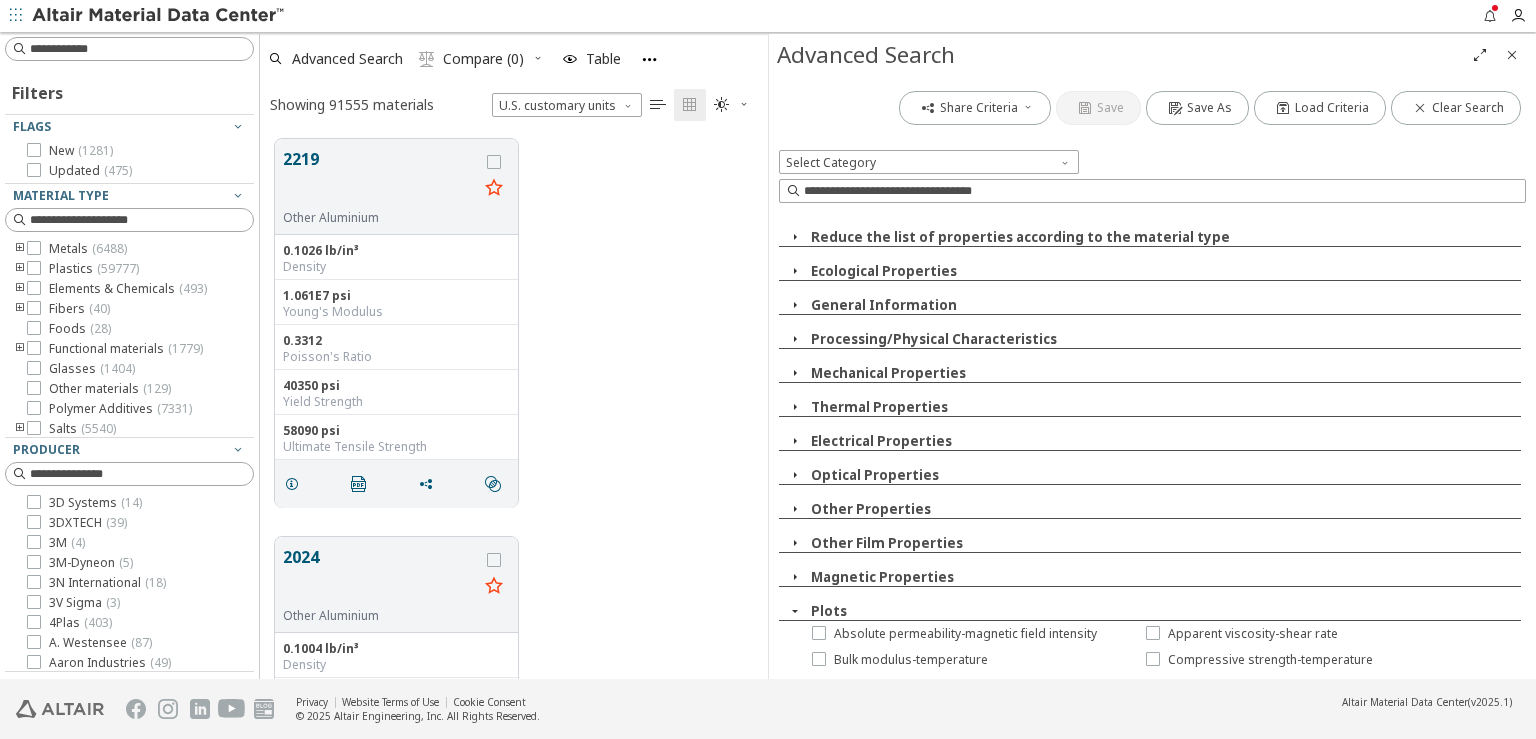 click at bounding box center (795, 611) 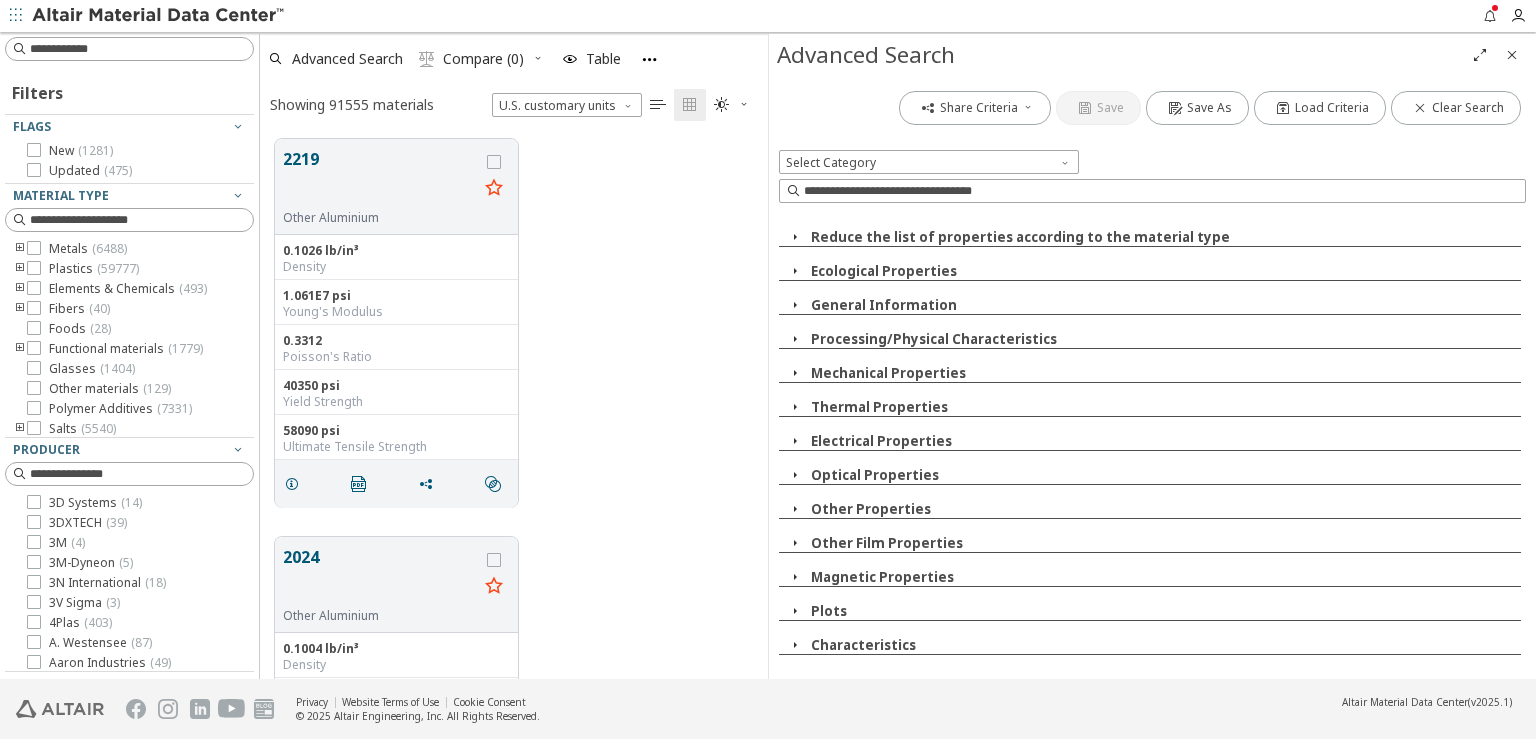 click at bounding box center (795, 645) 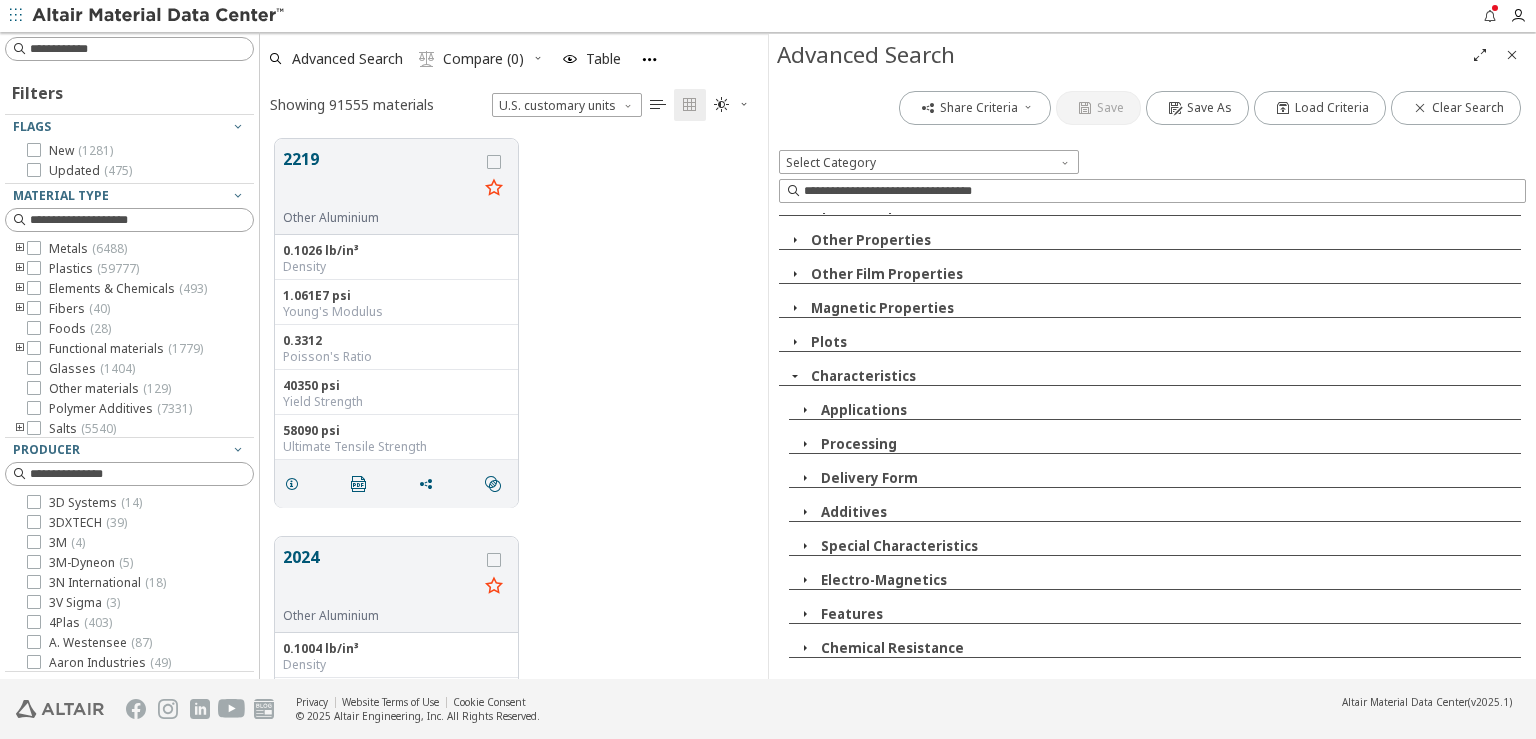 scroll, scrollTop: 329, scrollLeft: 0, axis: vertical 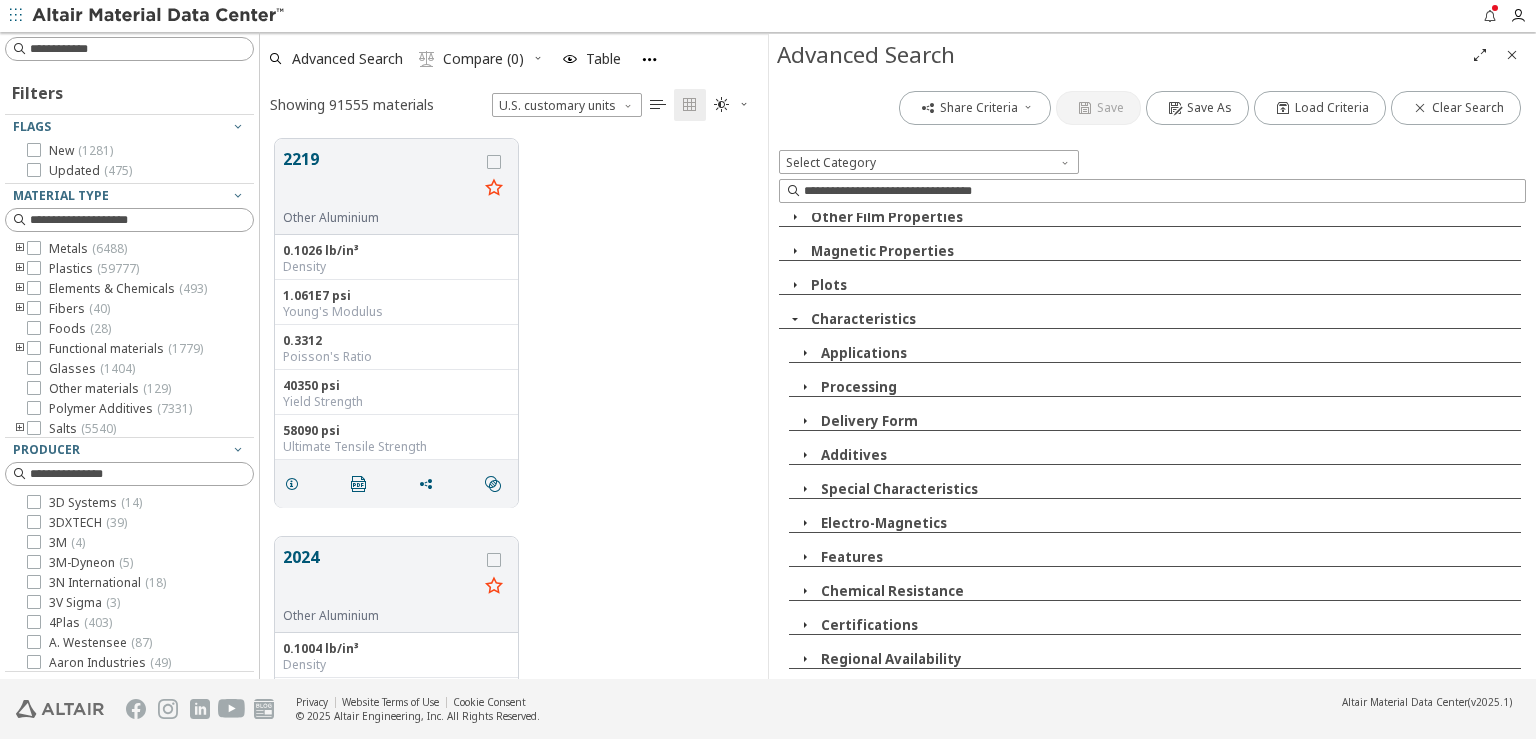 click at bounding box center [805, 557] 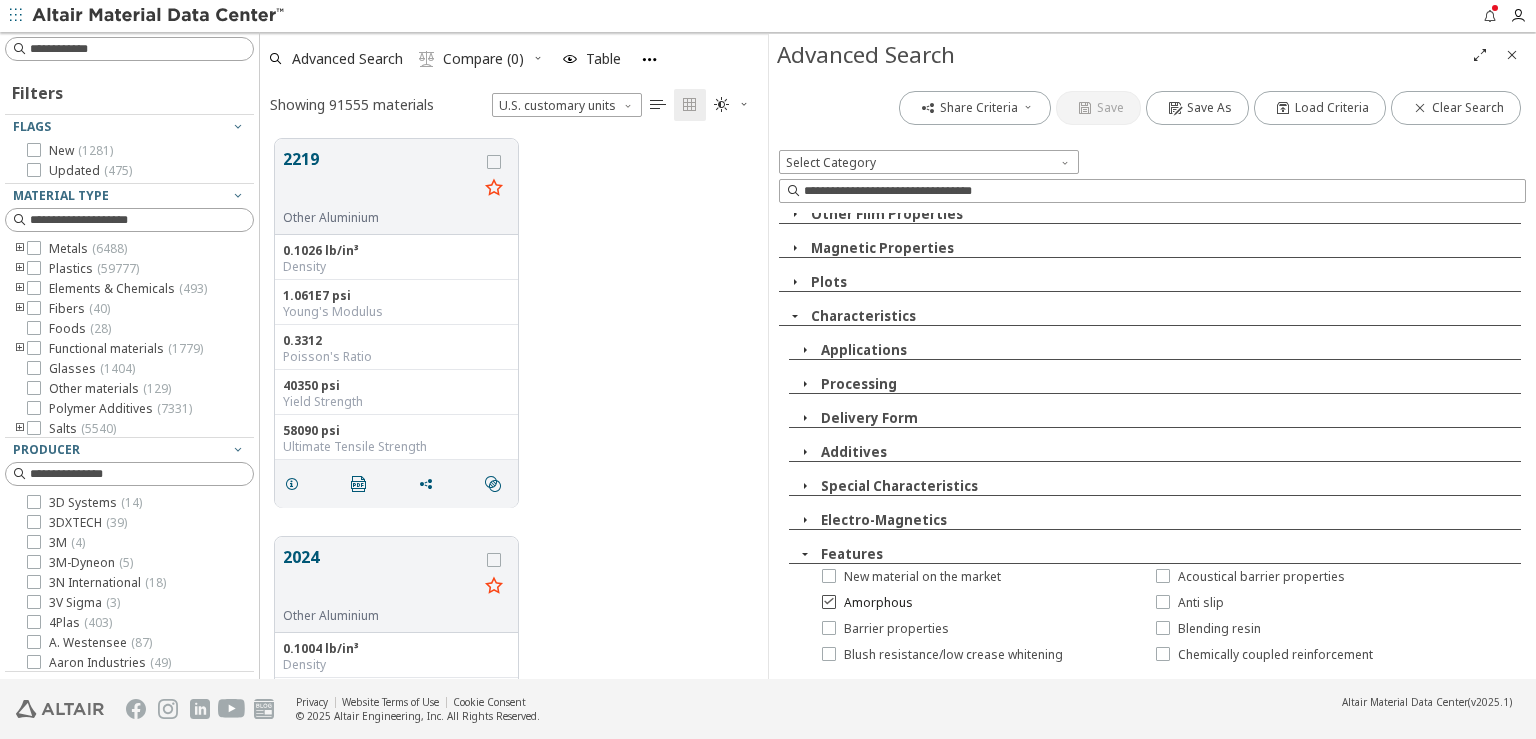 click at bounding box center (829, 602) 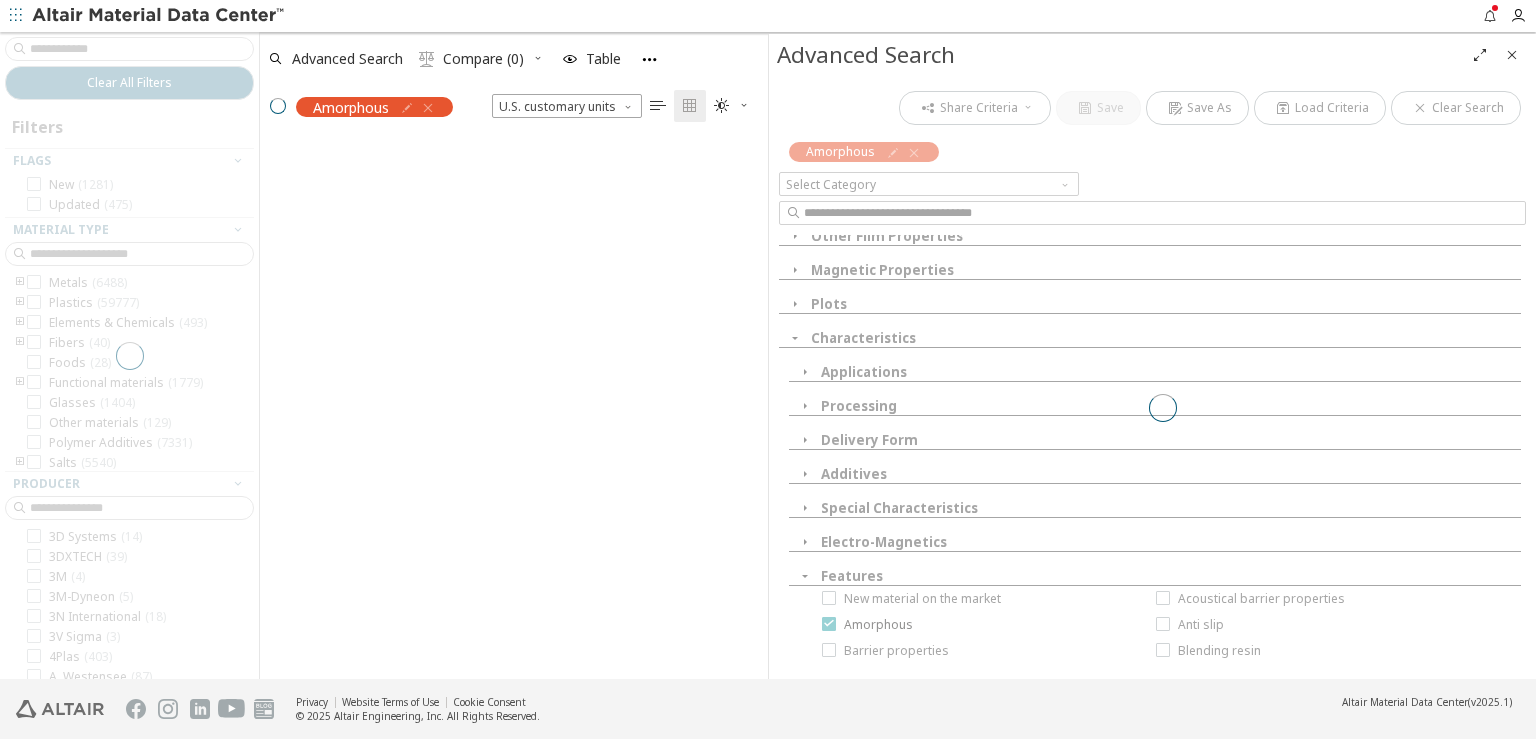 scroll, scrollTop: 536, scrollLeft: 491, axis: both 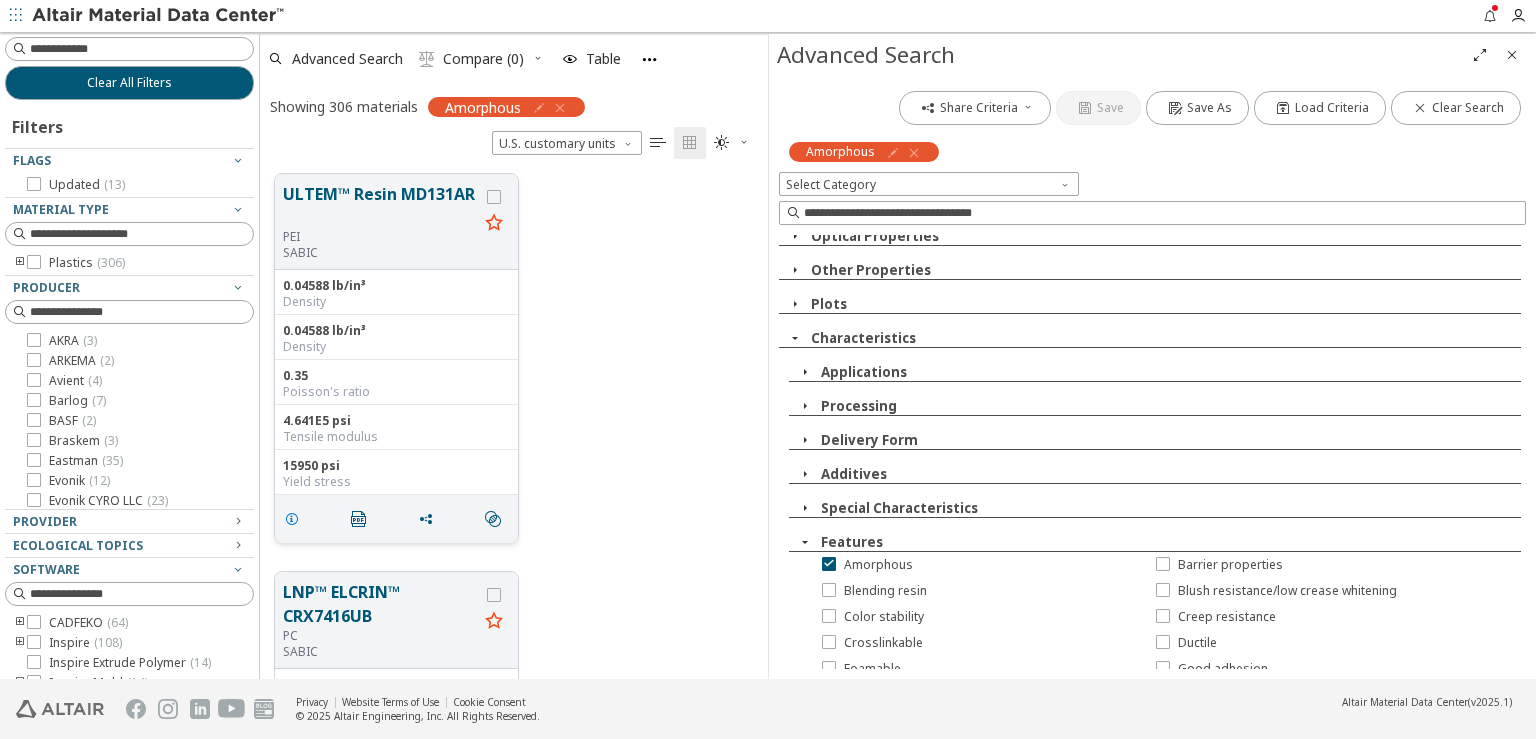 click at bounding box center [292, 519] 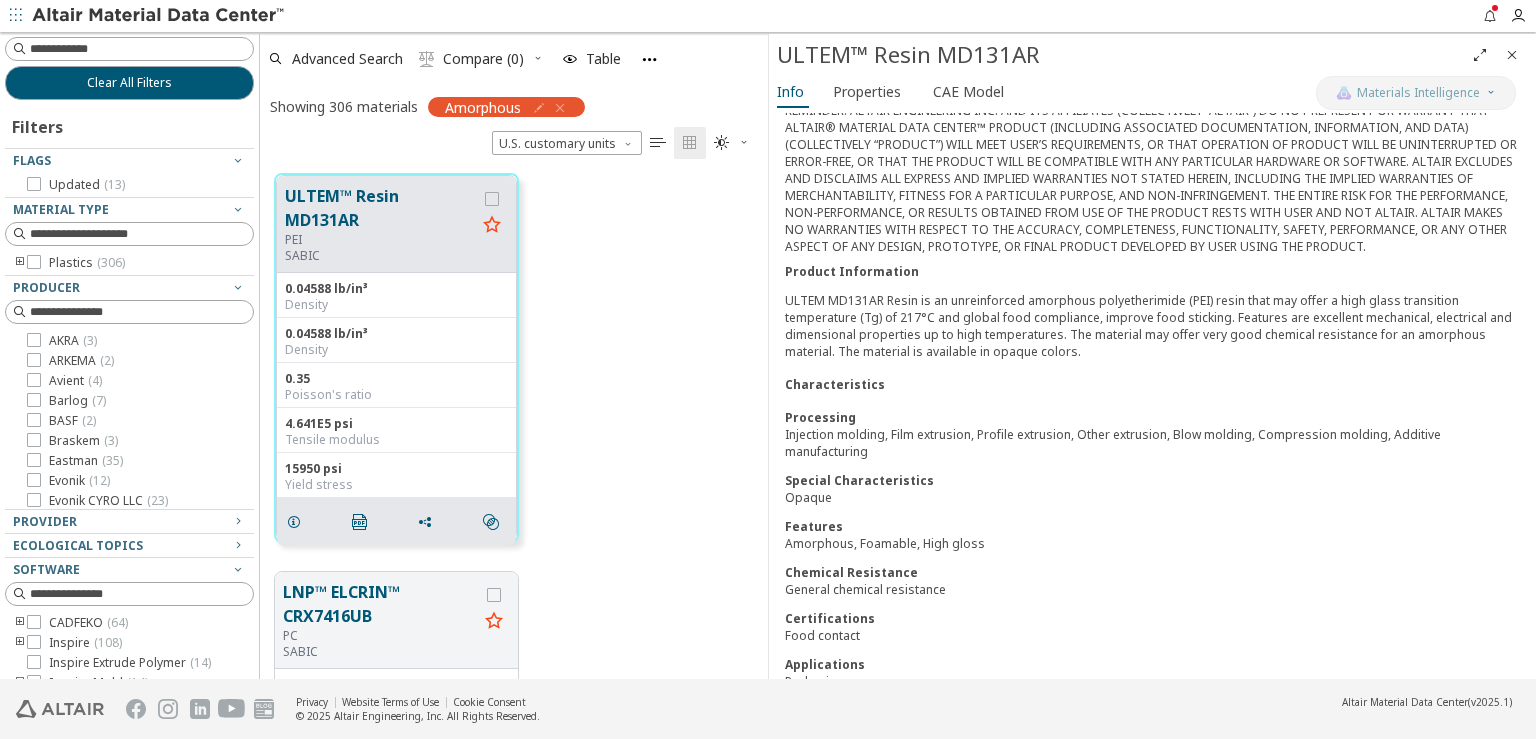 scroll, scrollTop: 753, scrollLeft: 0, axis: vertical 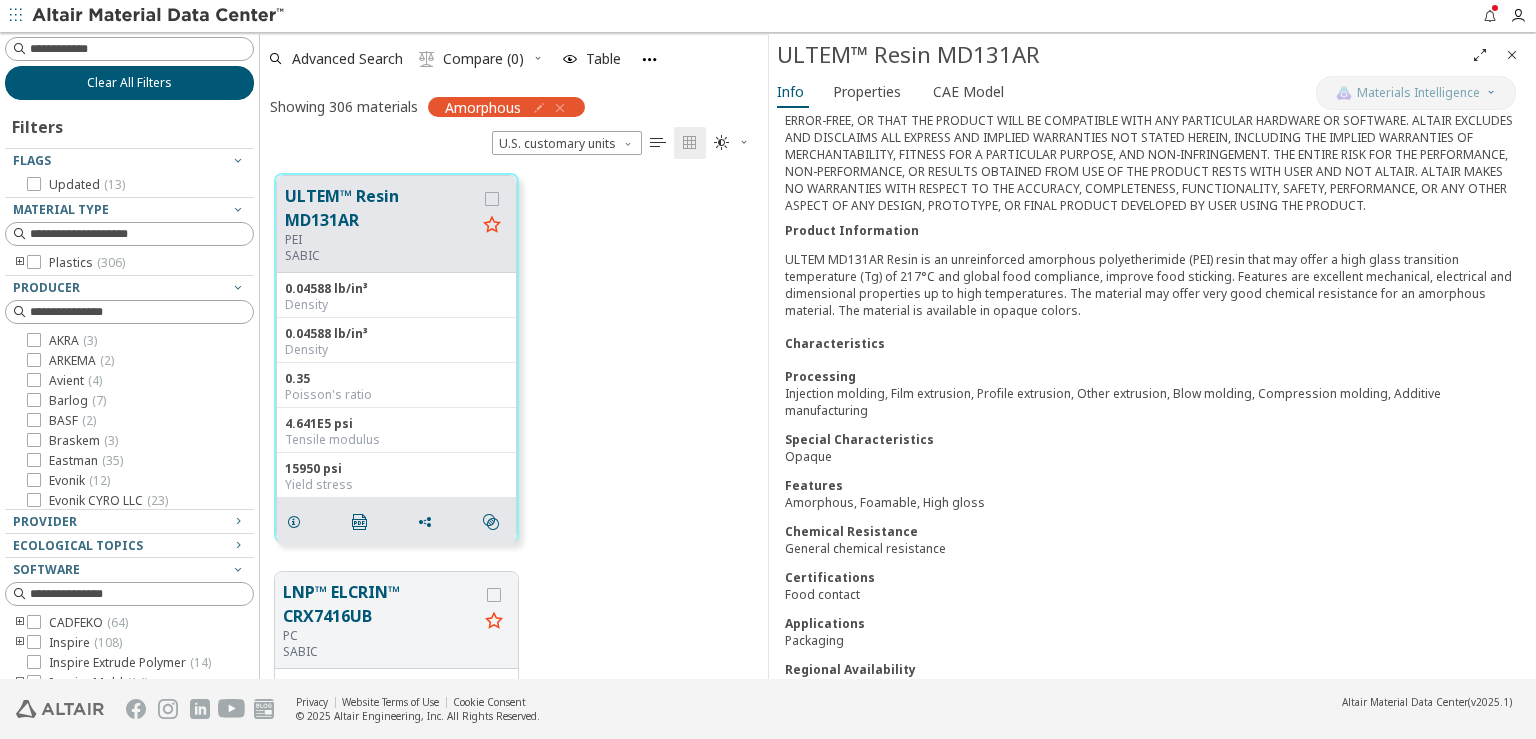 click on "Clear All Filters" at bounding box center (129, 83) 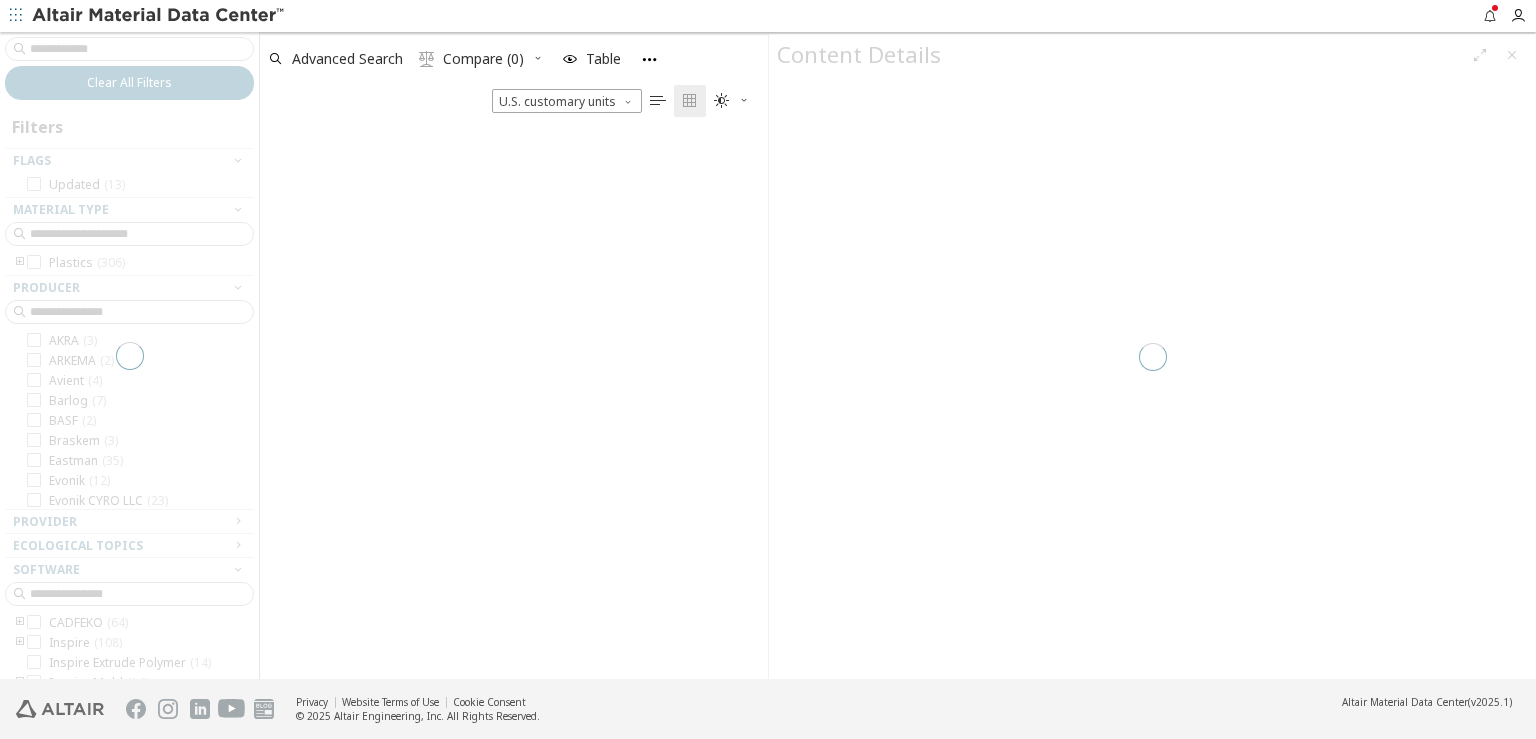 scroll, scrollTop: 17, scrollLeft: 17, axis: both 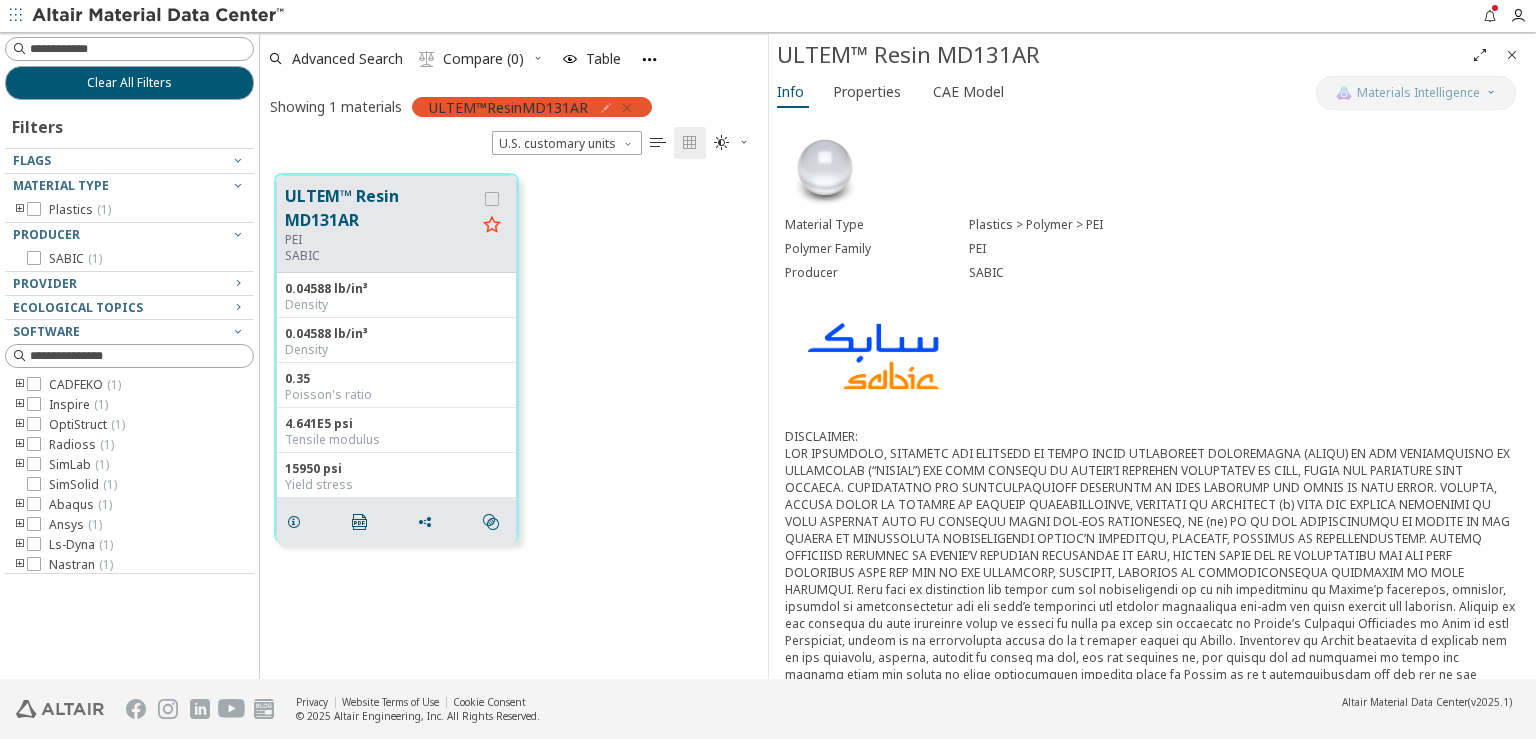 click on "ULTEM™ResinMD131AR" at bounding box center (532, 107) 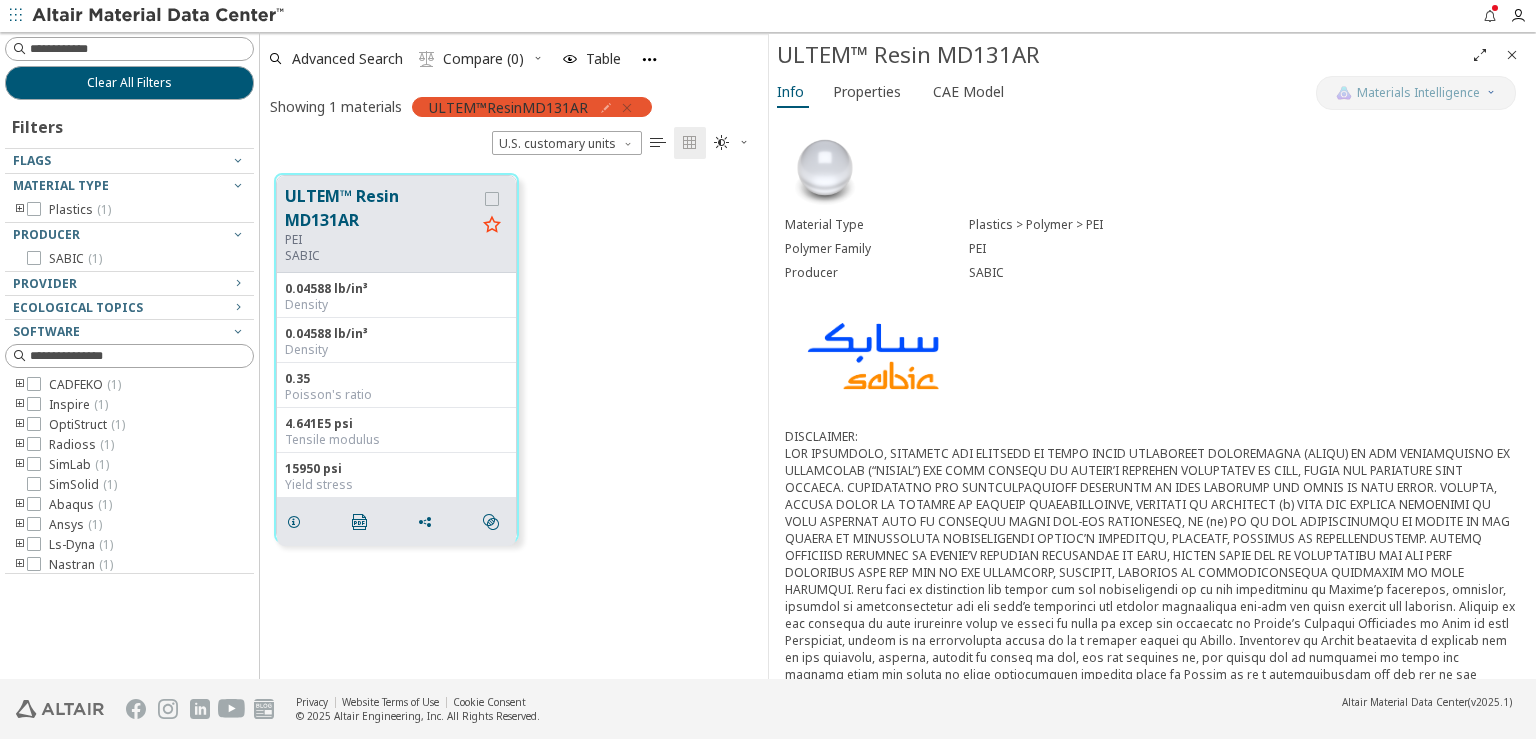 click at bounding box center (627, 108) 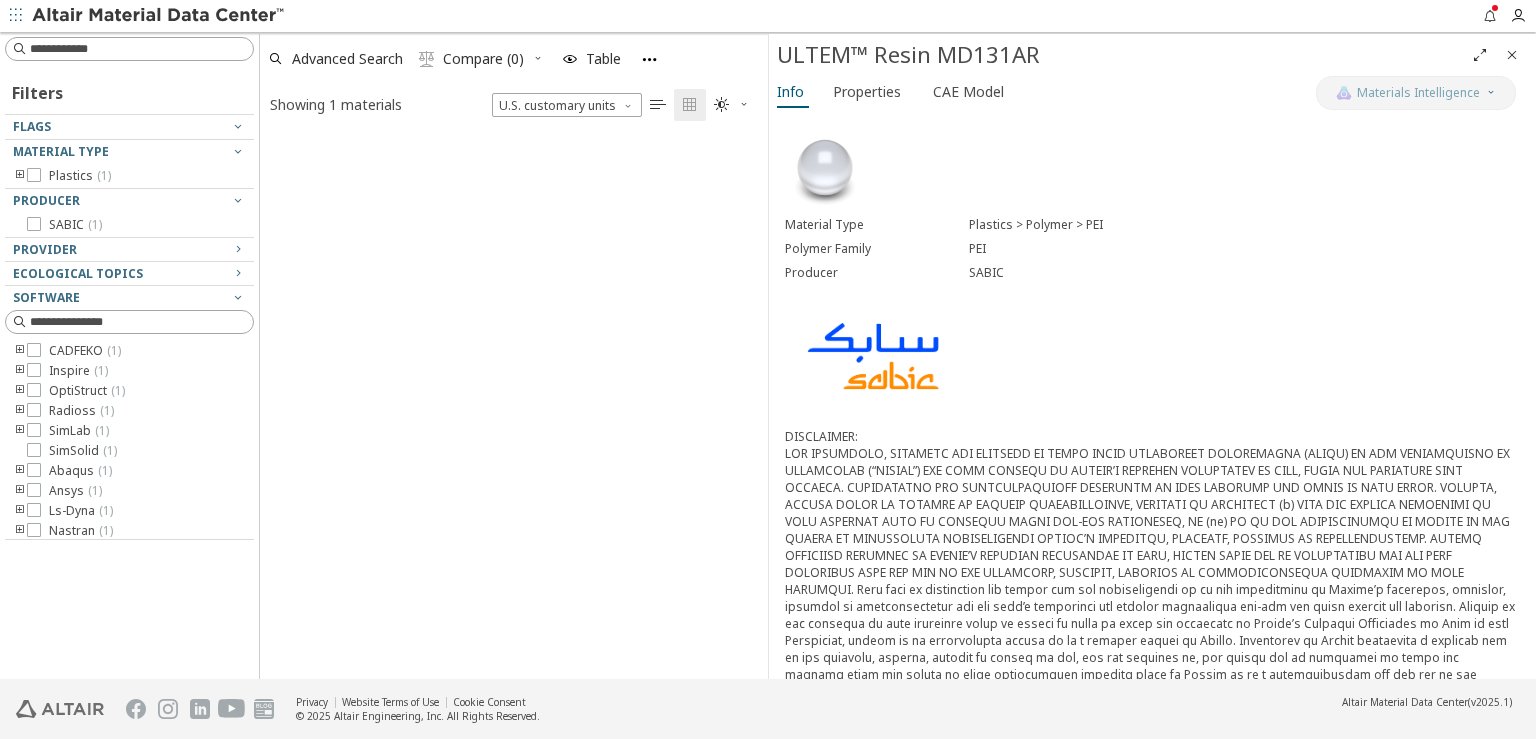 scroll, scrollTop: 17, scrollLeft: 17, axis: both 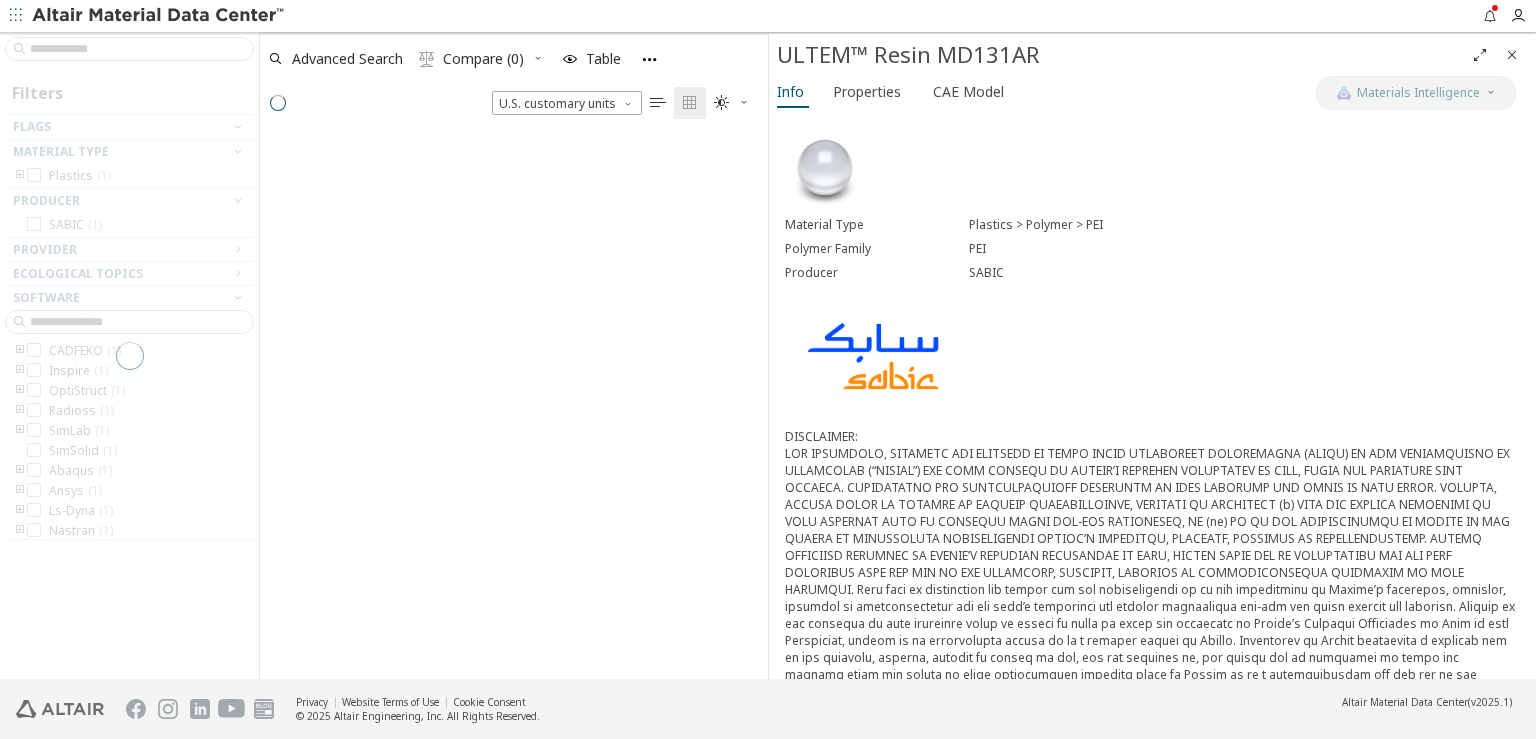 click at bounding box center [1512, 55] 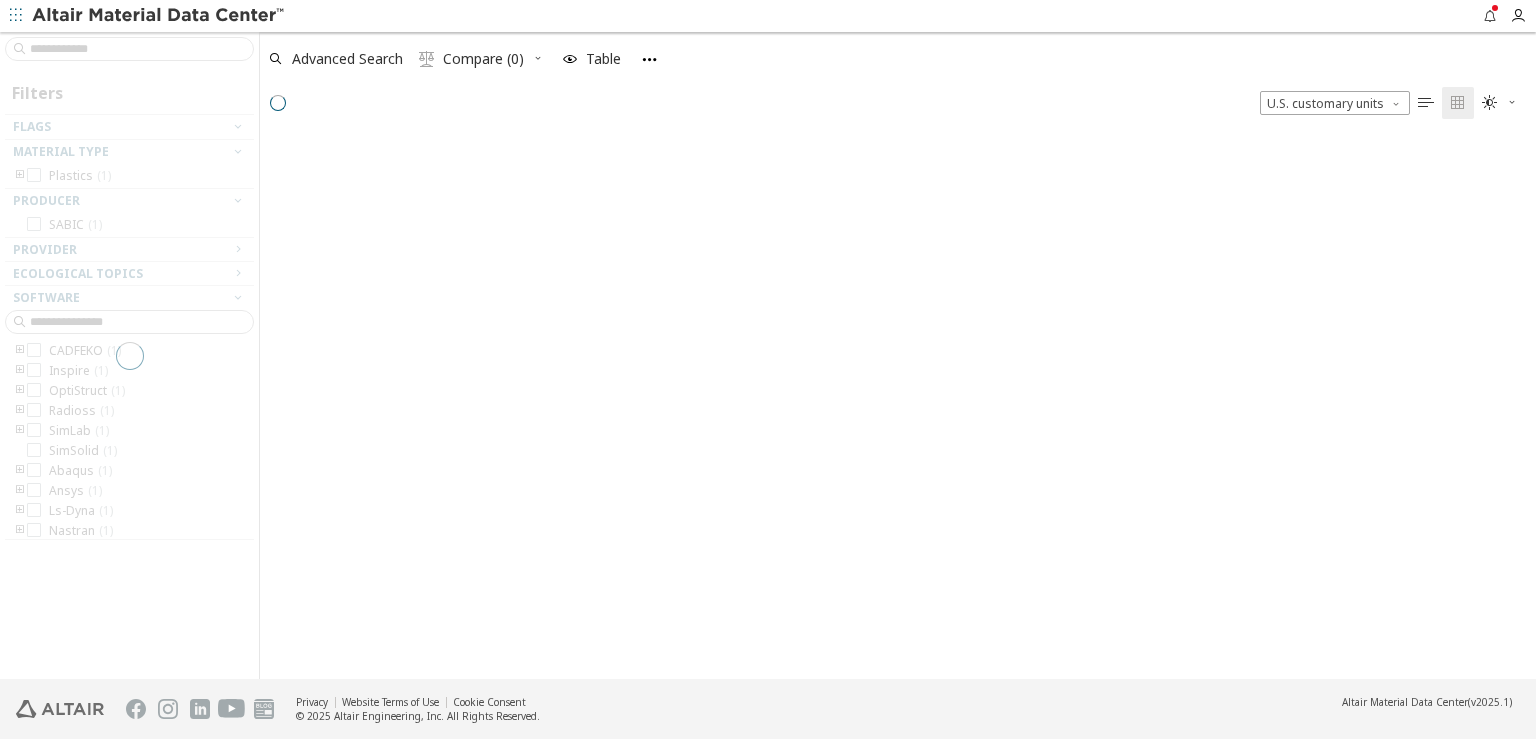 scroll, scrollTop: 17, scrollLeft: 17, axis: both 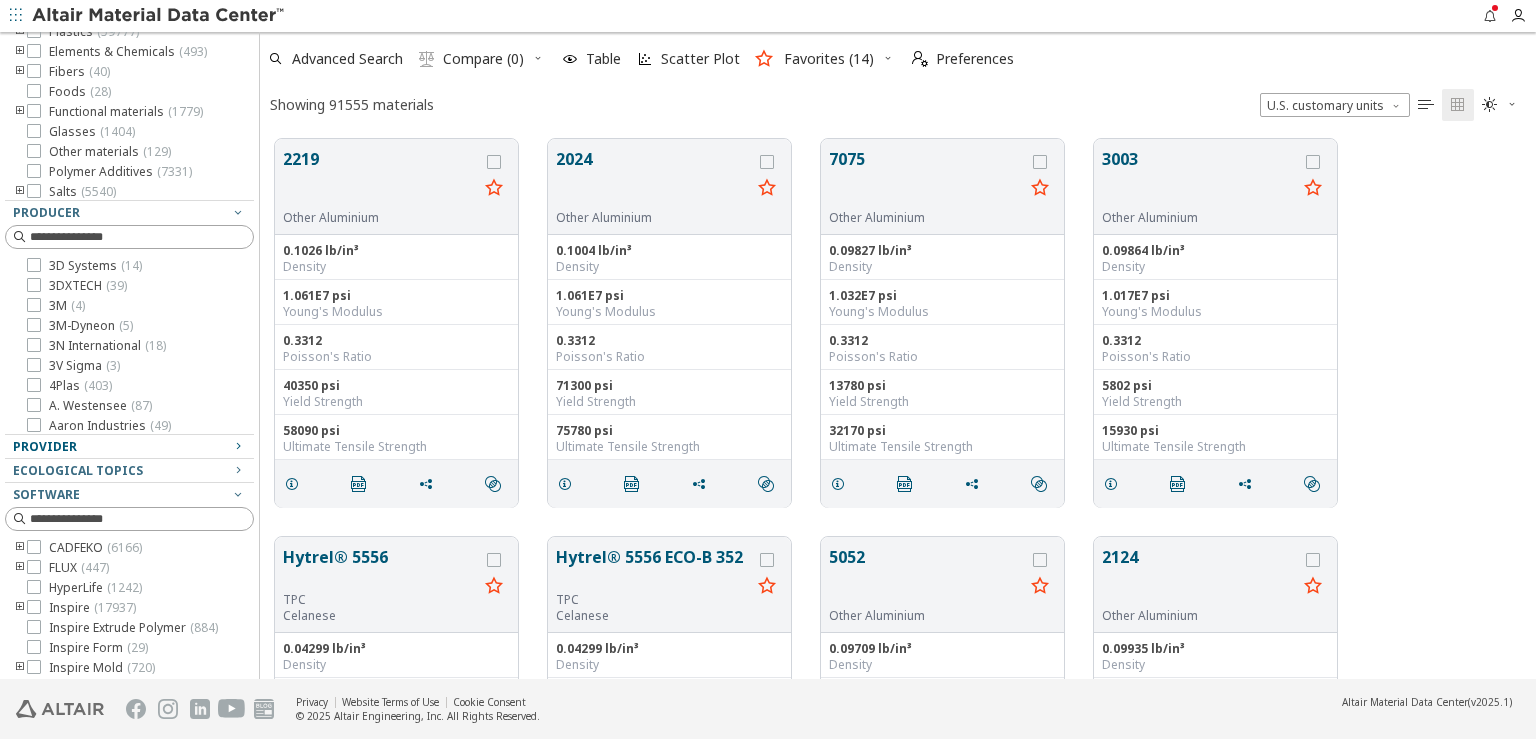 click at bounding box center (238, 446) 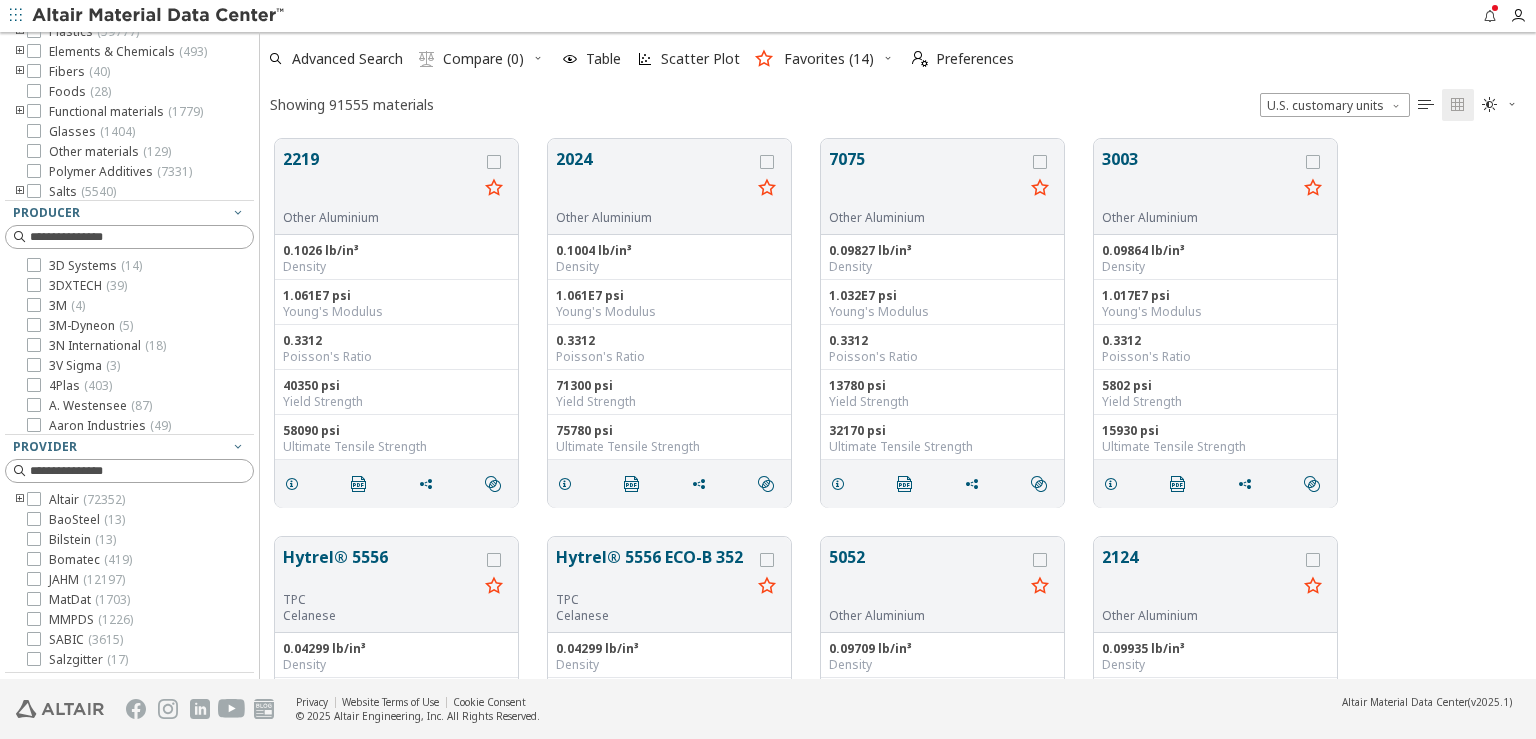 click at bounding box center [20, 500] 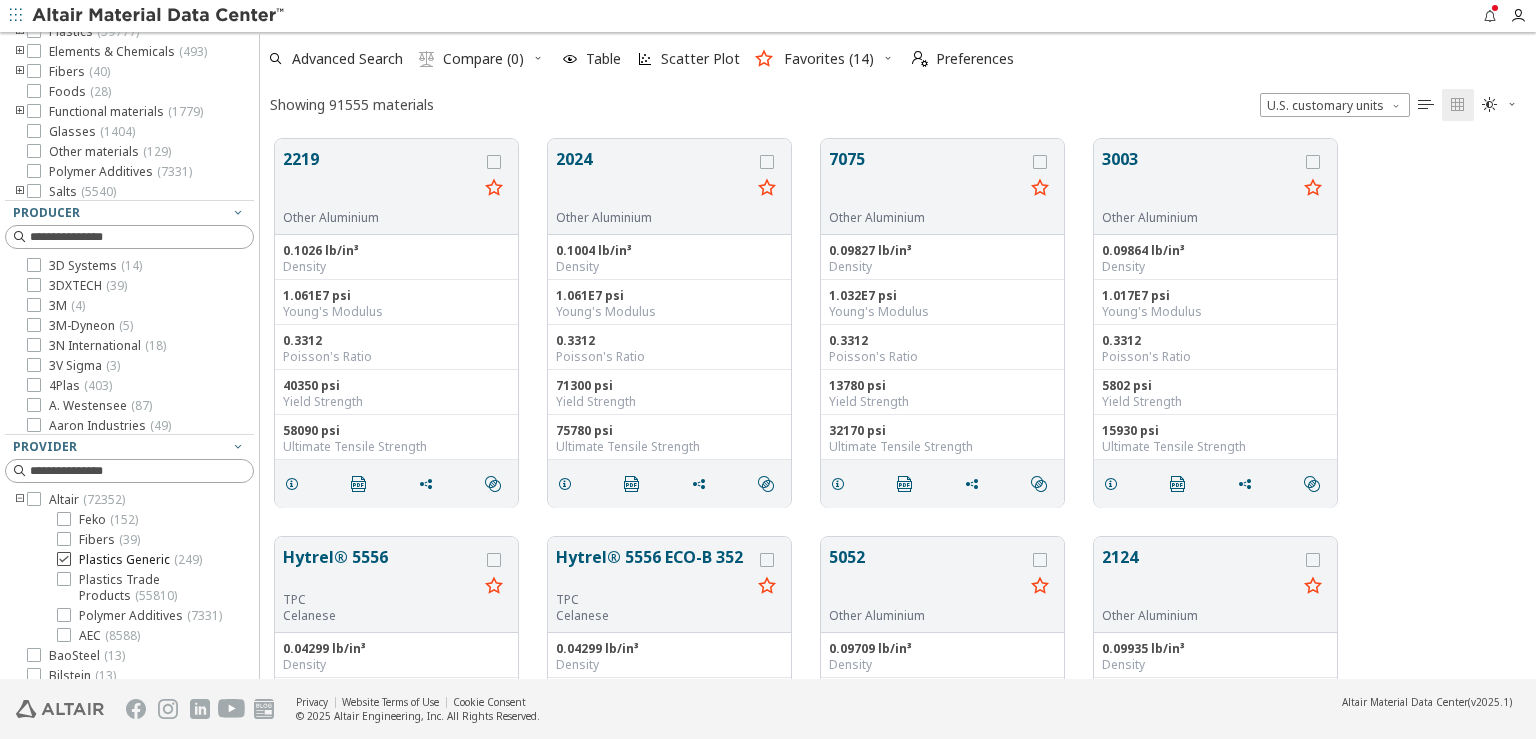 click at bounding box center [64, 559] 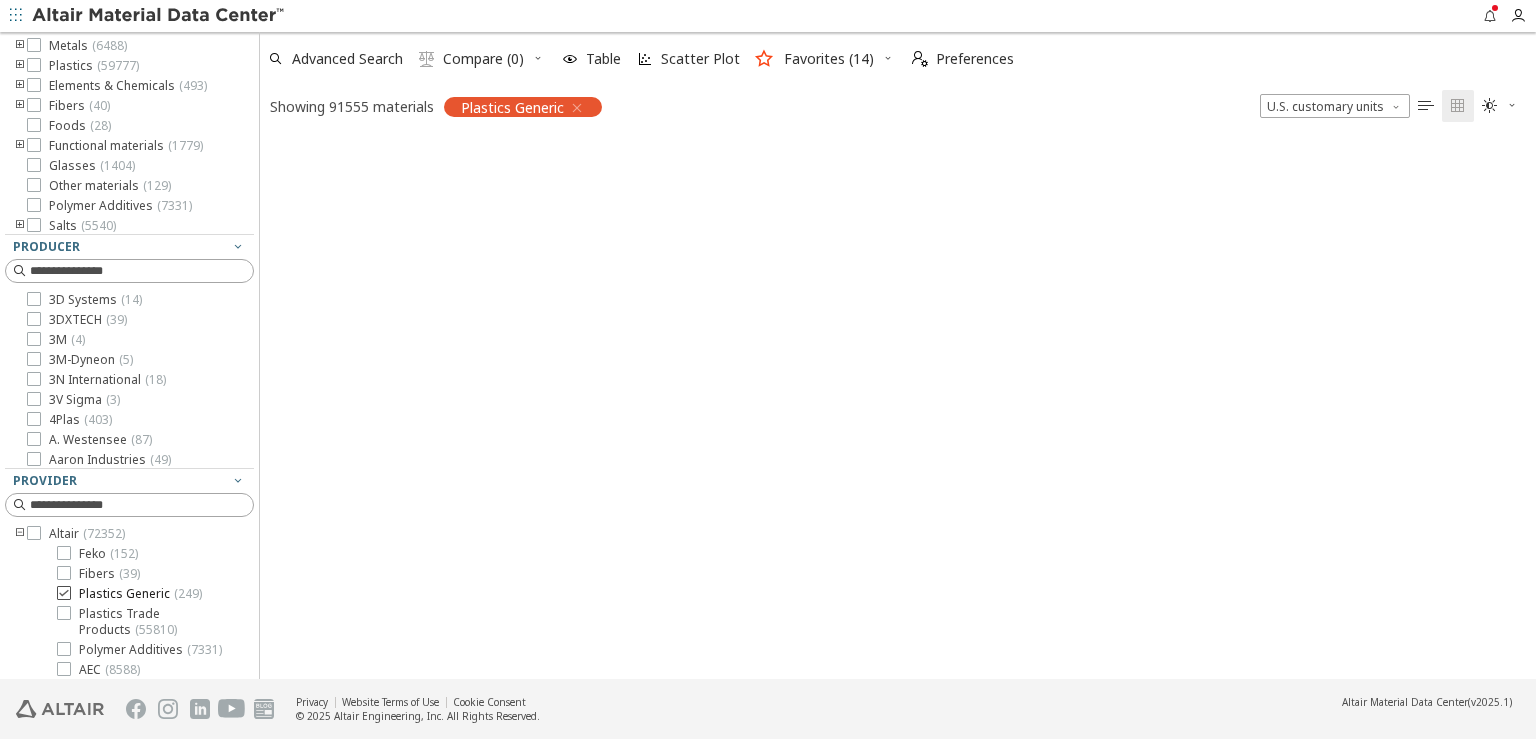 scroll, scrollTop: 536, scrollLeft: 1259, axis: both 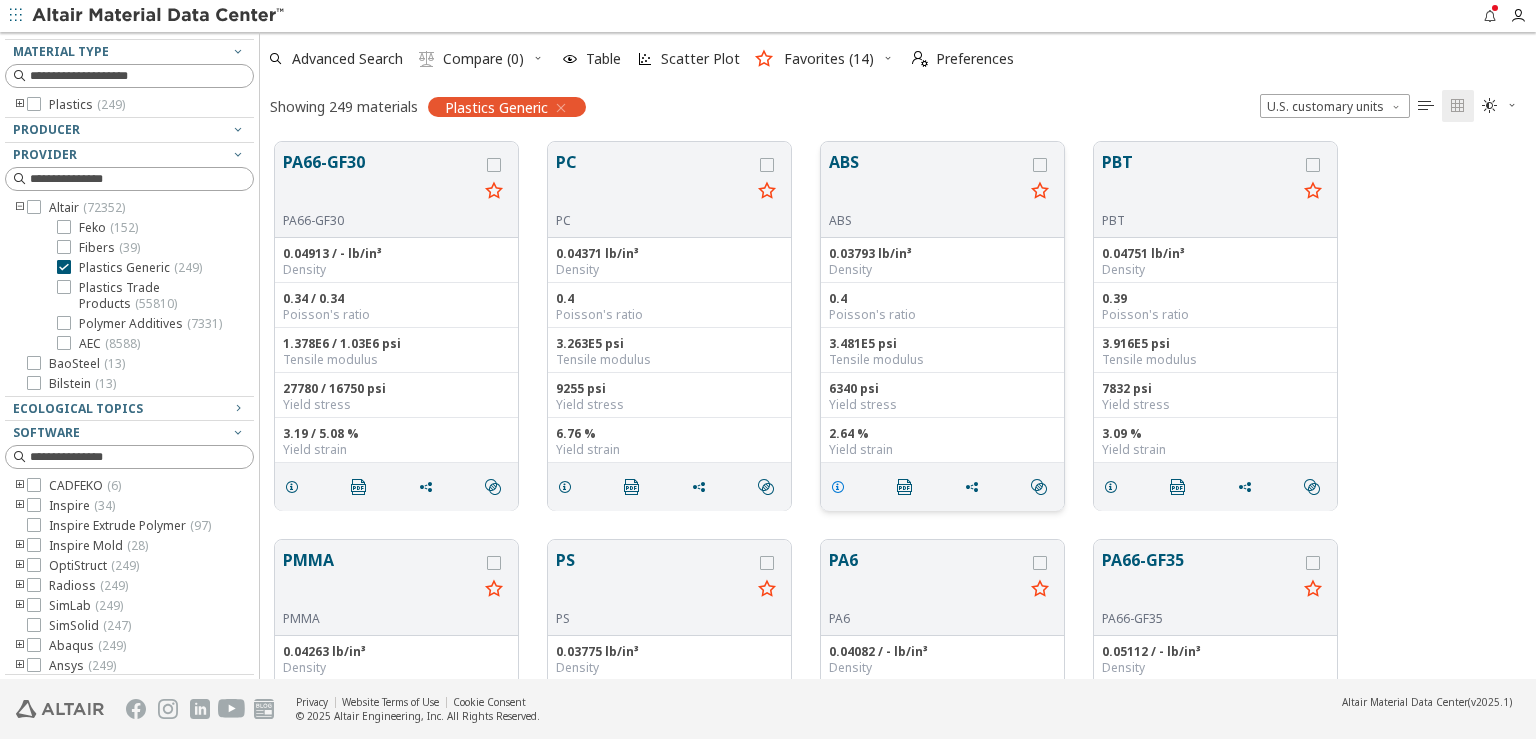 click at bounding box center [838, 487] 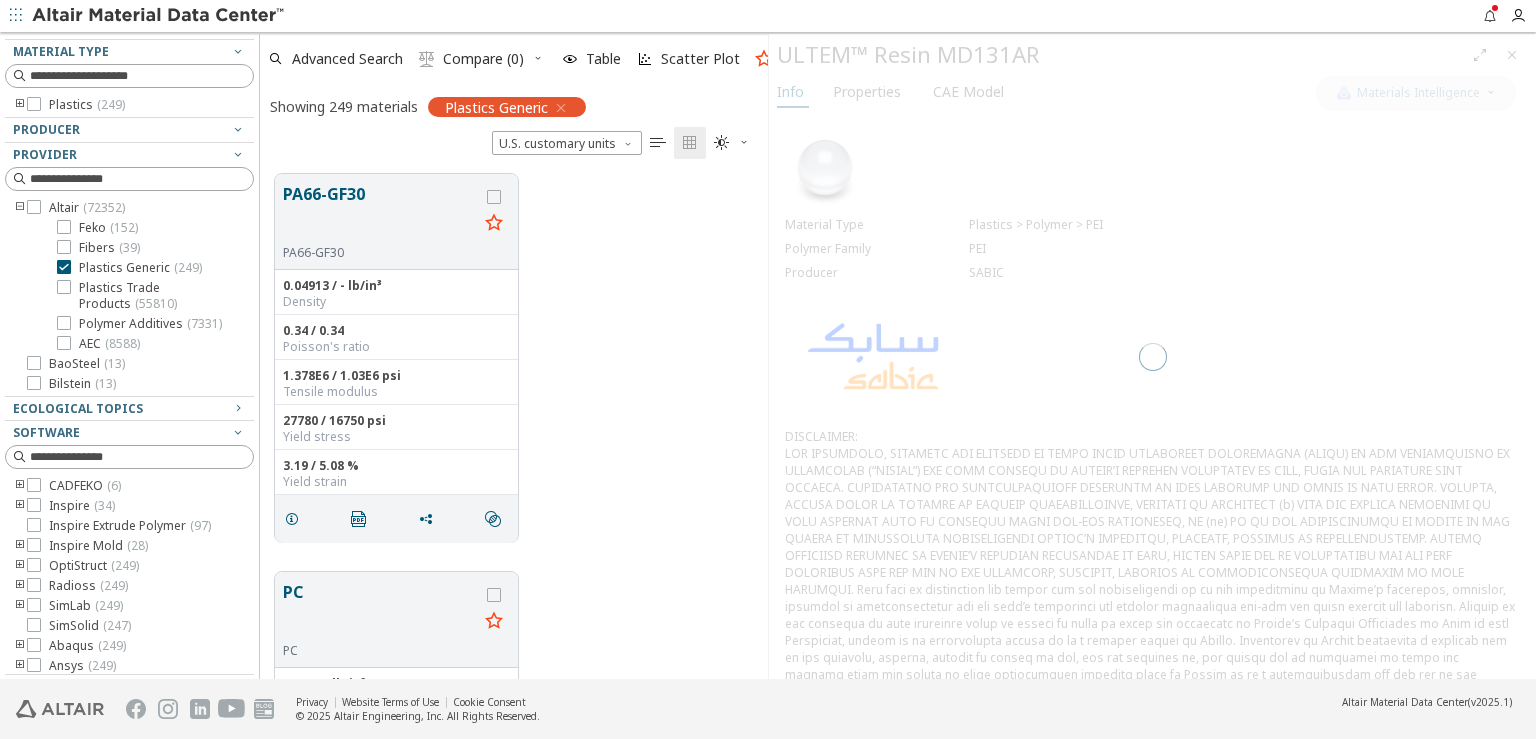 scroll, scrollTop: 504, scrollLeft: 491, axis: both 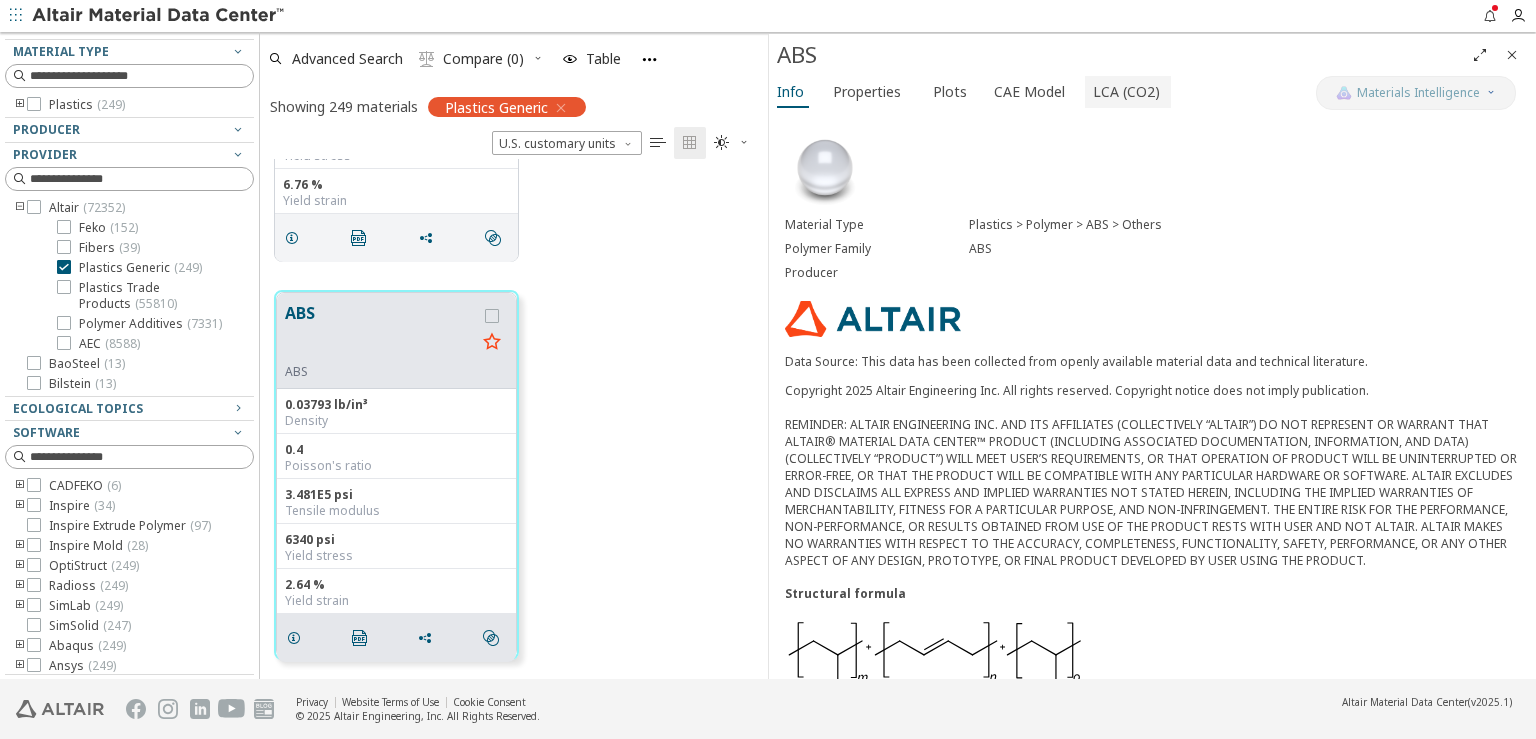 click on "LCA (CO2)" at bounding box center [1126, 92] 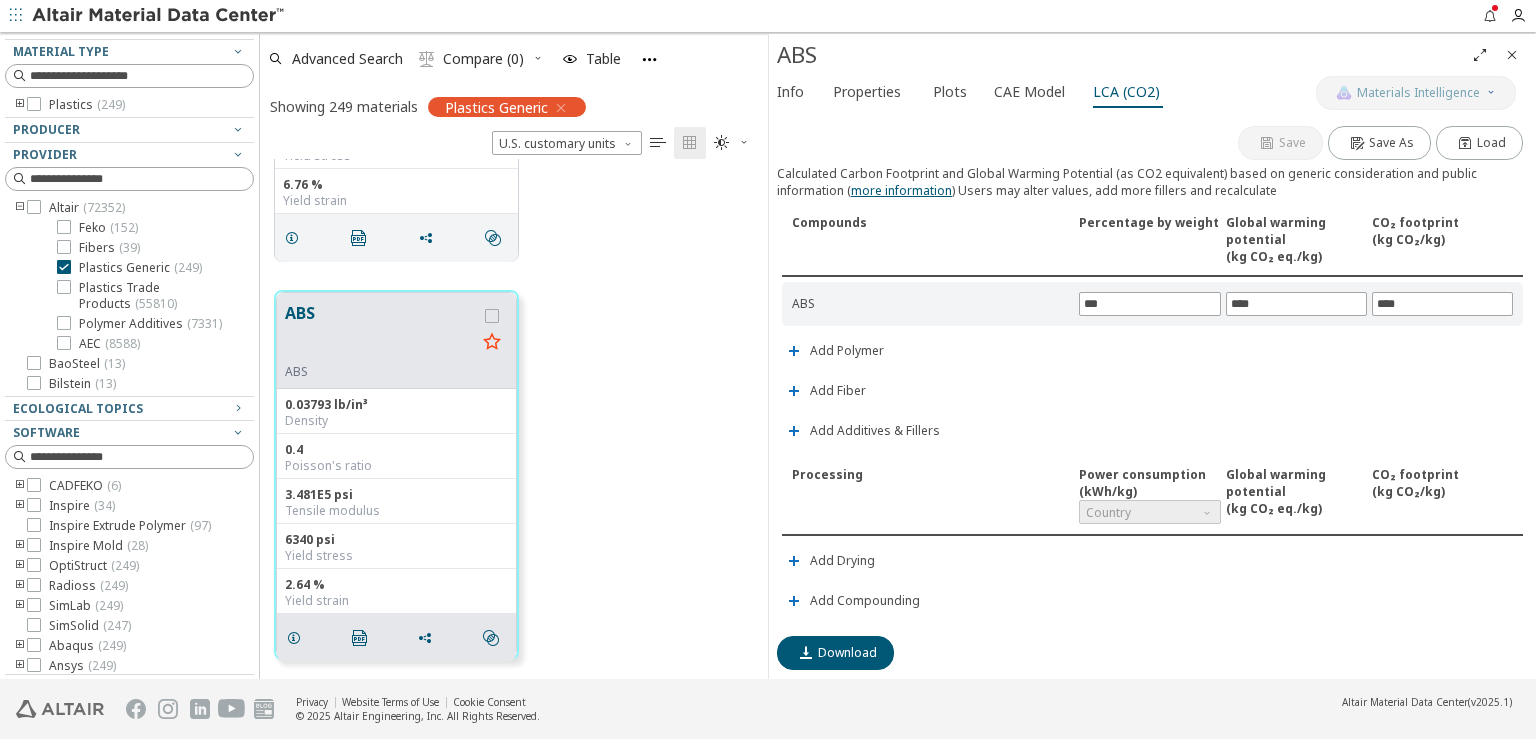 click at bounding box center [1512, 55] 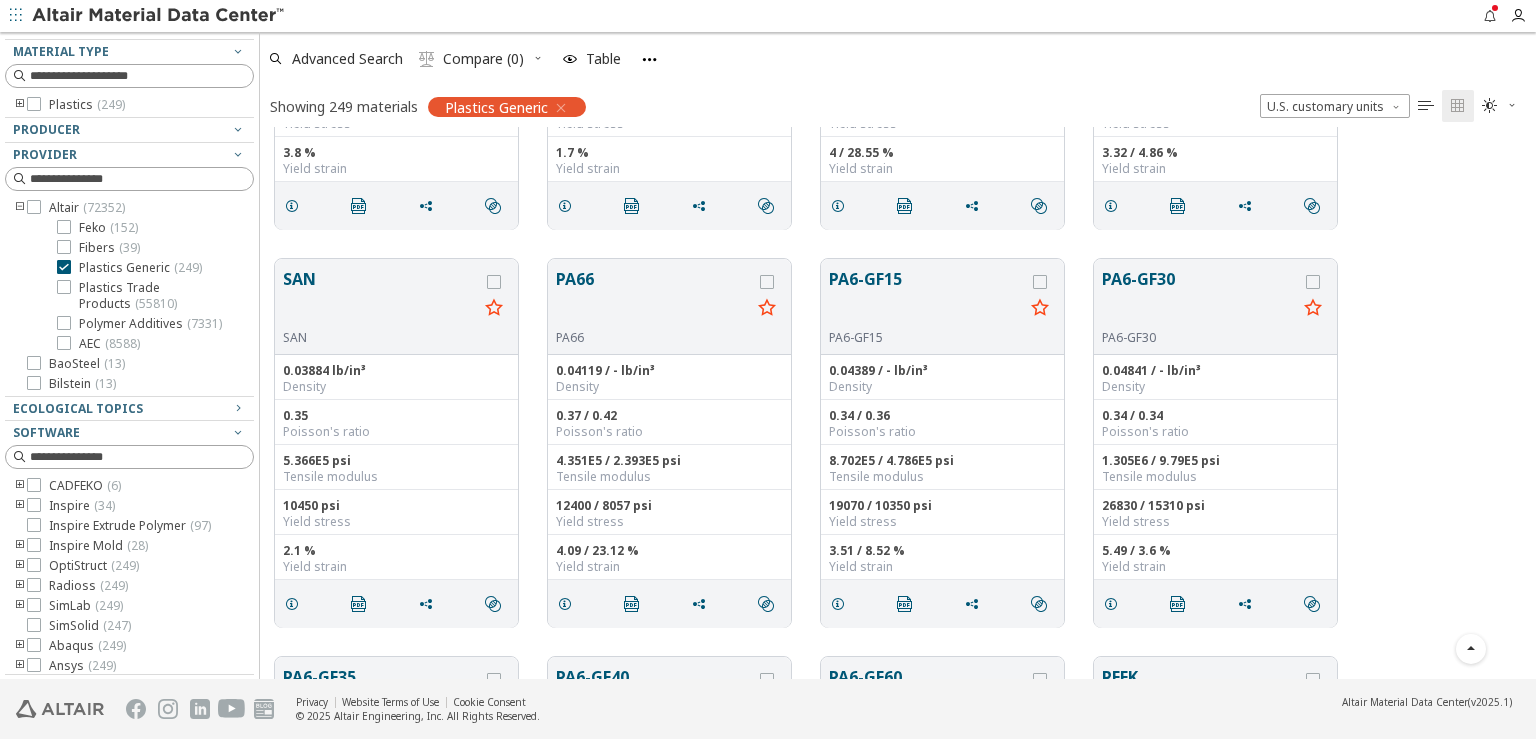 scroll, scrollTop: 18, scrollLeft: 17, axis: both 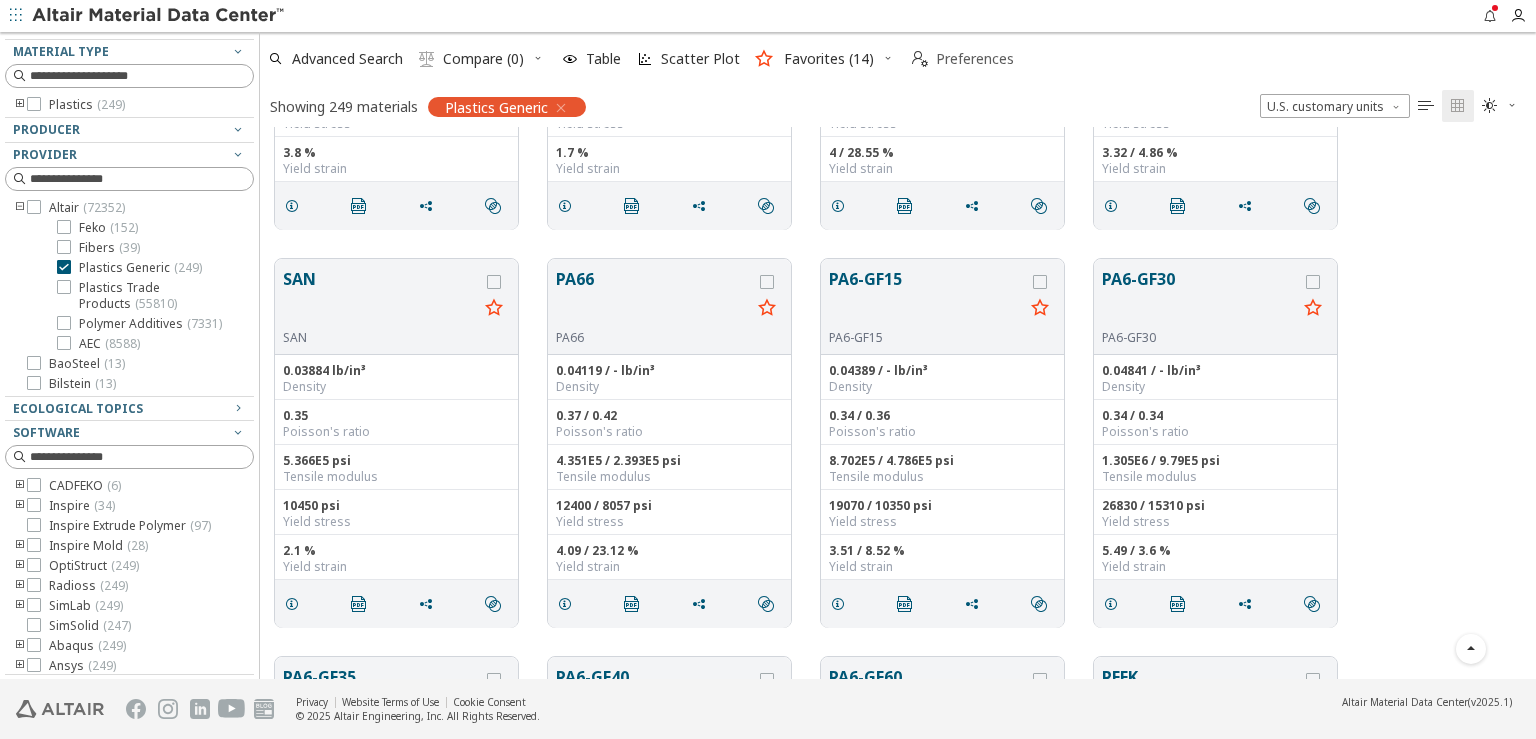 click on "Preferences" at bounding box center (975, 59) 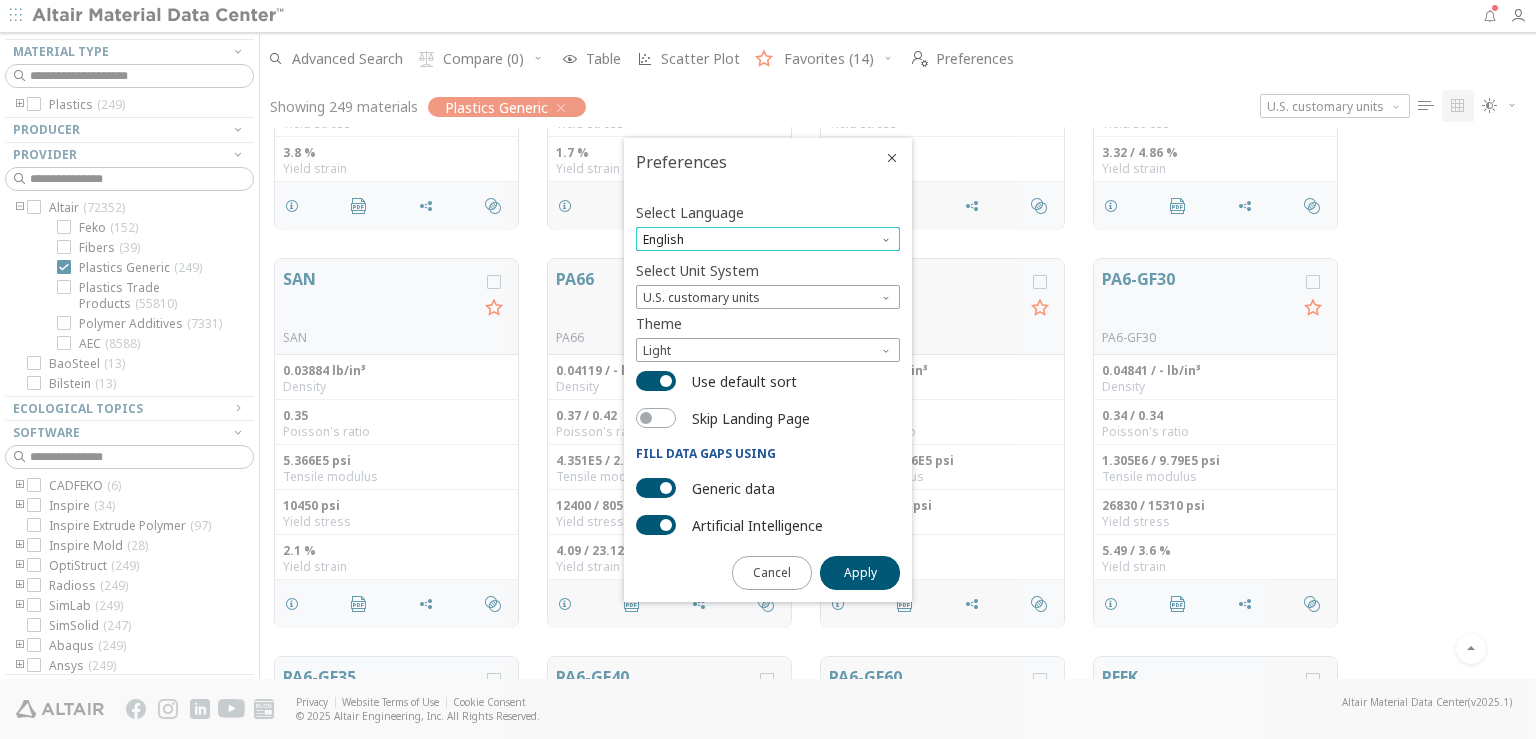 click on "English" at bounding box center [768, 239] 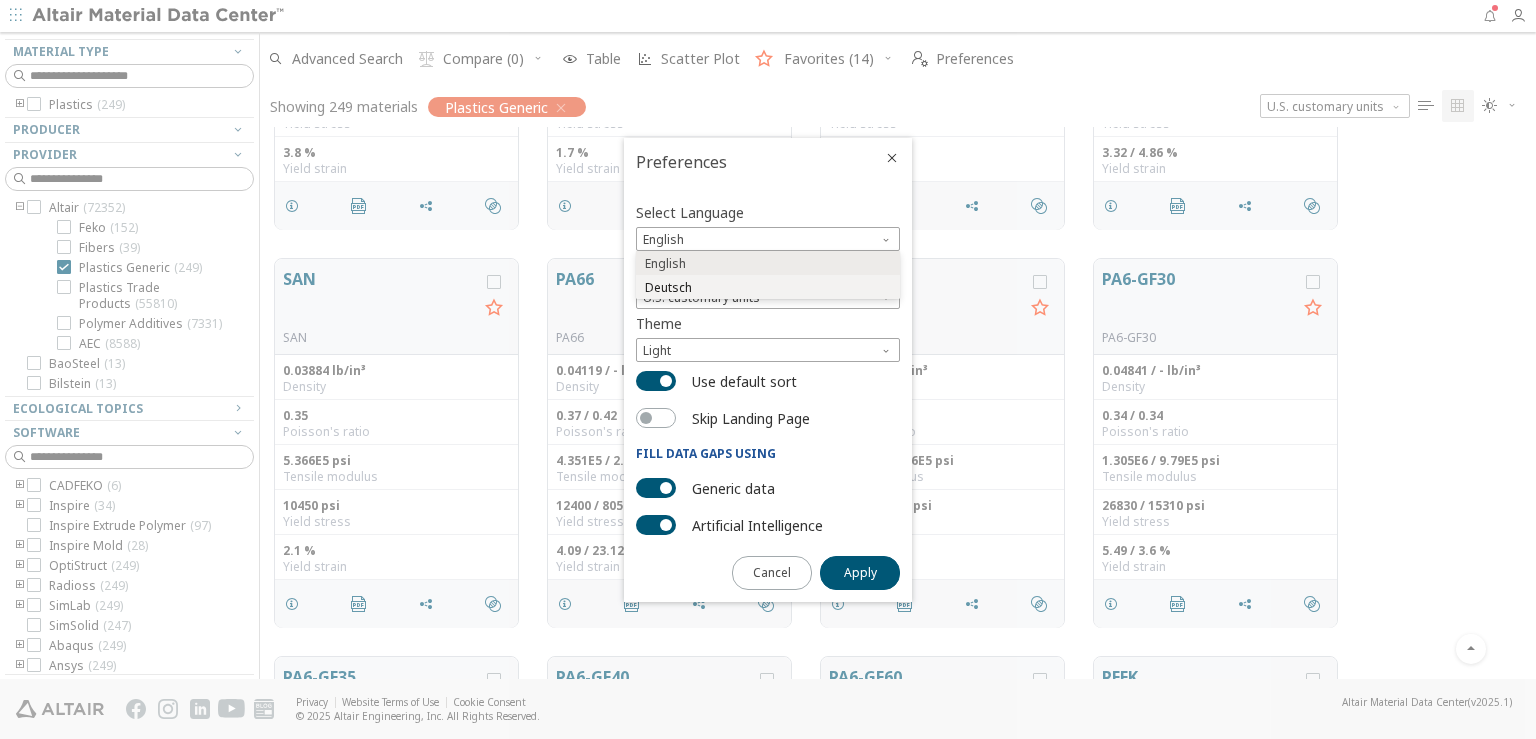 click on "Deutsch" at bounding box center (768, 288) 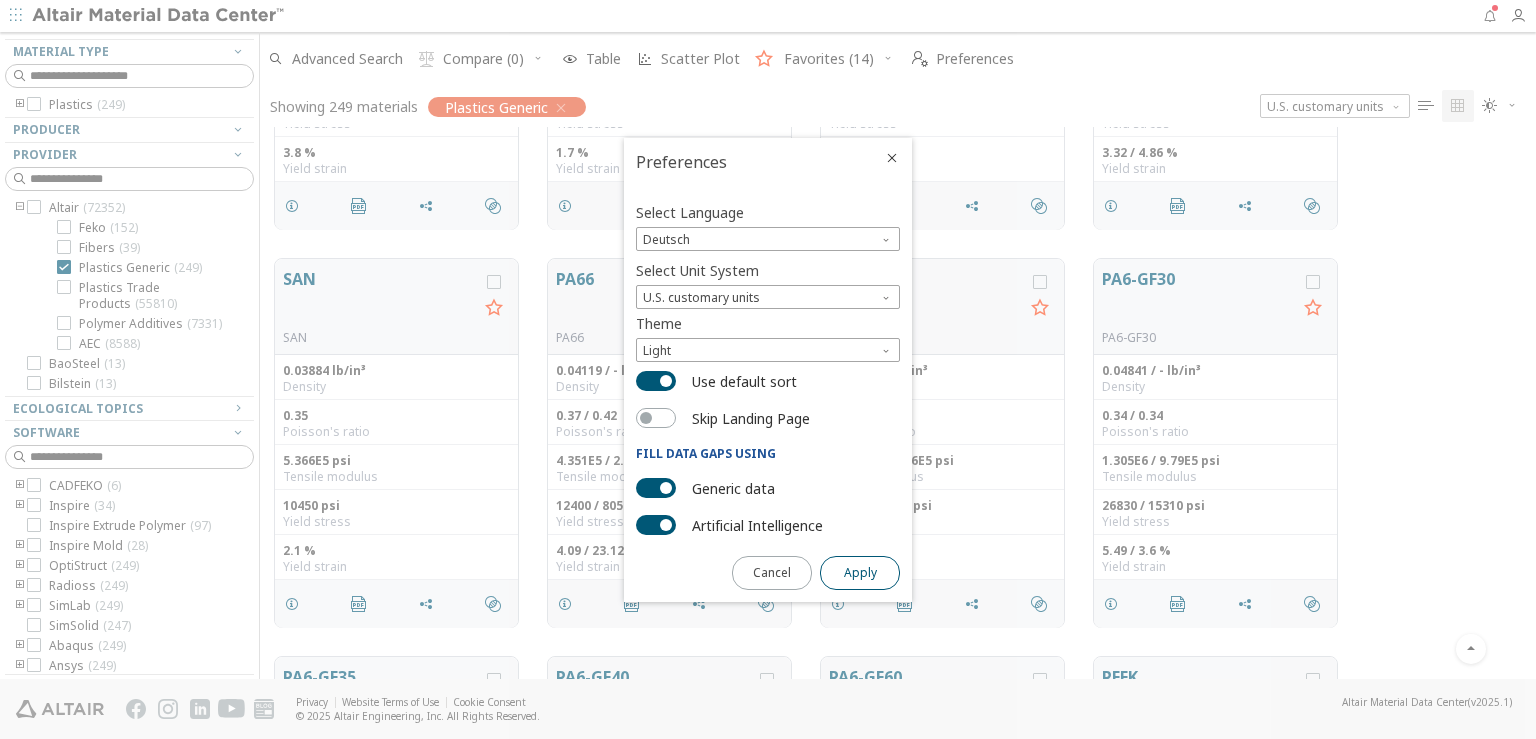 drag, startPoint x: 831, startPoint y: 593, endPoint x: 840, endPoint y: 574, distance: 21.023796 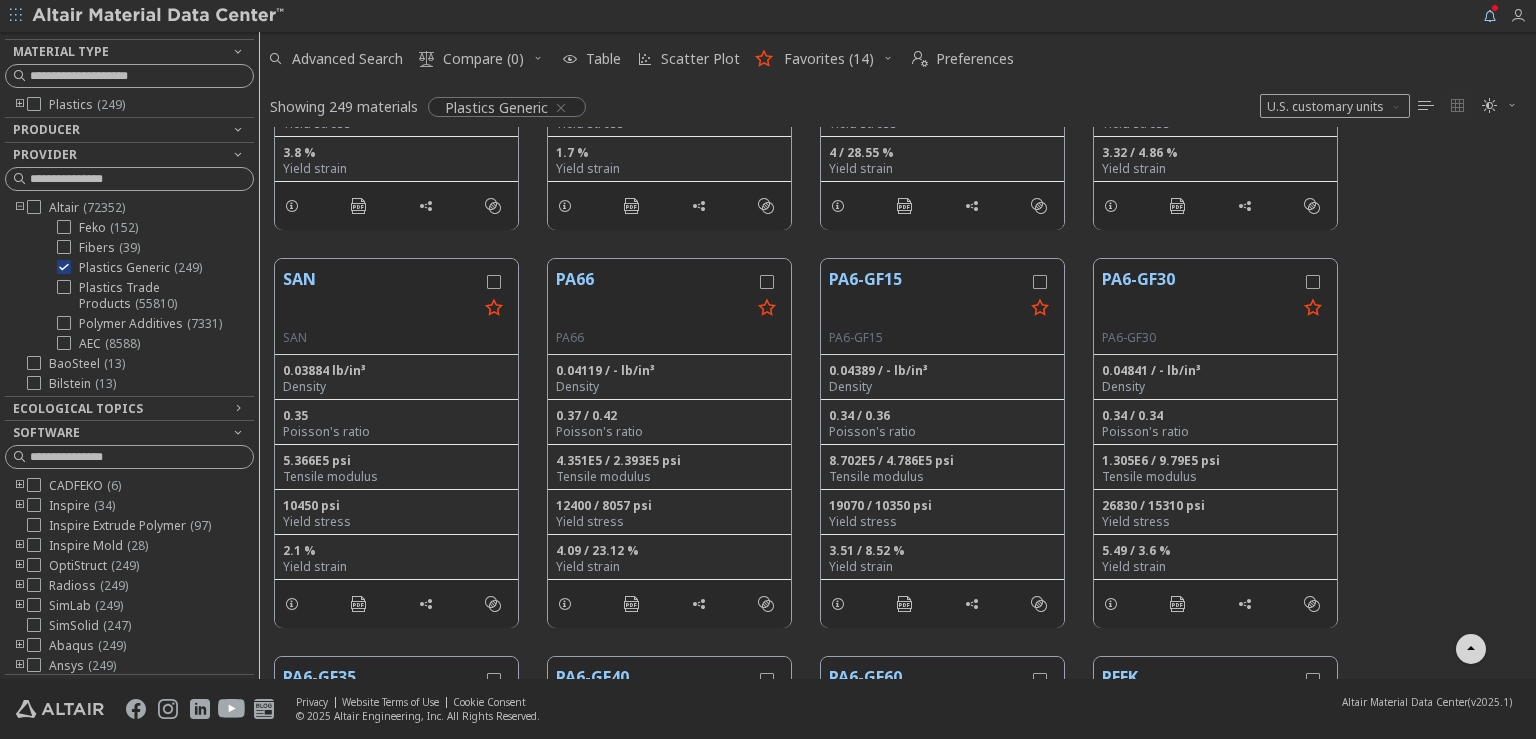 scroll, scrollTop: 18, scrollLeft: 12, axis: both 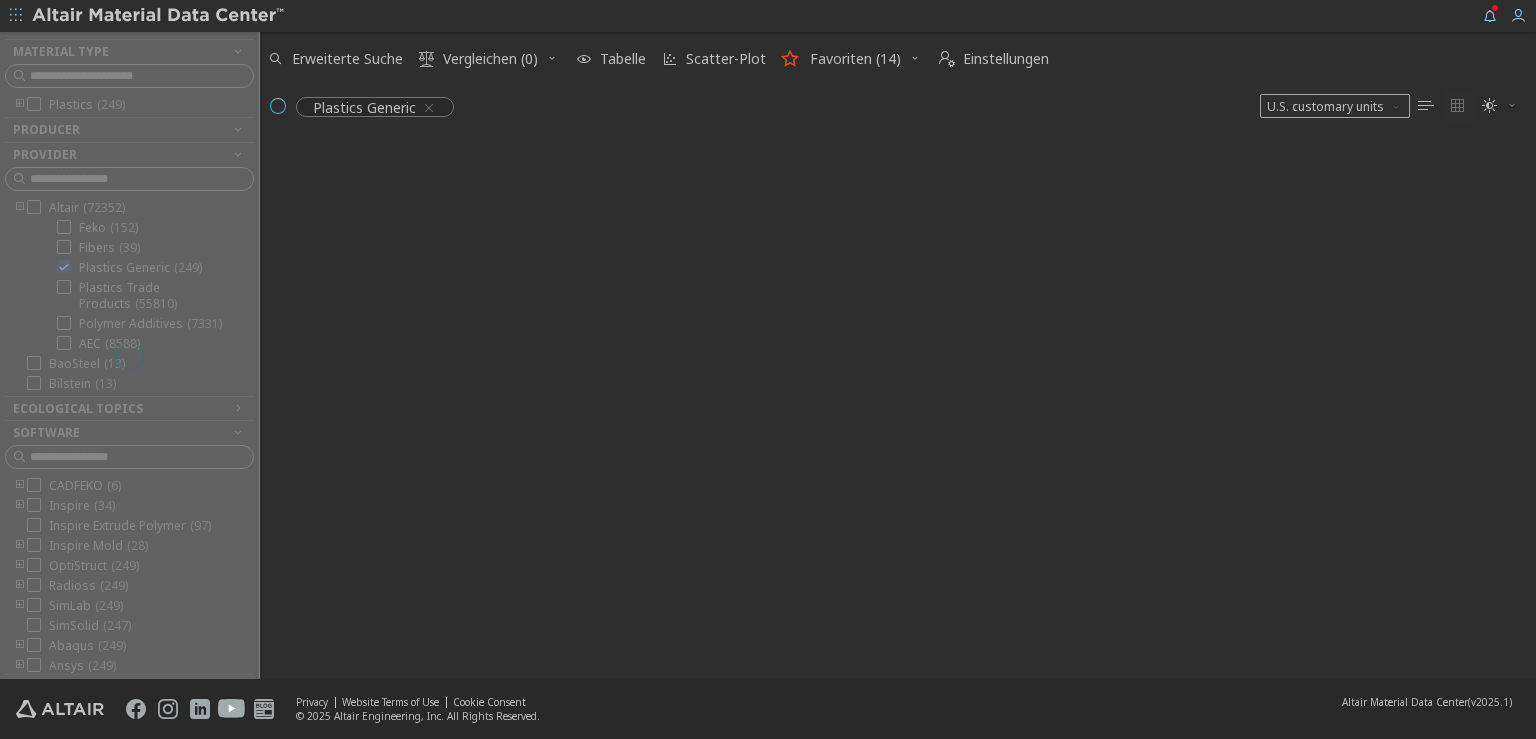 click at bounding box center [1512, 105] 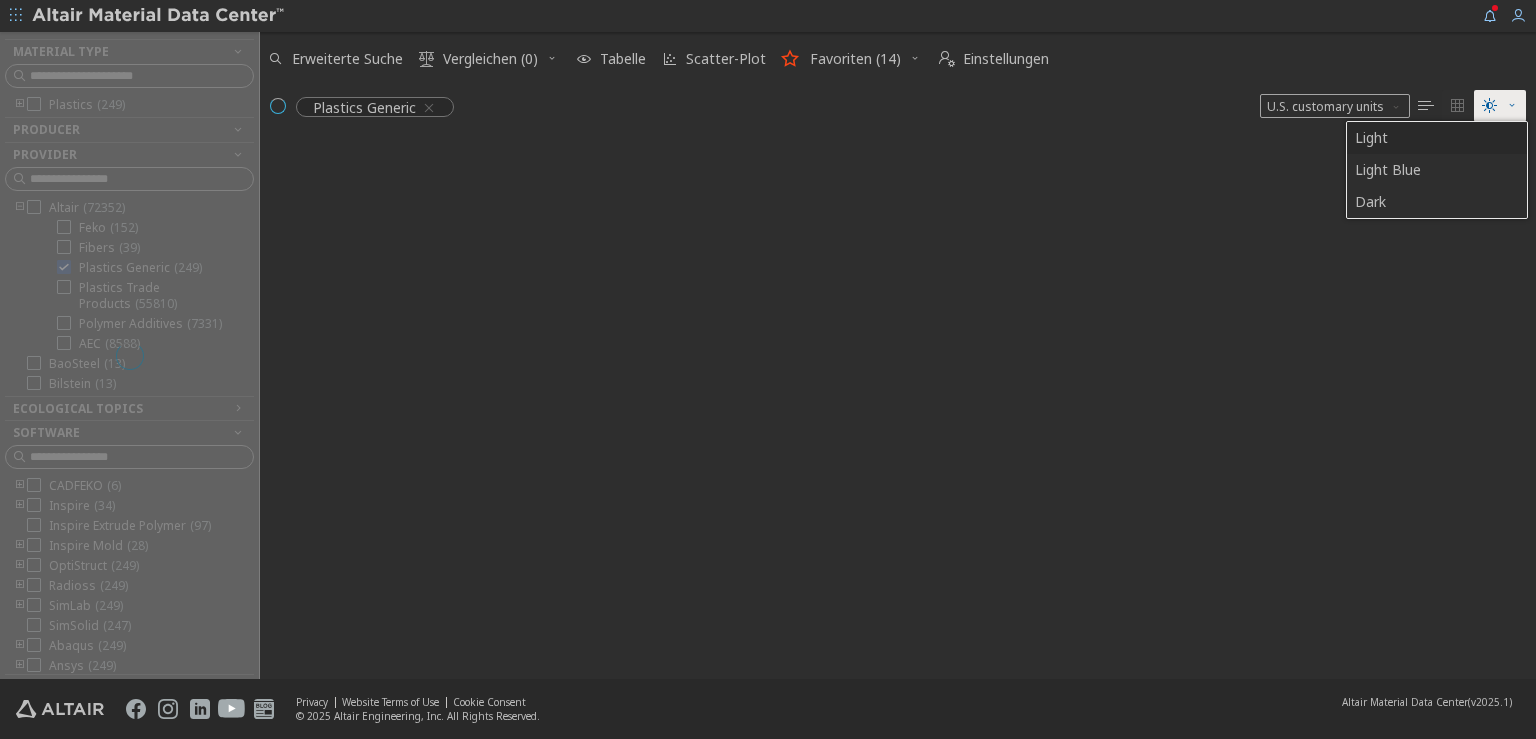 click on "Light" at bounding box center [1435, 138] 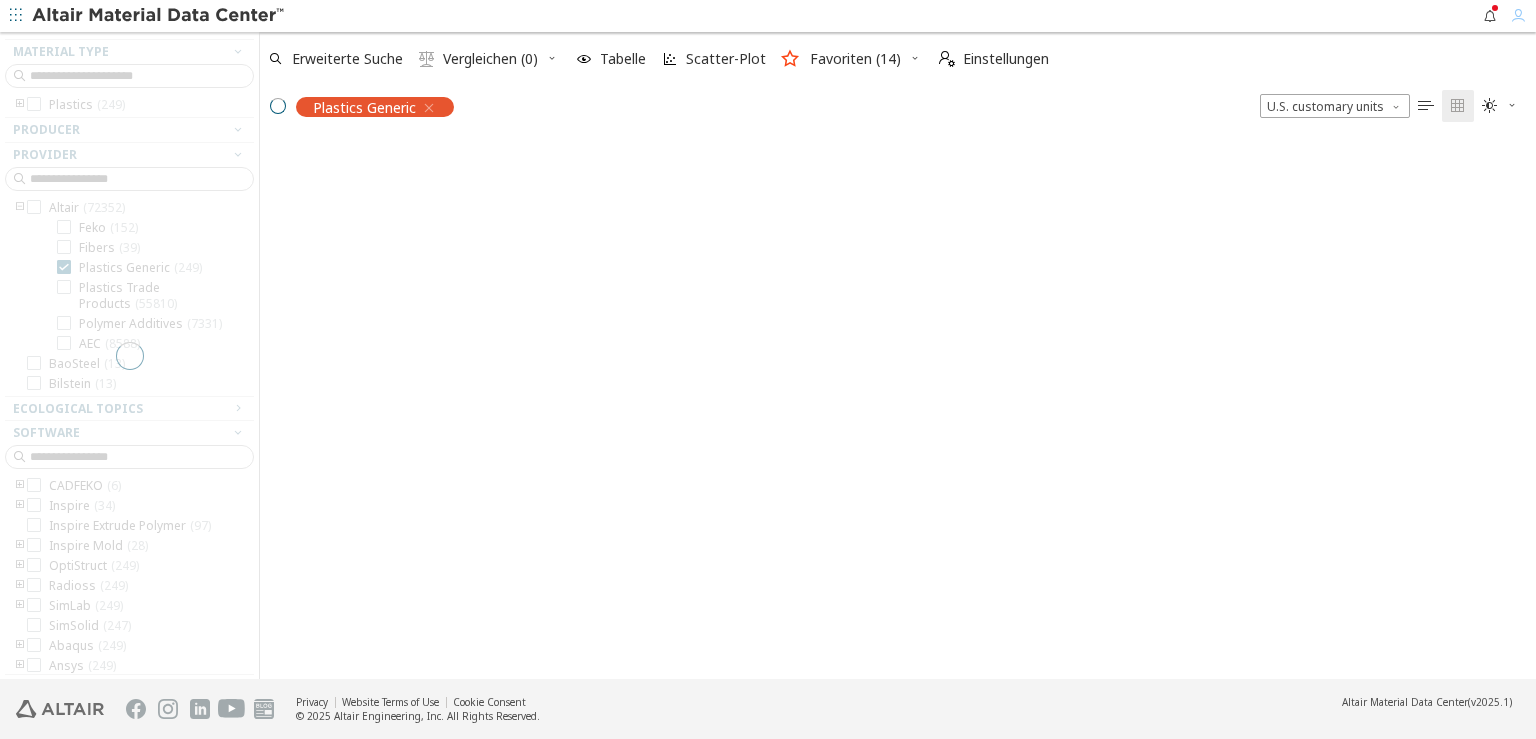 scroll, scrollTop: 536, scrollLeft: 1259, axis: both 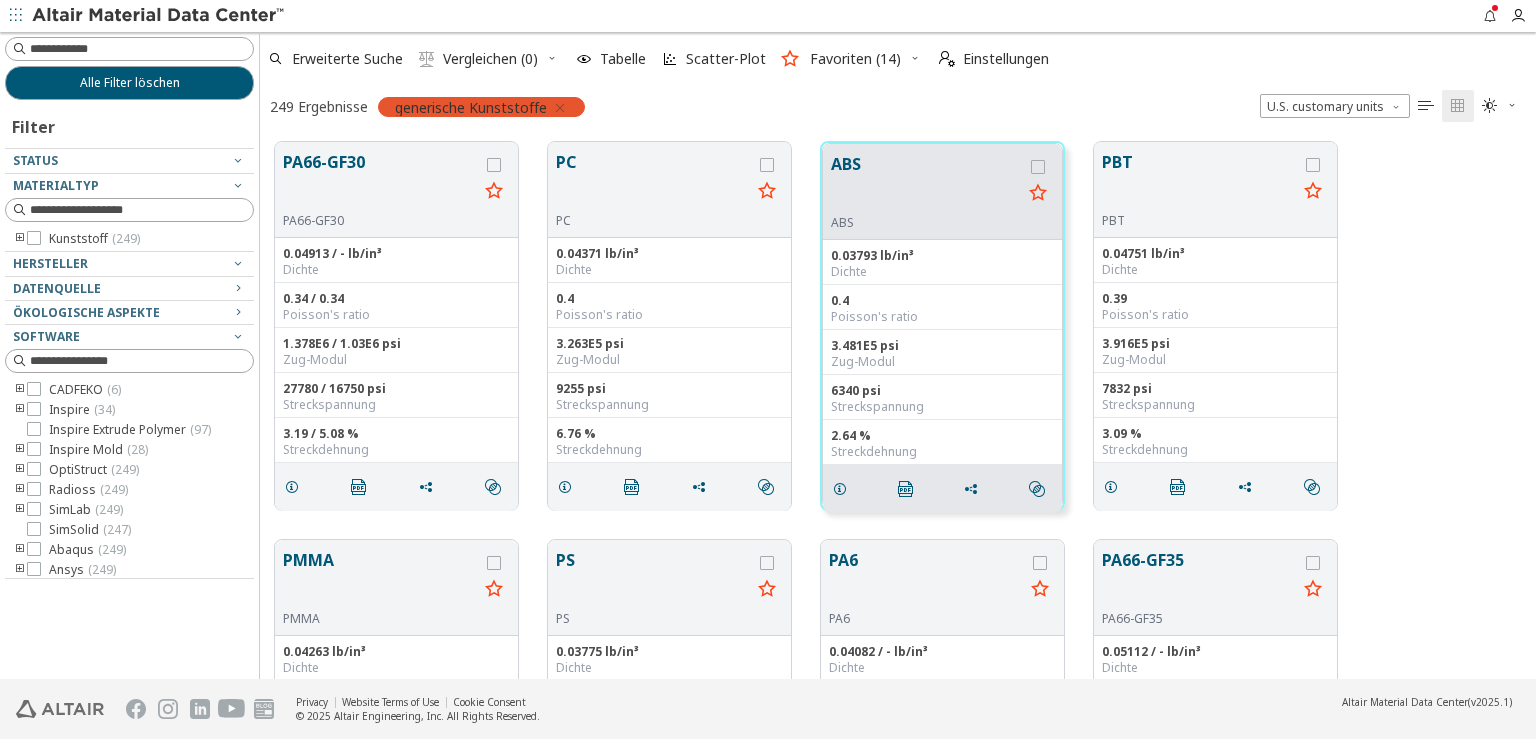 click at bounding box center (560, 108) 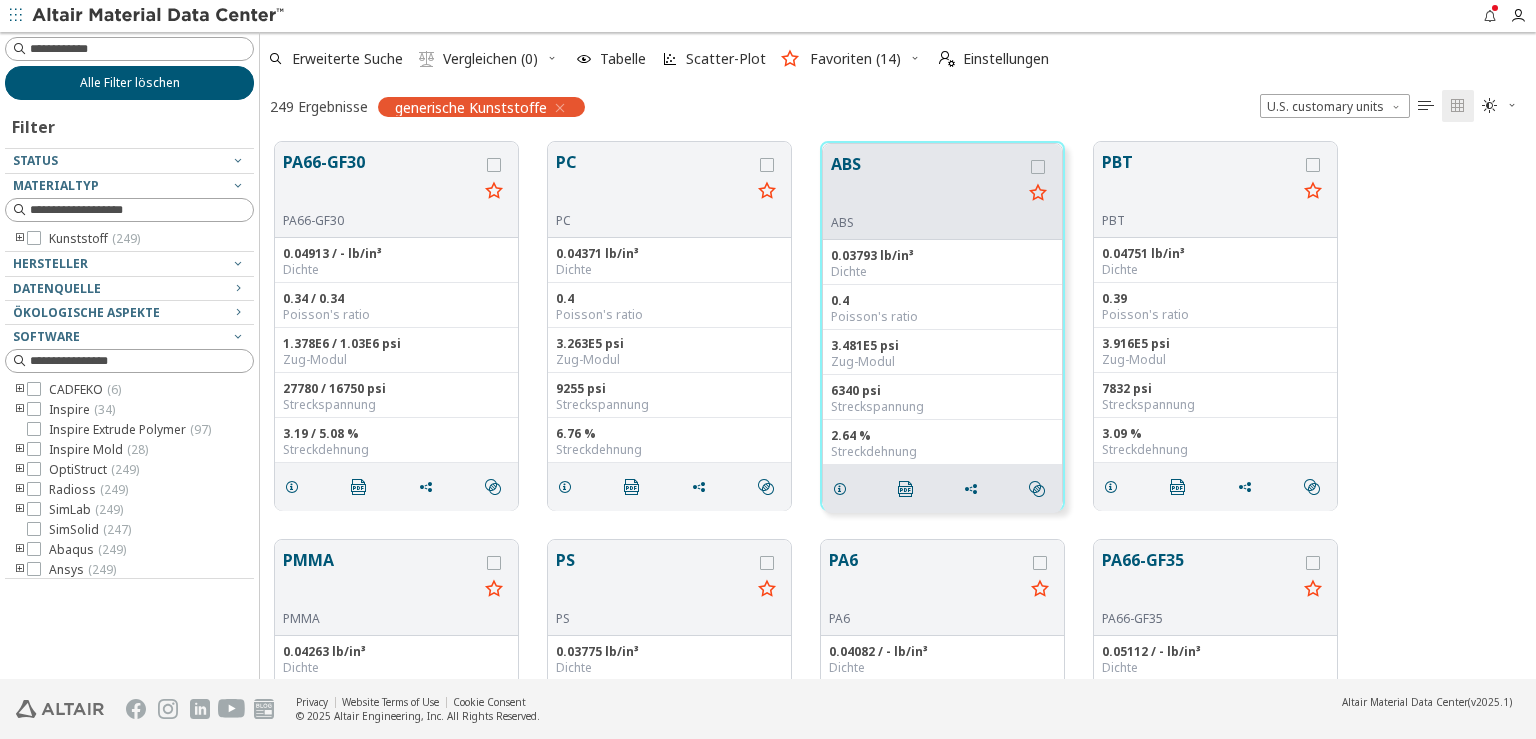 click on "Alle Filter löschen" at bounding box center (129, 83) 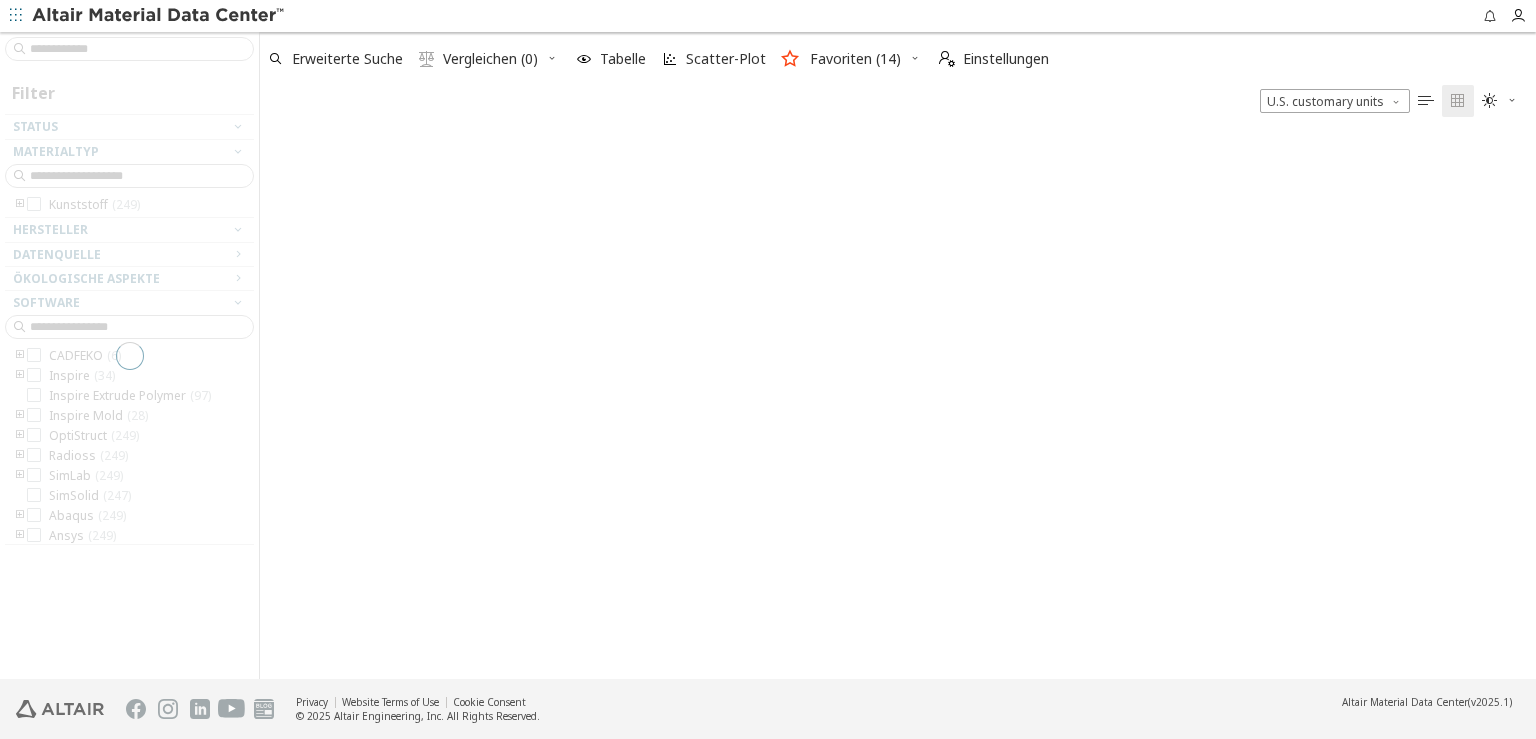 scroll, scrollTop: 17, scrollLeft: 17, axis: both 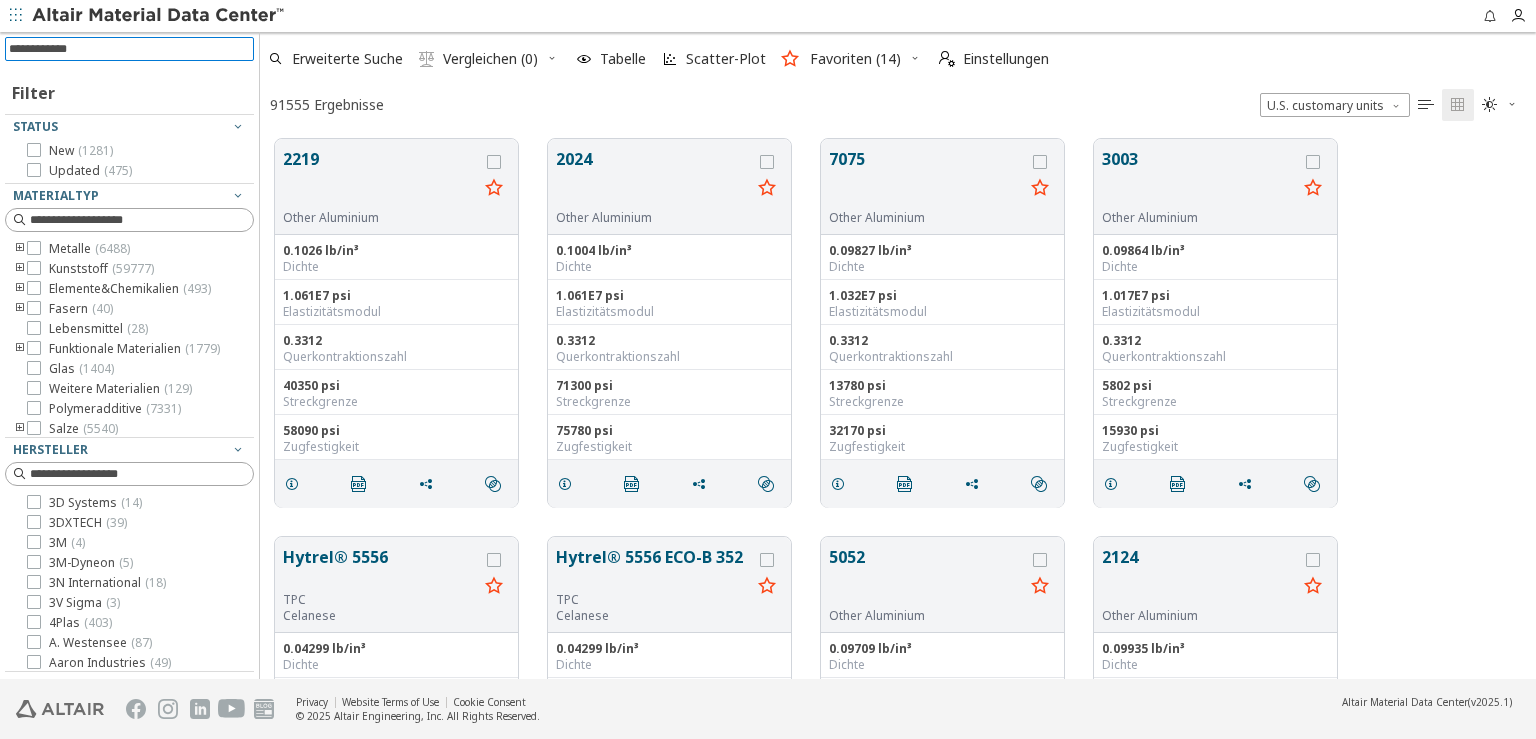 click at bounding box center [131, 49] 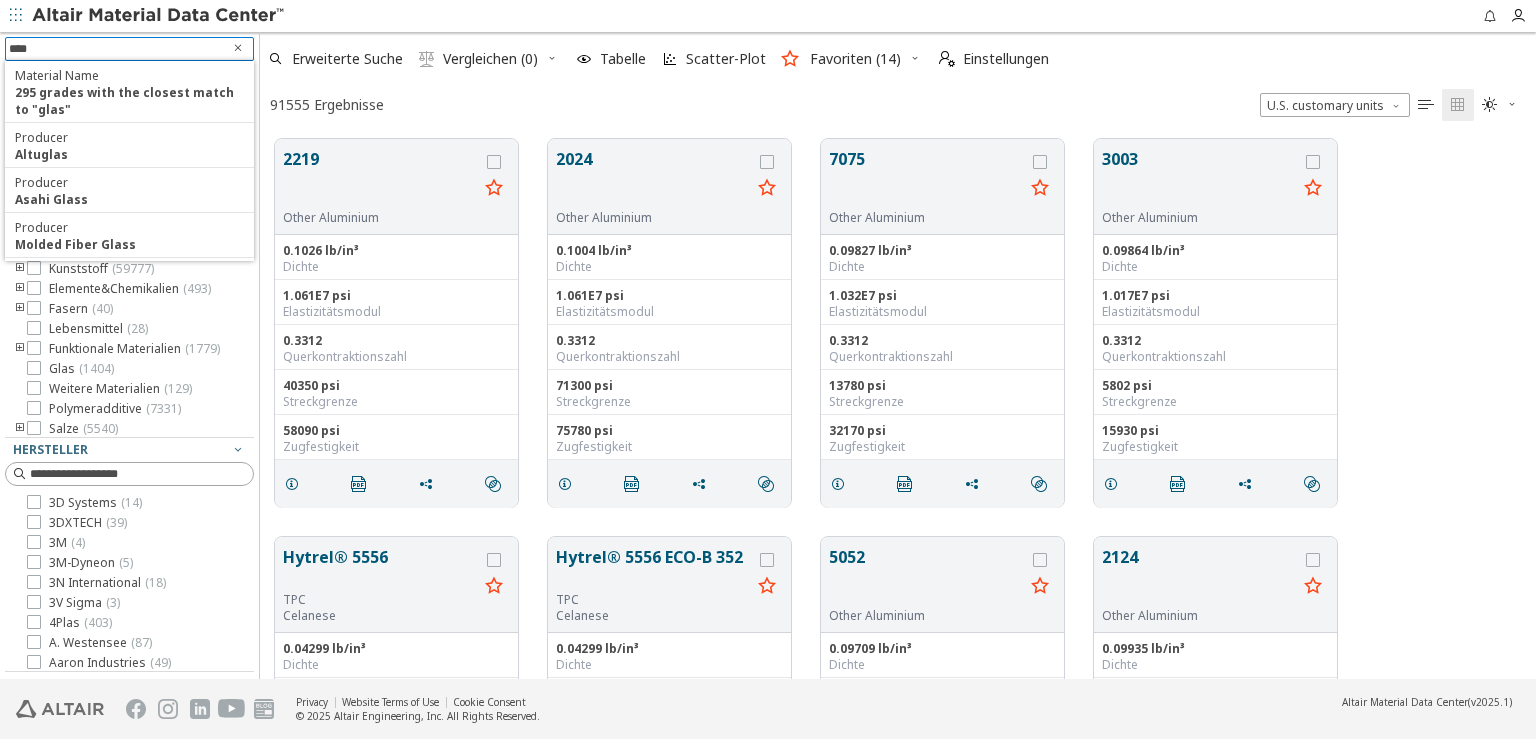 type on "****" 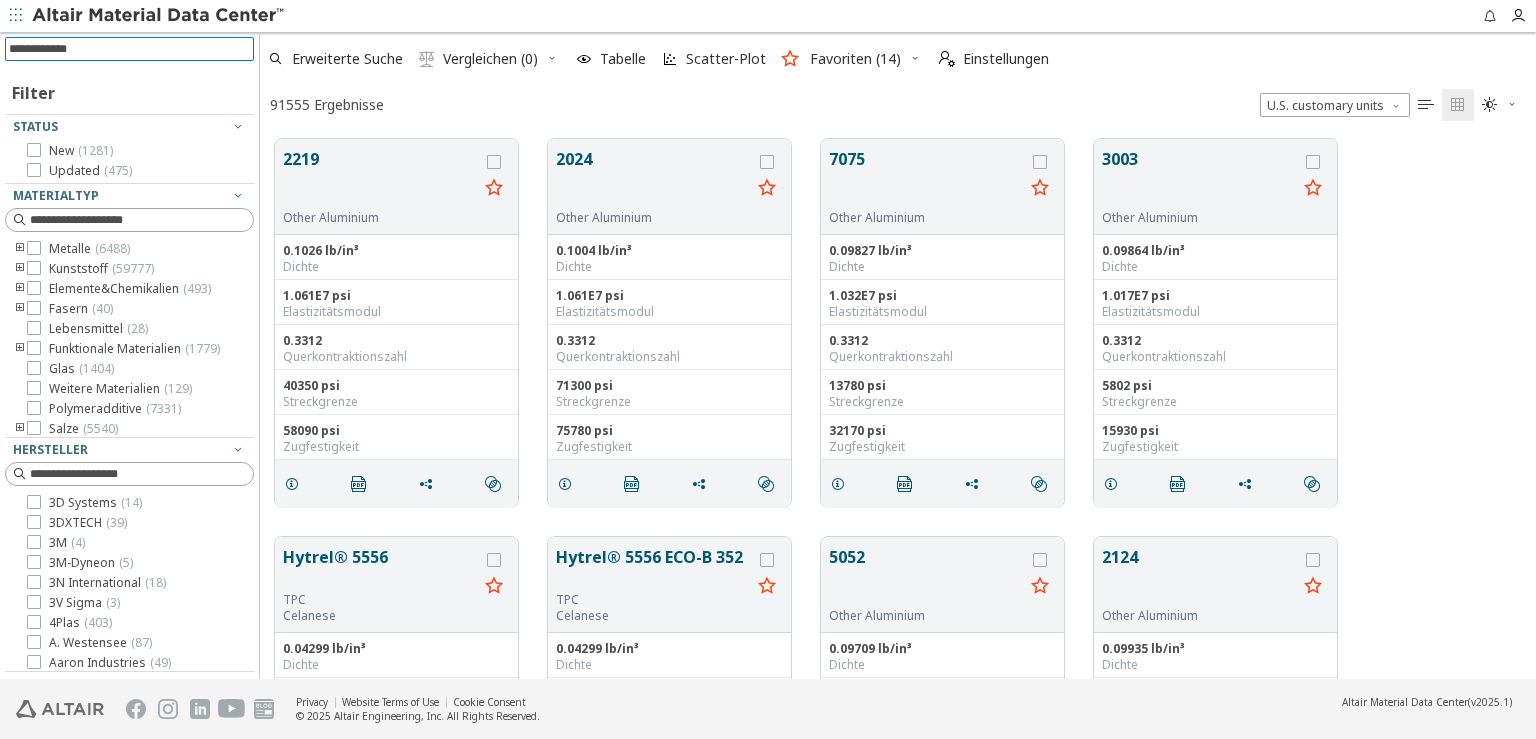 click at bounding box center (131, 49) 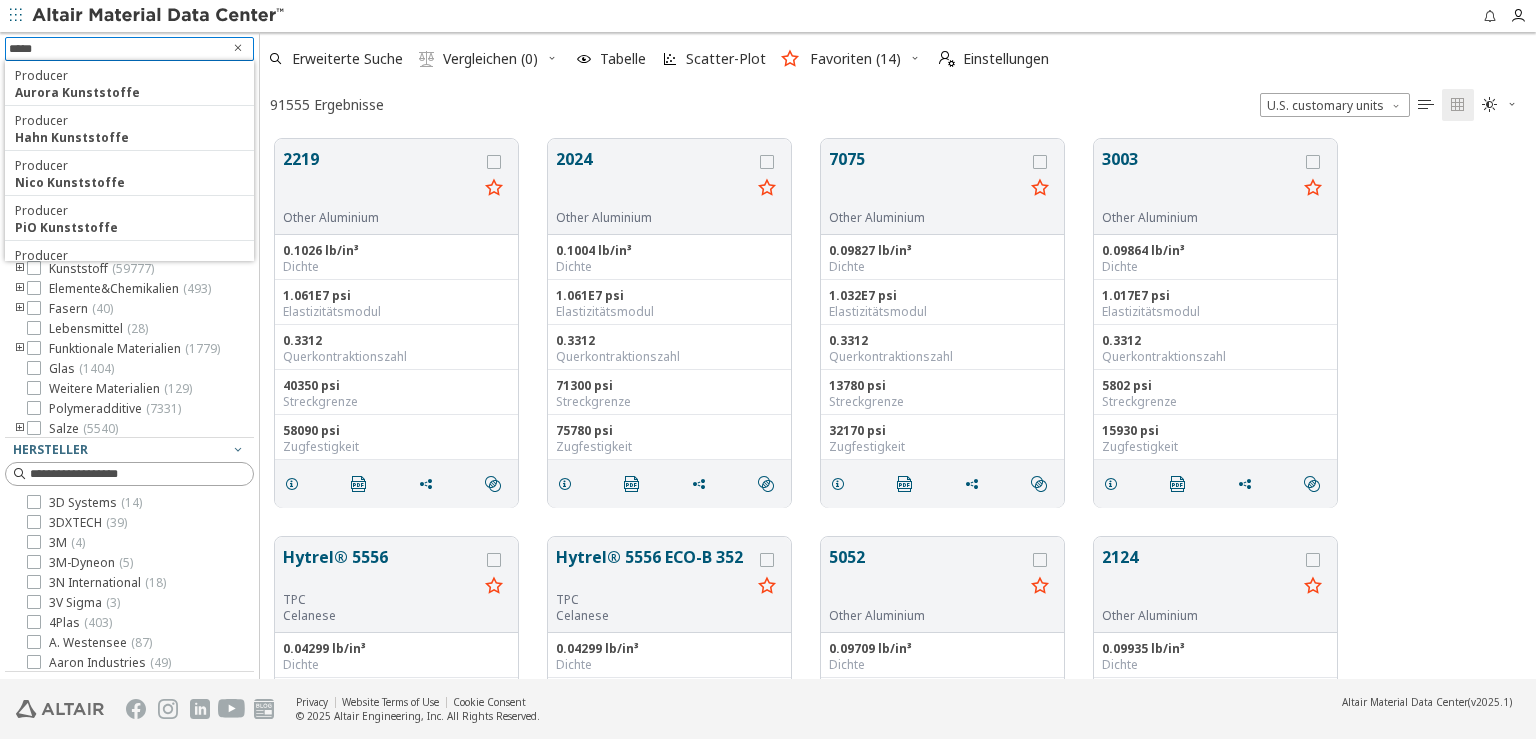 type on "*****" 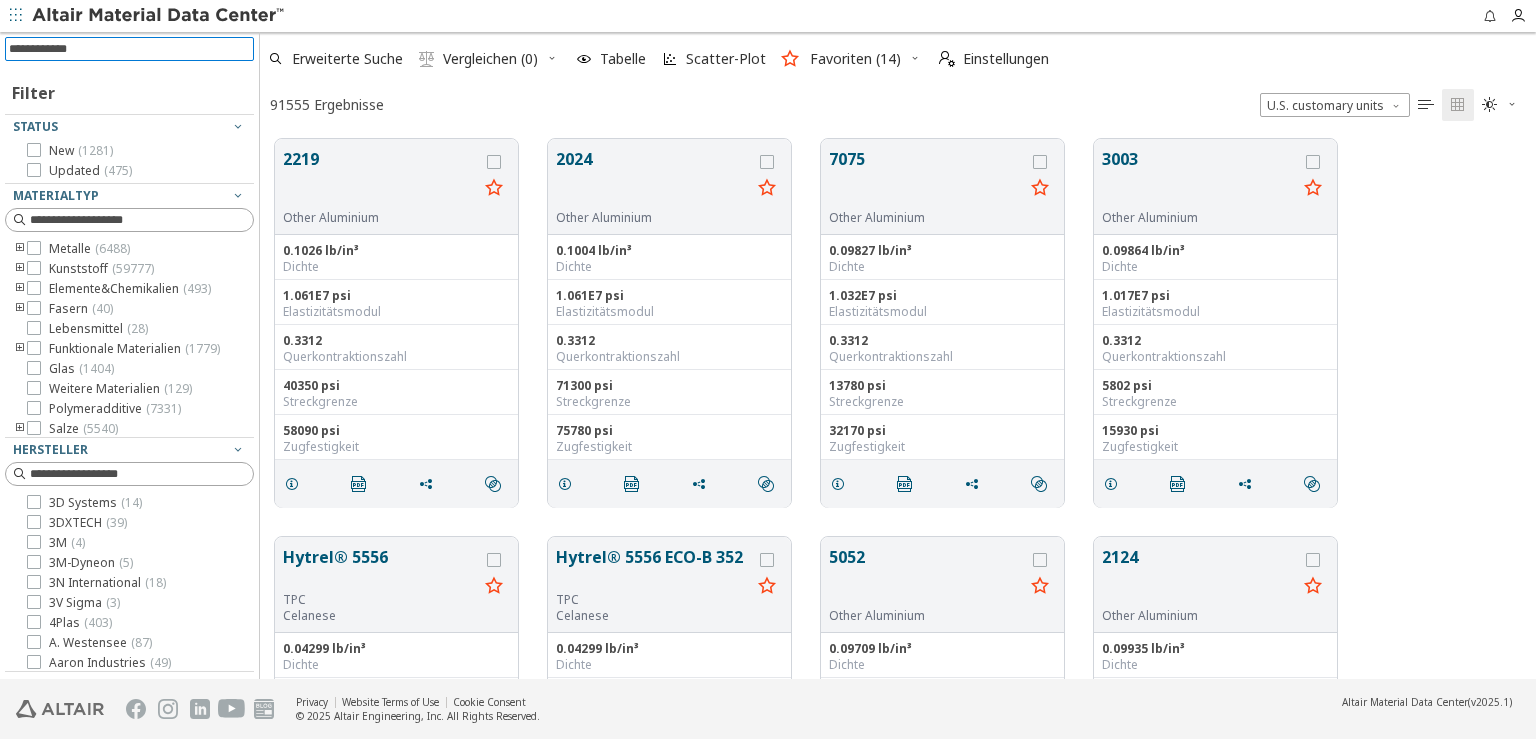 click at bounding box center [131, 49] 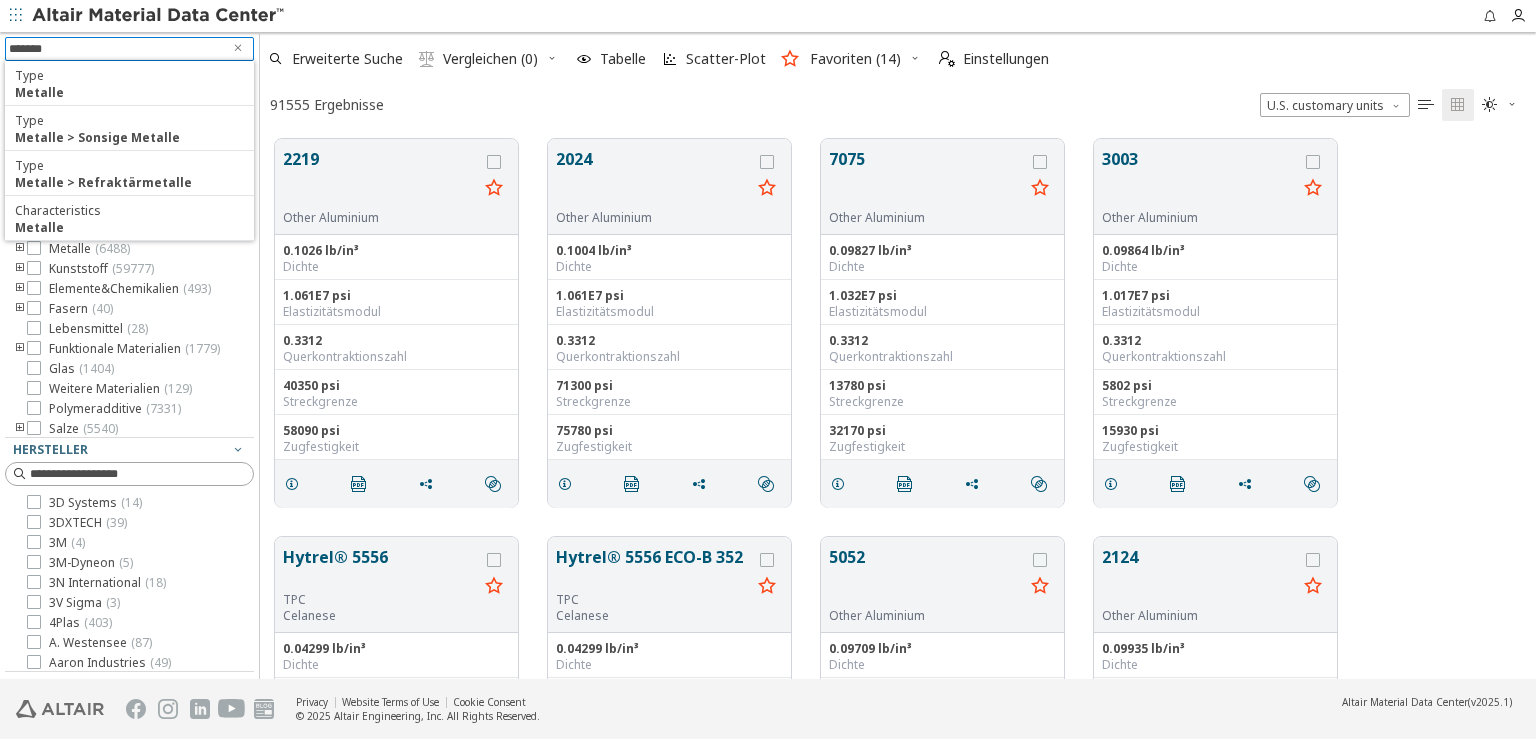 type on "*******" 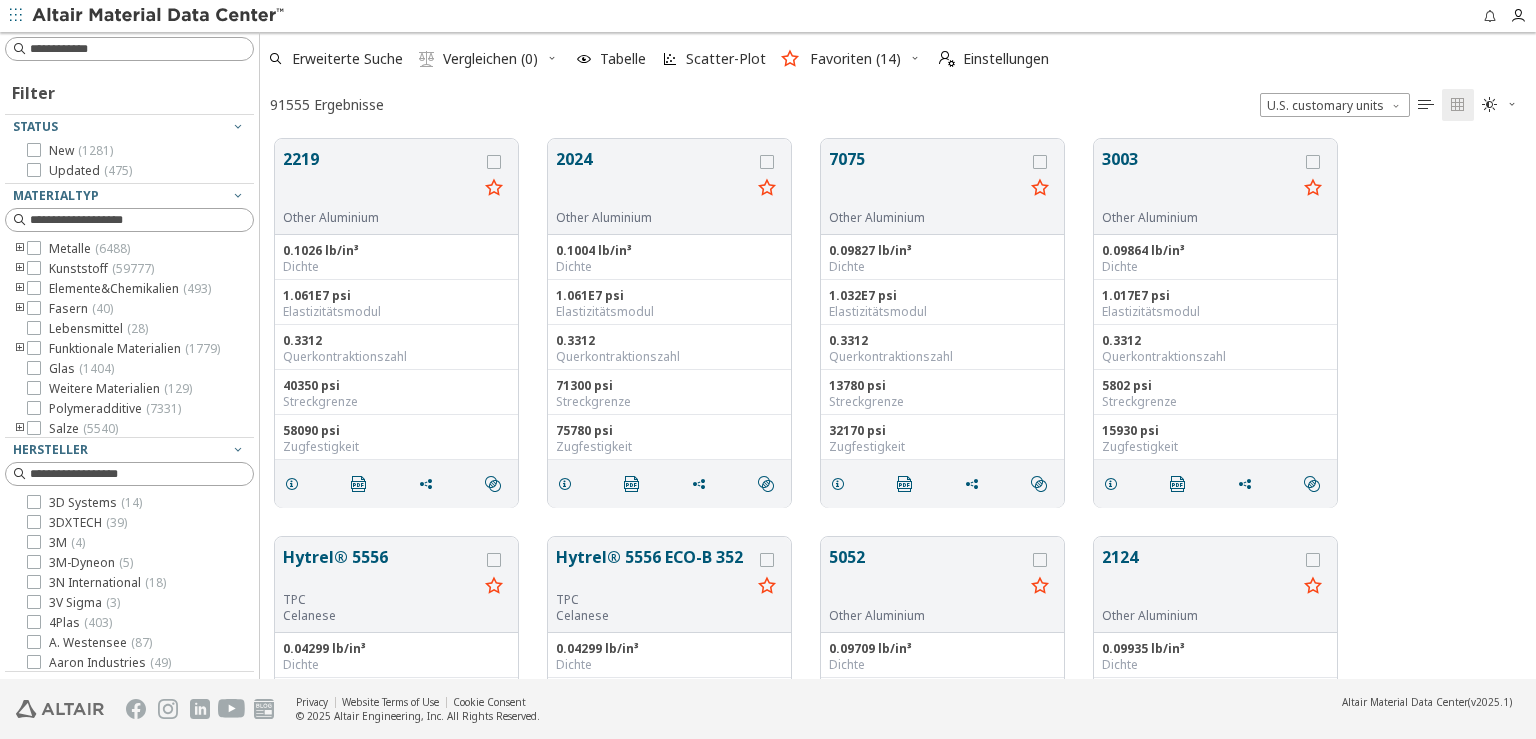 click at bounding box center [878, 16] 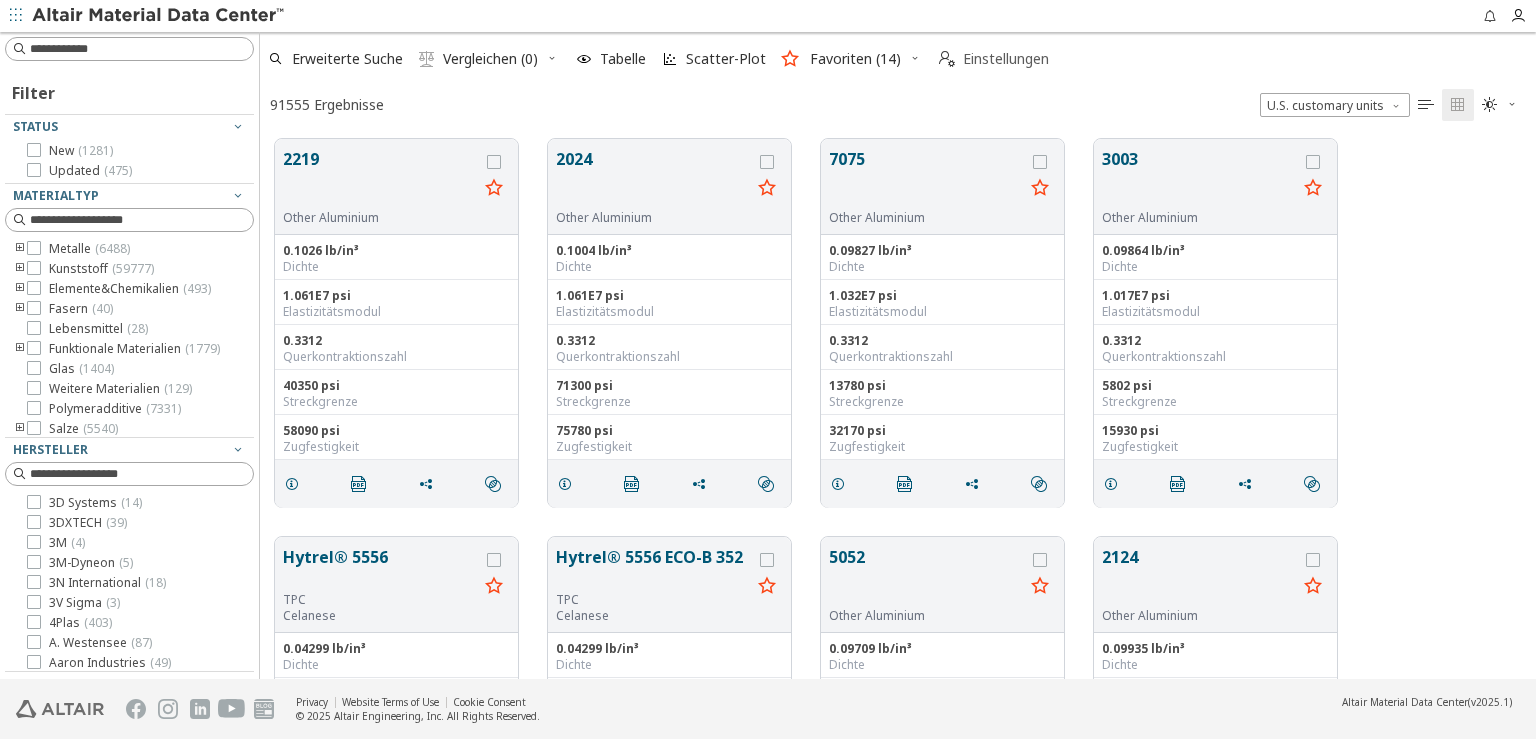 click on "Einstellungen" at bounding box center [1006, 59] 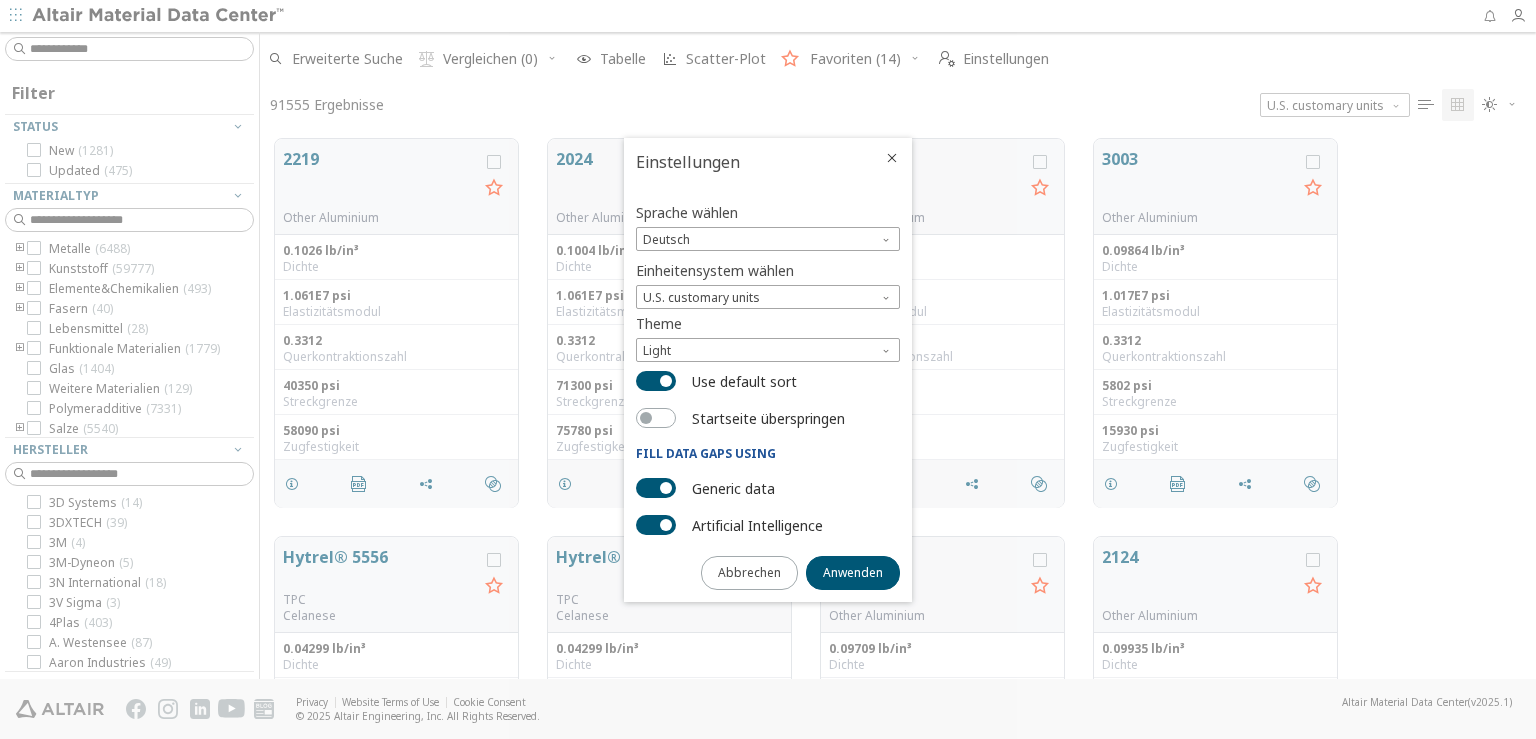 click on "Sprache wählen Deutsch" at bounding box center [768, 224] 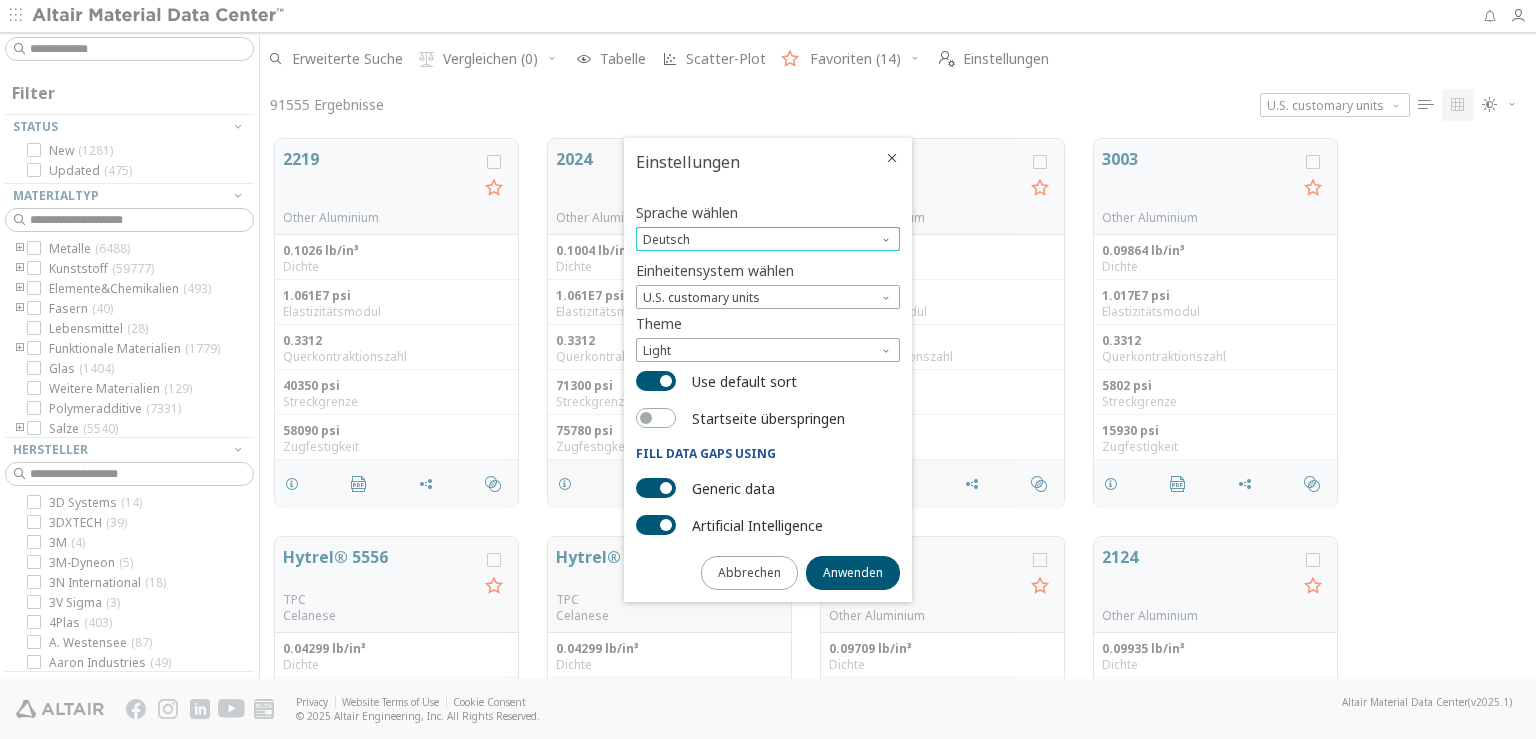 click at bounding box center [888, 235] 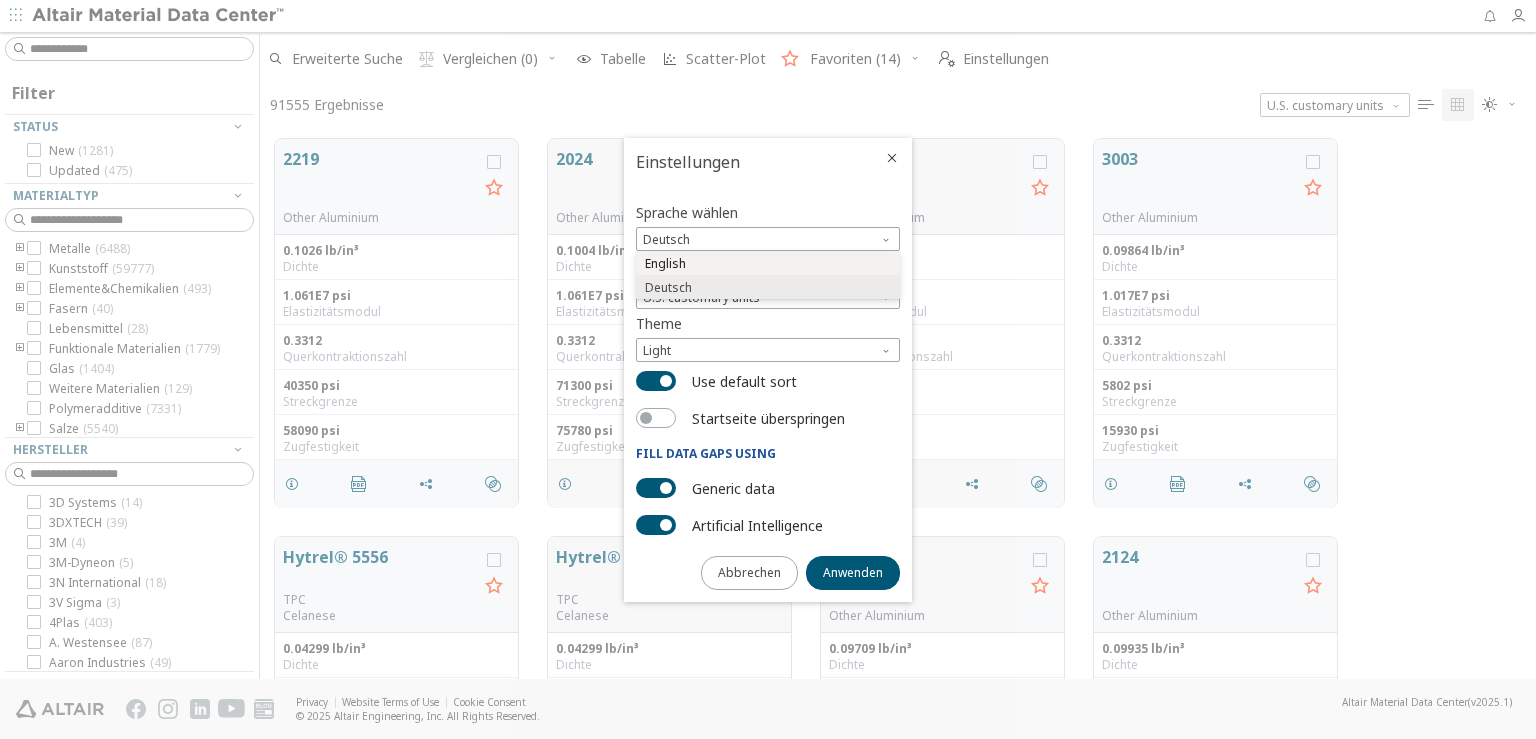 click on "English" at bounding box center (768, 264) 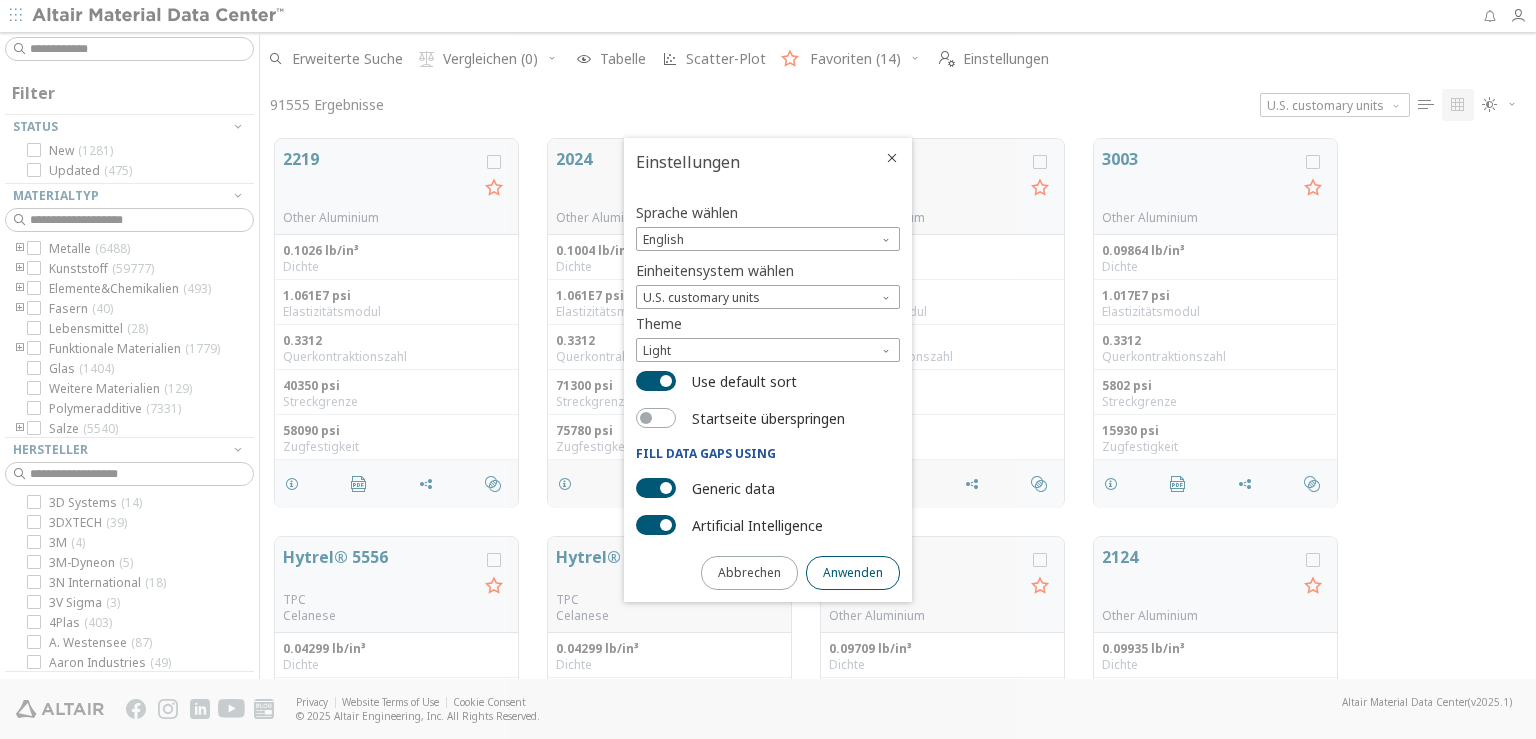 click on "Anwenden" at bounding box center (853, 573) 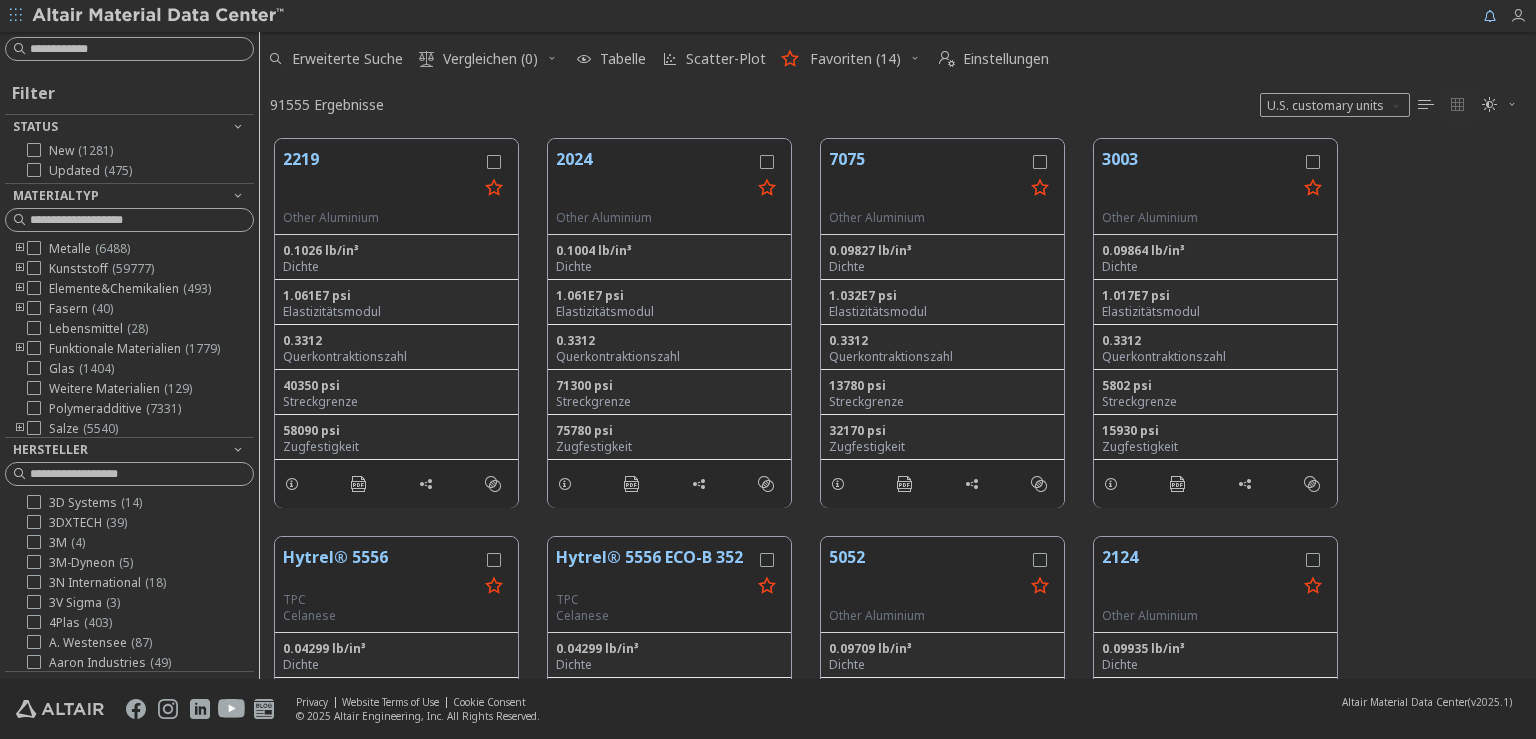 scroll, scrollTop: 17, scrollLeft: 12, axis: both 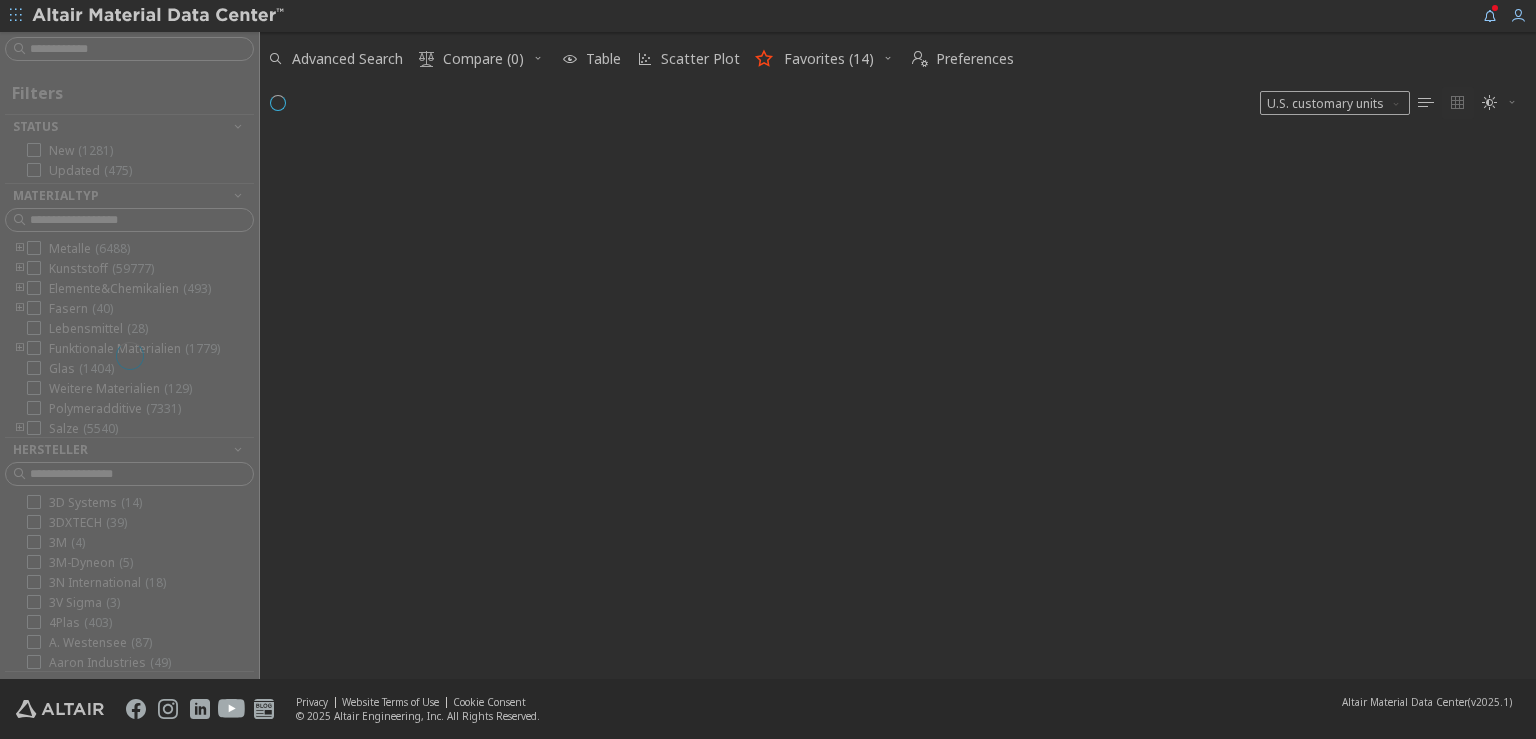 click at bounding box center (1512, 102) 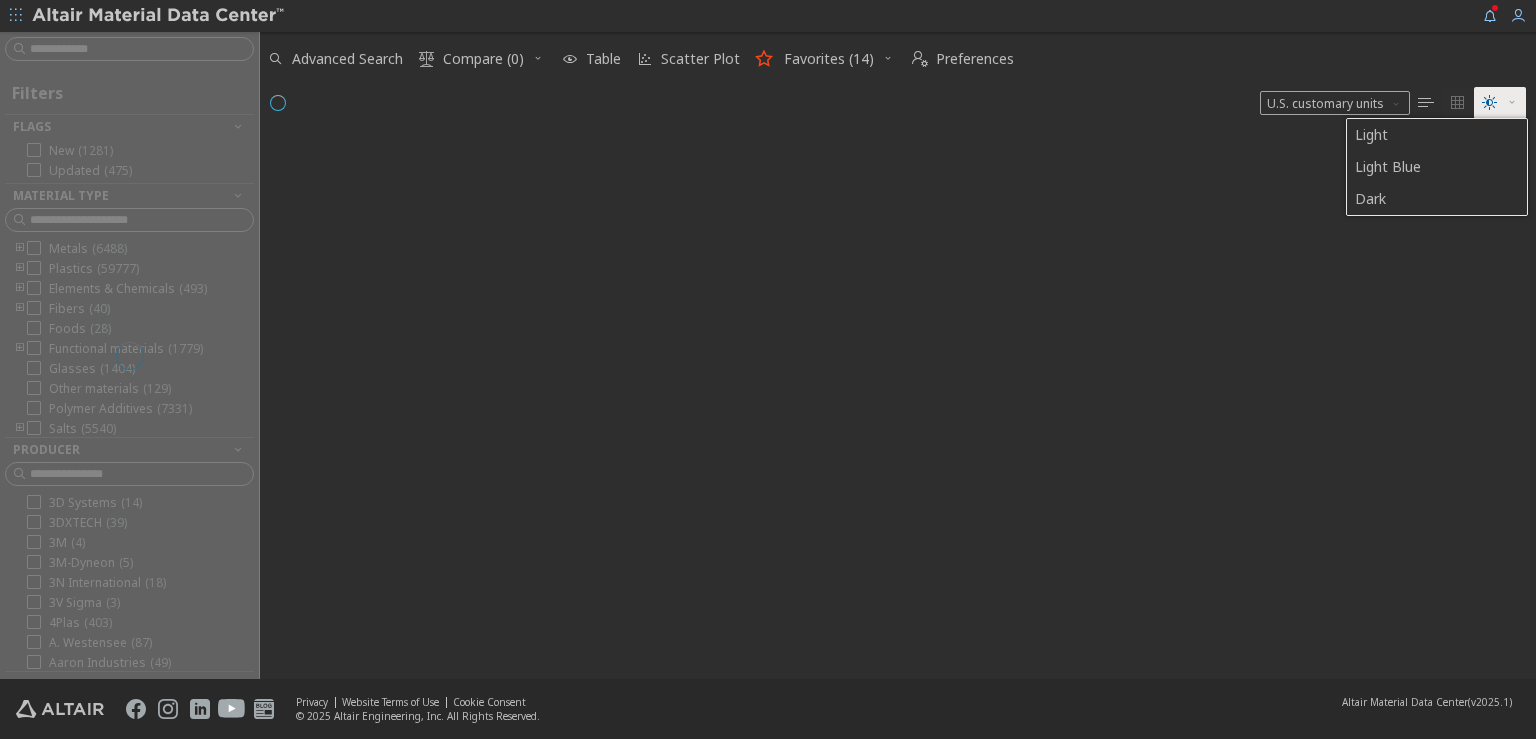click at bounding box center [1512, 102] 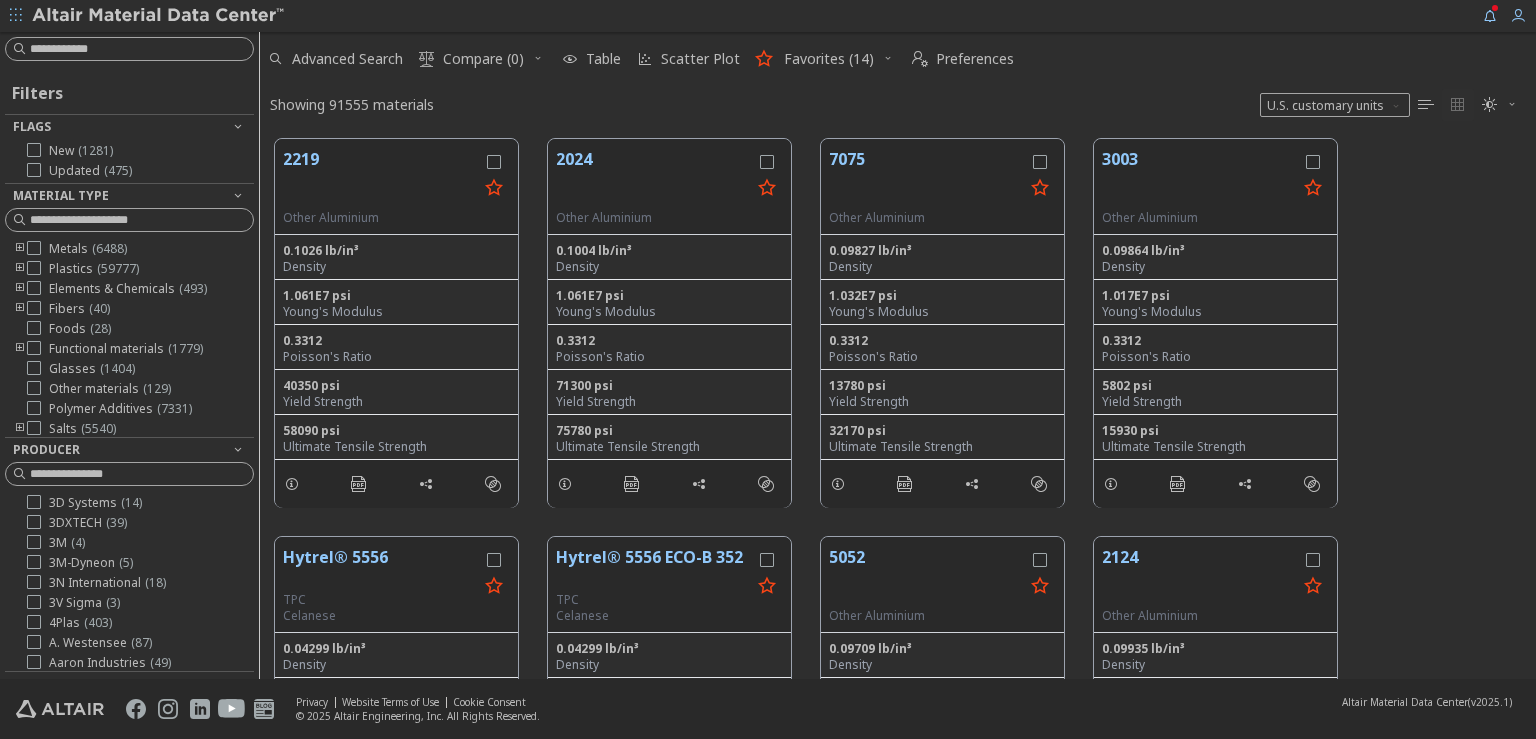scroll, scrollTop: 539, scrollLeft: 1264, axis: both 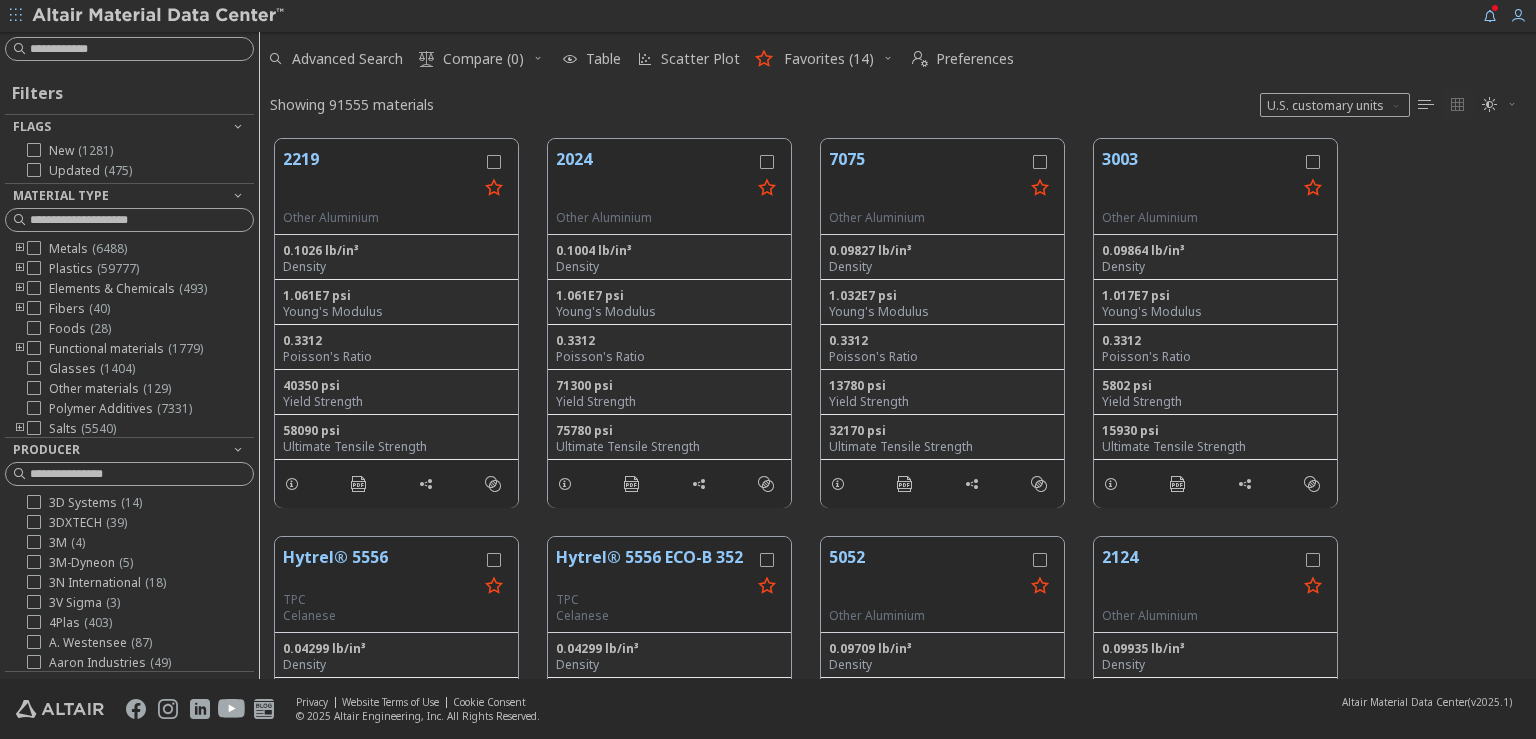 click at bounding box center (1512, 104) 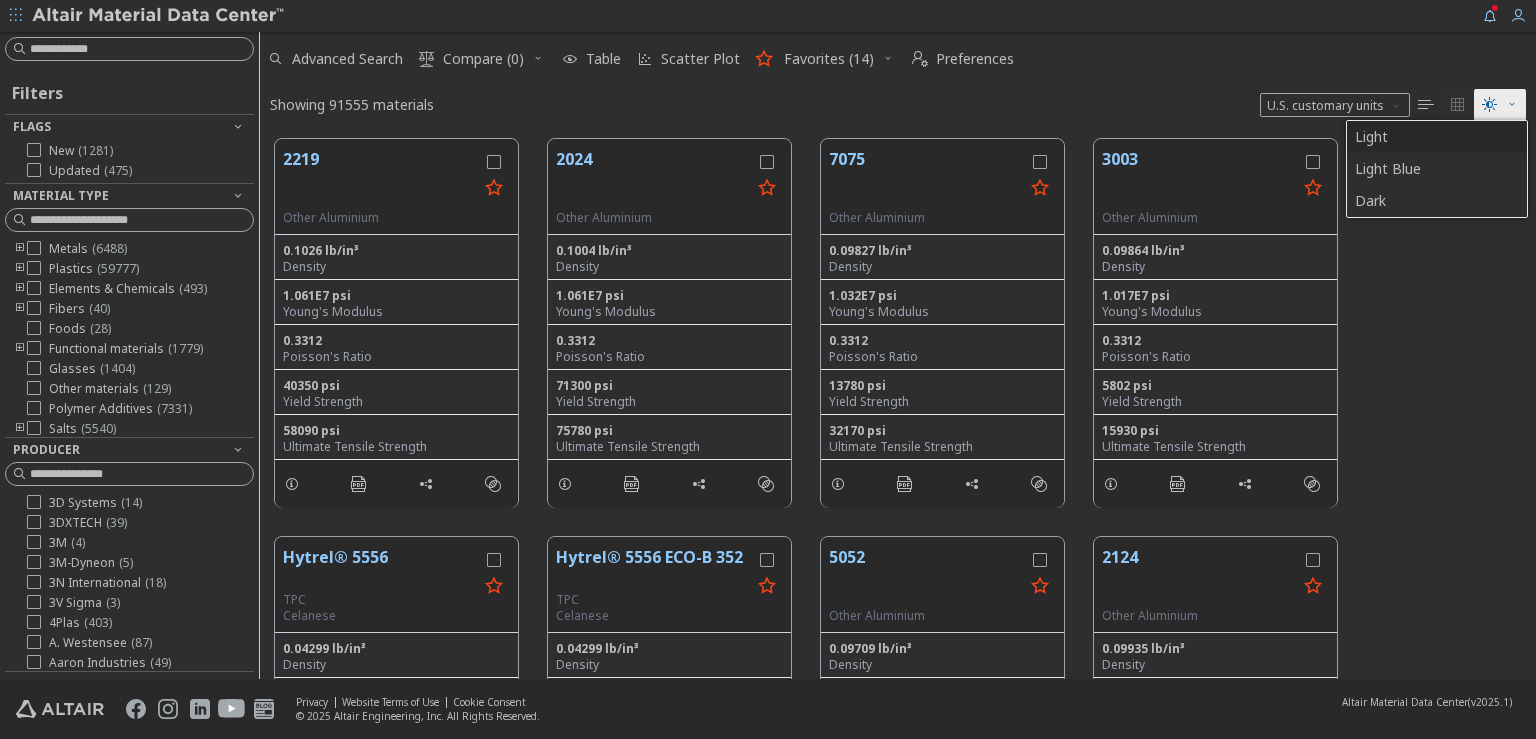 click on "Light" at bounding box center (1435, 137) 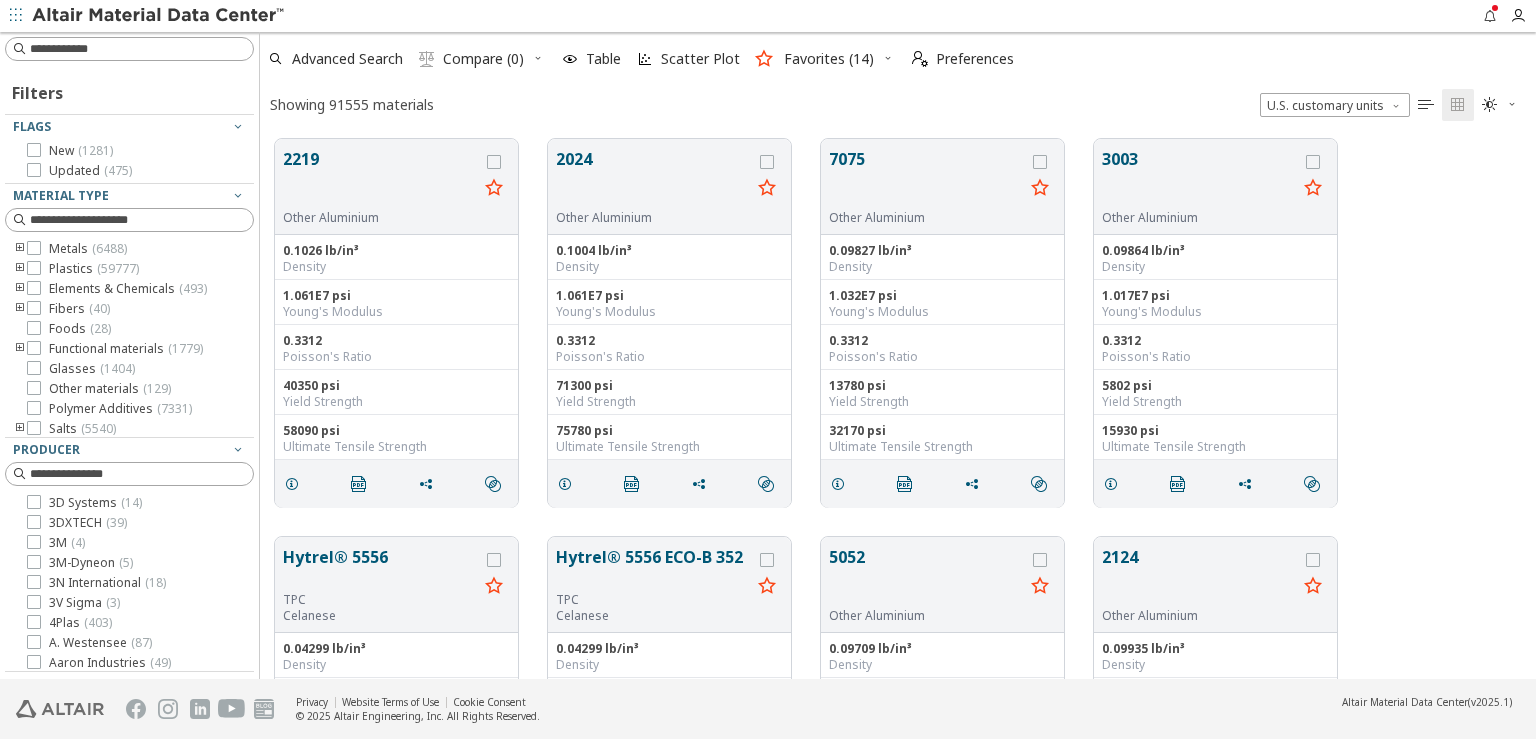 scroll, scrollTop: 539, scrollLeft: 1259, axis: both 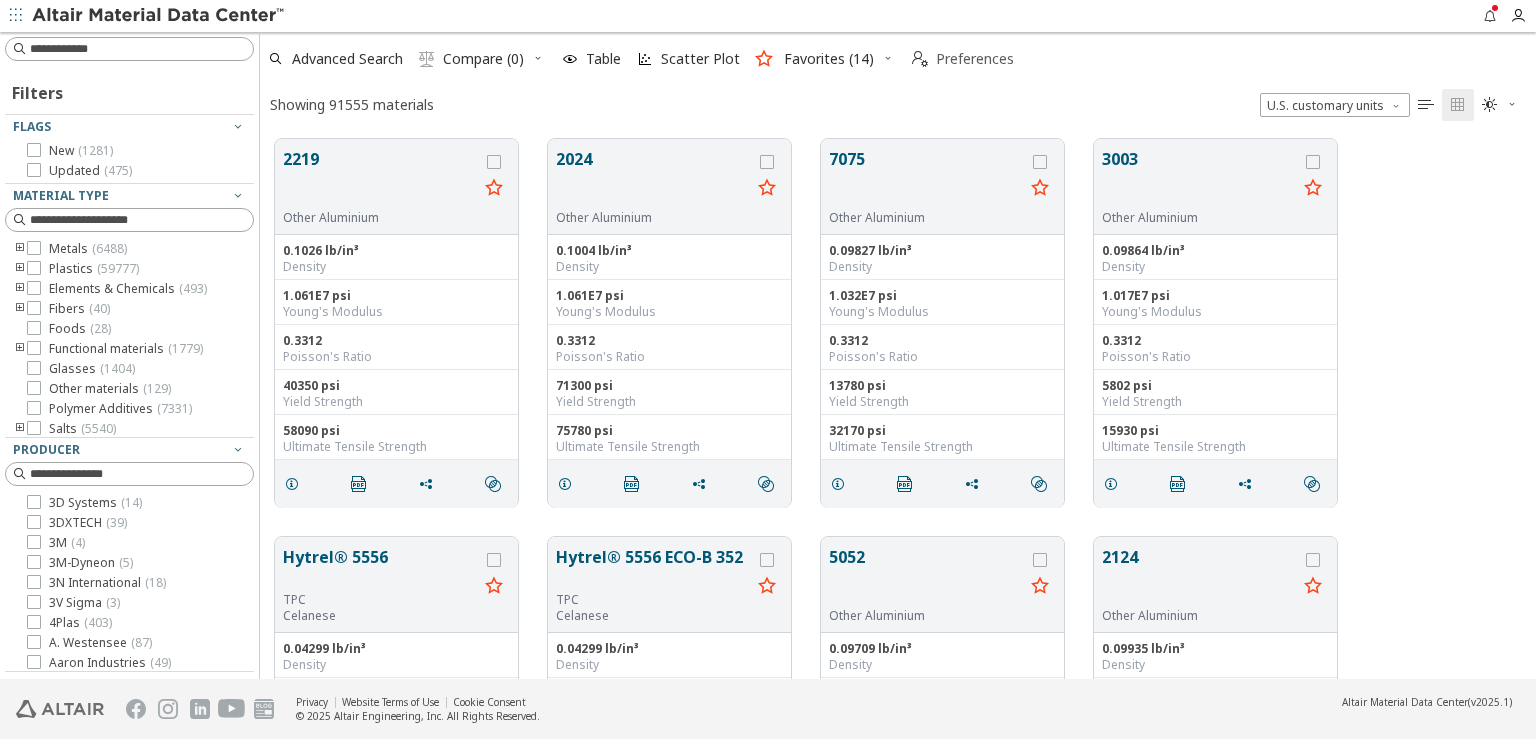 click on "Preferences" at bounding box center (975, 59) 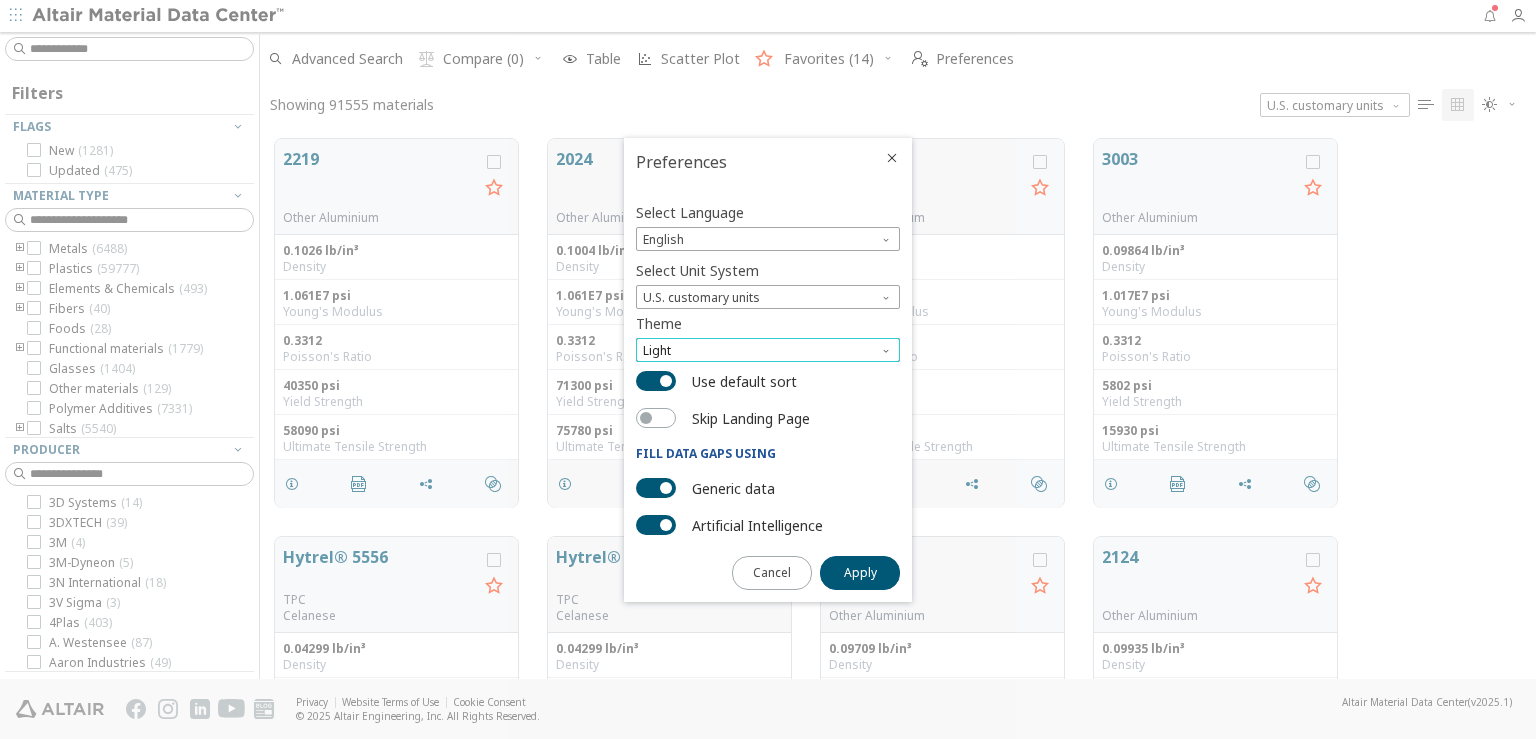 click on "Light" at bounding box center (768, 350) 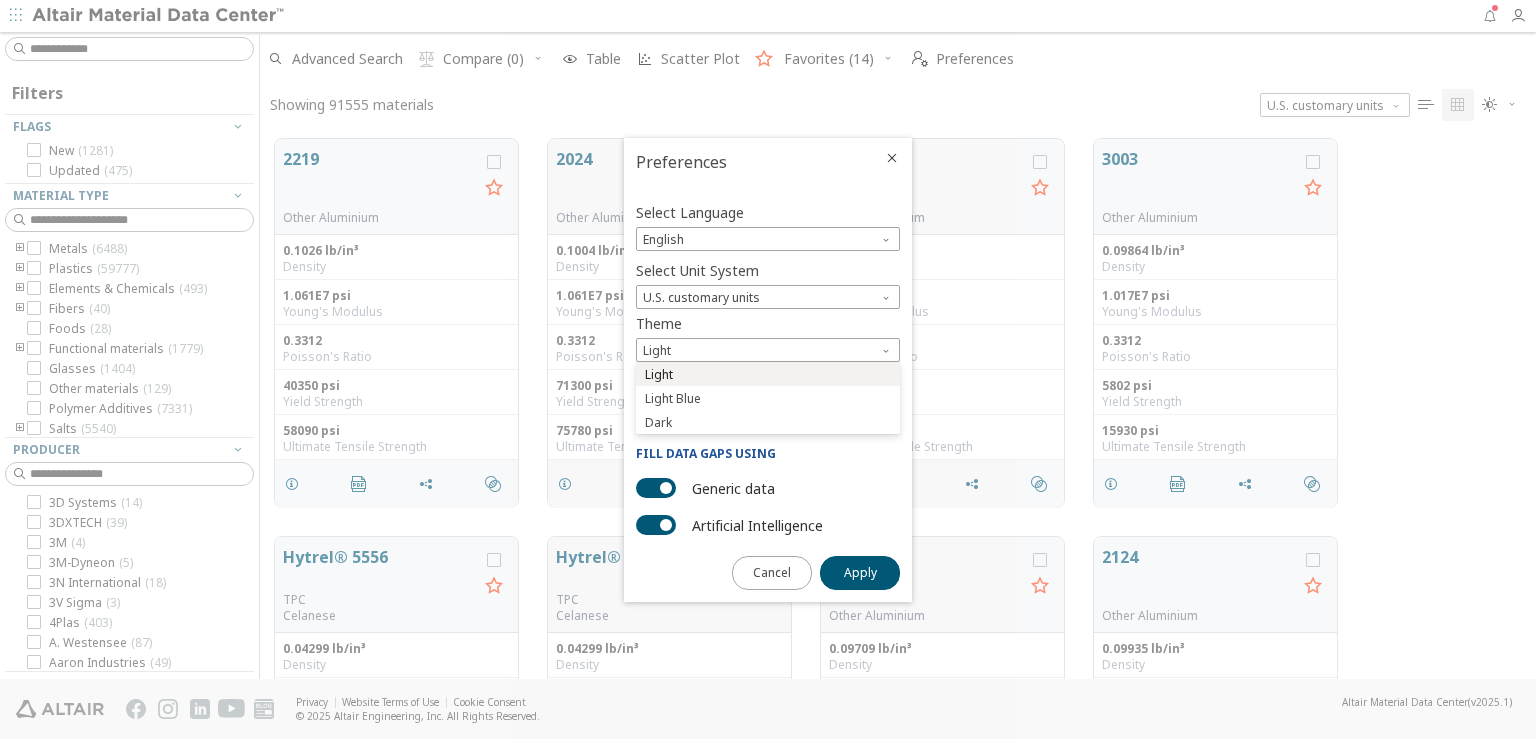 click on "Light" at bounding box center [768, 375] 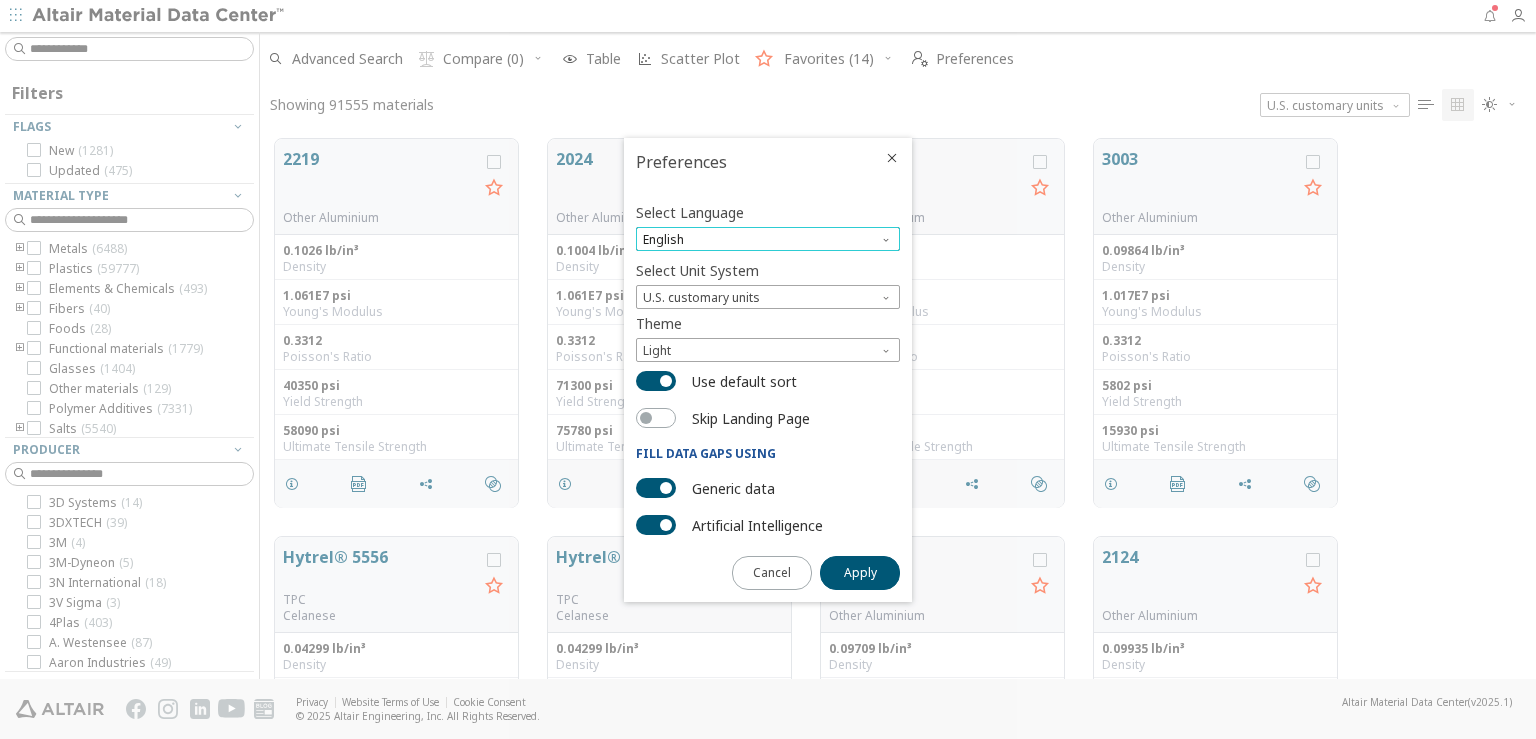 click on "English" at bounding box center [768, 239] 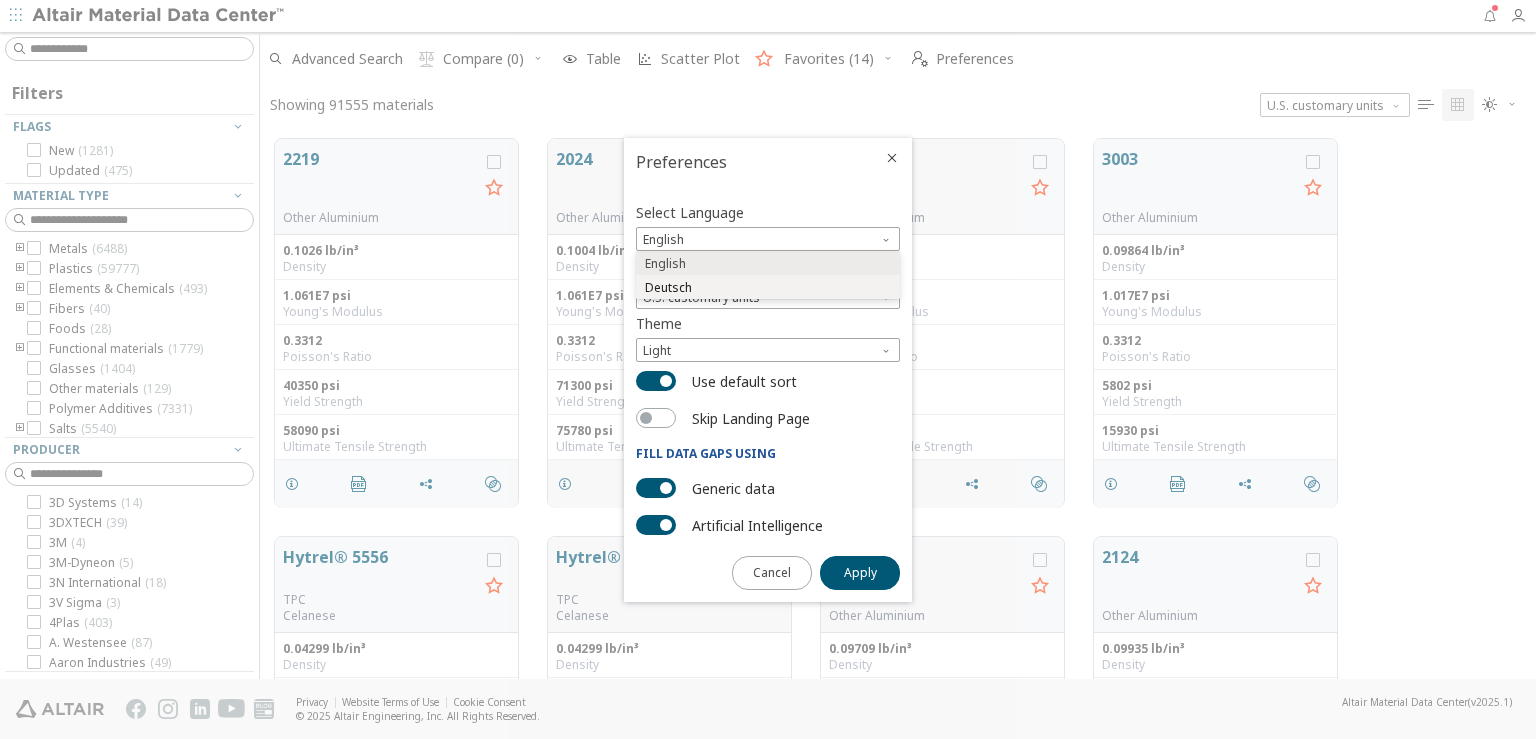 click on "Deutsch" at bounding box center [768, 288] 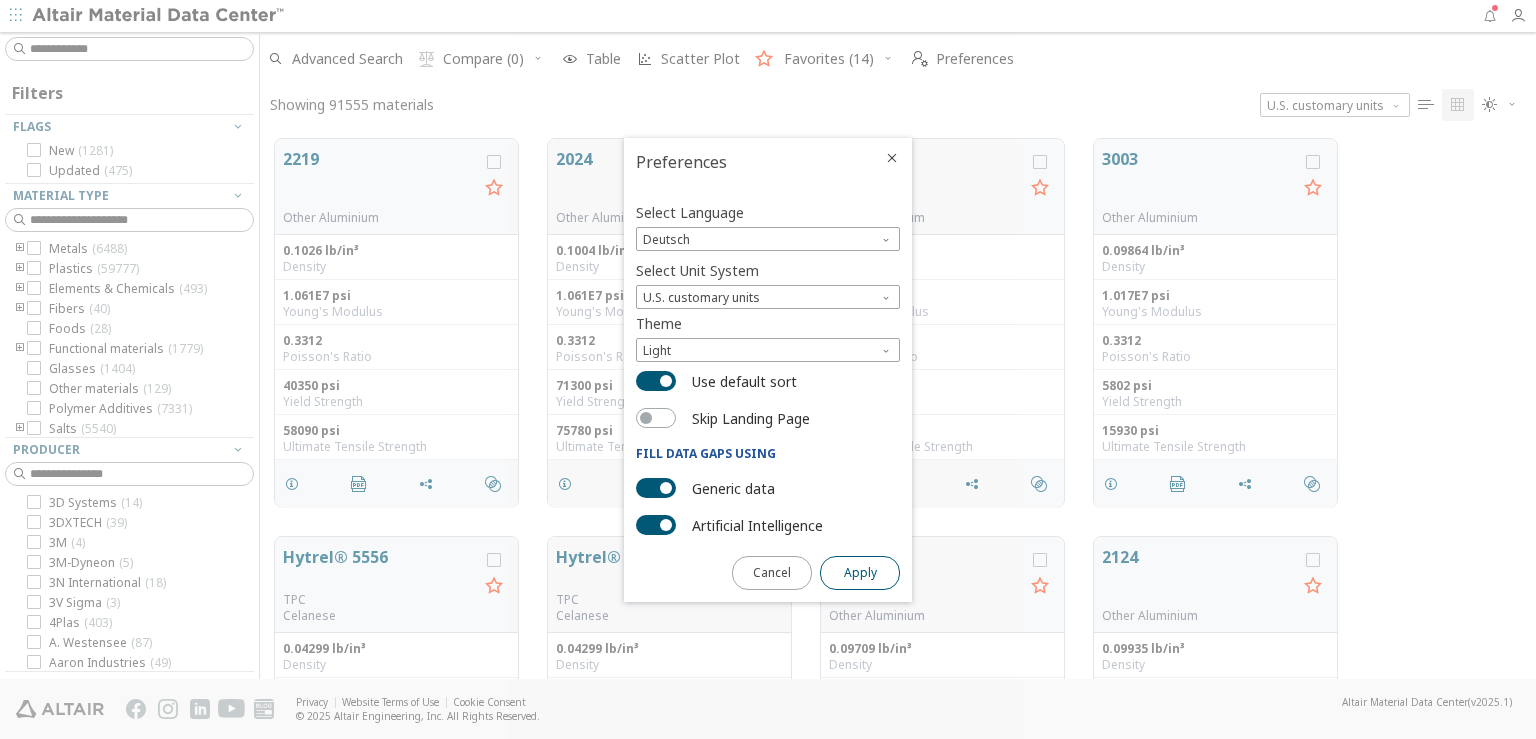 click on "Apply" at bounding box center [860, 573] 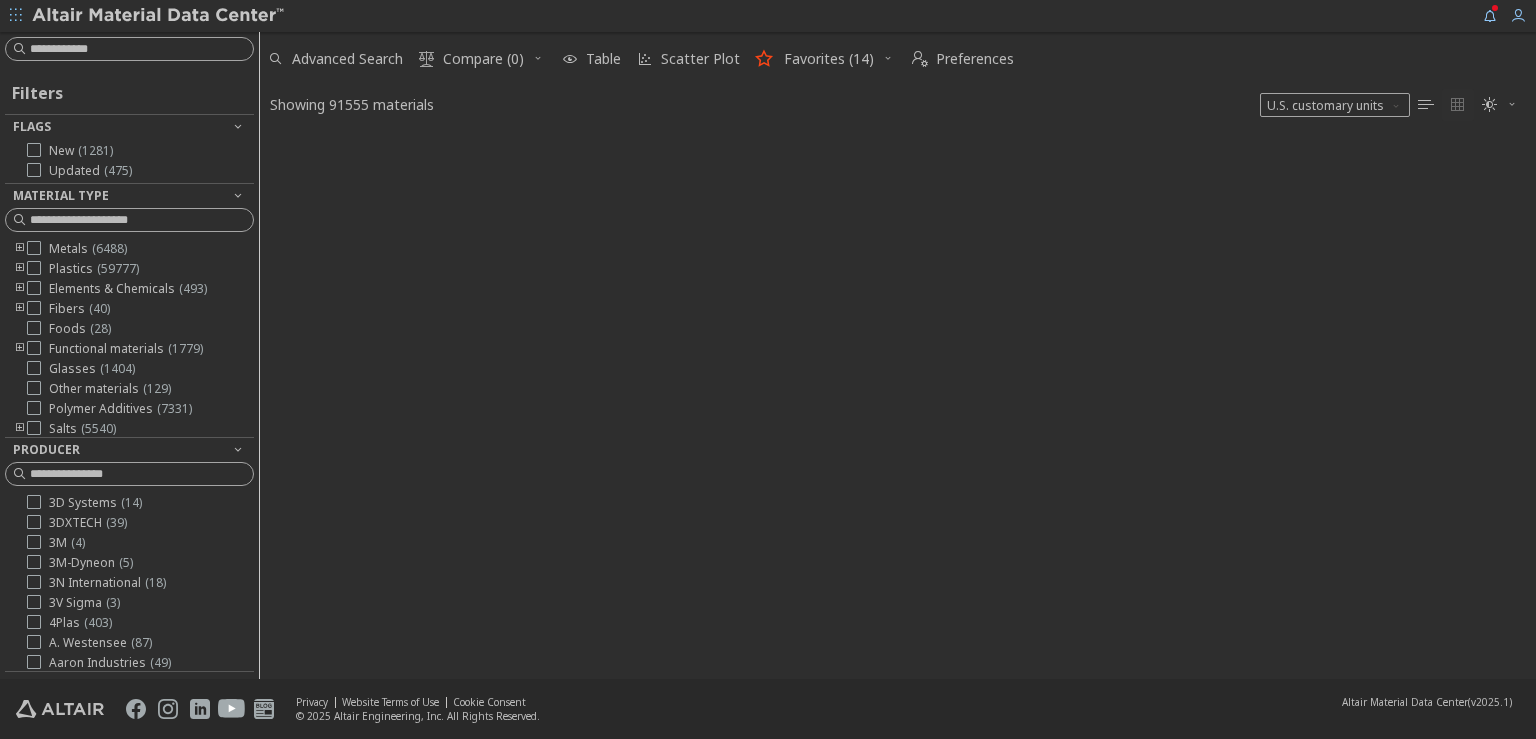 scroll, scrollTop: 17, scrollLeft: 12, axis: both 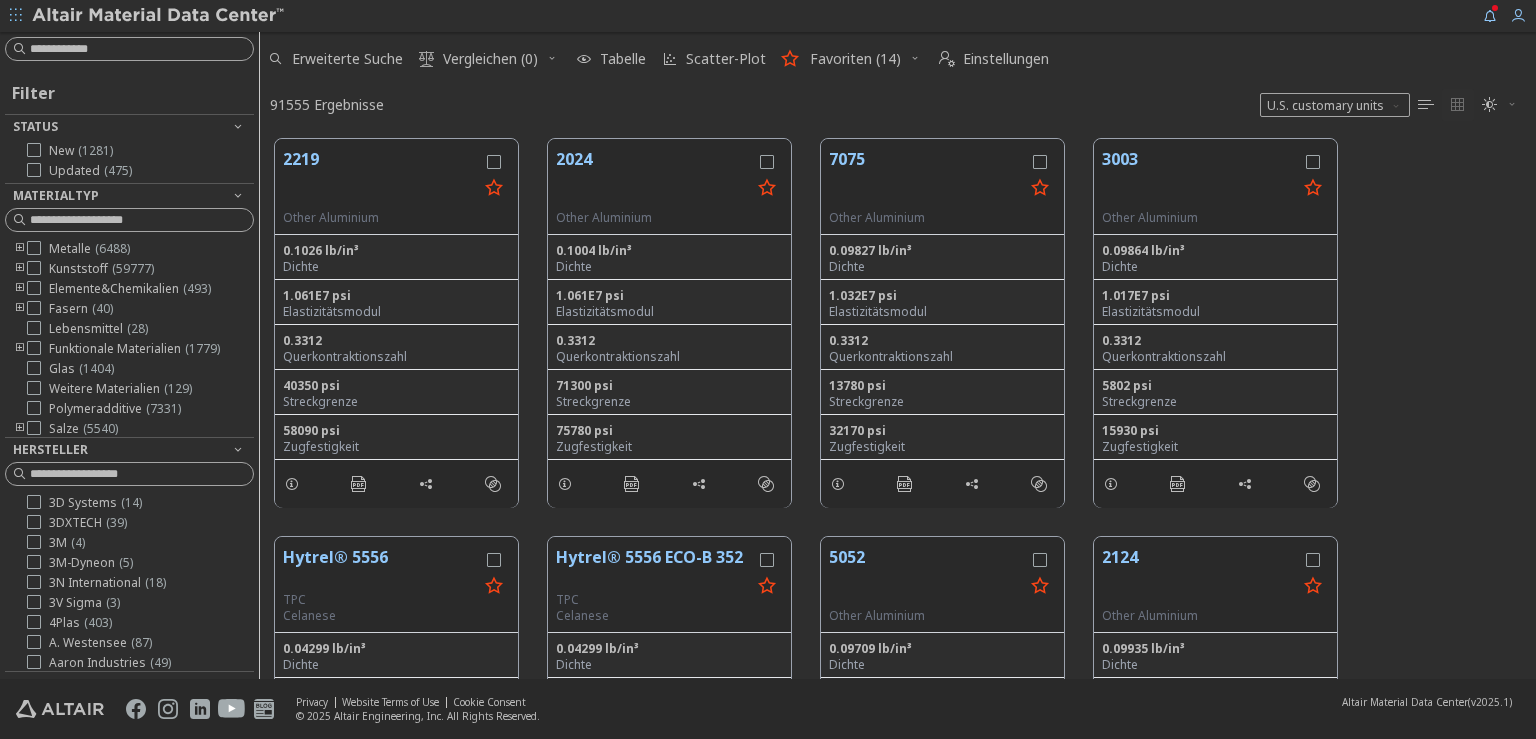 click at bounding box center (1512, 104) 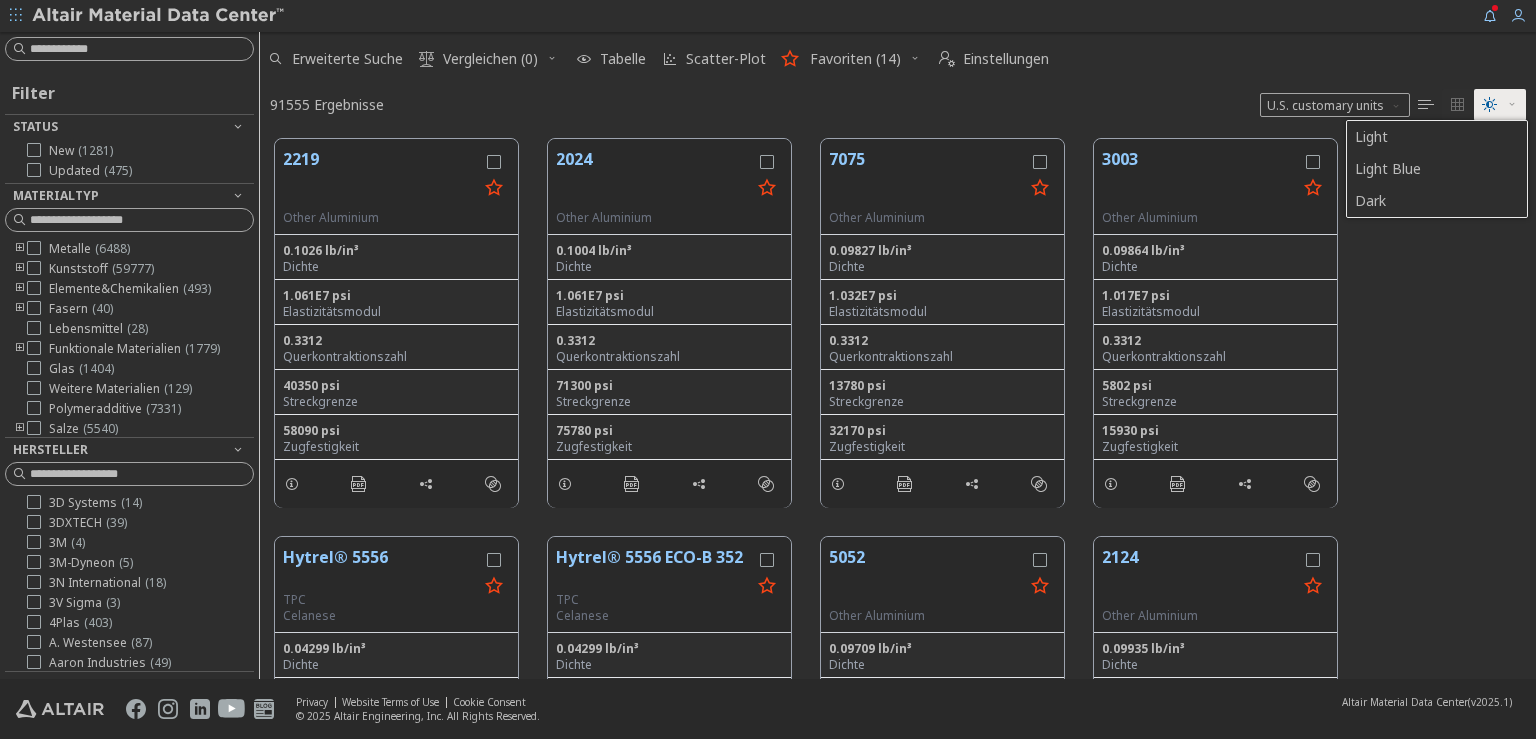 scroll, scrollTop: 539, scrollLeft: 1264, axis: both 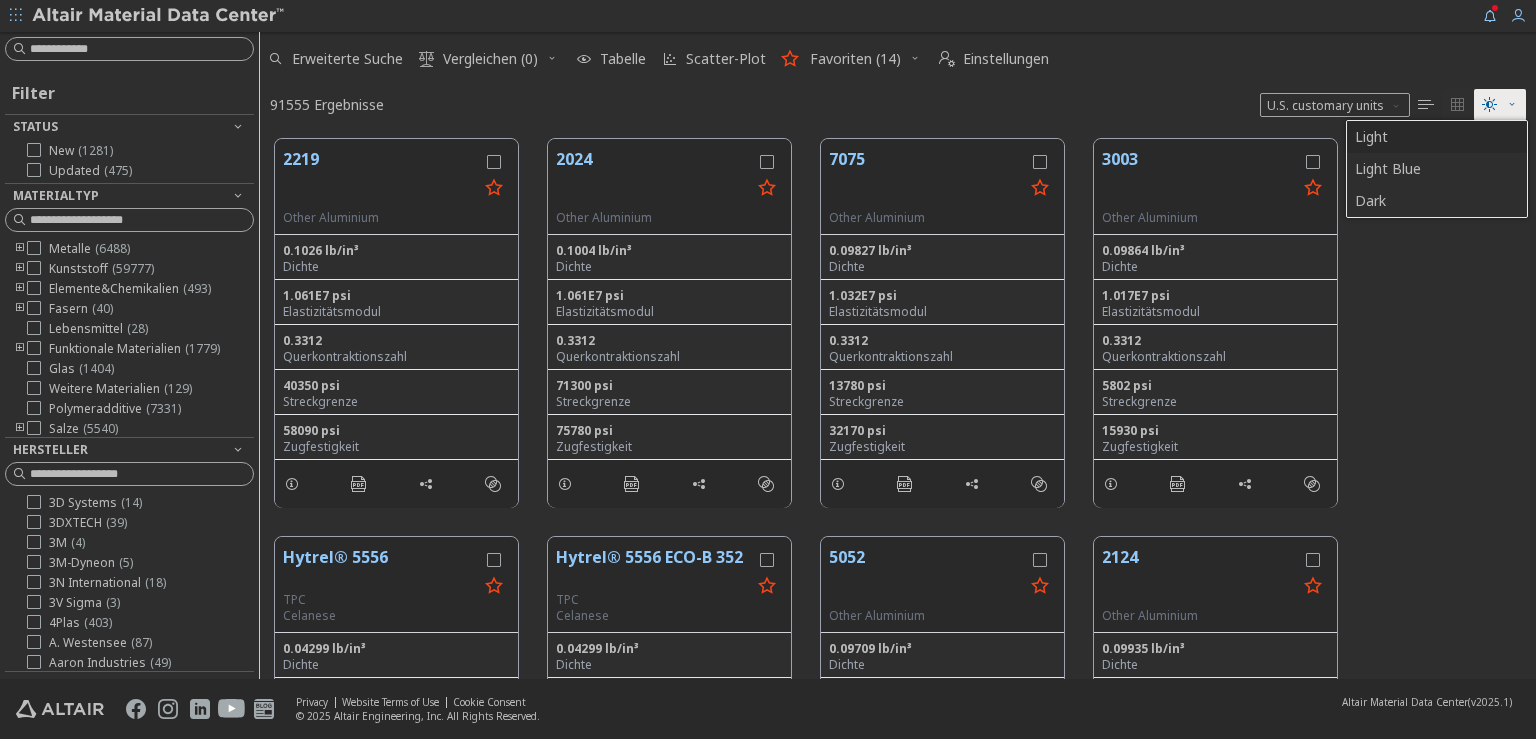 click on "Light" at bounding box center (1435, 137) 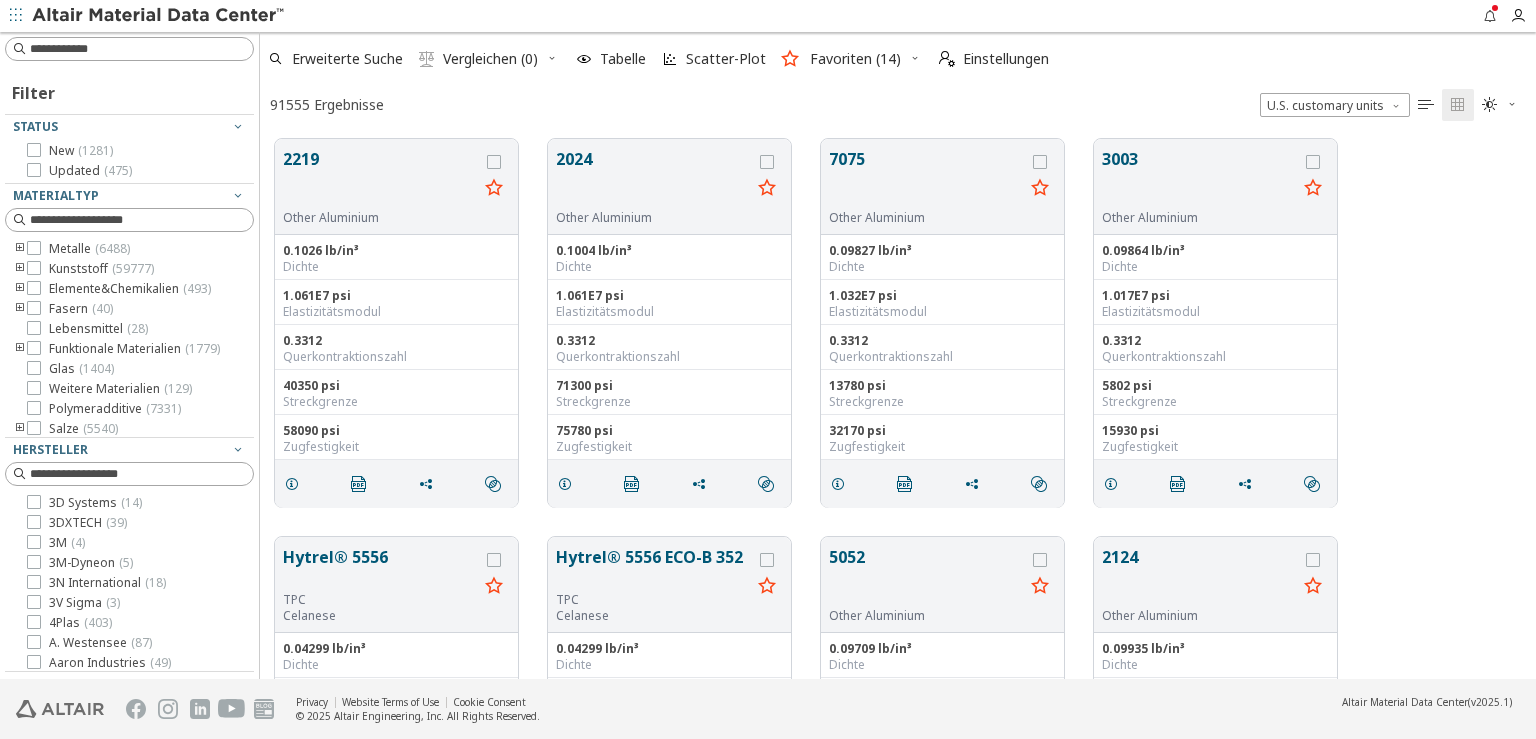 scroll, scrollTop: 539, scrollLeft: 1259, axis: both 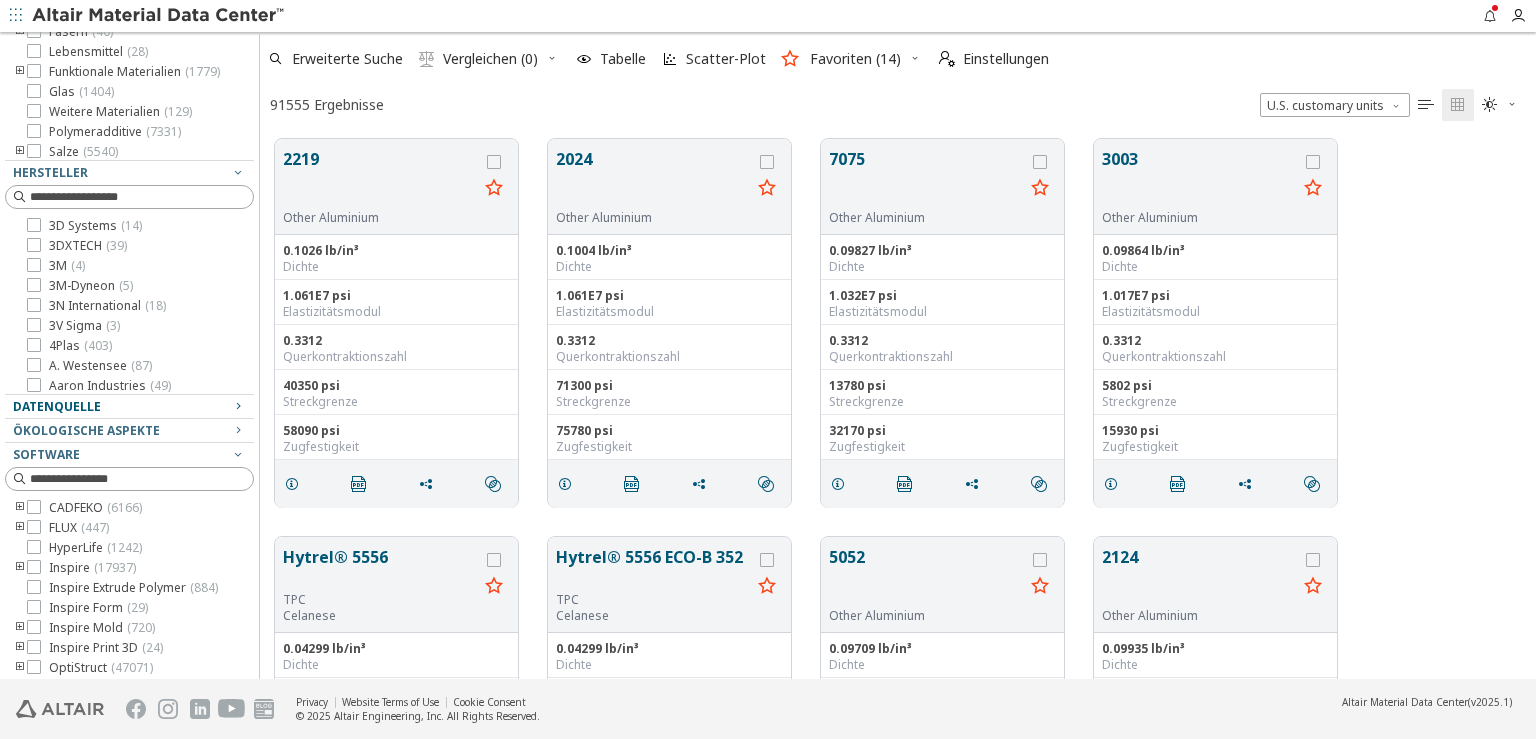 click at bounding box center [238, 406] 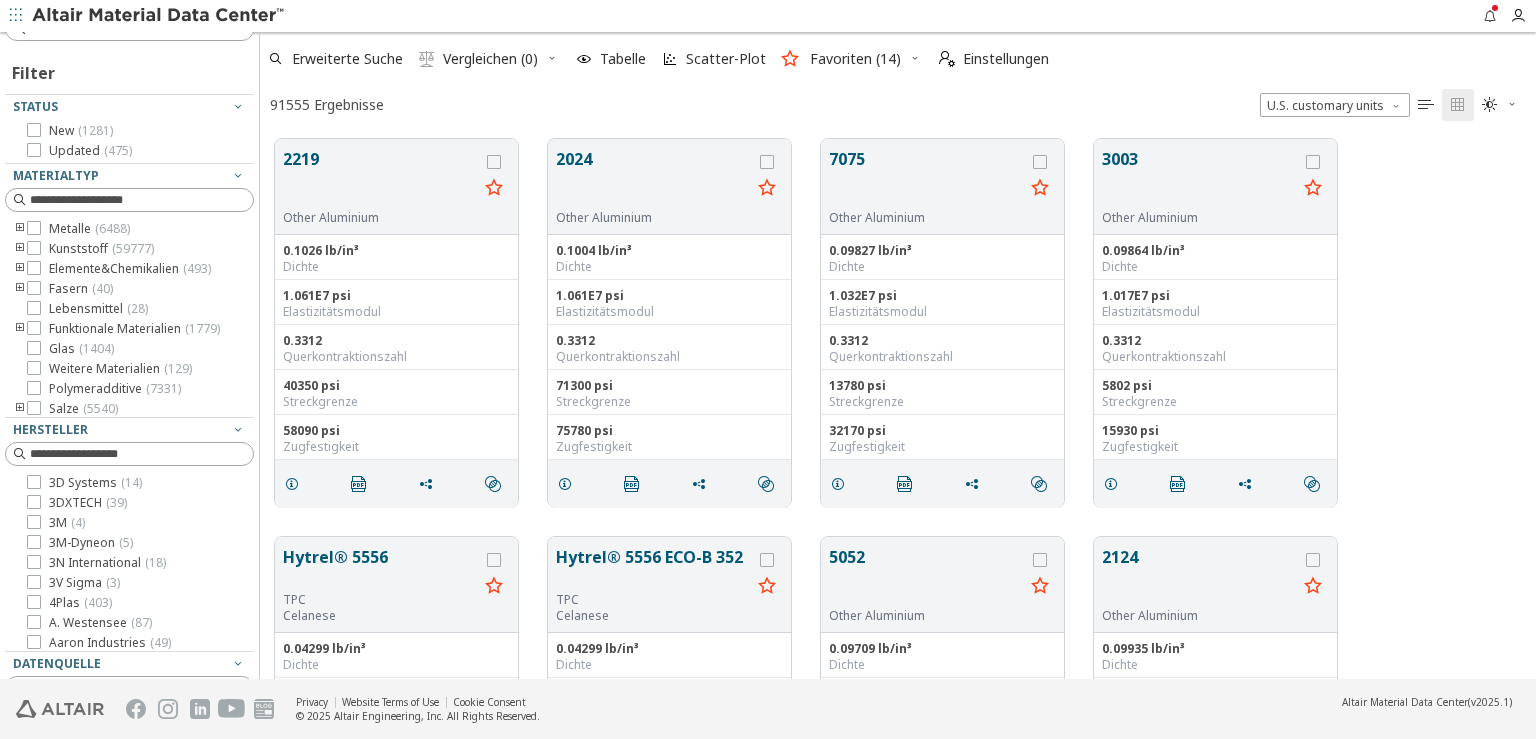 scroll, scrollTop: 0, scrollLeft: 0, axis: both 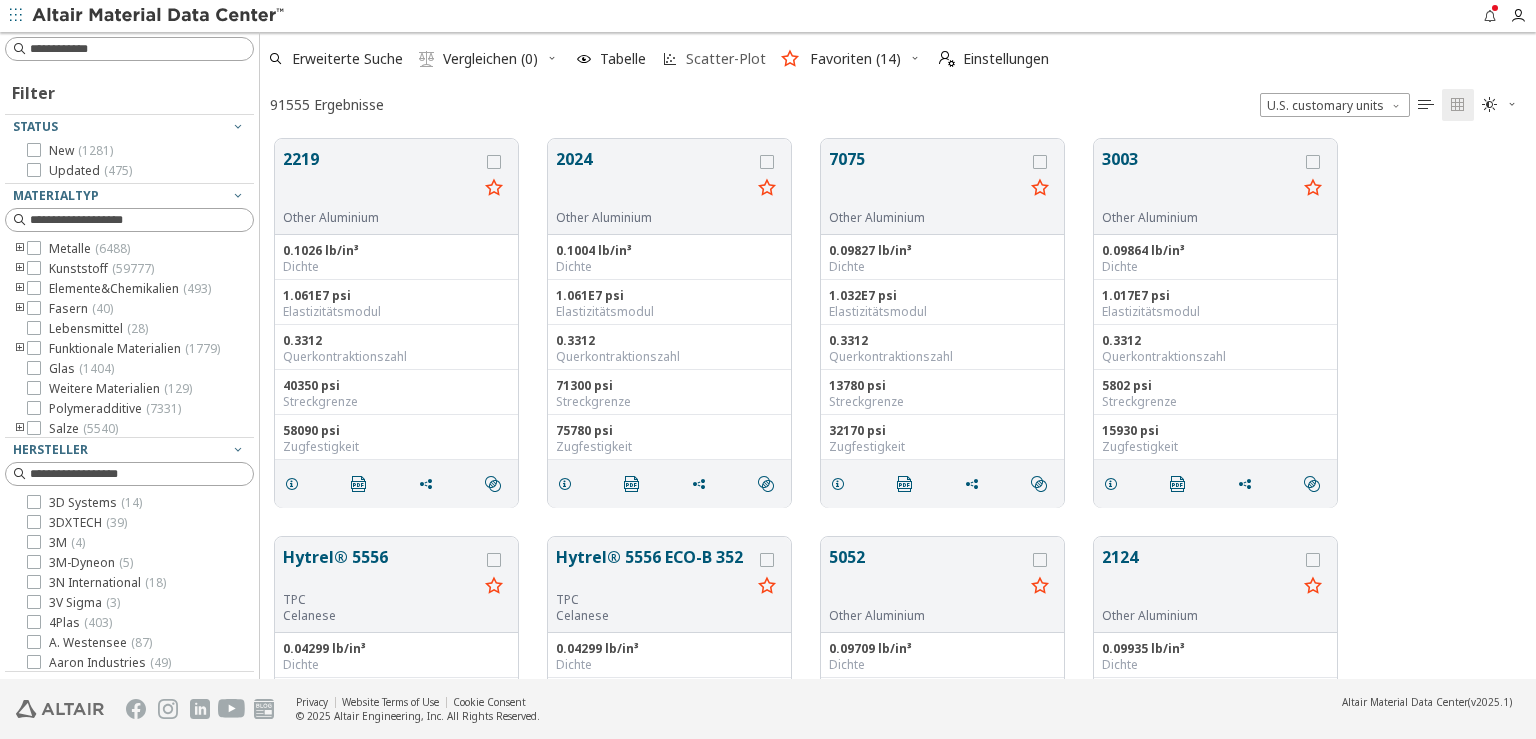 click on "Scatter-Plot" at bounding box center [726, 59] 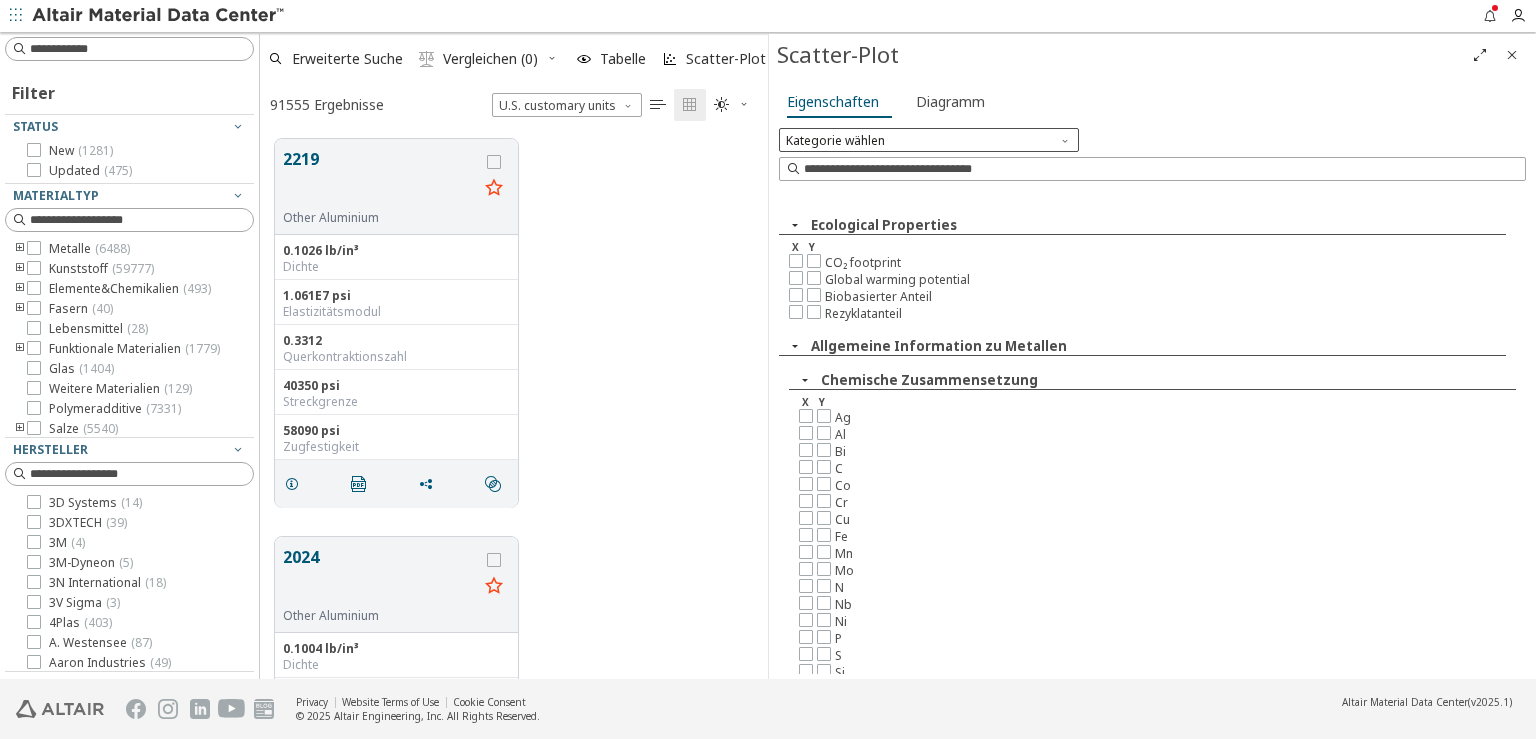 scroll, scrollTop: 539, scrollLeft: 491, axis: both 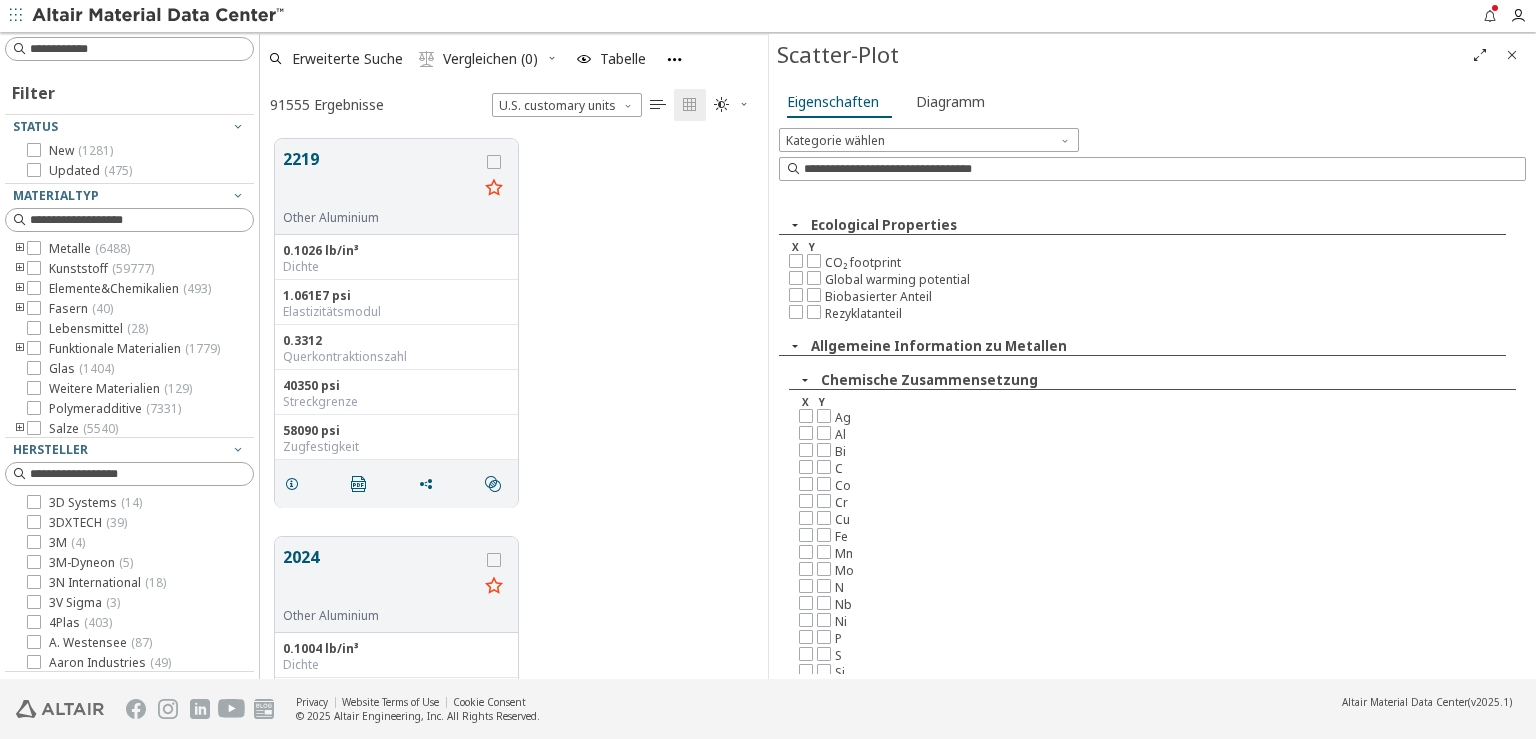 click at bounding box center (159, 16) 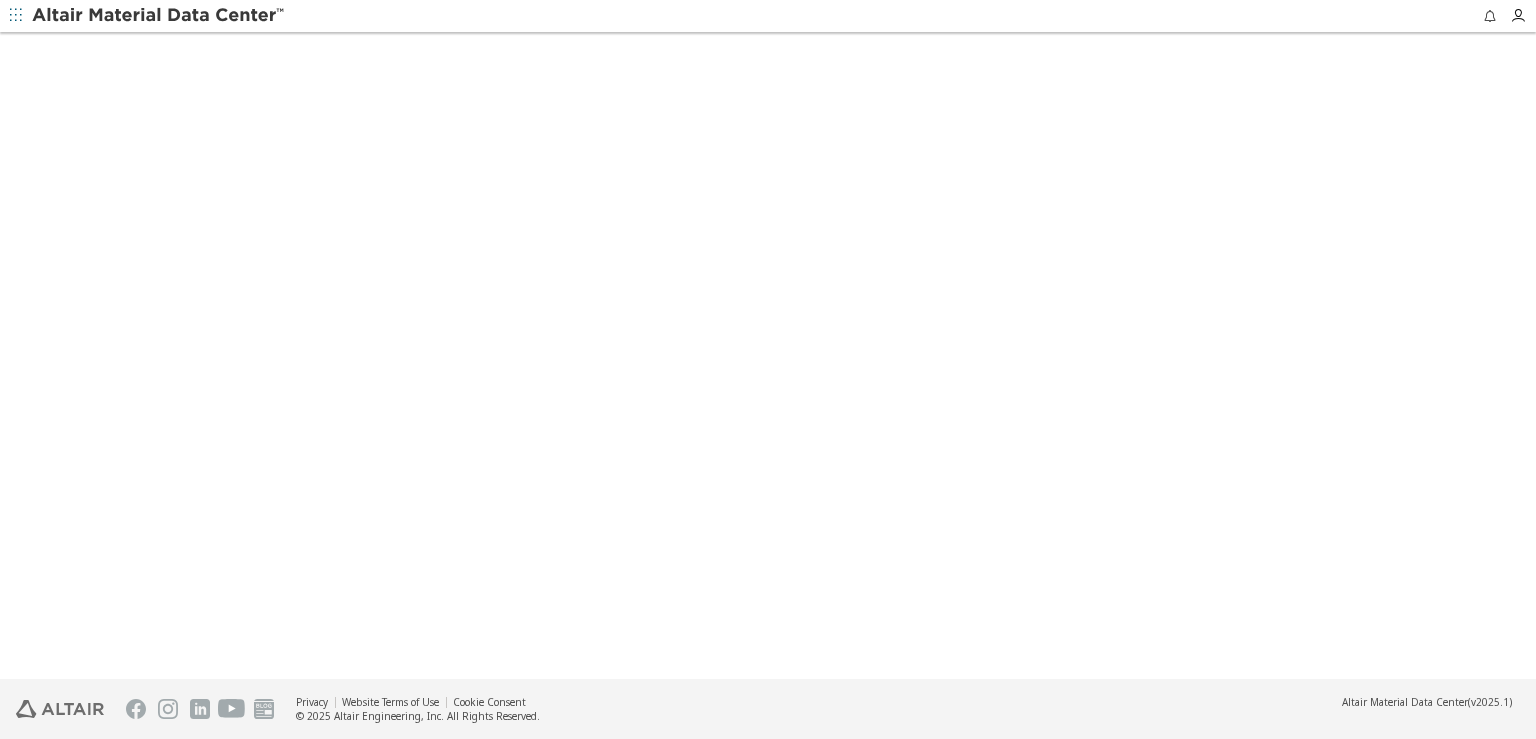 scroll, scrollTop: 0, scrollLeft: 0, axis: both 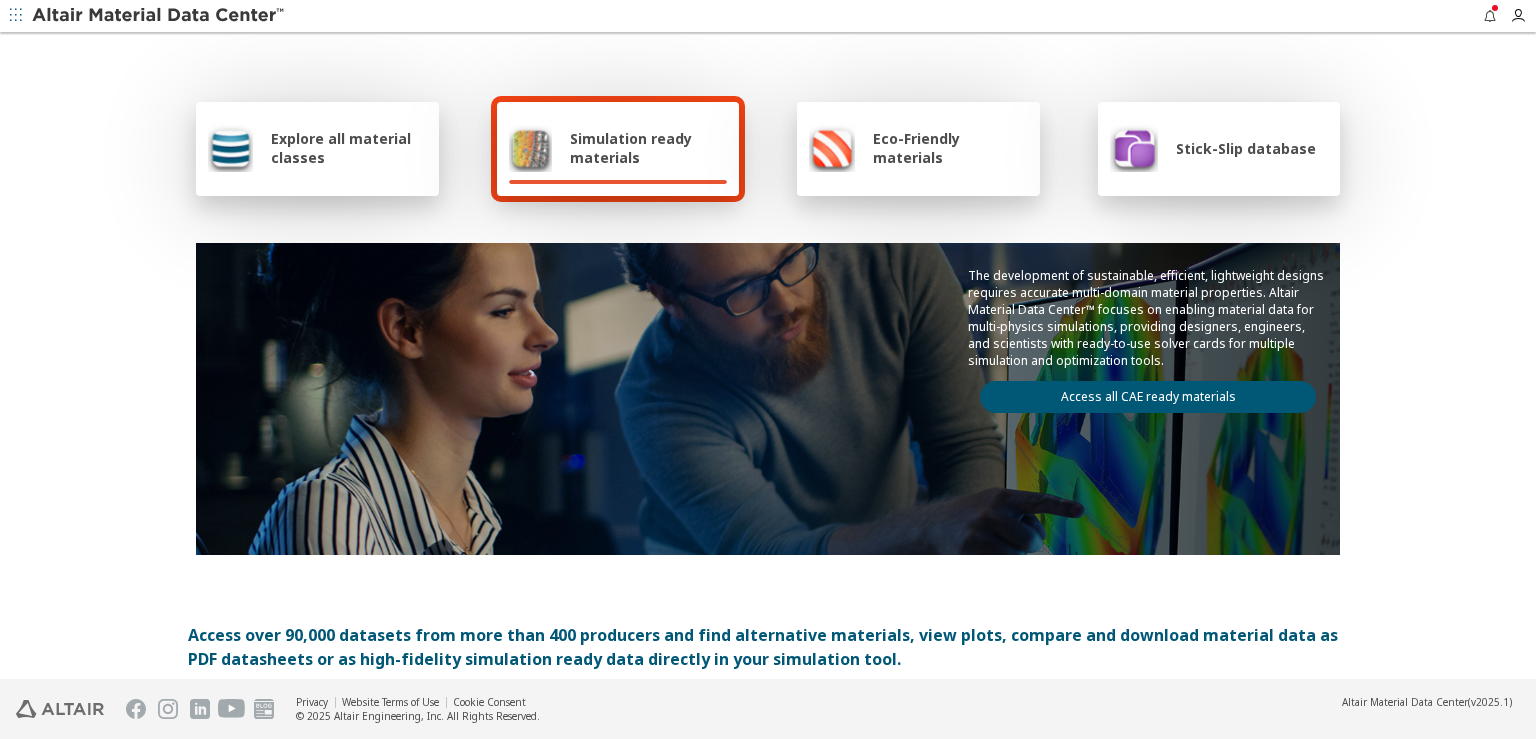 click on "Stick-Slip database" at bounding box center (1246, 148) 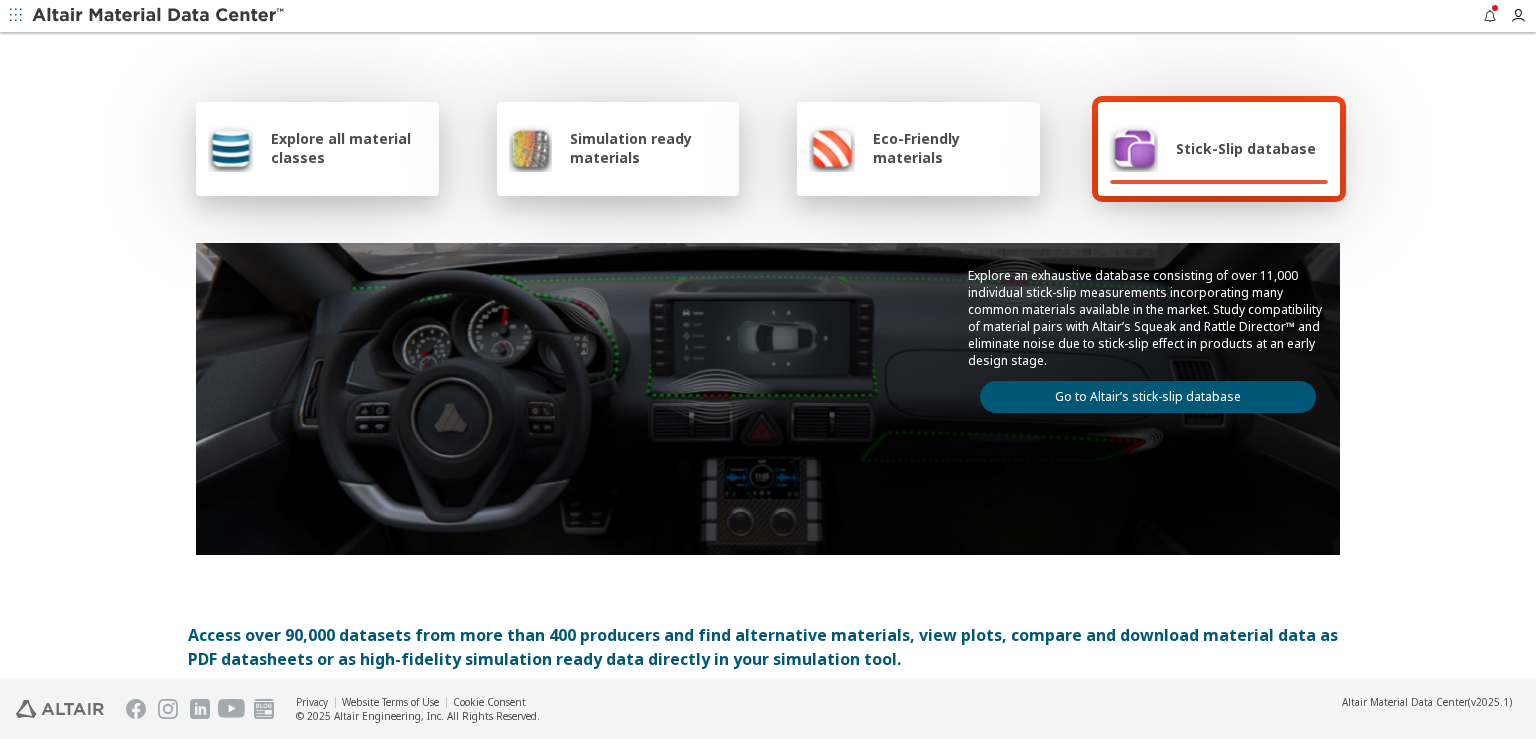 click on "Go to Altair’s stick-slip database" at bounding box center (1148, 397) 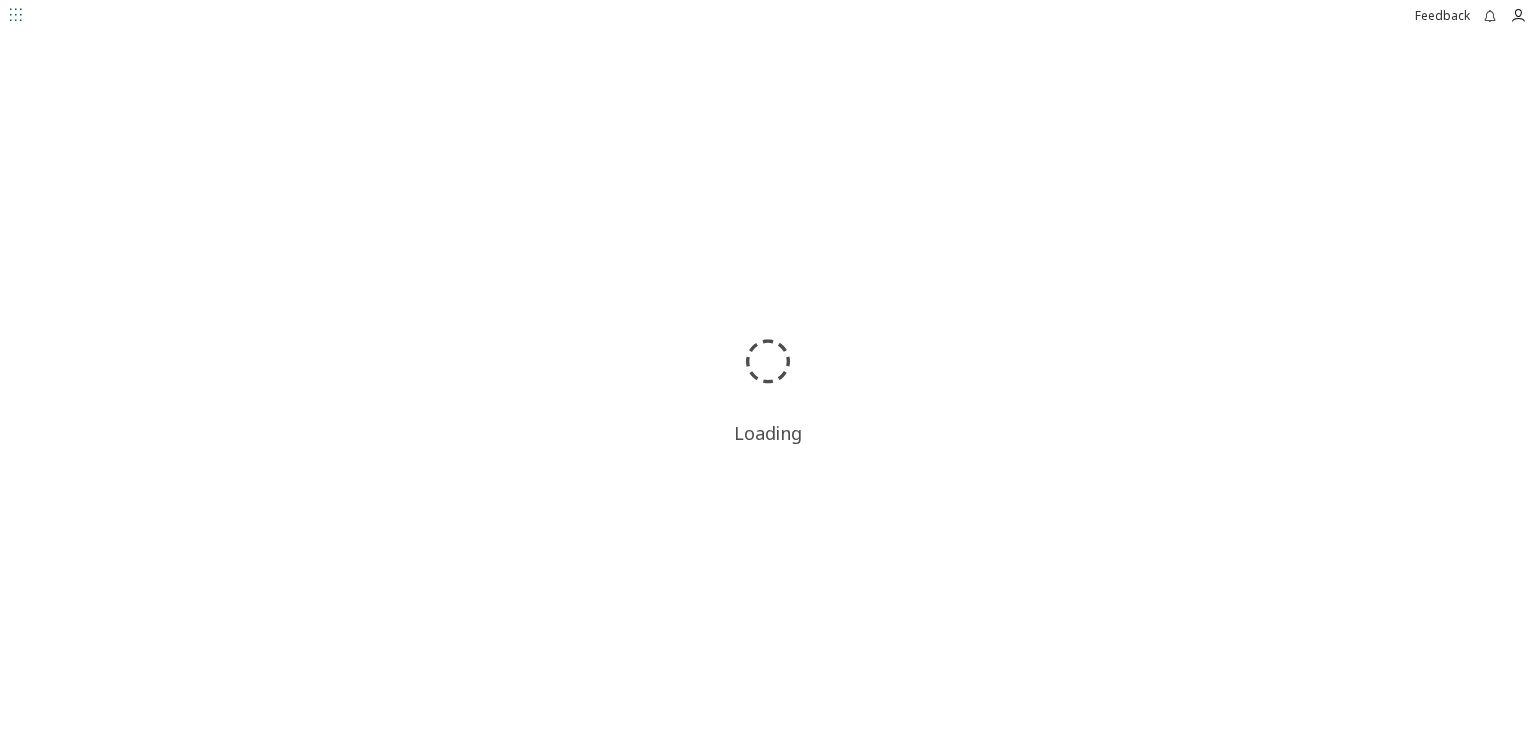 scroll, scrollTop: 0, scrollLeft: 0, axis: both 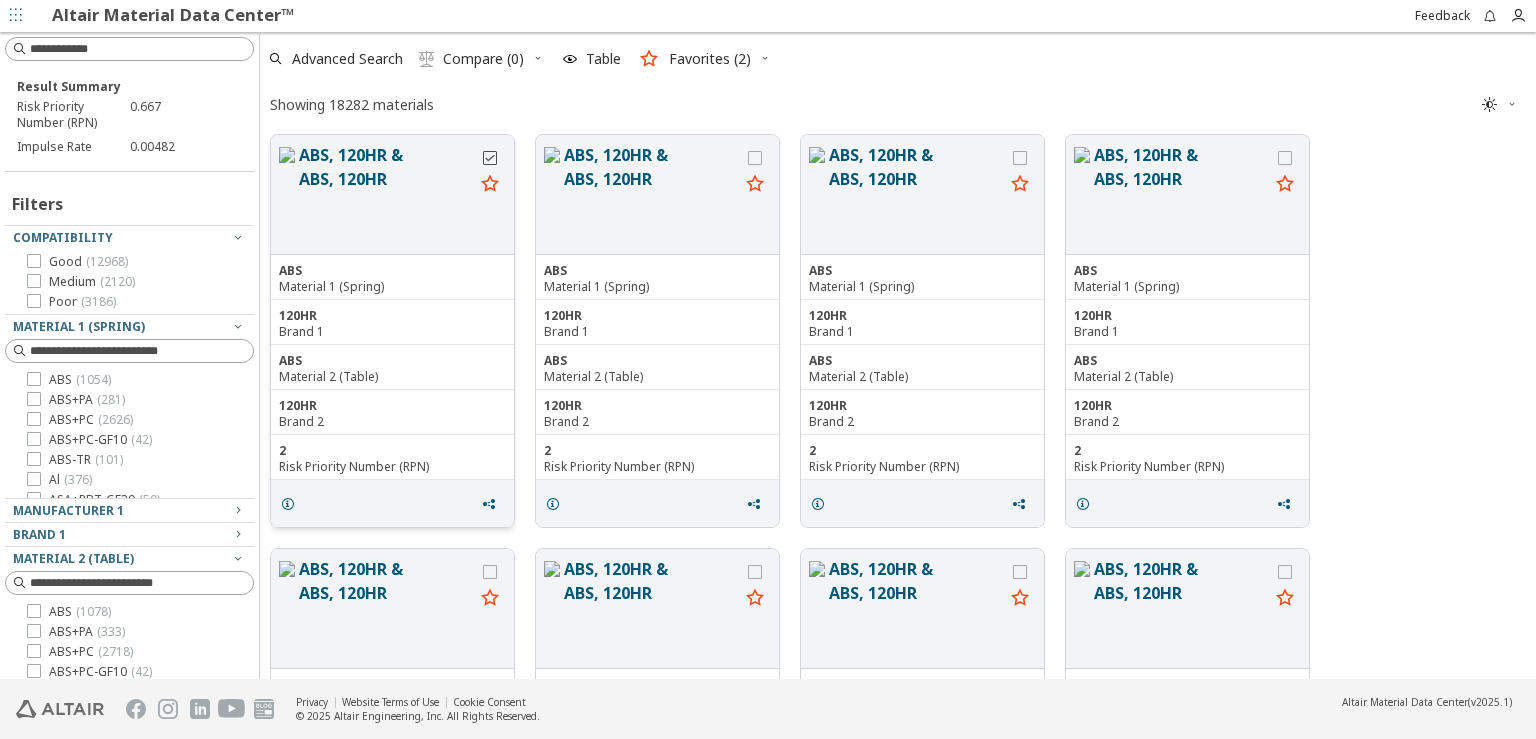 click at bounding box center [490, 158] 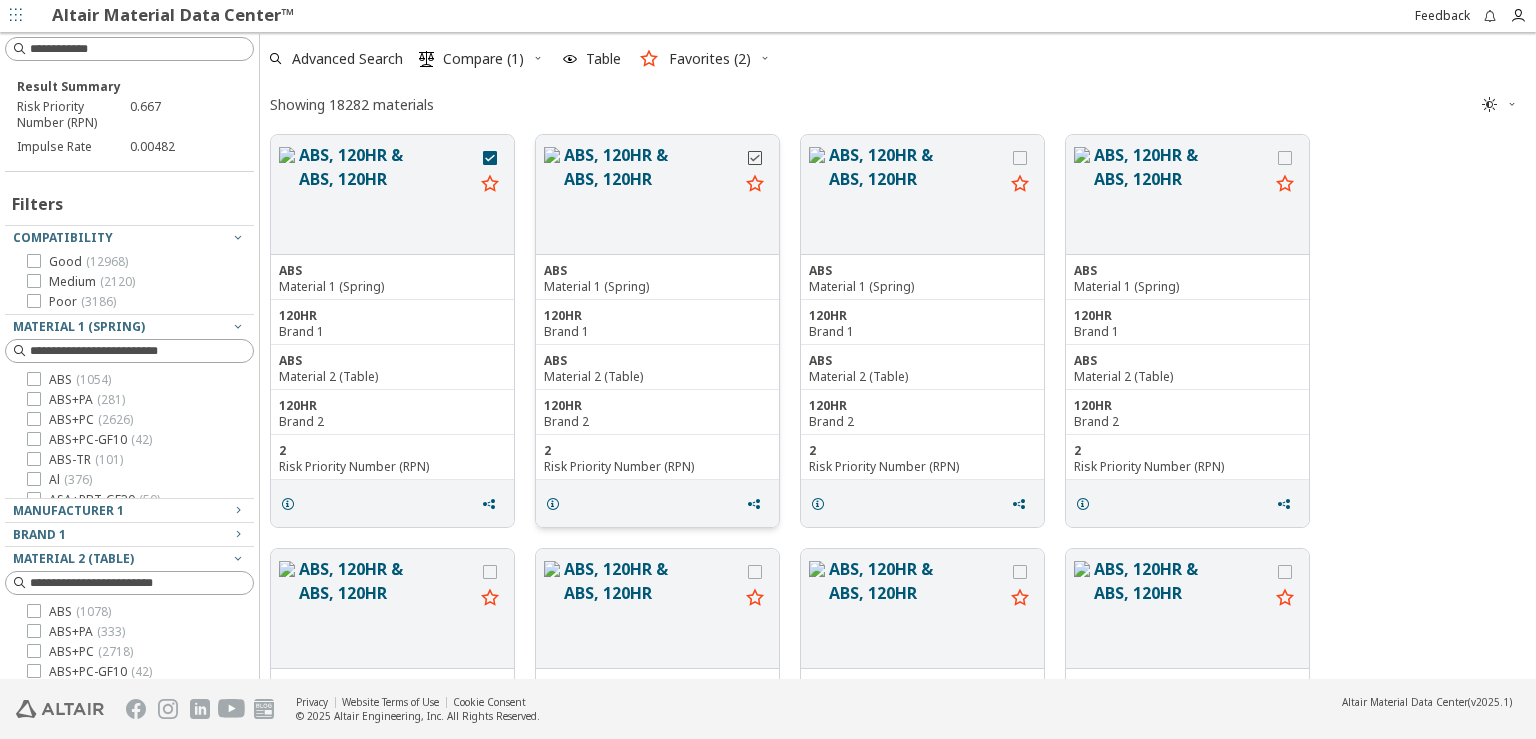 click at bounding box center (755, 158) 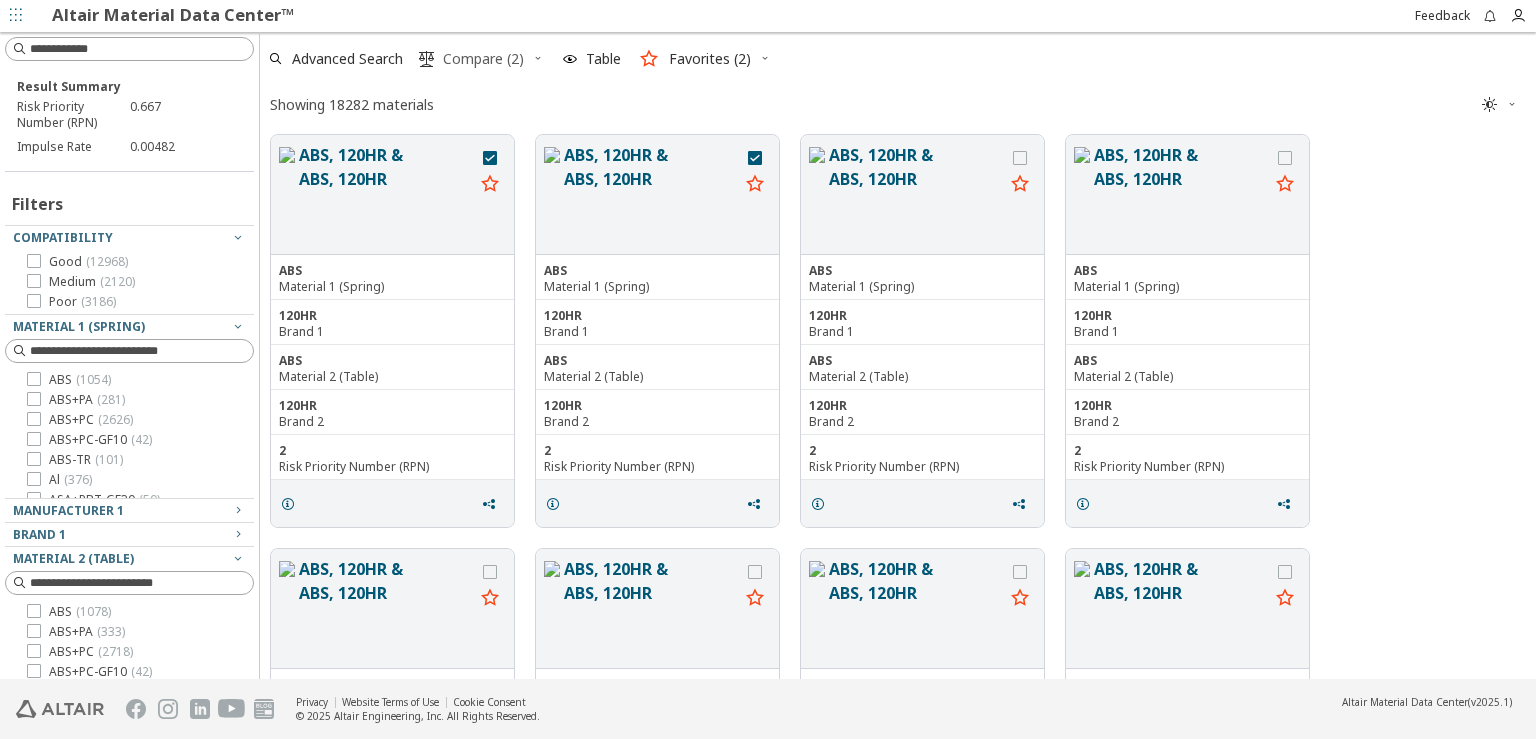 click on " Compare (2)" at bounding box center [471, 59] 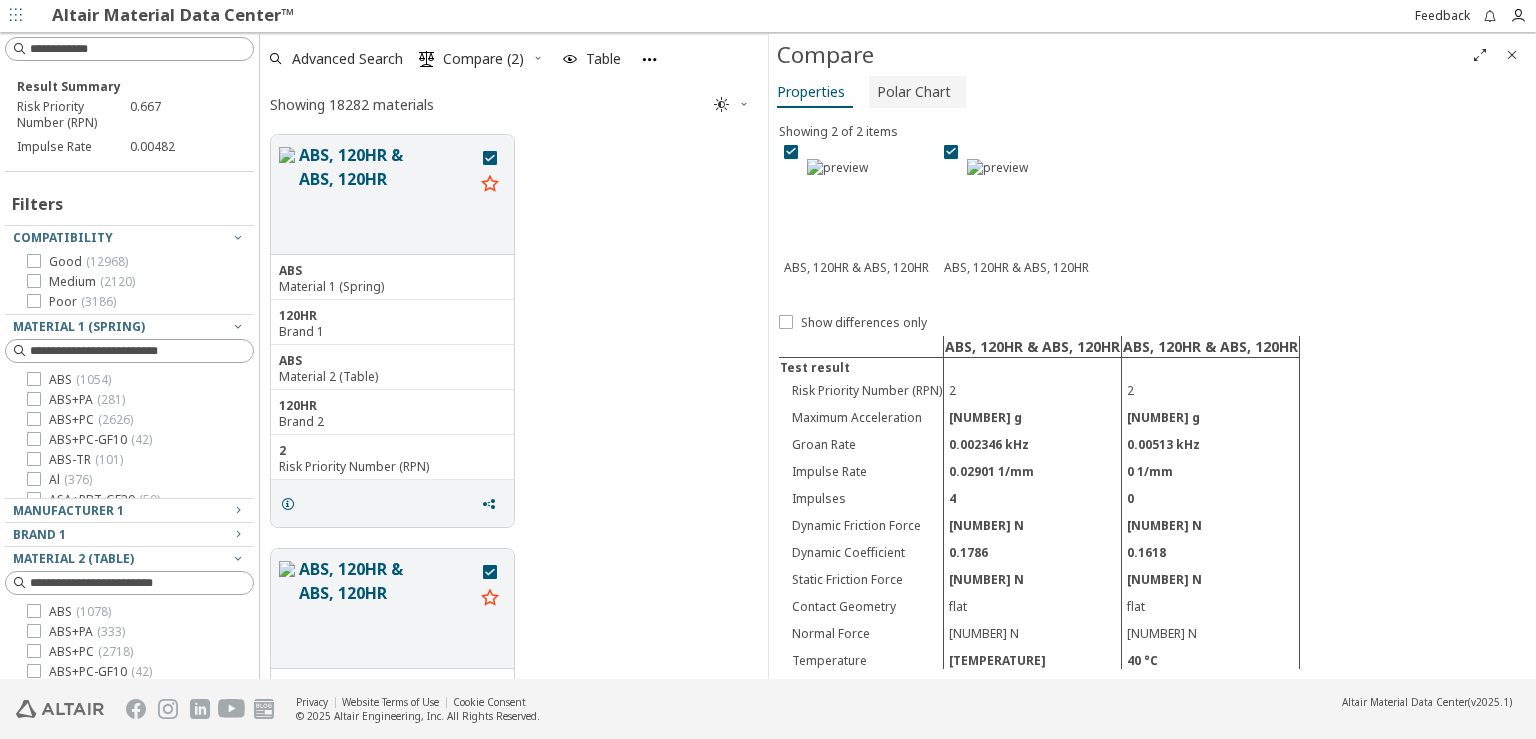click on "Polar Chart" at bounding box center [914, 92] 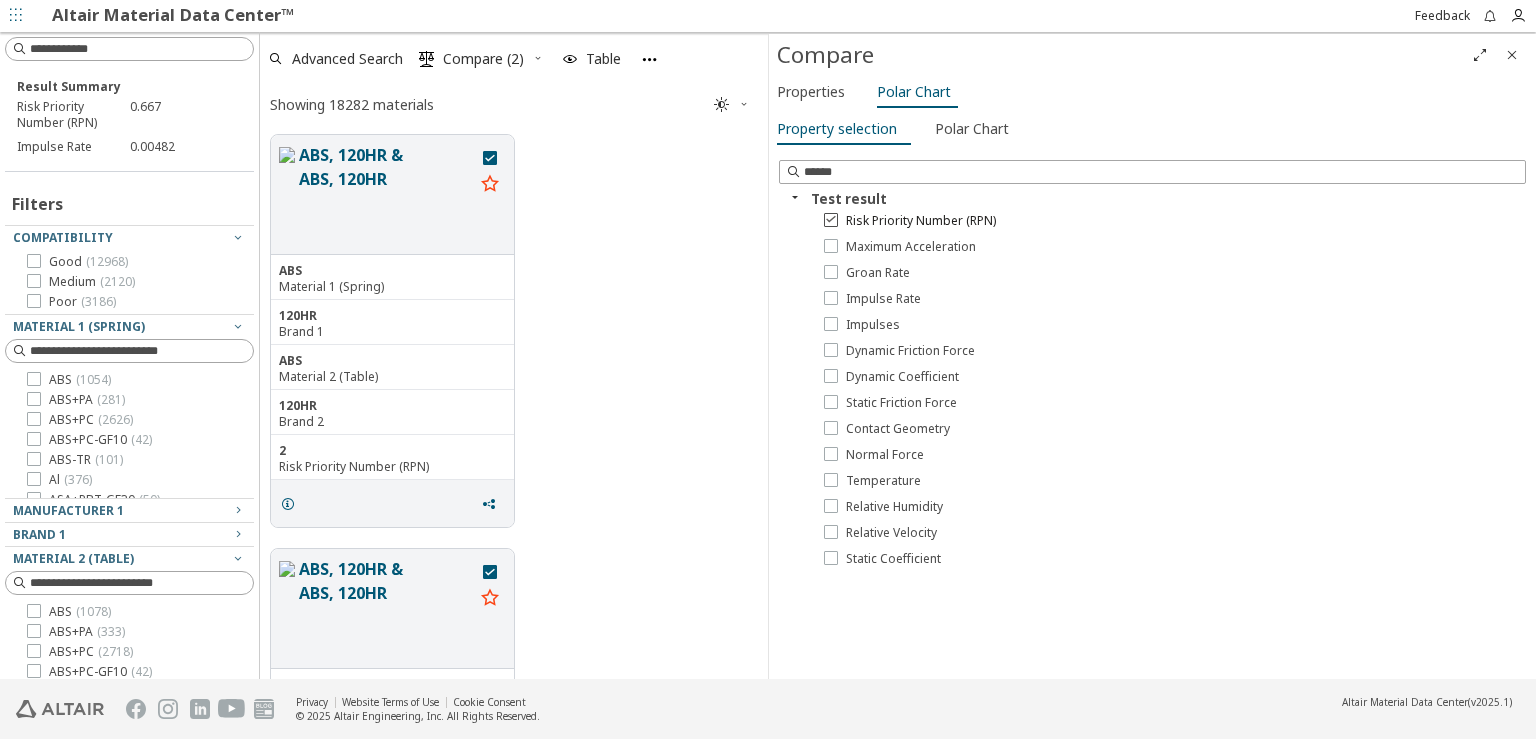 click at bounding box center (831, 219) 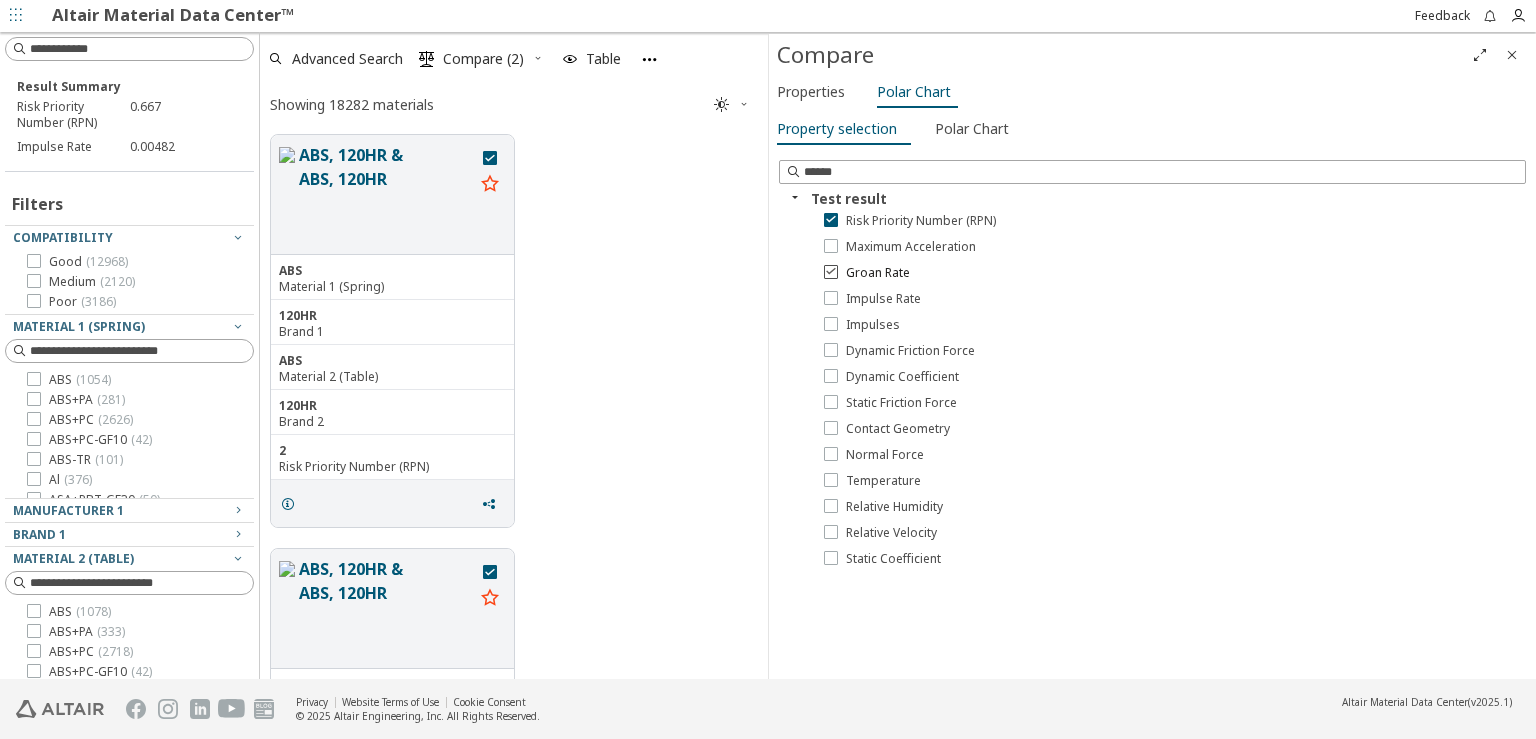click at bounding box center [831, 271] 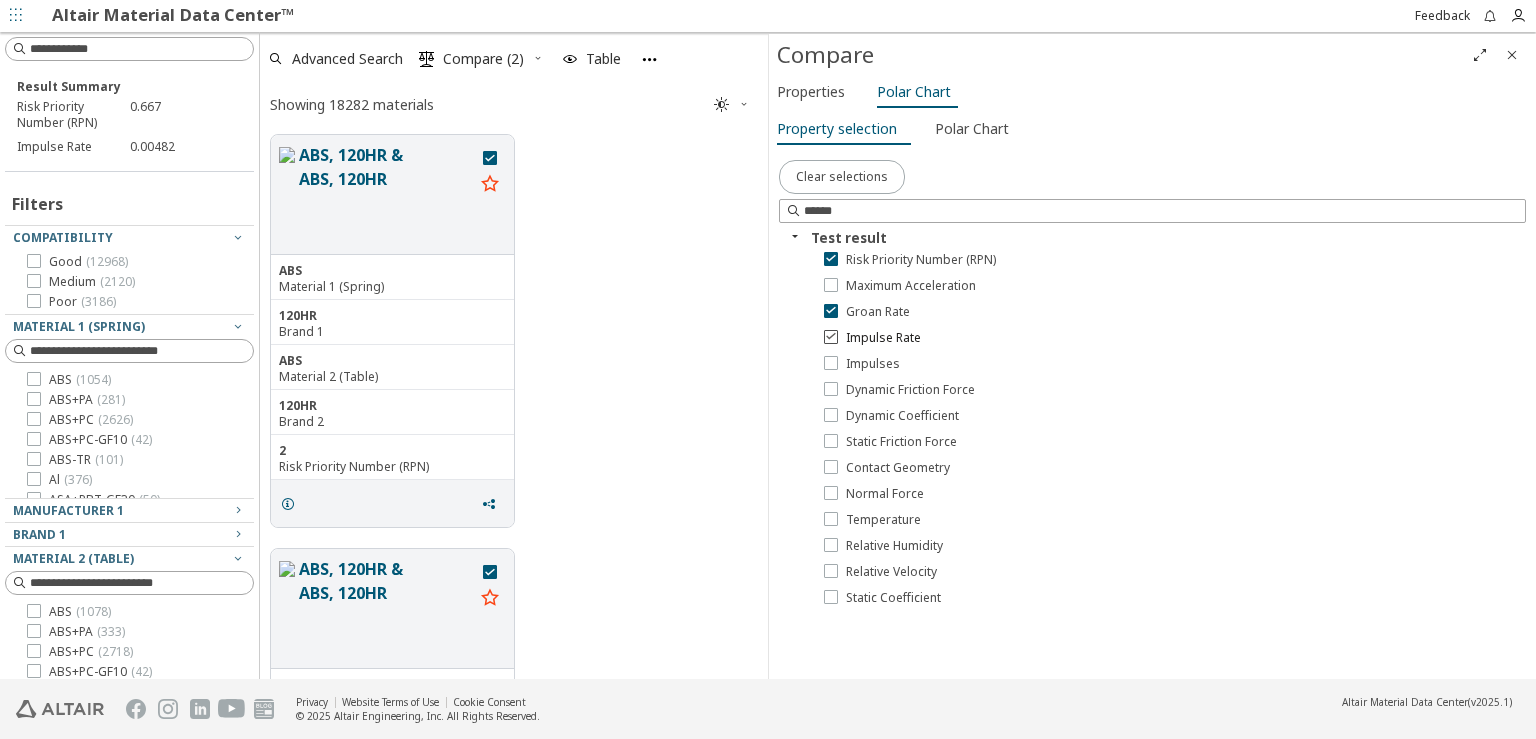 click at bounding box center [831, 337] 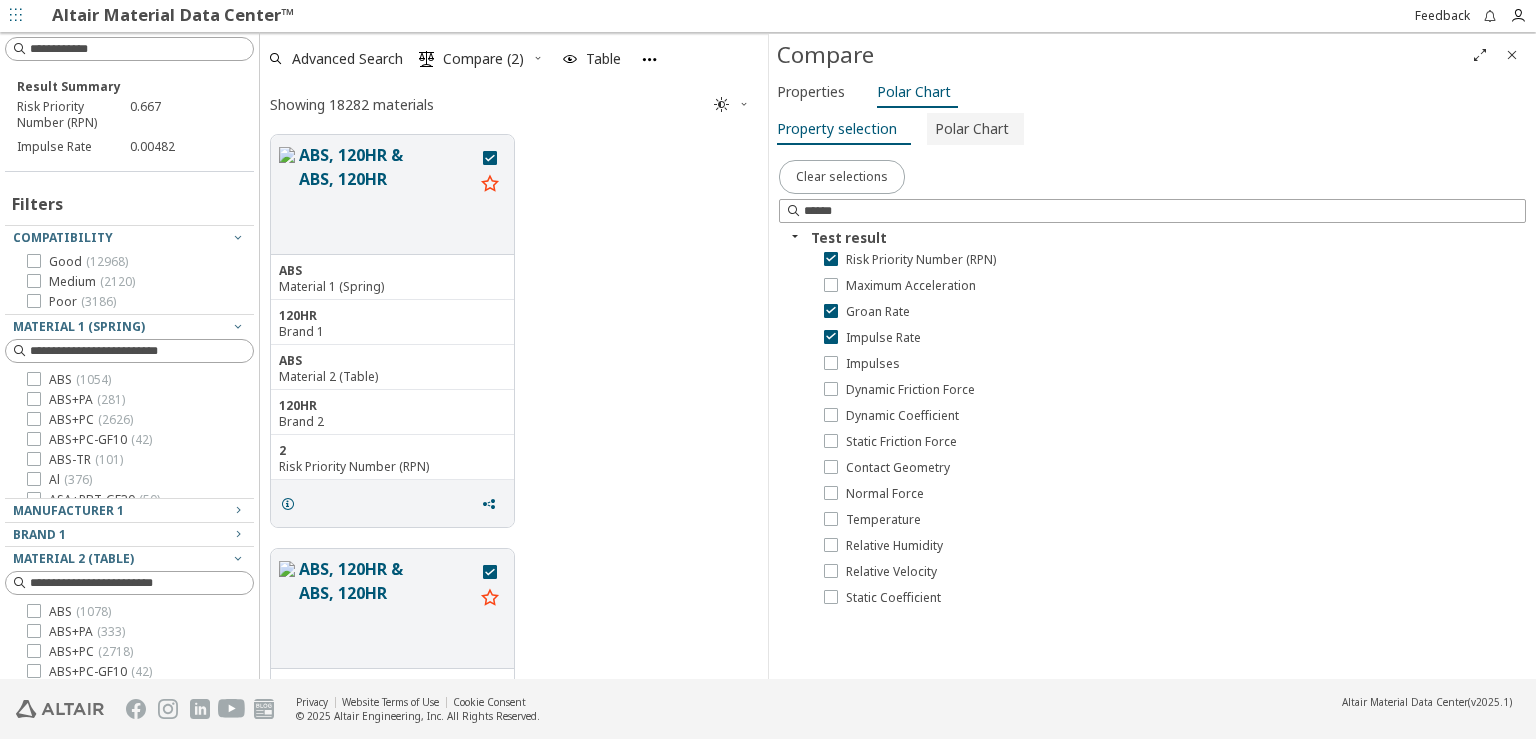 click on "Polar Chart" at bounding box center (972, 129) 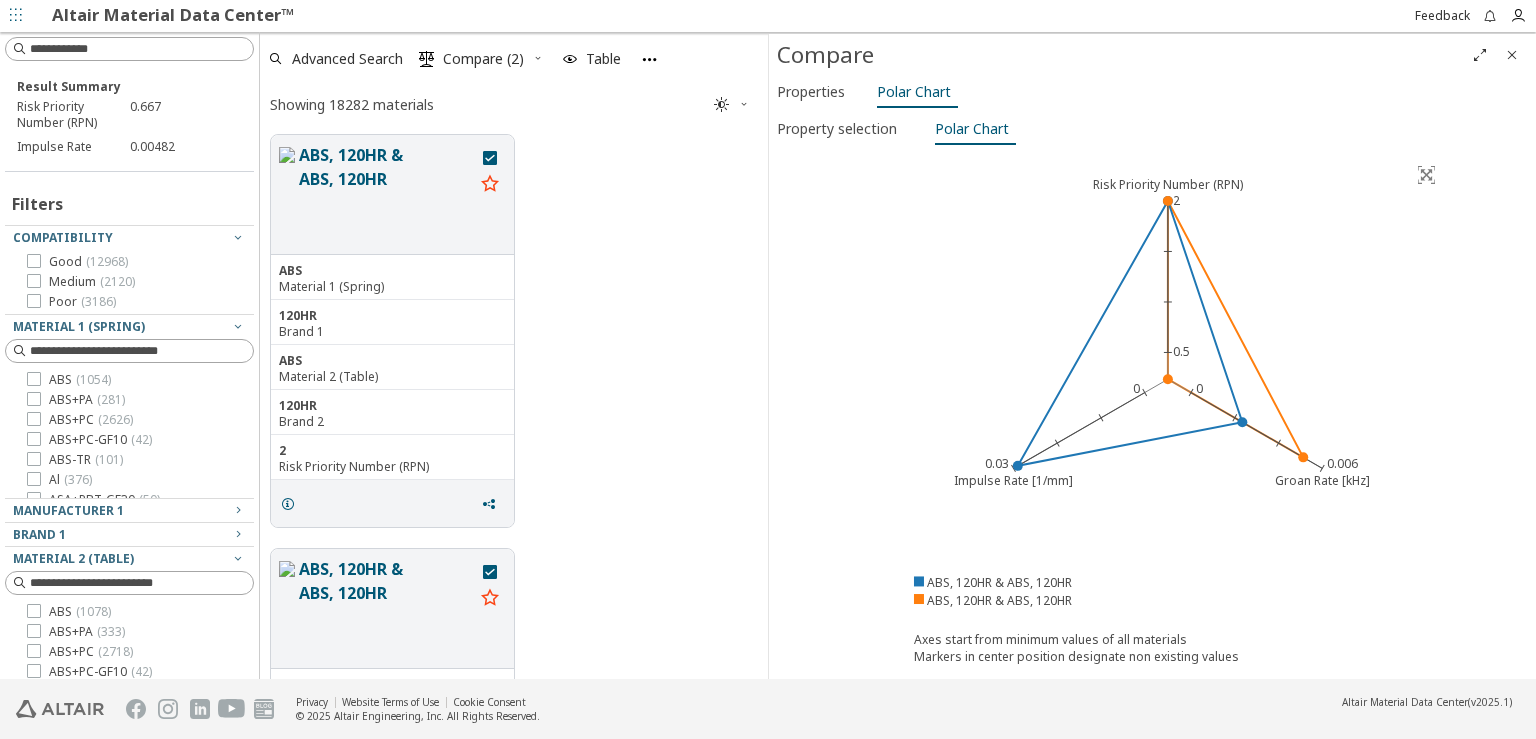 click at bounding box center [1512, 55] 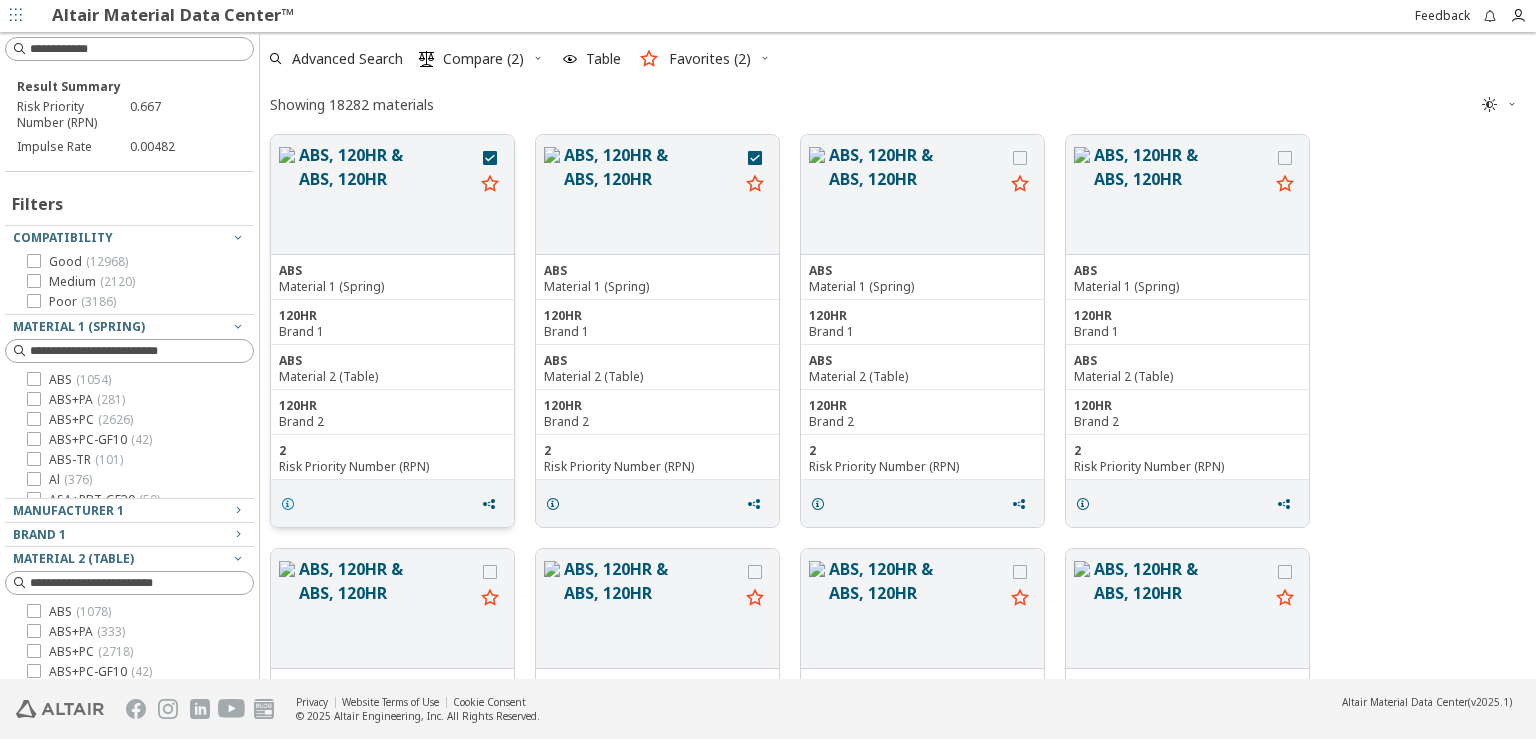 click at bounding box center (288, 504) 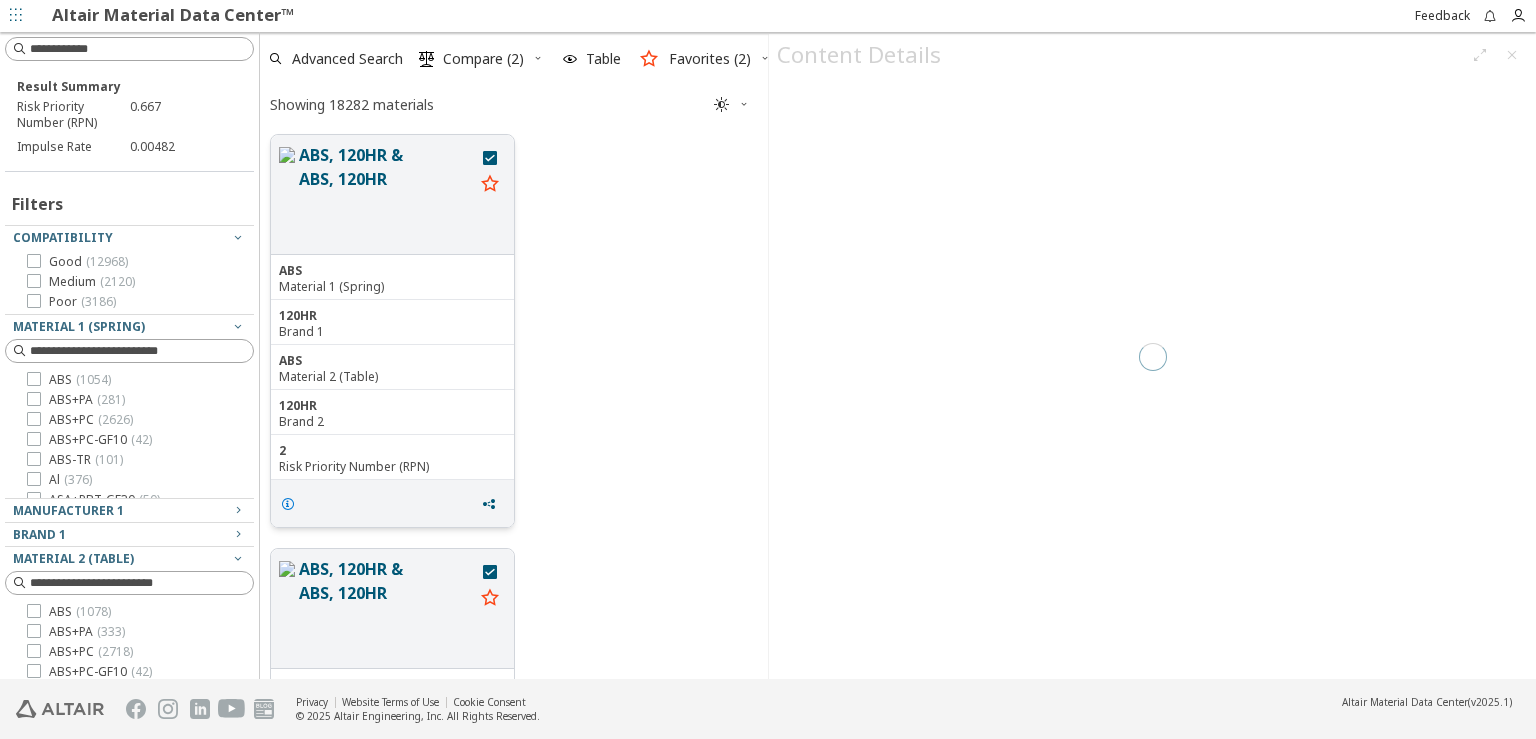 scroll, scrollTop: 539, scrollLeft: 491, axis: both 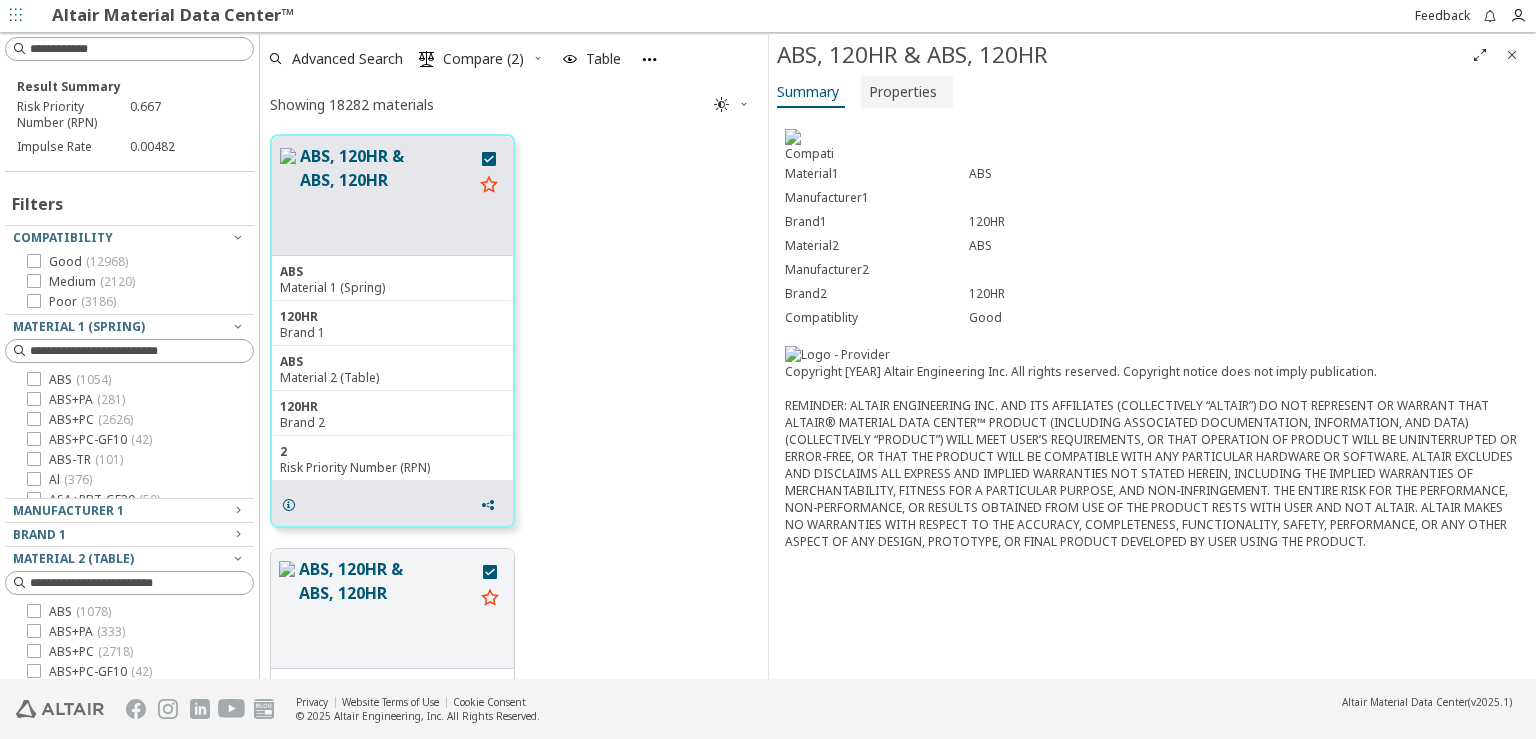 click on "Properties" at bounding box center (903, 92) 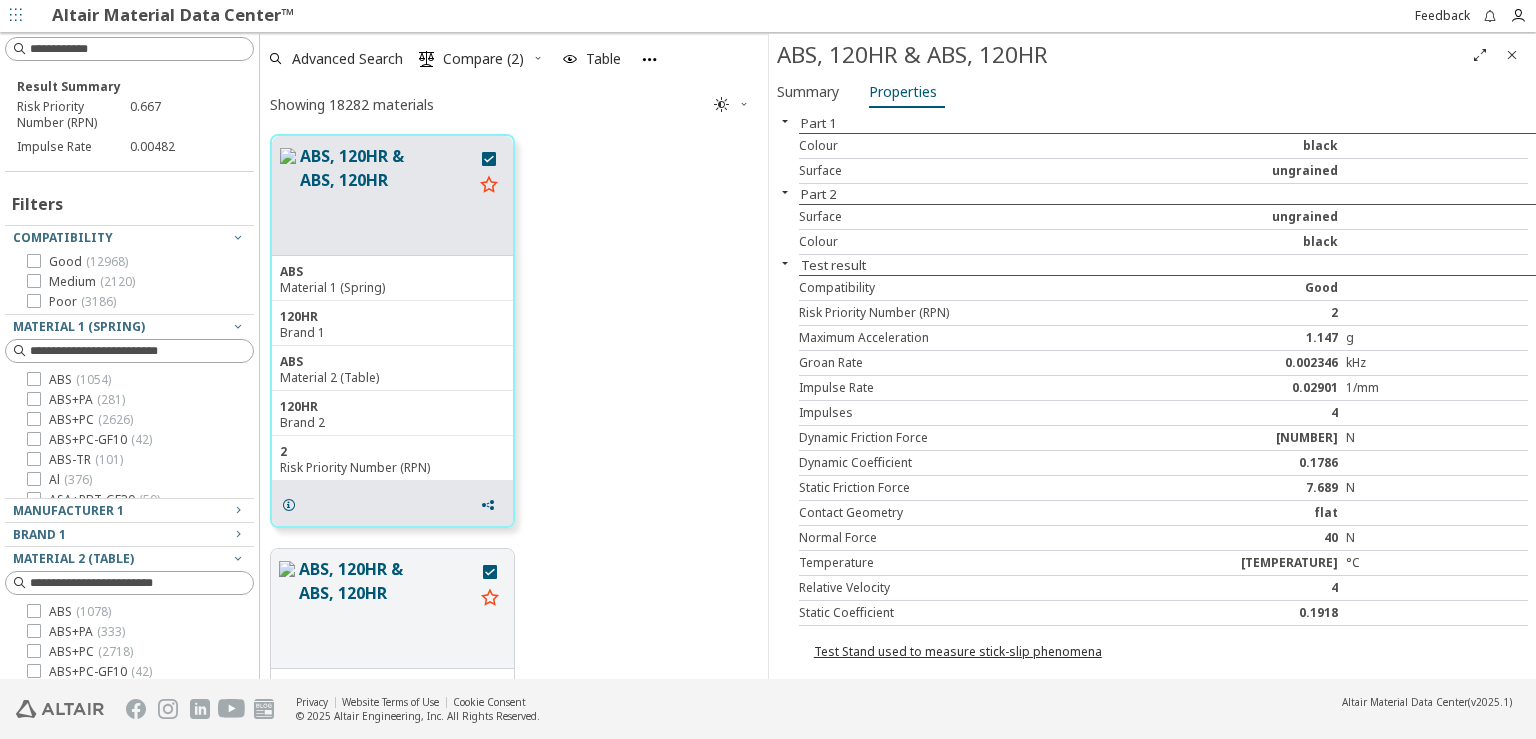 click on "Test Stand used to measure stick-slip phenomena" at bounding box center (958, 651) 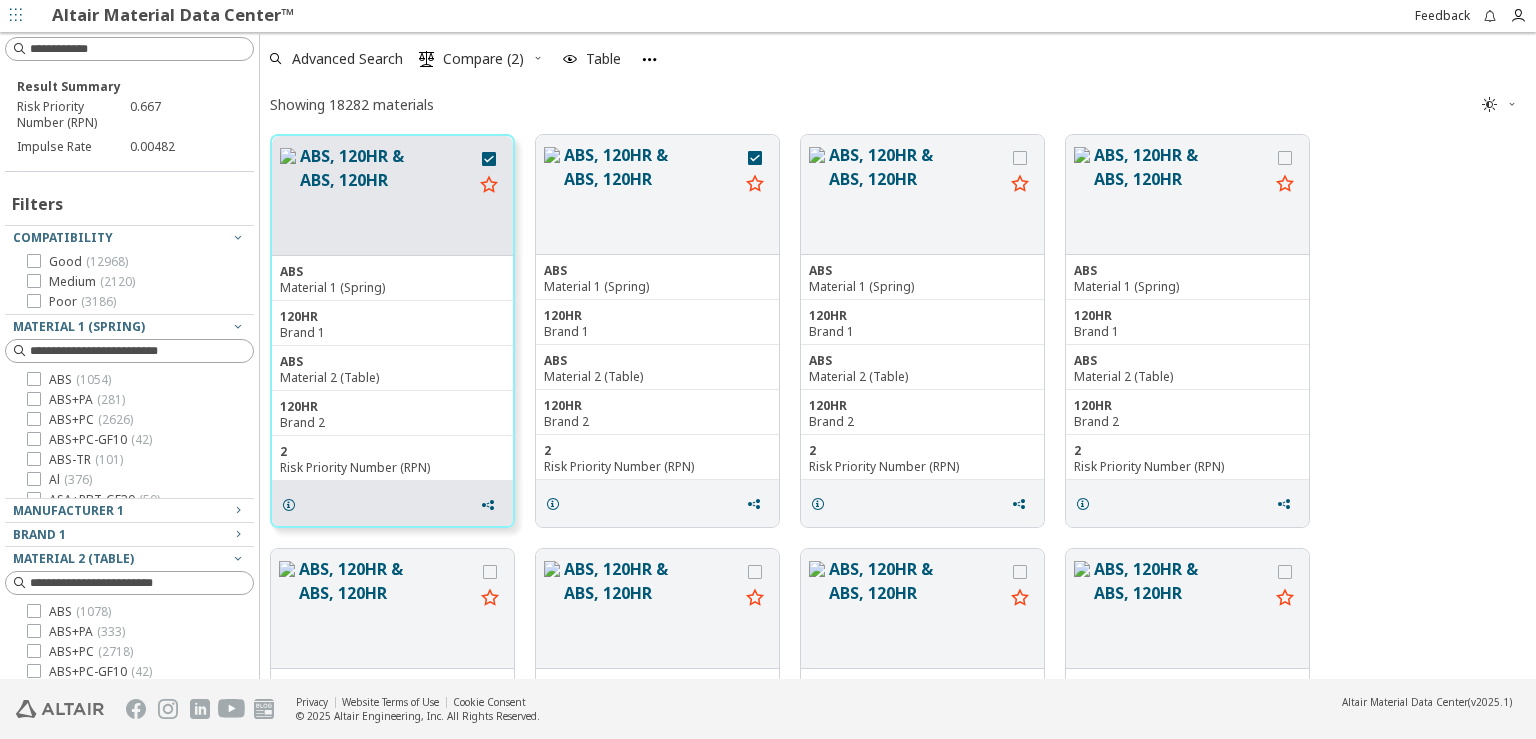 scroll, scrollTop: 17, scrollLeft: 17, axis: both 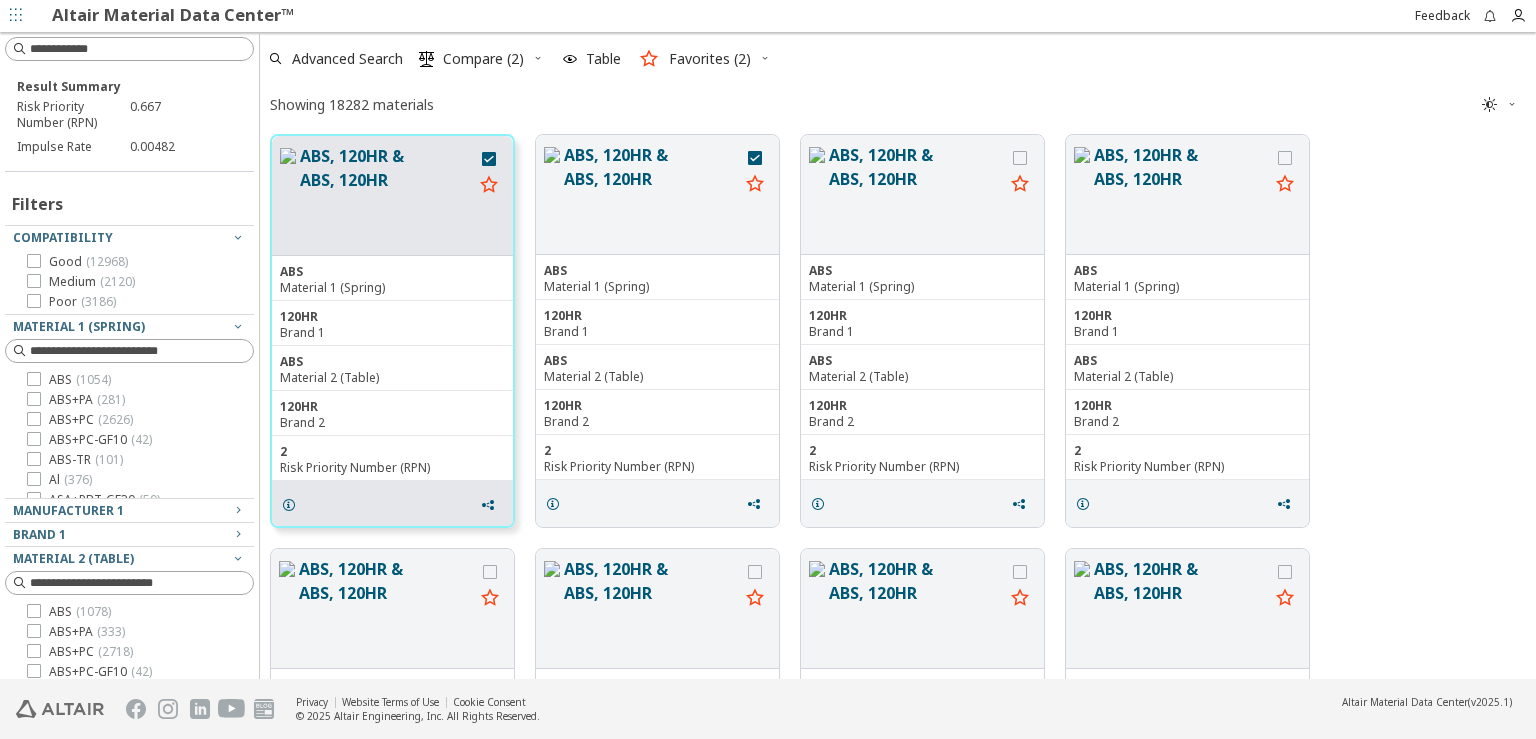 click on "Altair Material Data Center™" at bounding box center (173, 14) 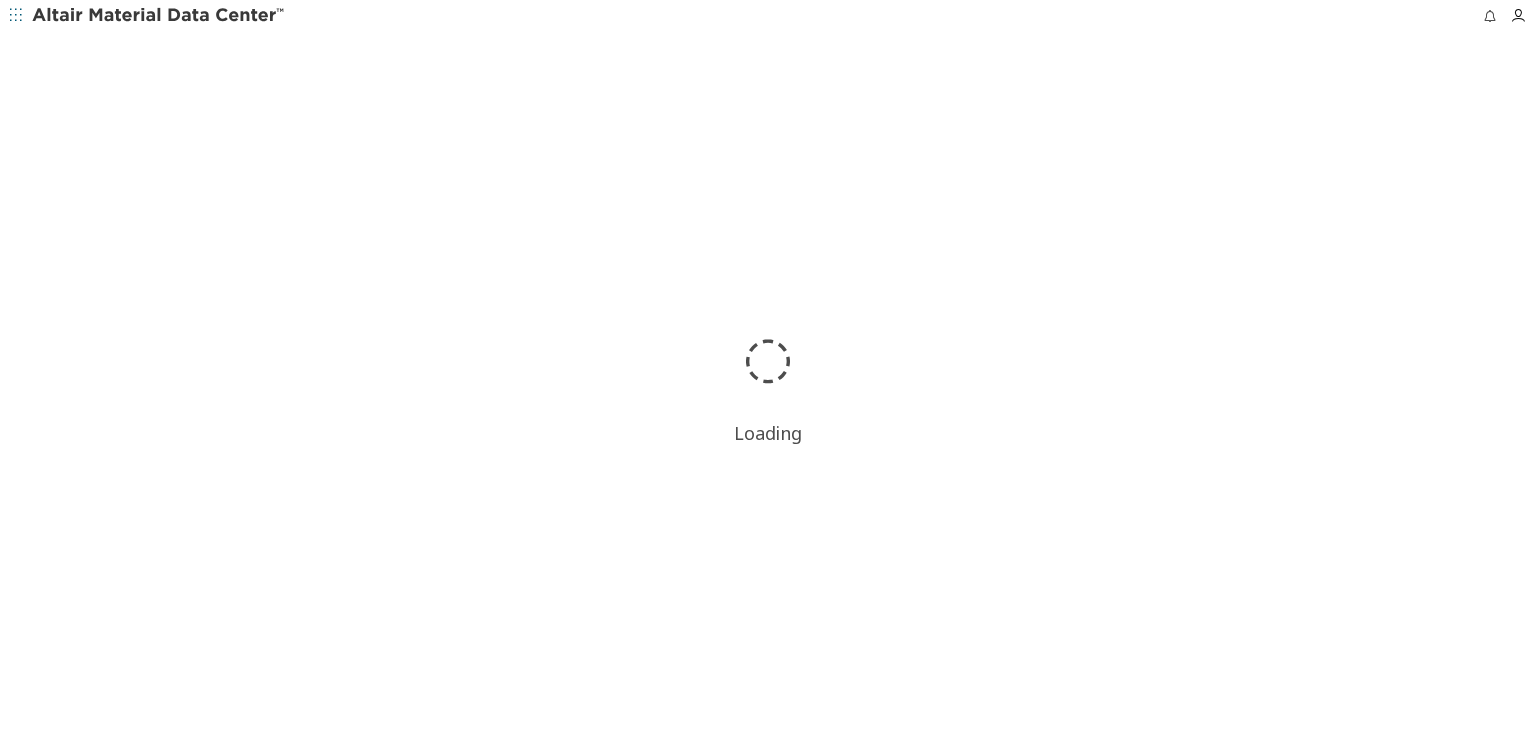 scroll, scrollTop: 0, scrollLeft: 0, axis: both 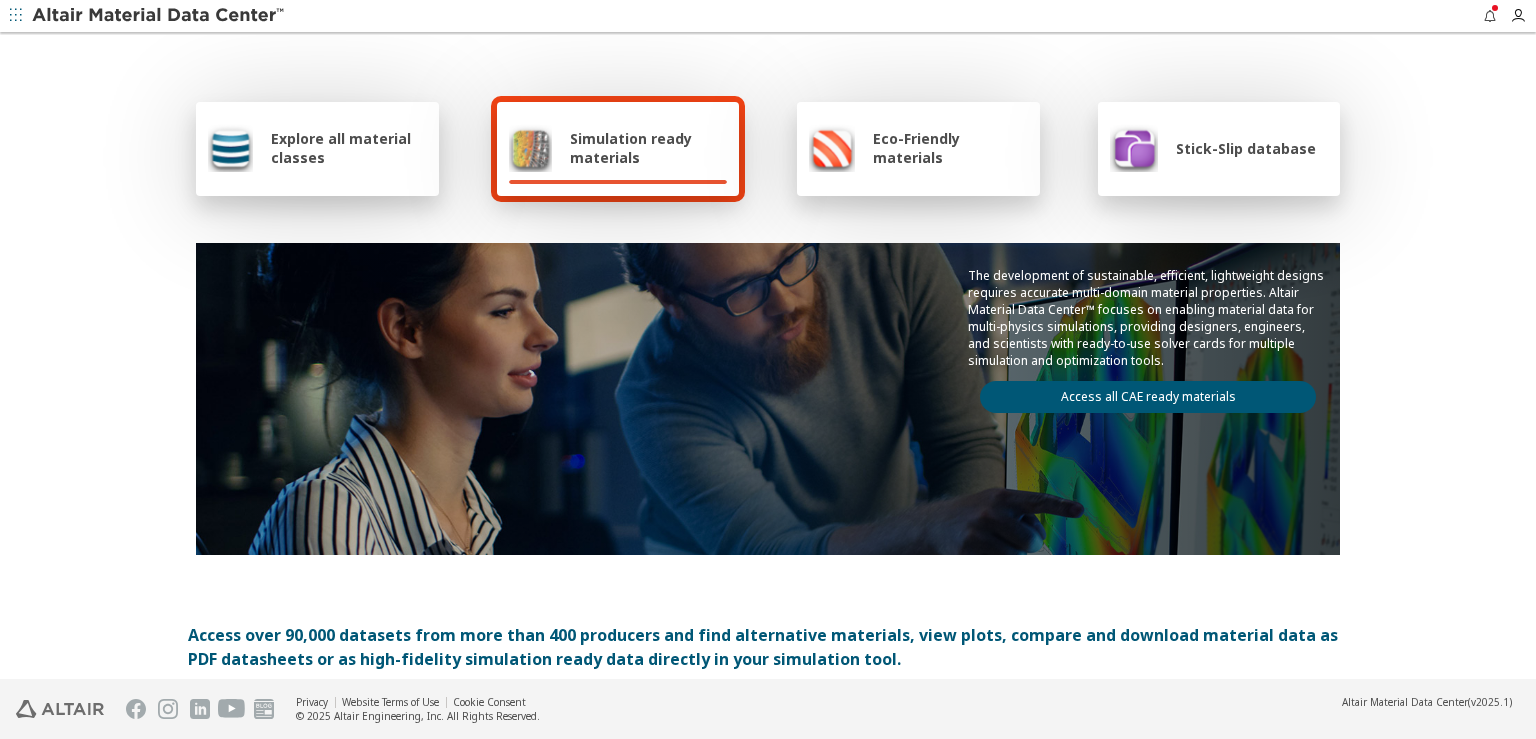 click on "Explore all material classes" at bounding box center (317, 149) 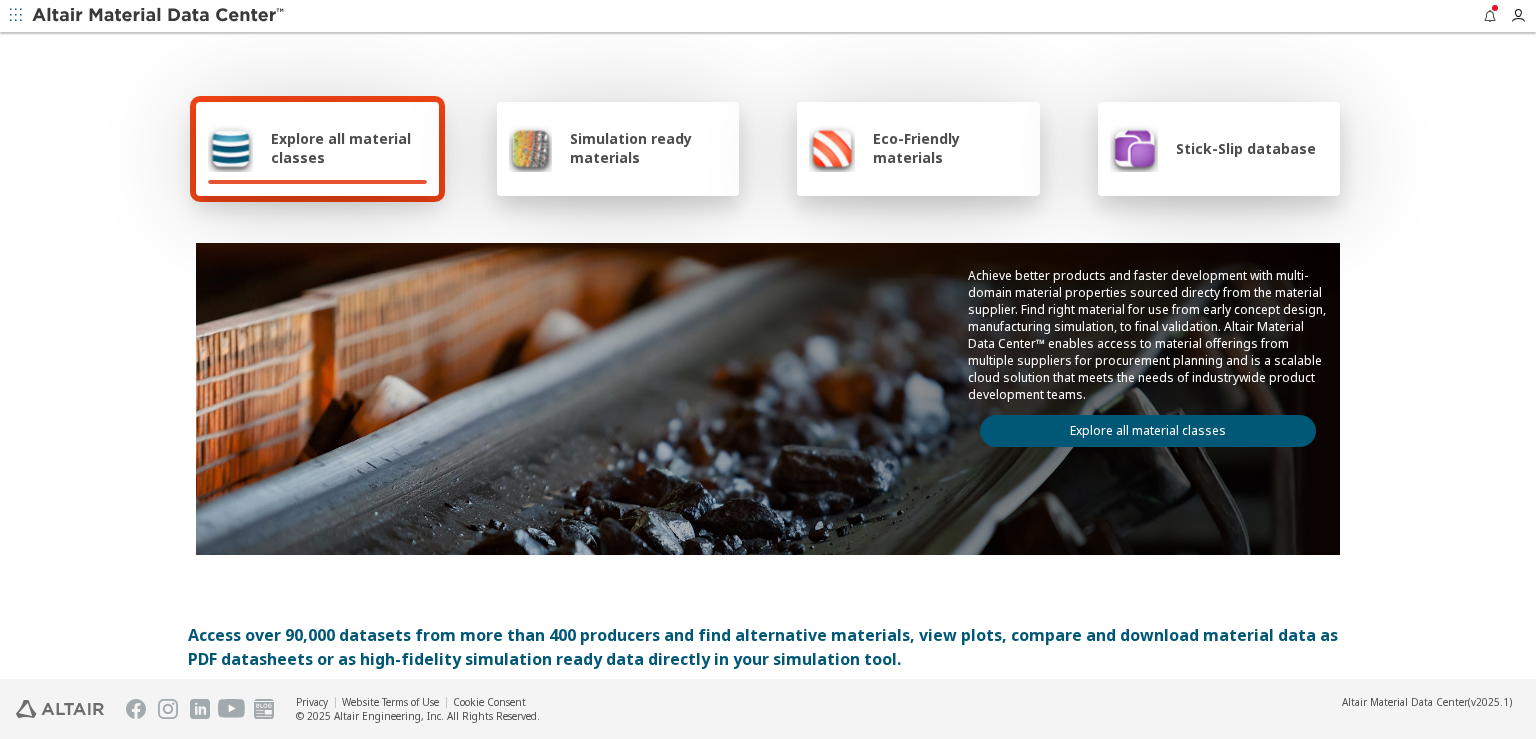 click on "Explore all material classes" at bounding box center [1148, 431] 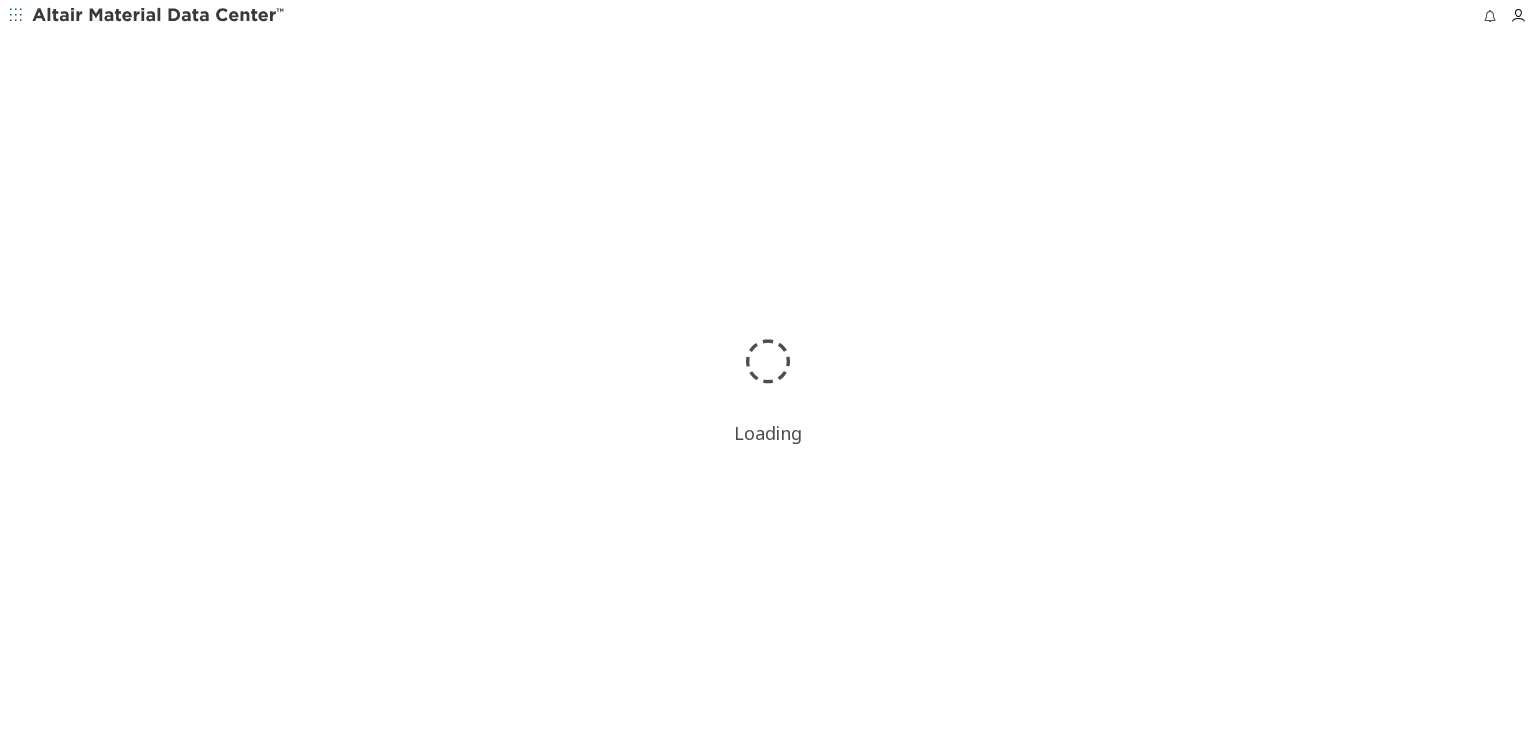 scroll, scrollTop: 0, scrollLeft: 0, axis: both 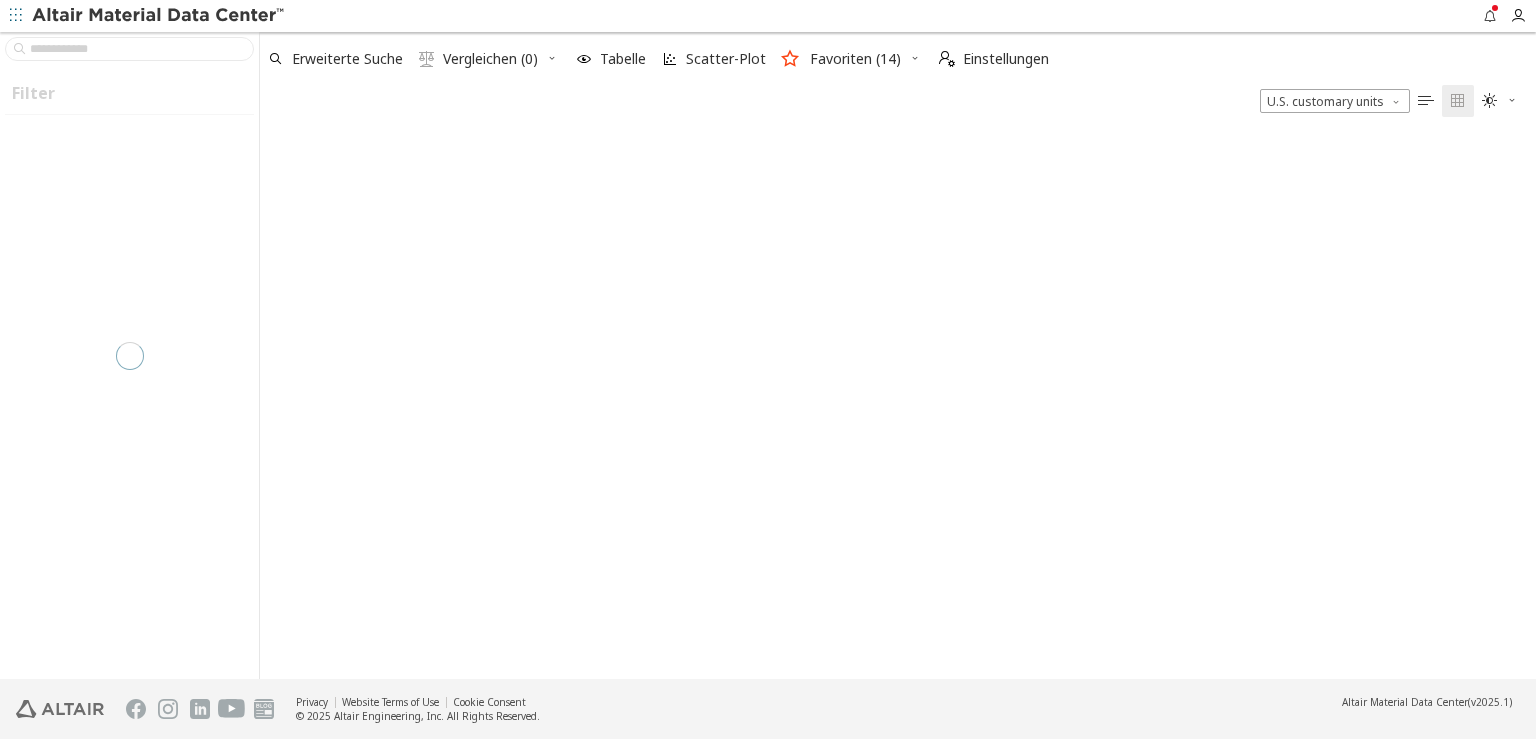 click at bounding box center (898, 398) 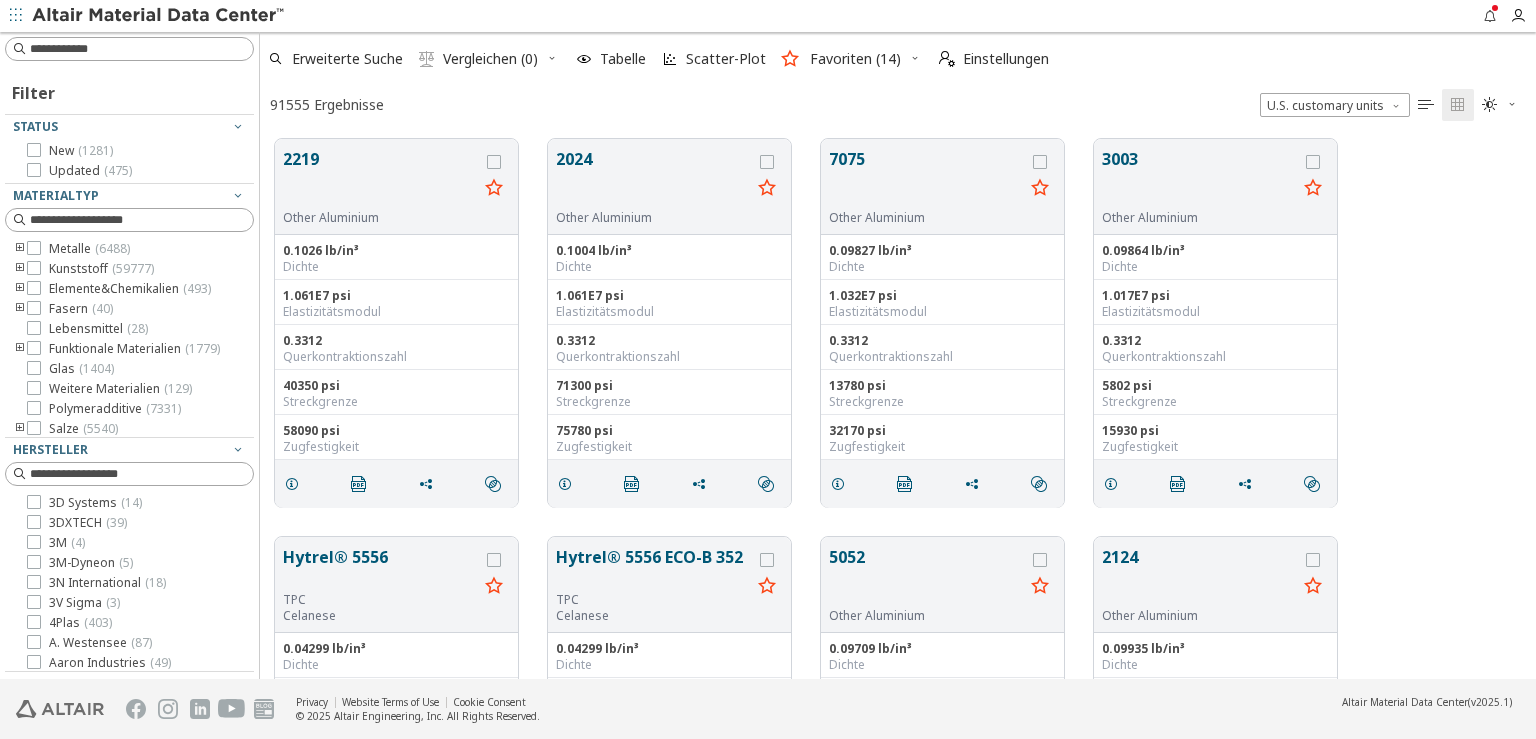 scroll, scrollTop: 17, scrollLeft: 17, axis: both 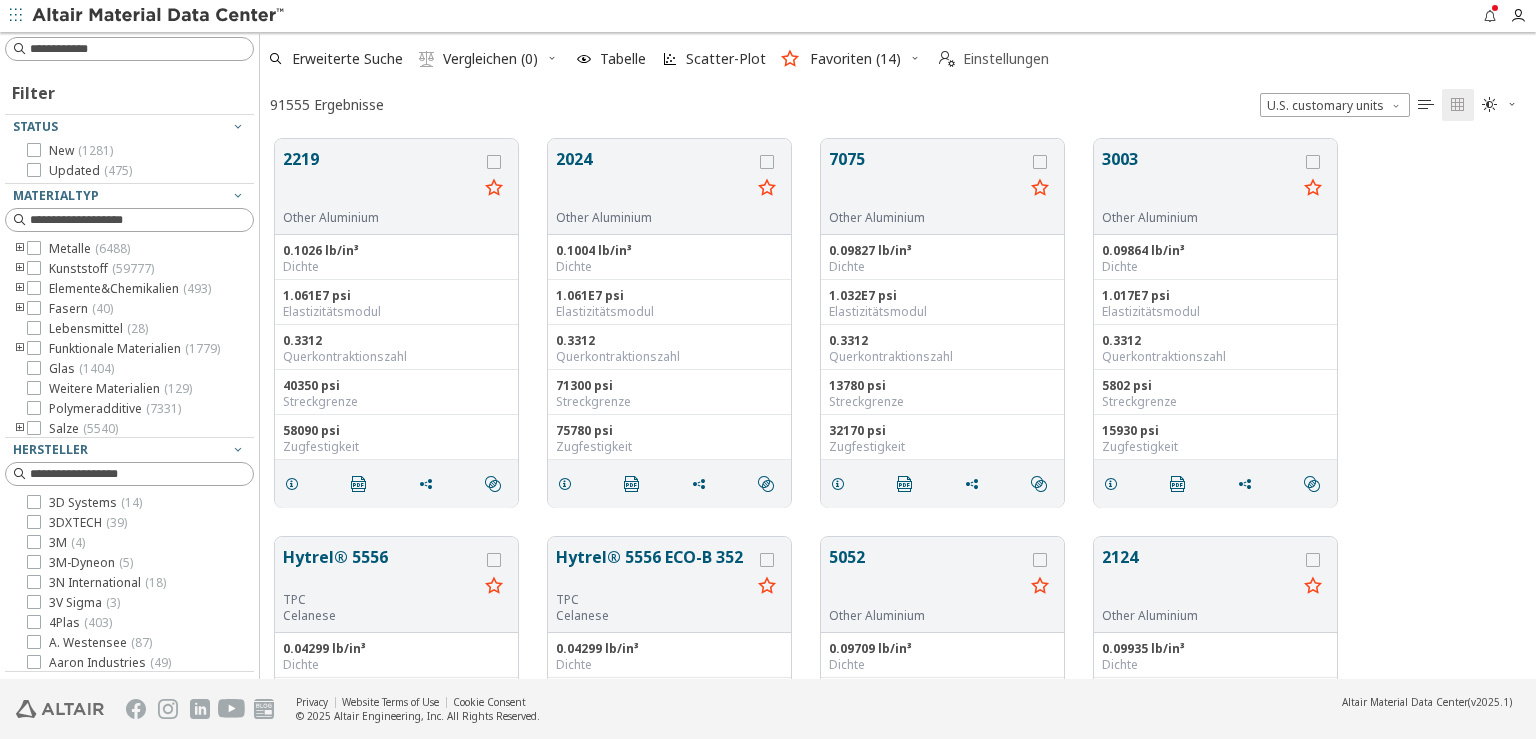 click on "Einstellungen" at bounding box center (1006, 59) 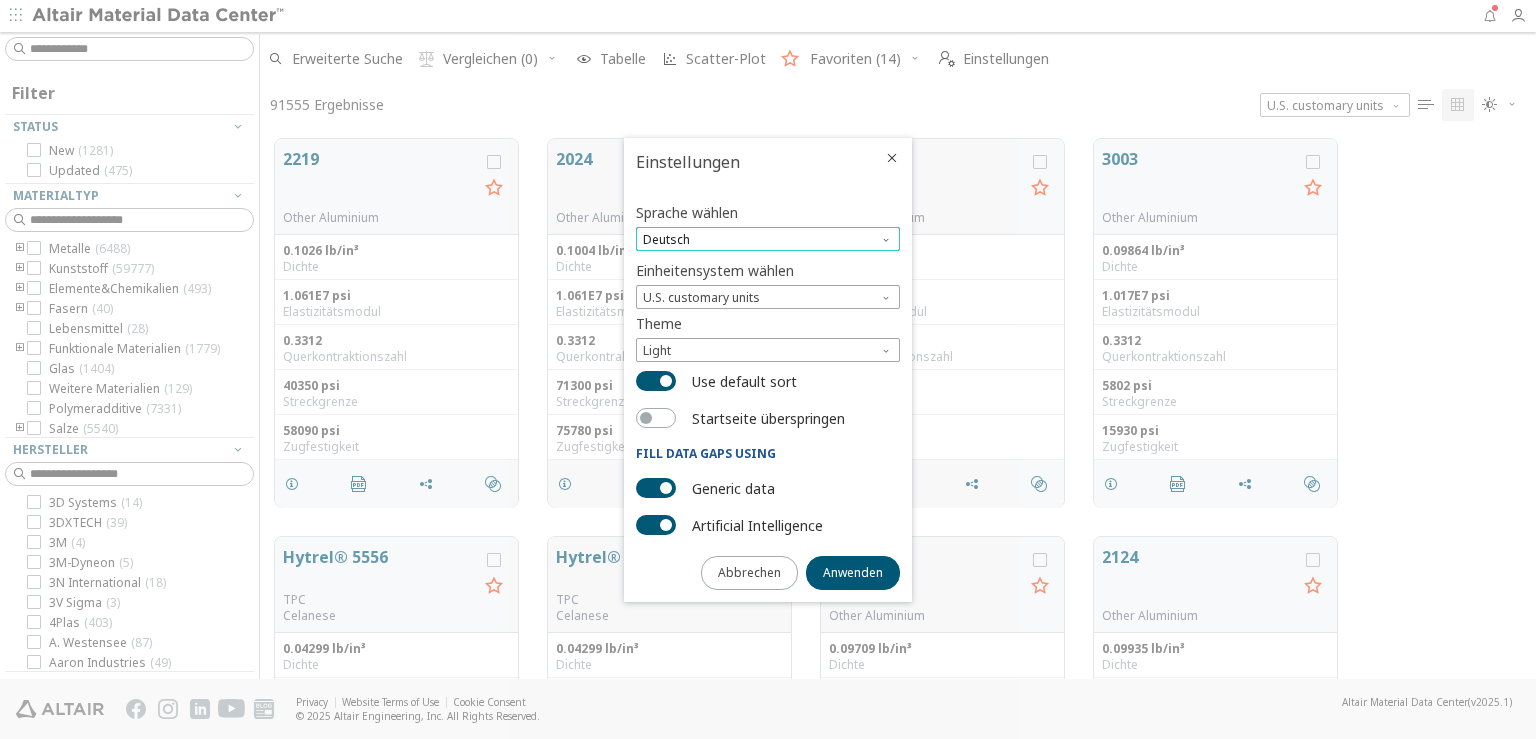 click on "Deutsch" at bounding box center [768, 239] 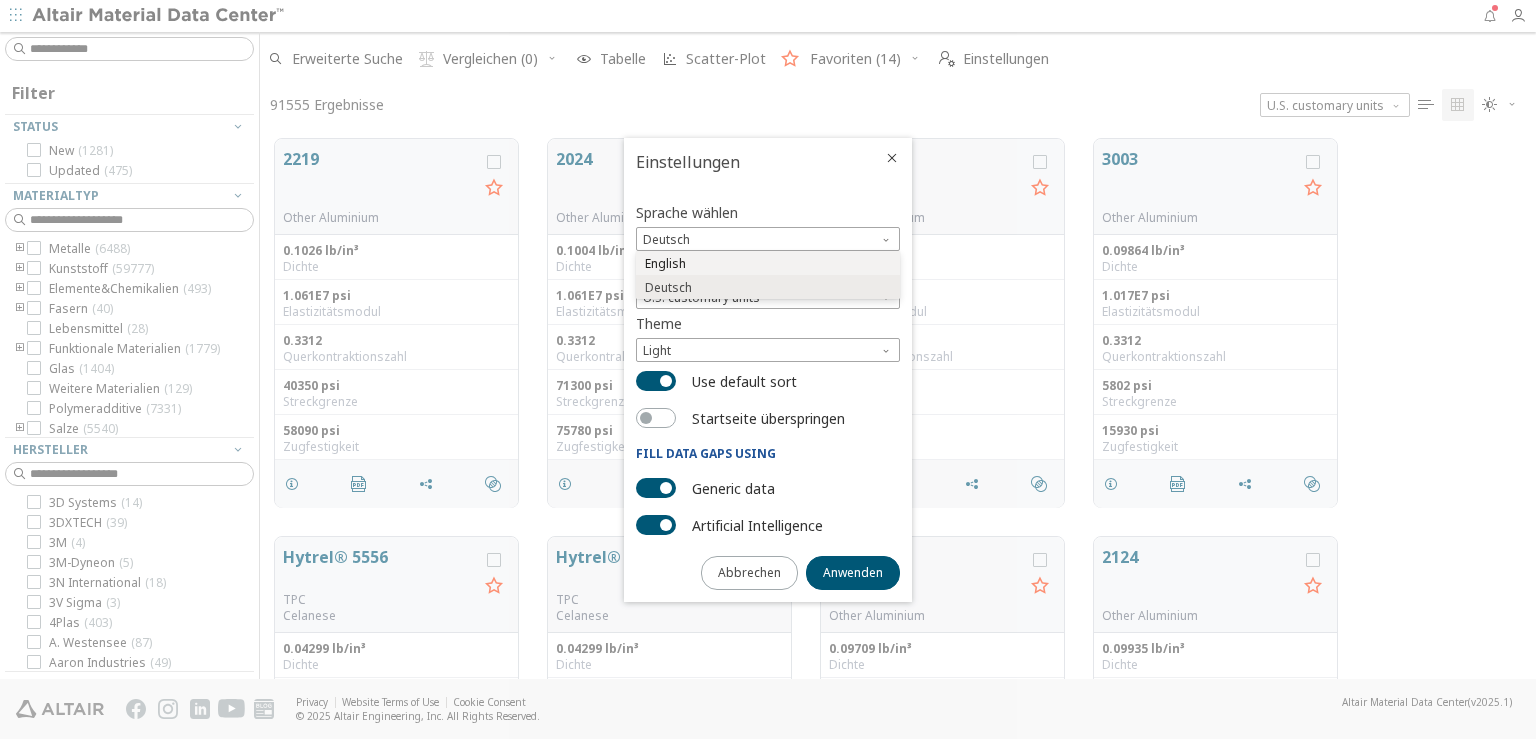 click on "English" at bounding box center (665, 264) 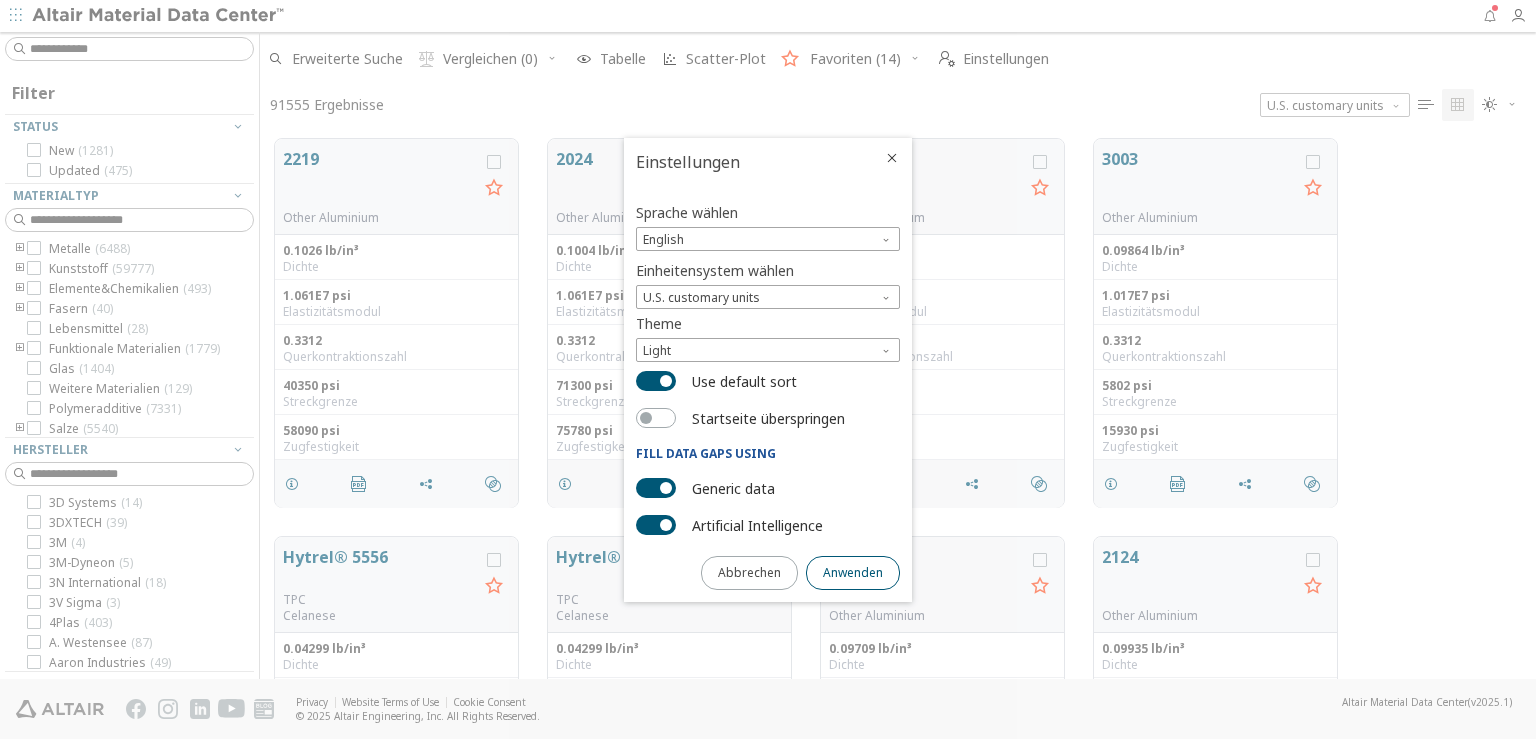 click on "Anwenden" at bounding box center [853, 573] 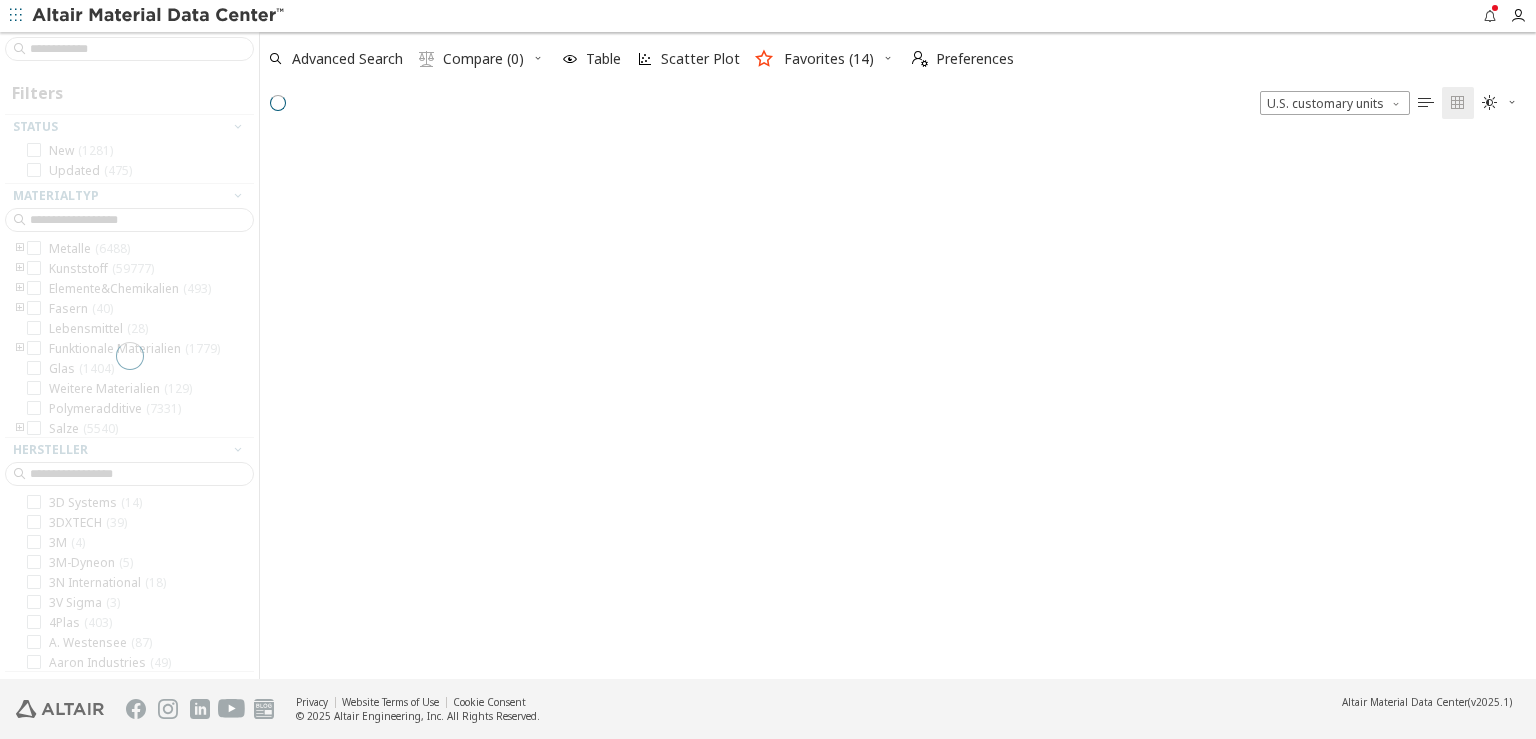 scroll, scrollTop: 17, scrollLeft: 17, axis: both 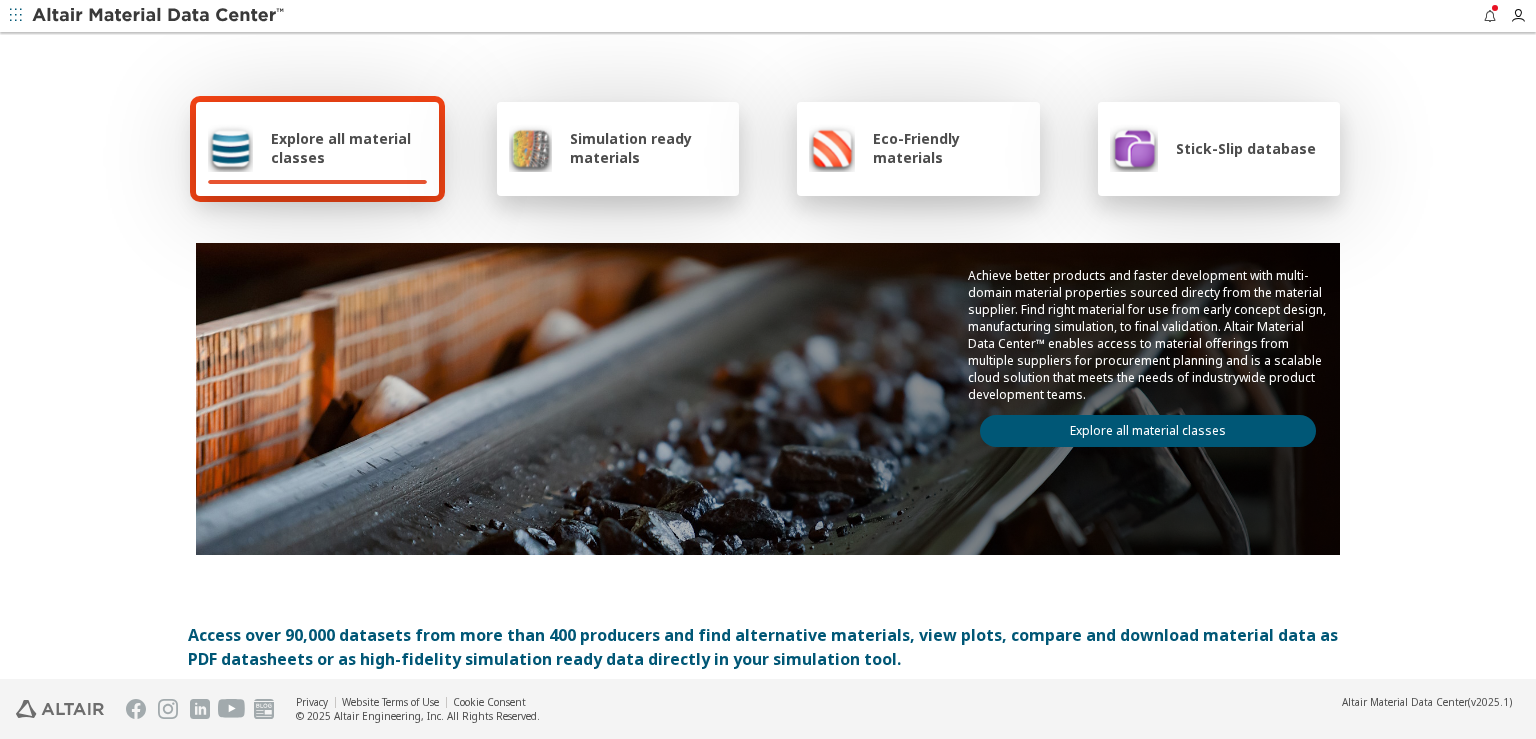 click on "Explore all material classes" at bounding box center (1148, 431) 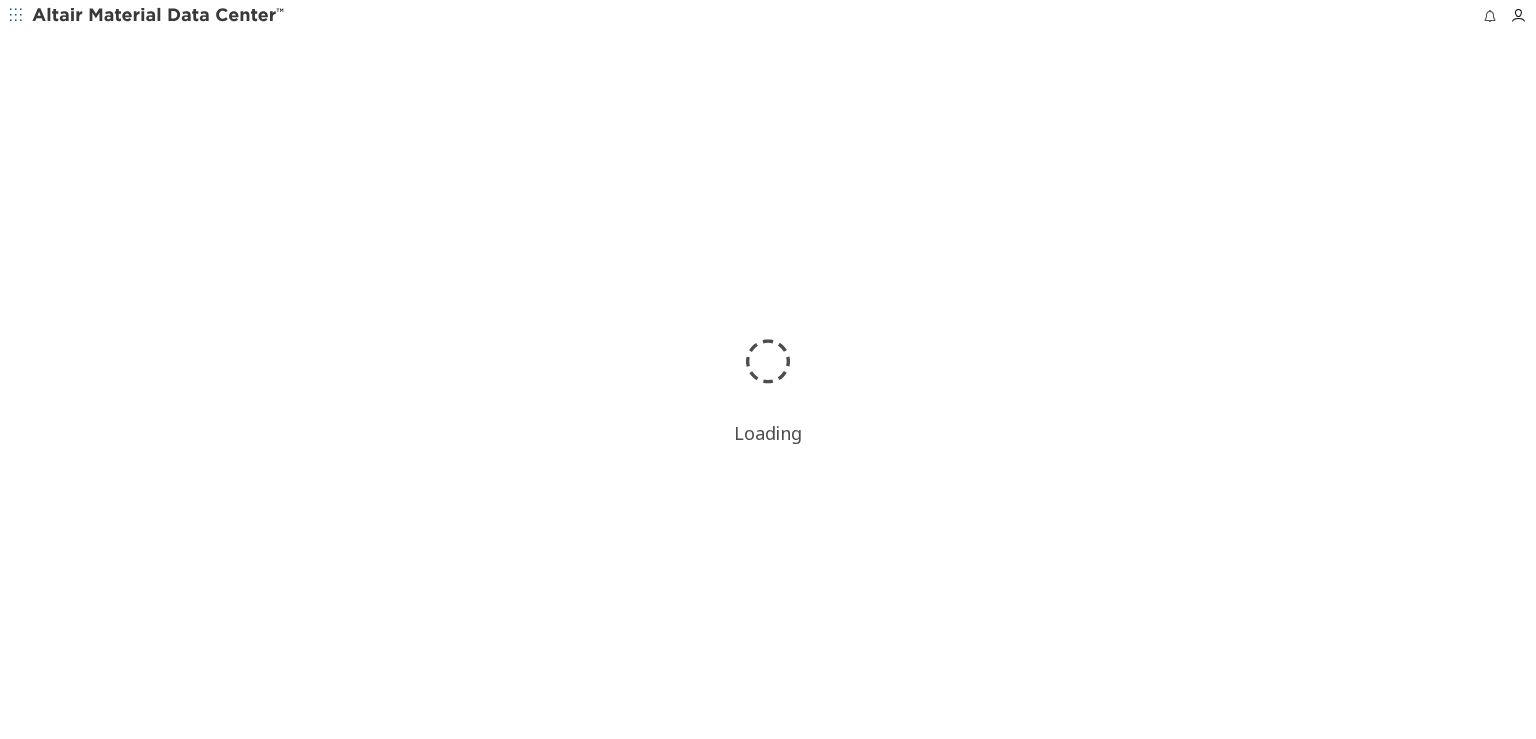 scroll, scrollTop: 0, scrollLeft: 0, axis: both 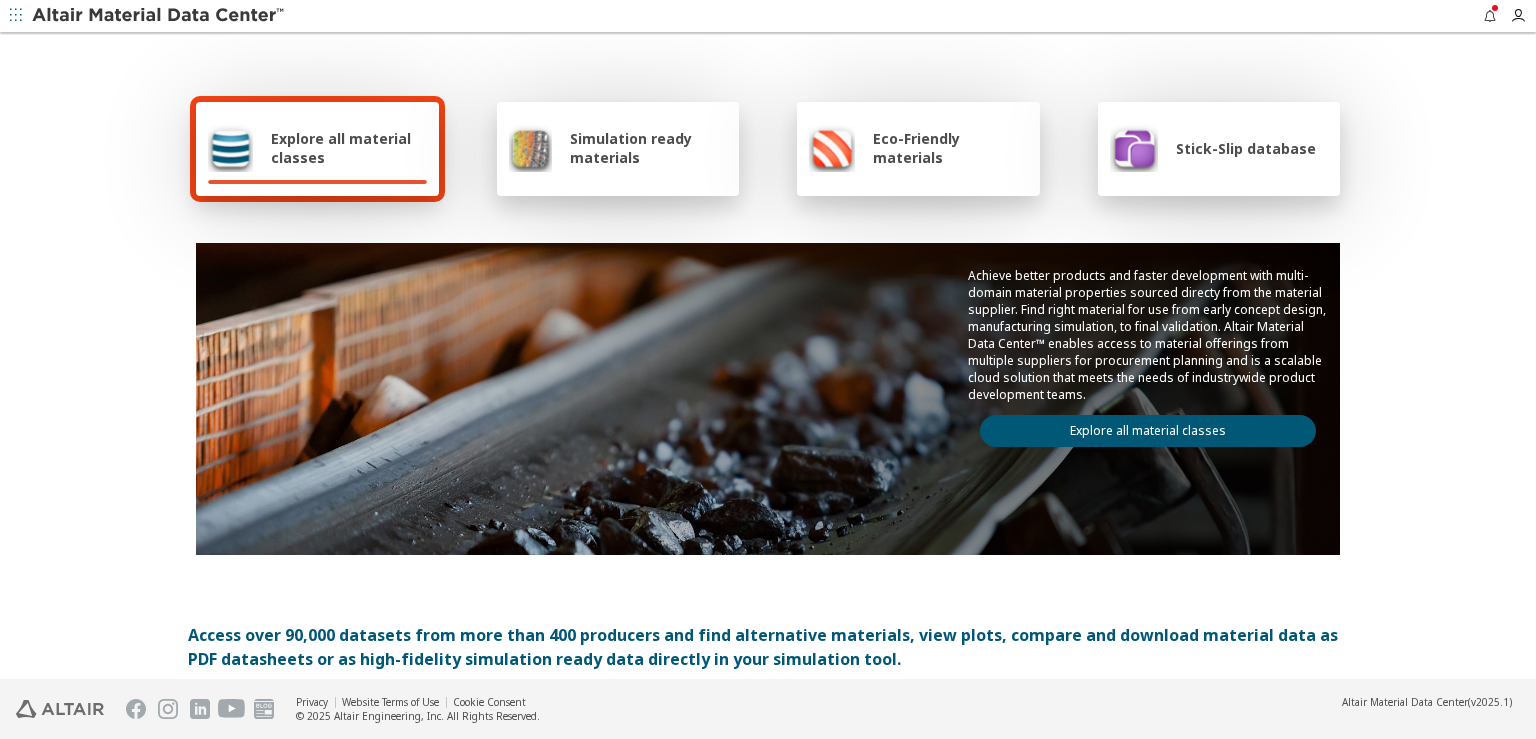 click at bounding box center (1134, 148) 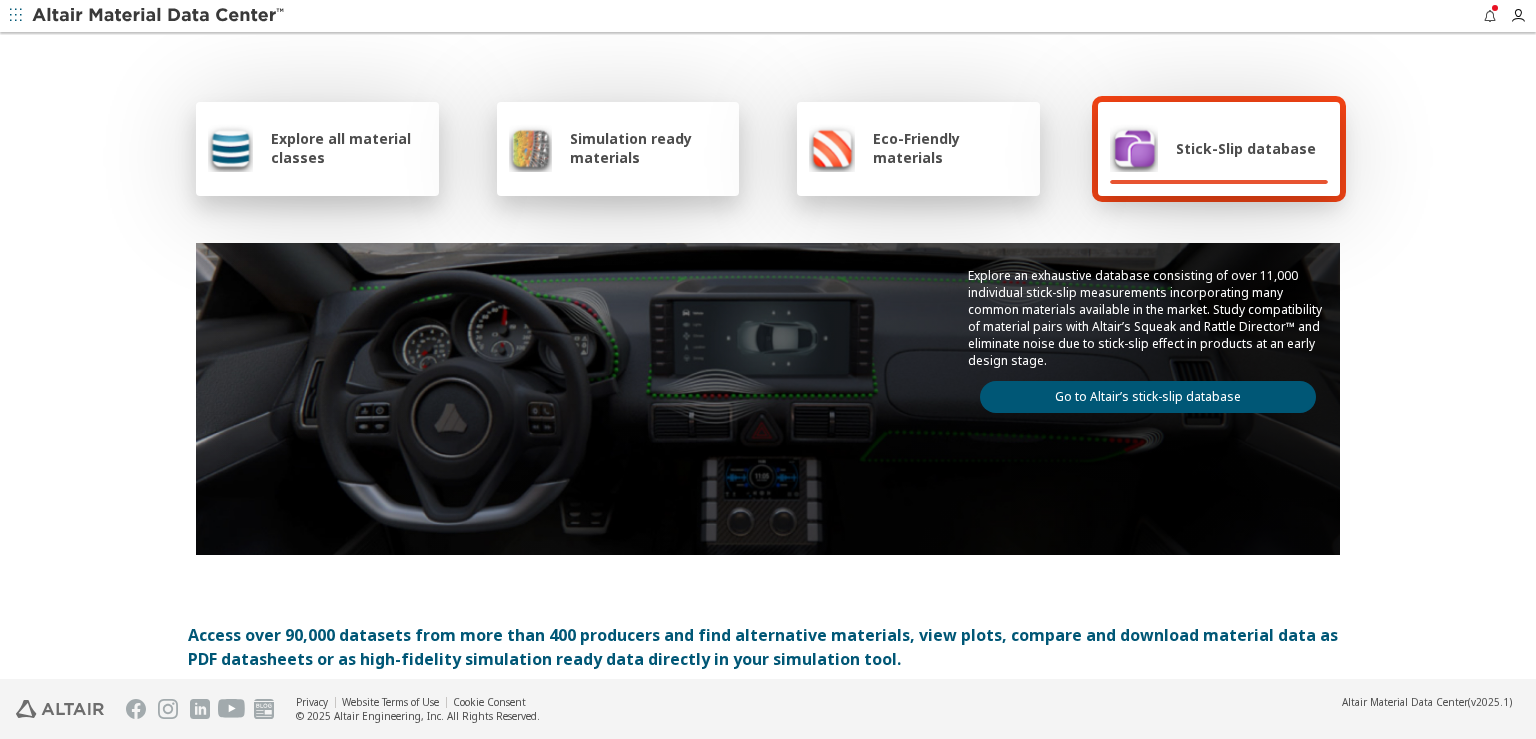 click on "Go to Altair’s stick-slip database" at bounding box center (1148, 397) 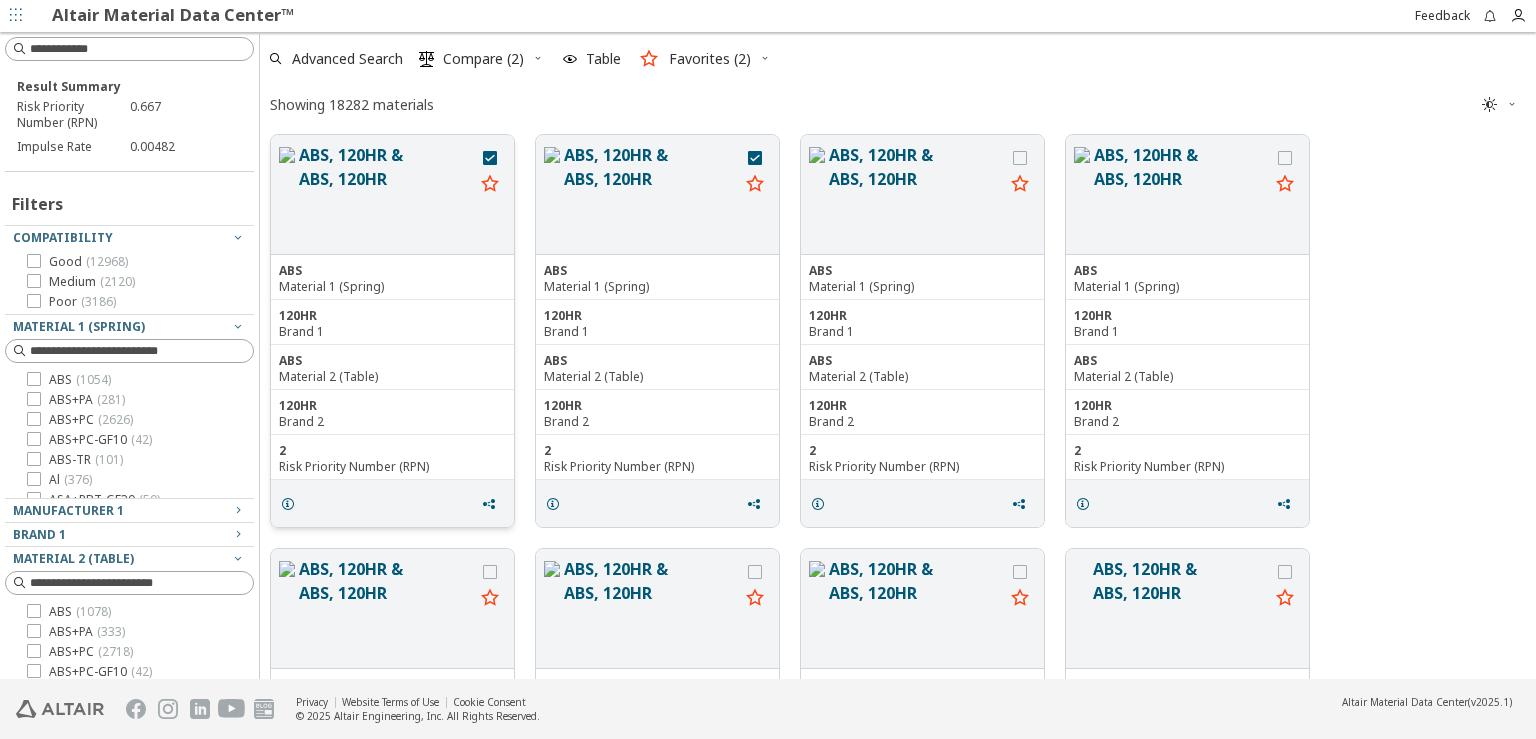 scroll, scrollTop: 0, scrollLeft: 0, axis: both 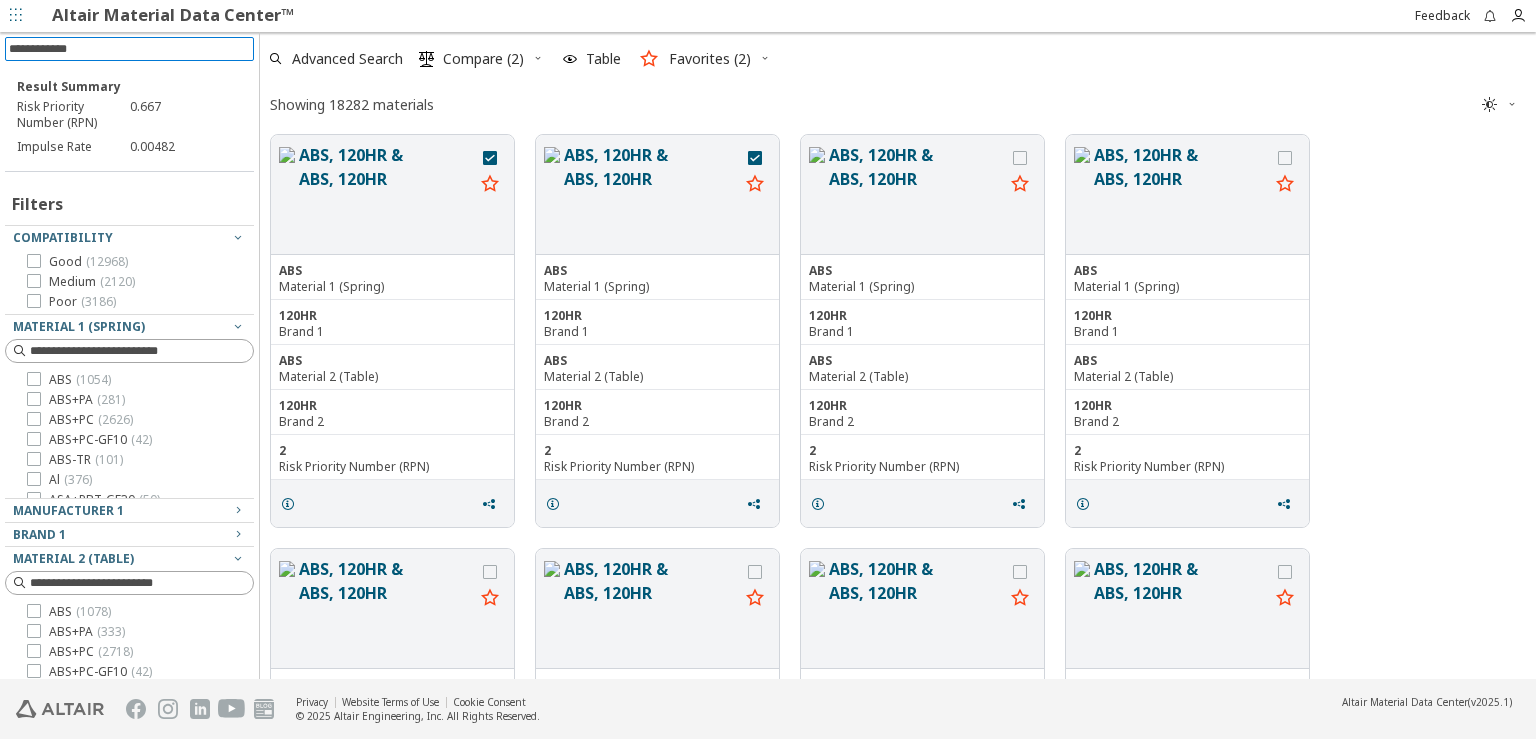 click at bounding box center (131, 49) 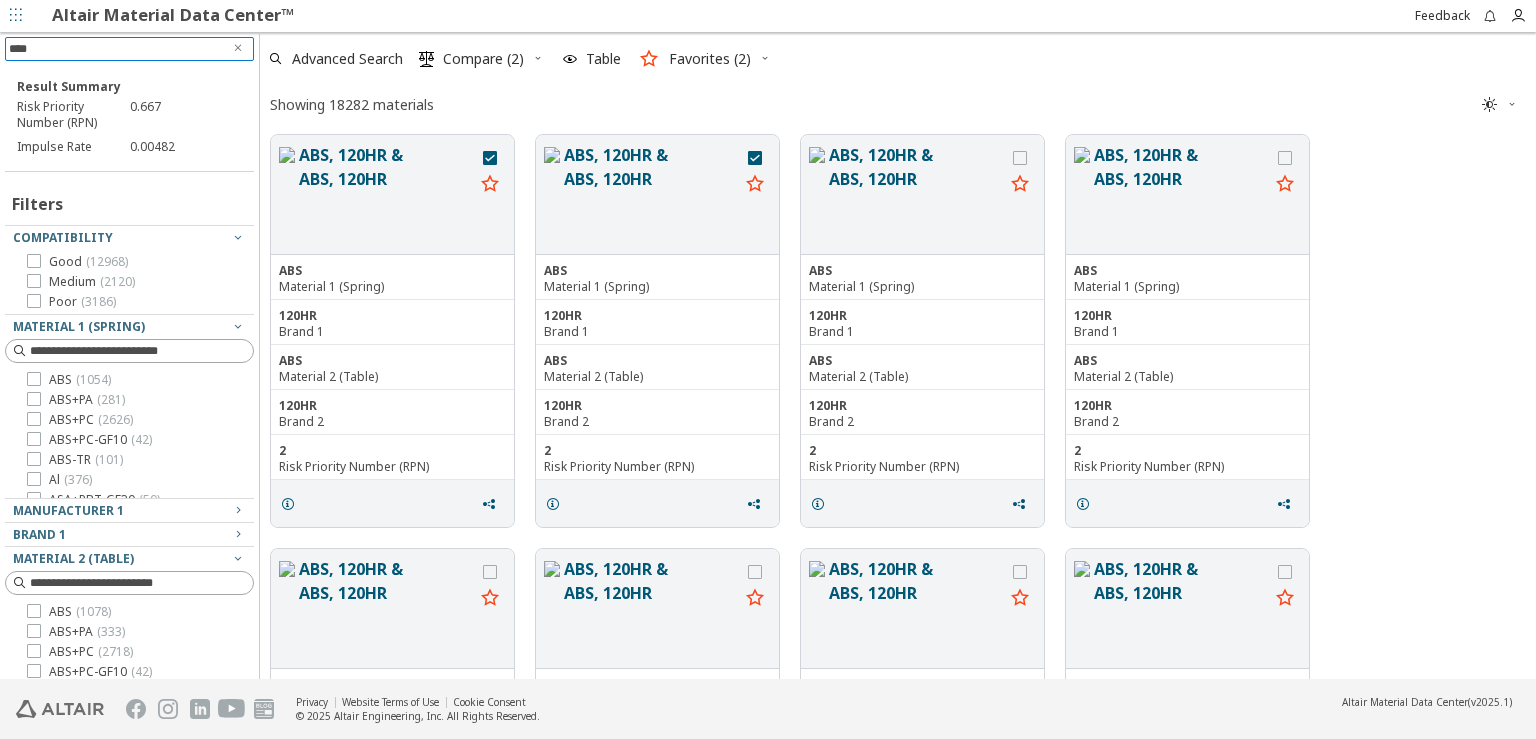type on "*****" 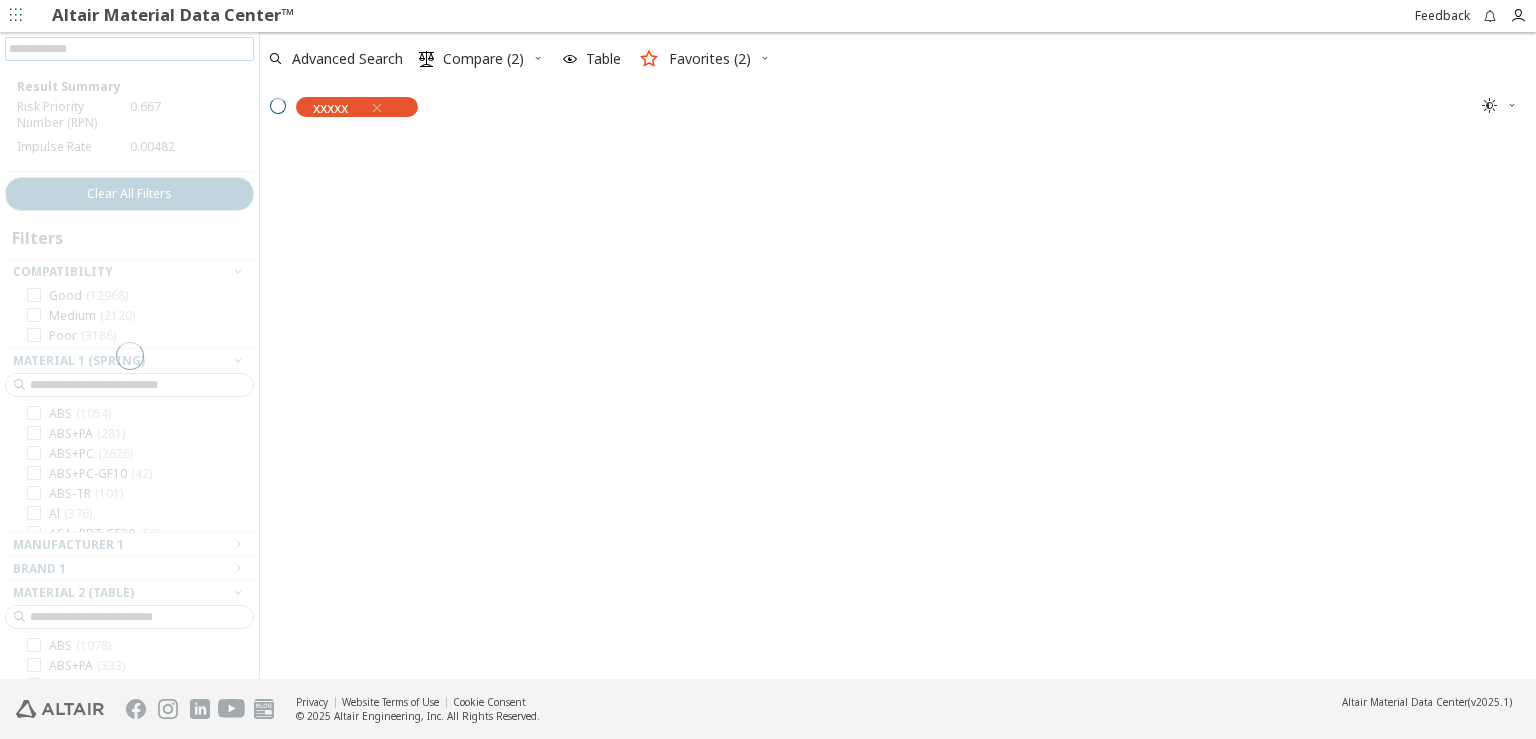 scroll, scrollTop: 536, scrollLeft: 1259, axis: both 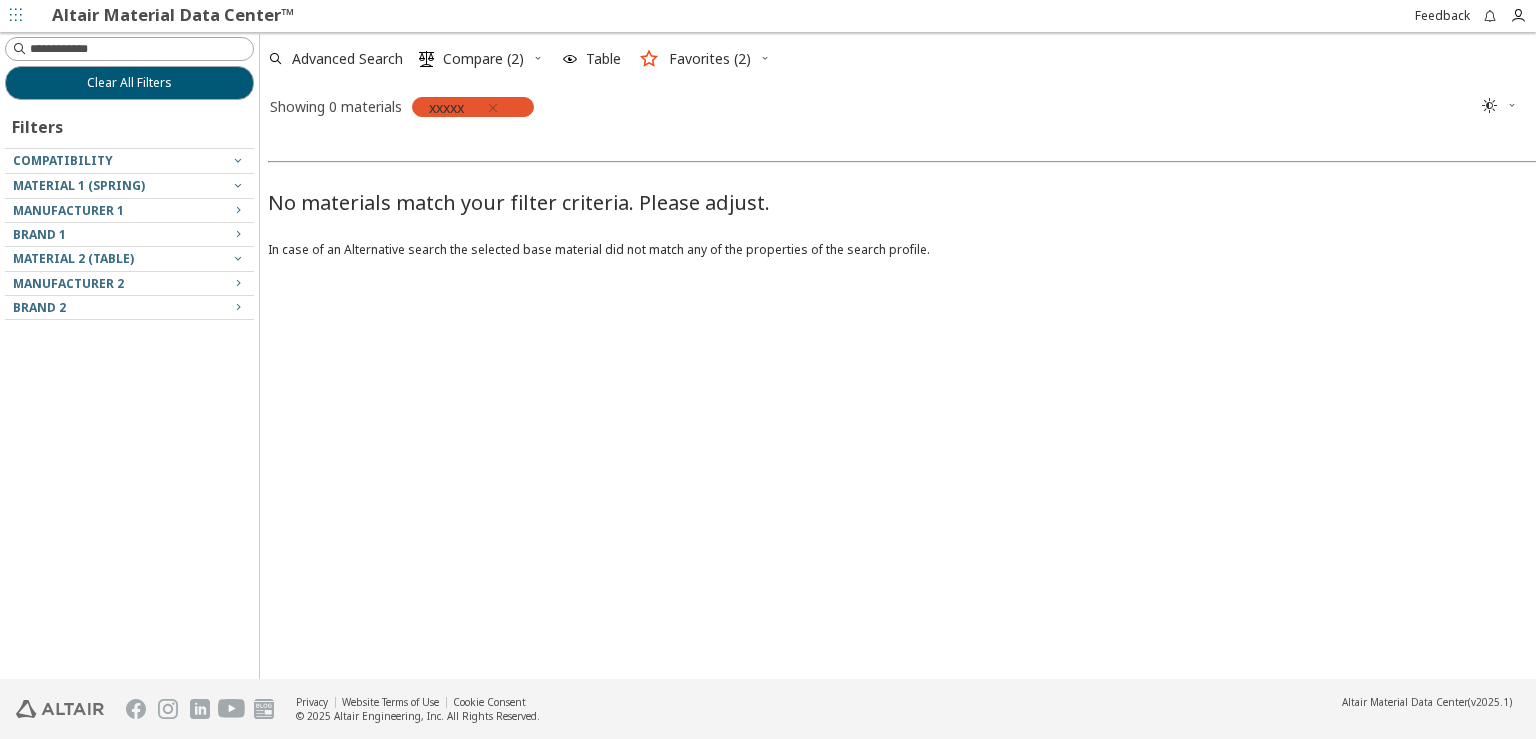 click at bounding box center (493, 108) 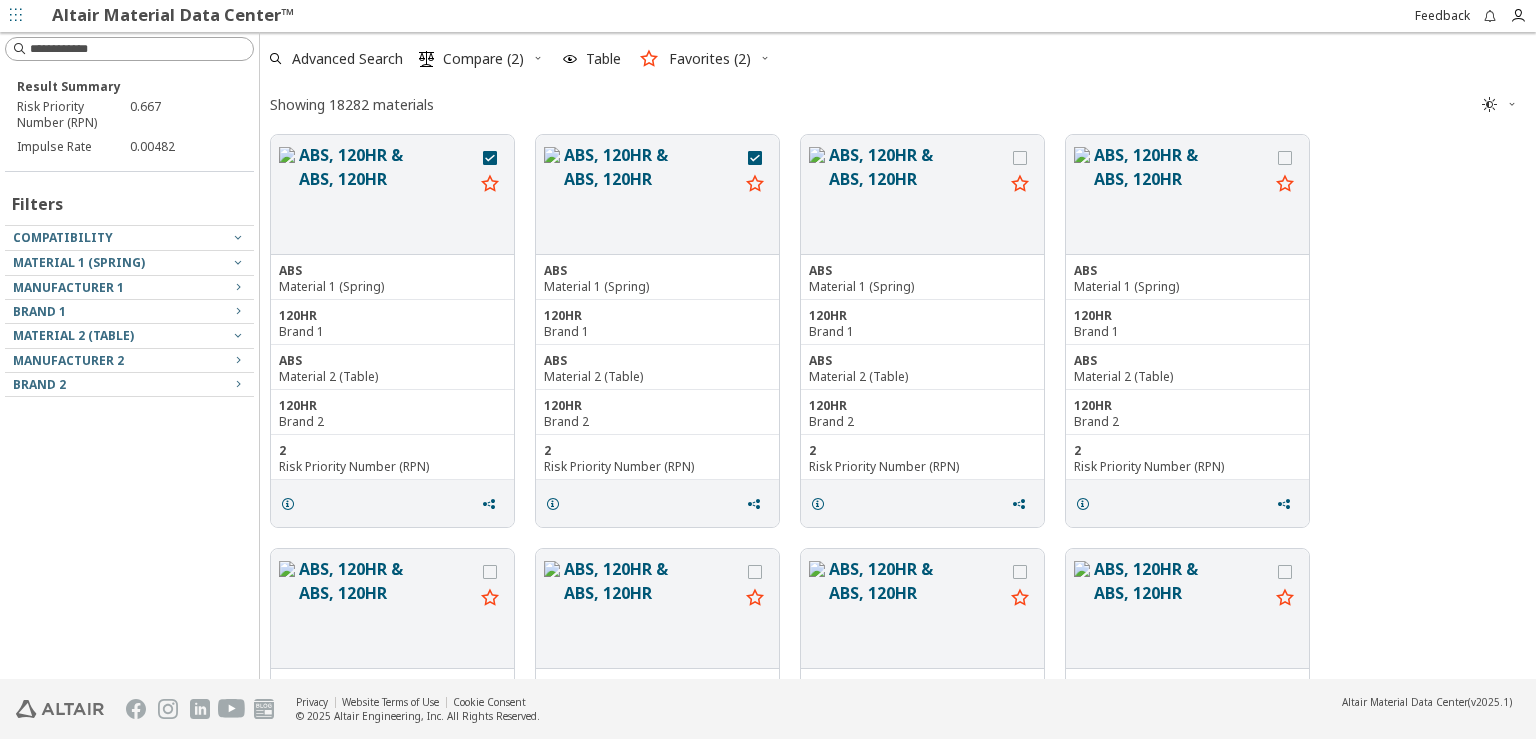 scroll, scrollTop: 17, scrollLeft: 17, axis: both 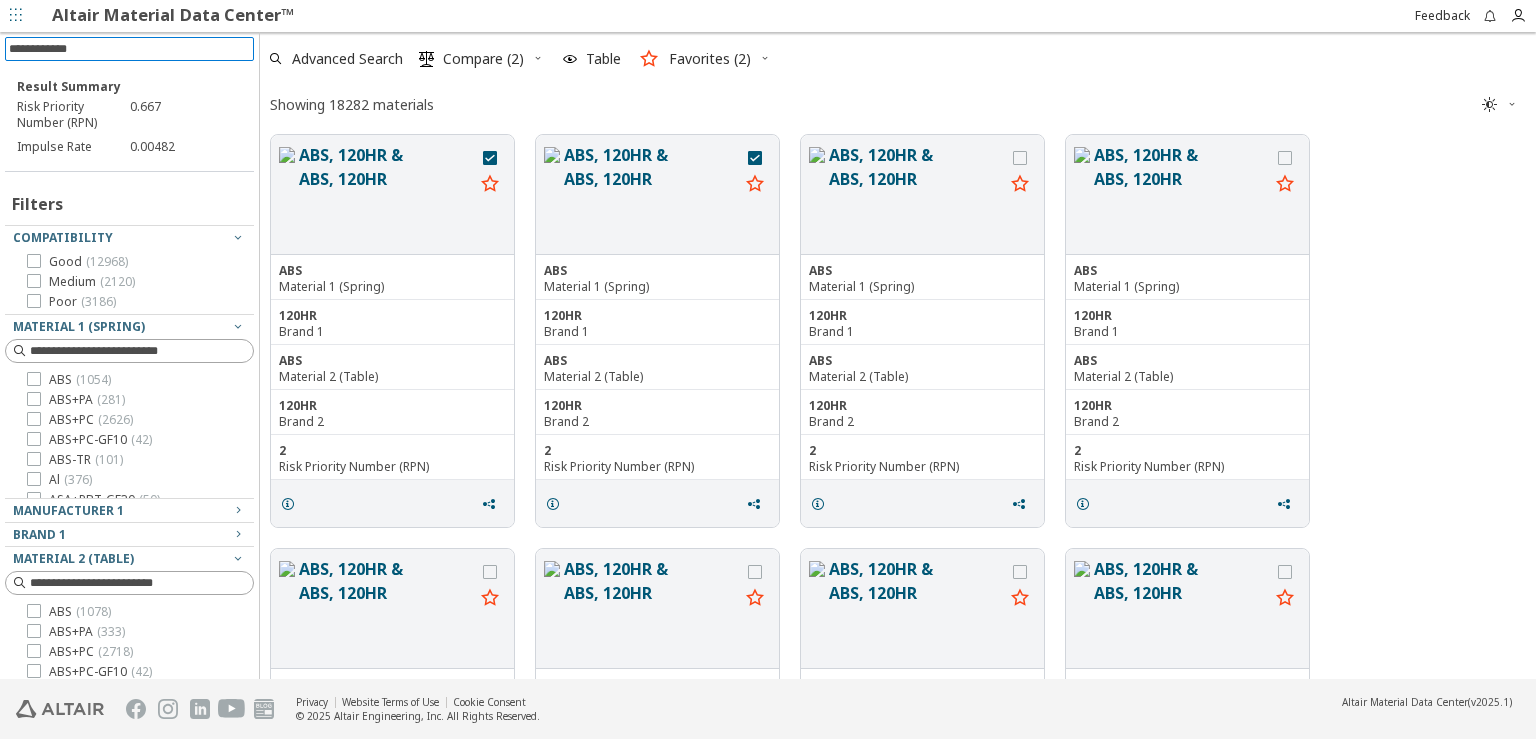 click at bounding box center (131, 49) 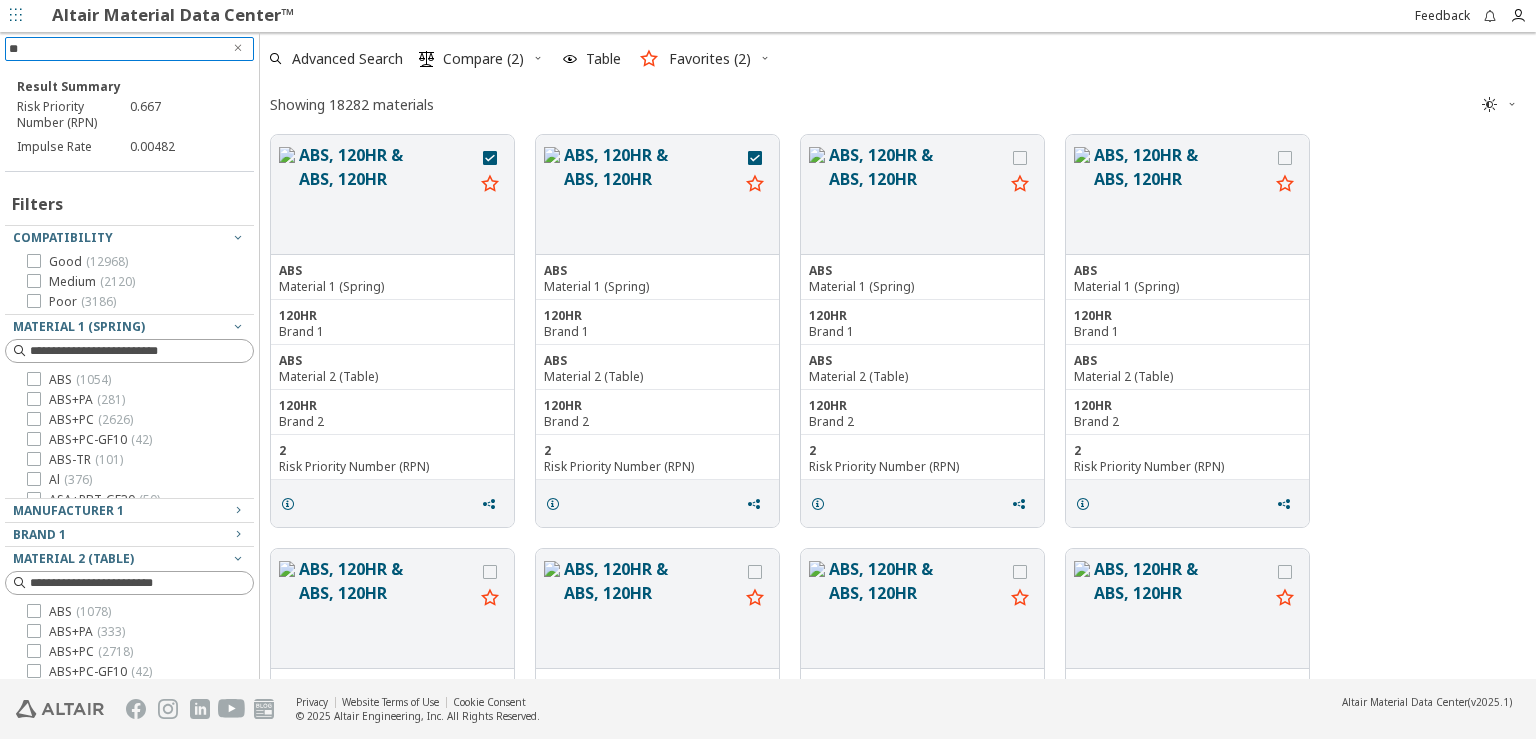 type on "***" 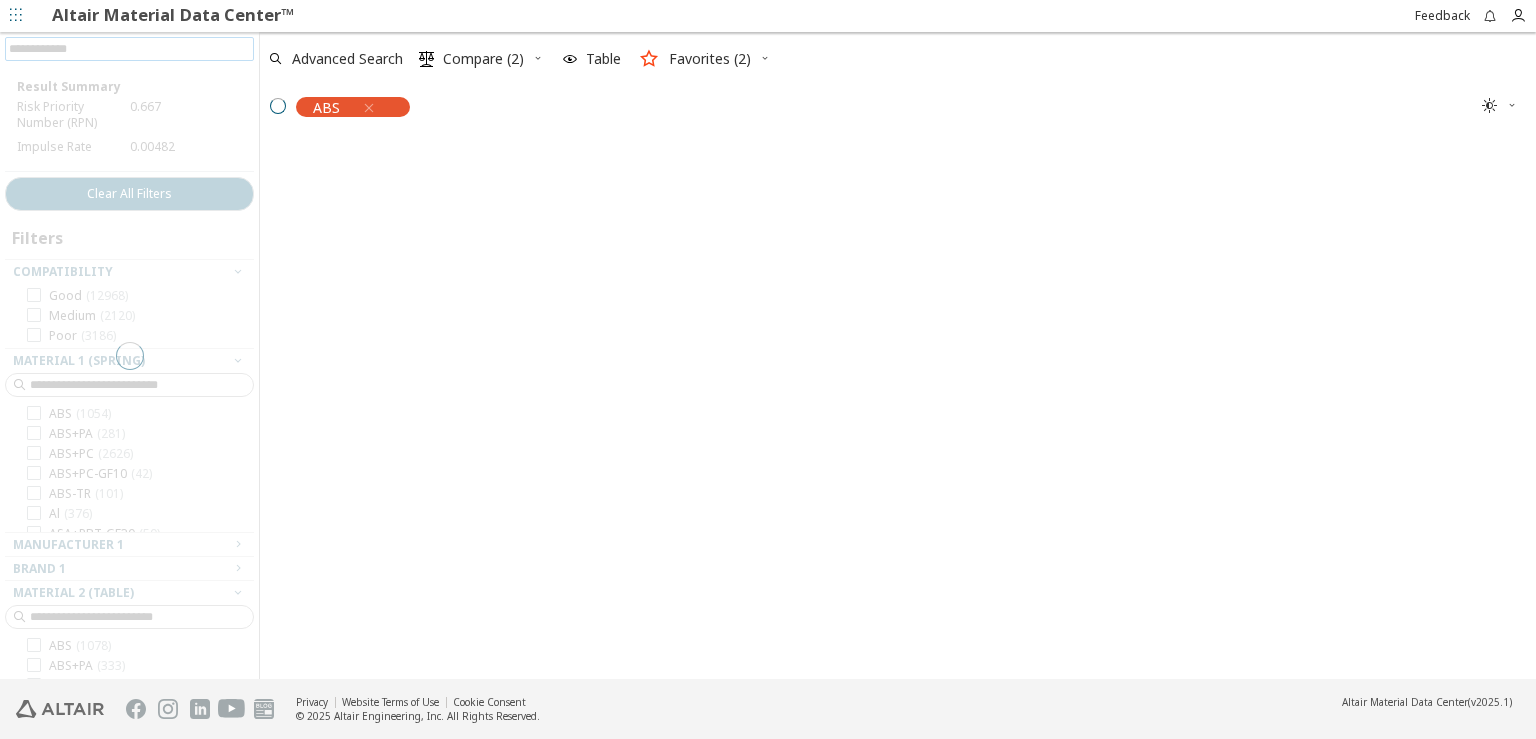 scroll, scrollTop: 536, scrollLeft: 1259, axis: both 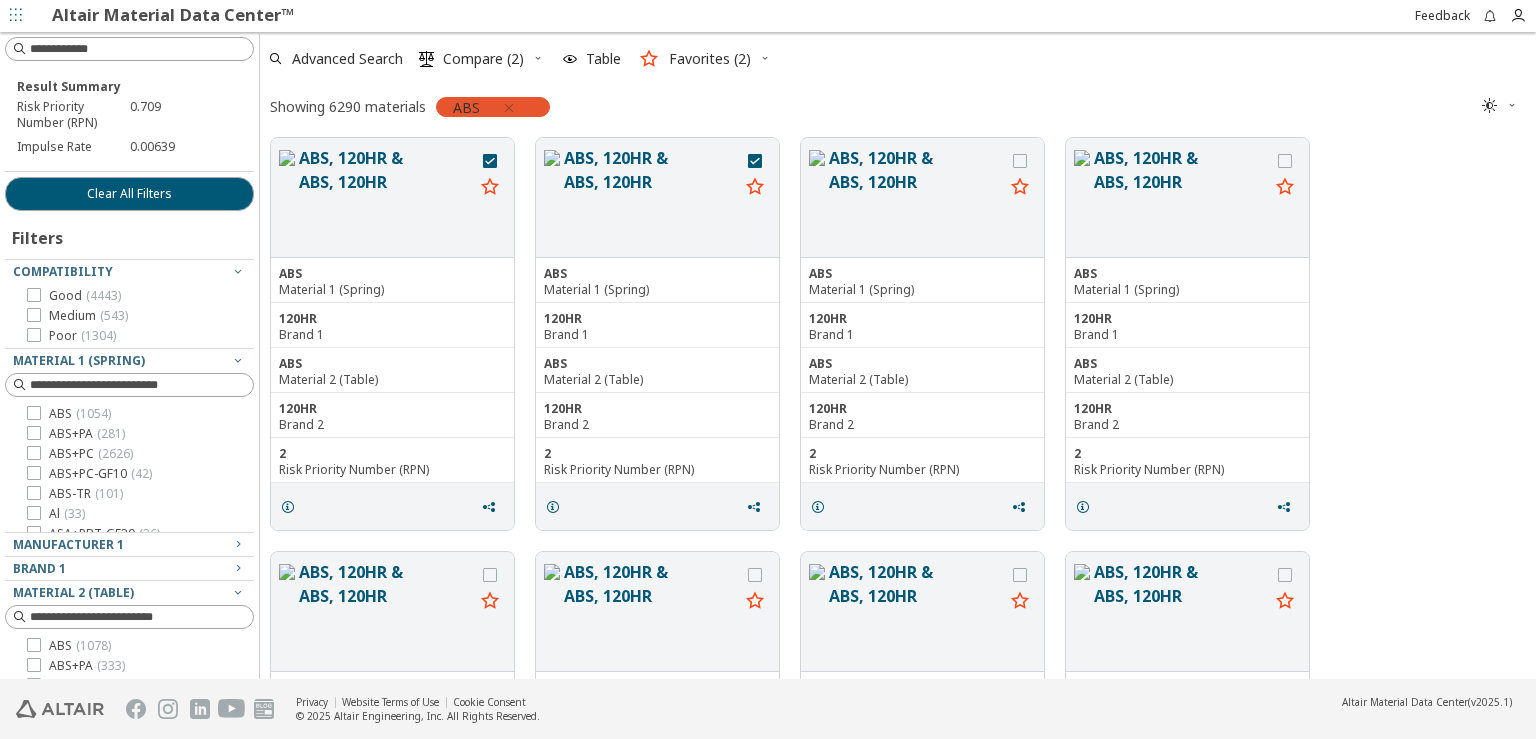 click at bounding box center [509, 108] 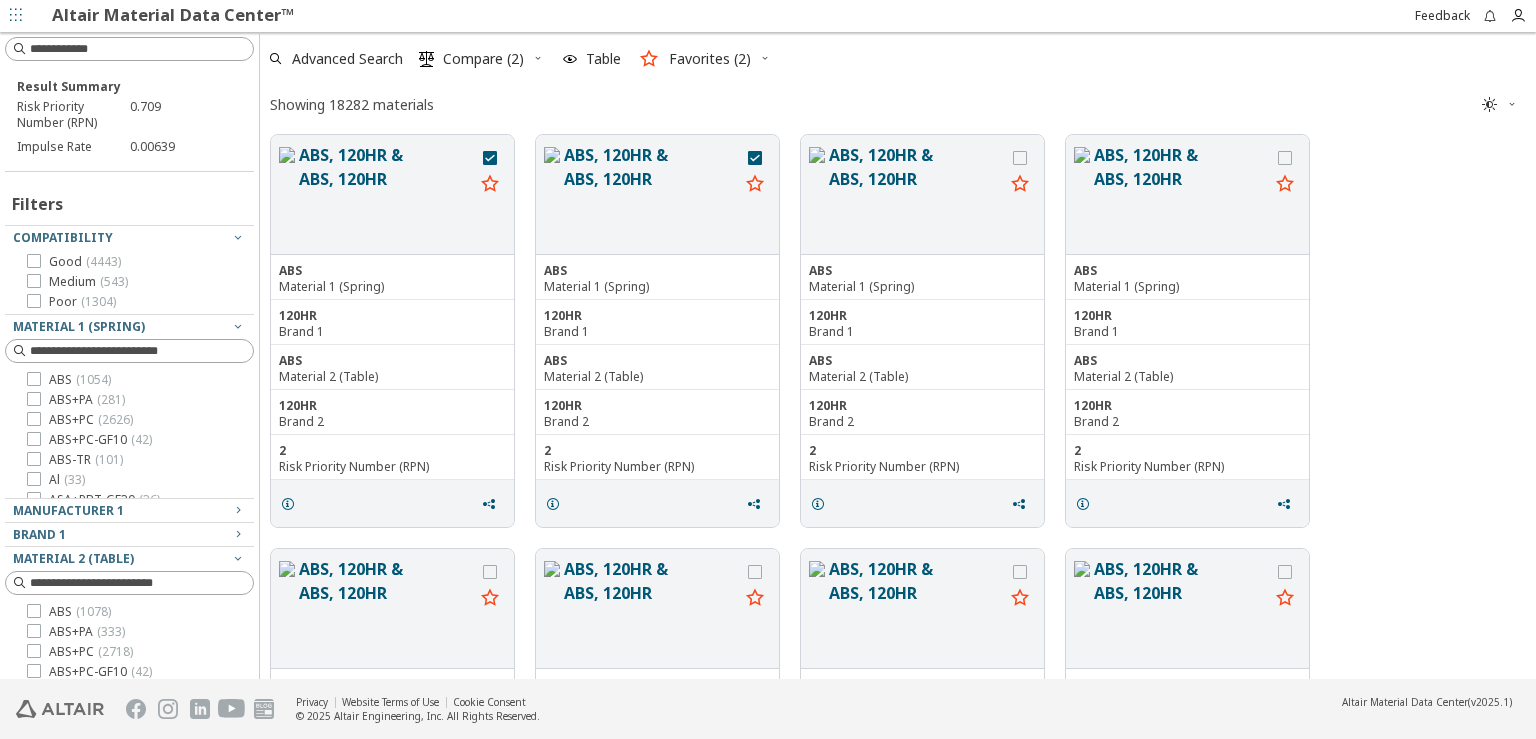 scroll, scrollTop: 539, scrollLeft: 1259, axis: both 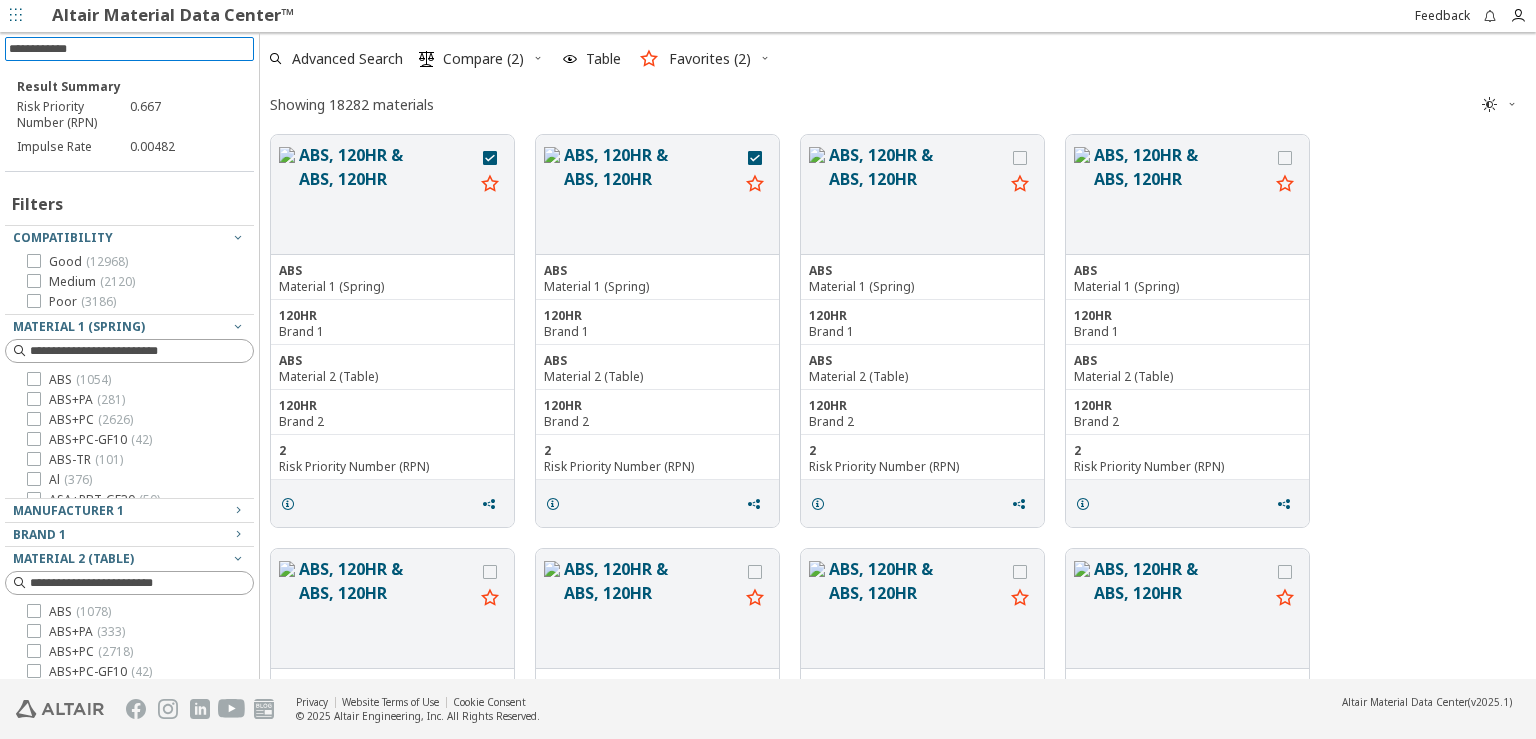 click at bounding box center (131, 49) 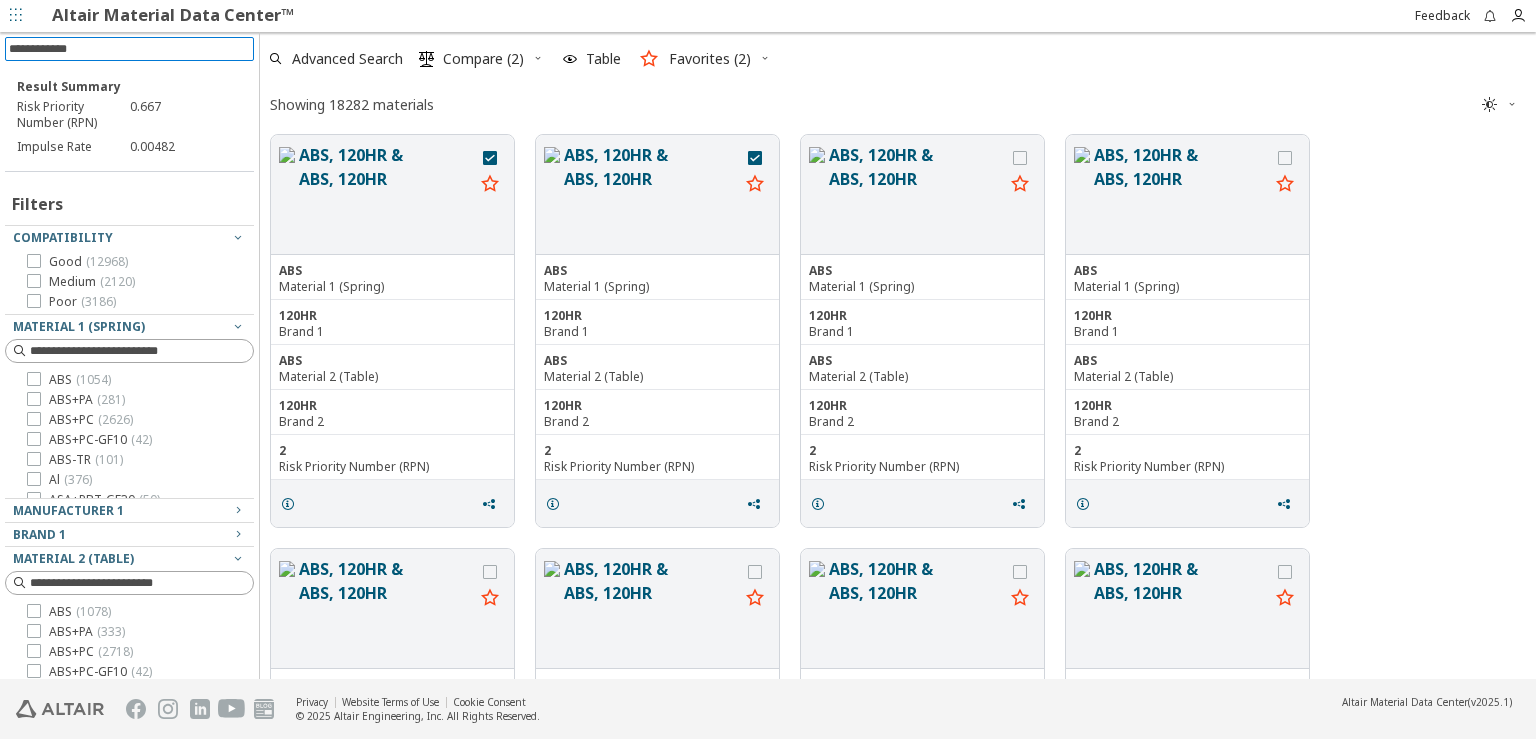 click at bounding box center (131, 49) 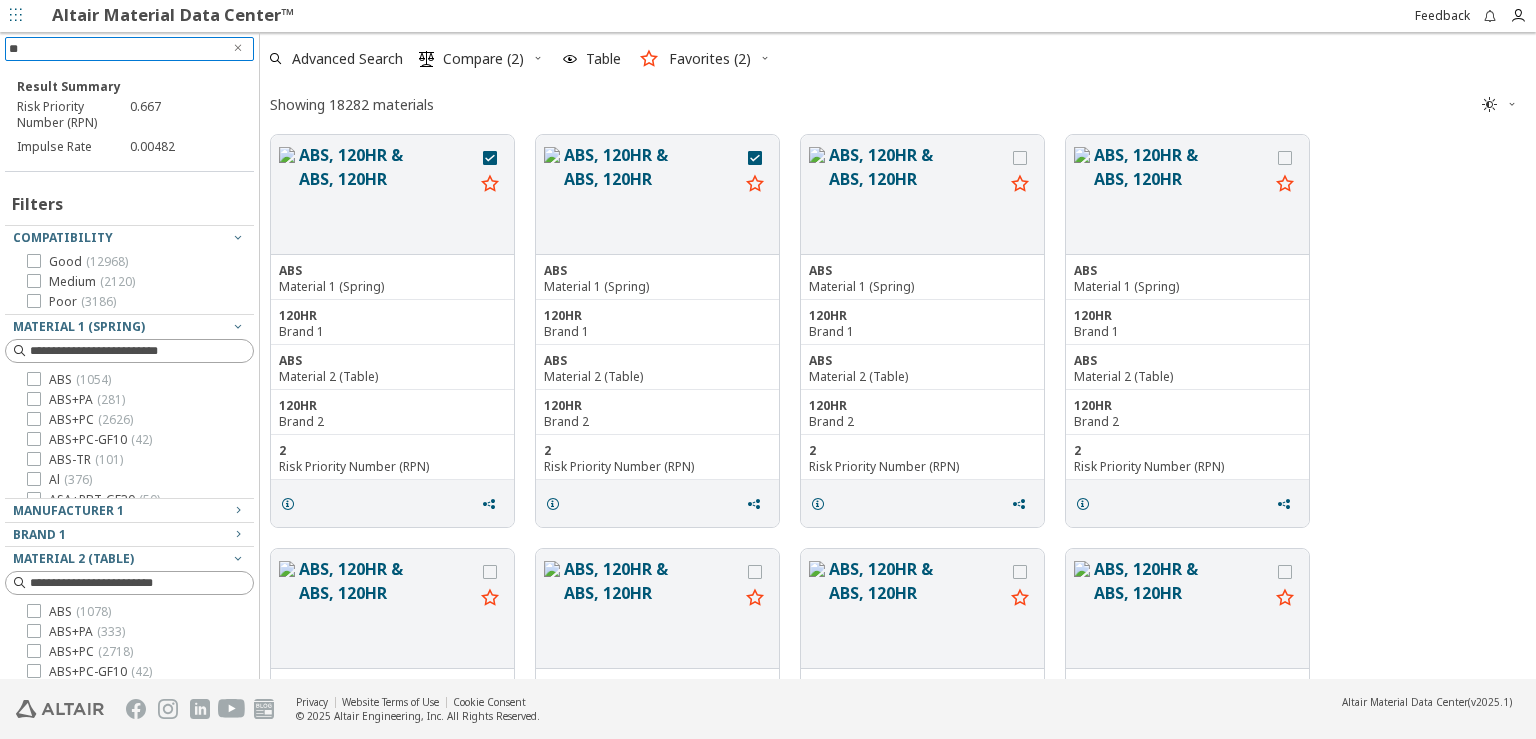 type on "***" 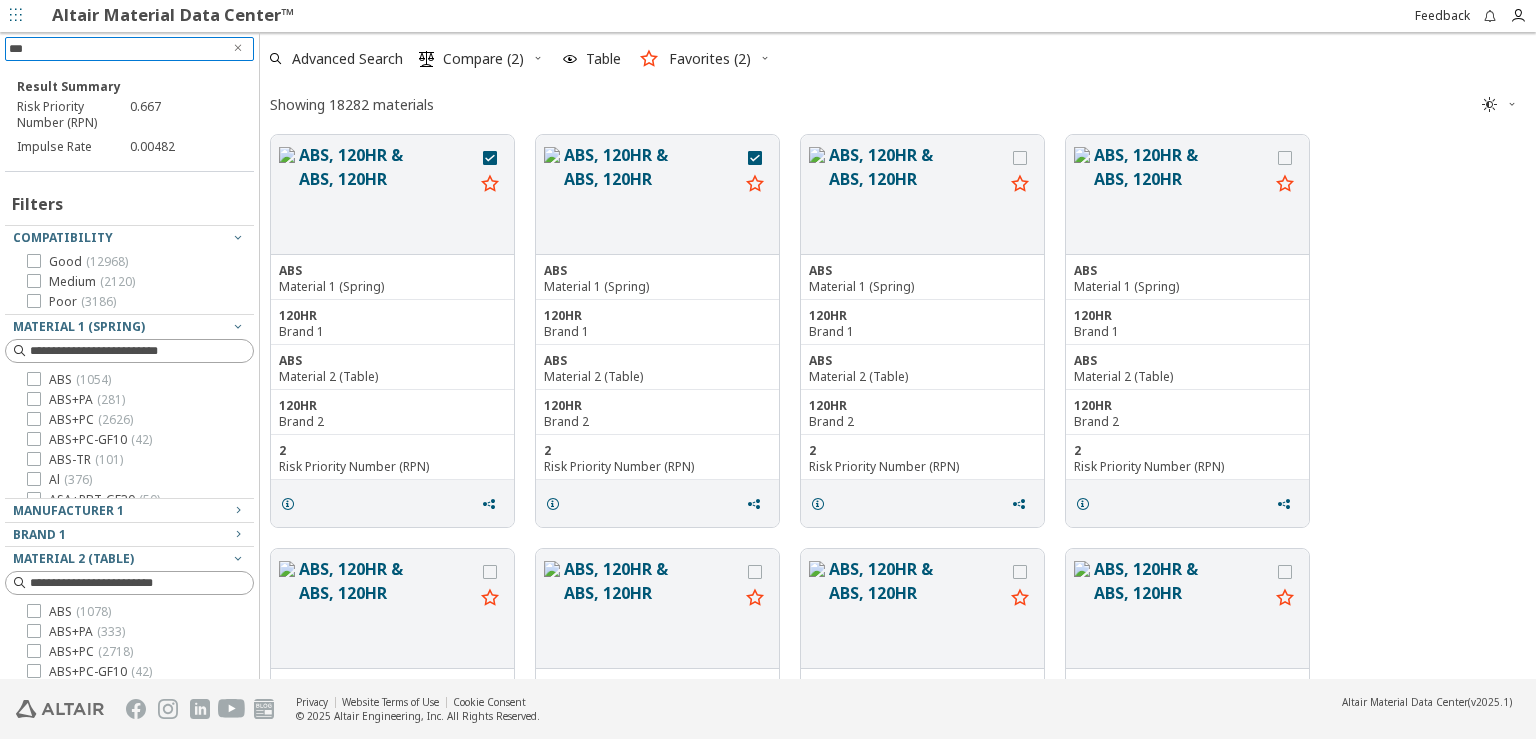 type 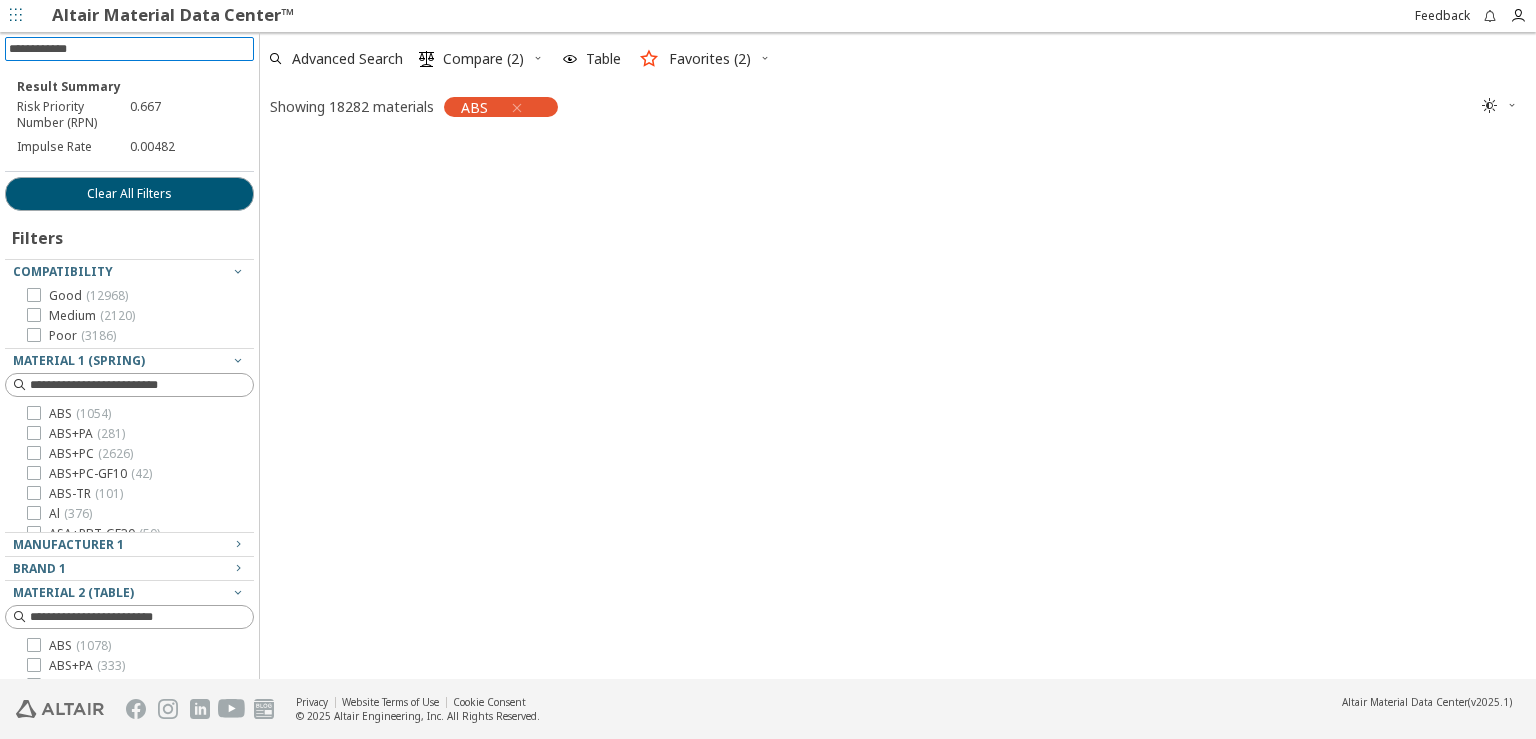 scroll, scrollTop: 536, scrollLeft: 1259, axis: both 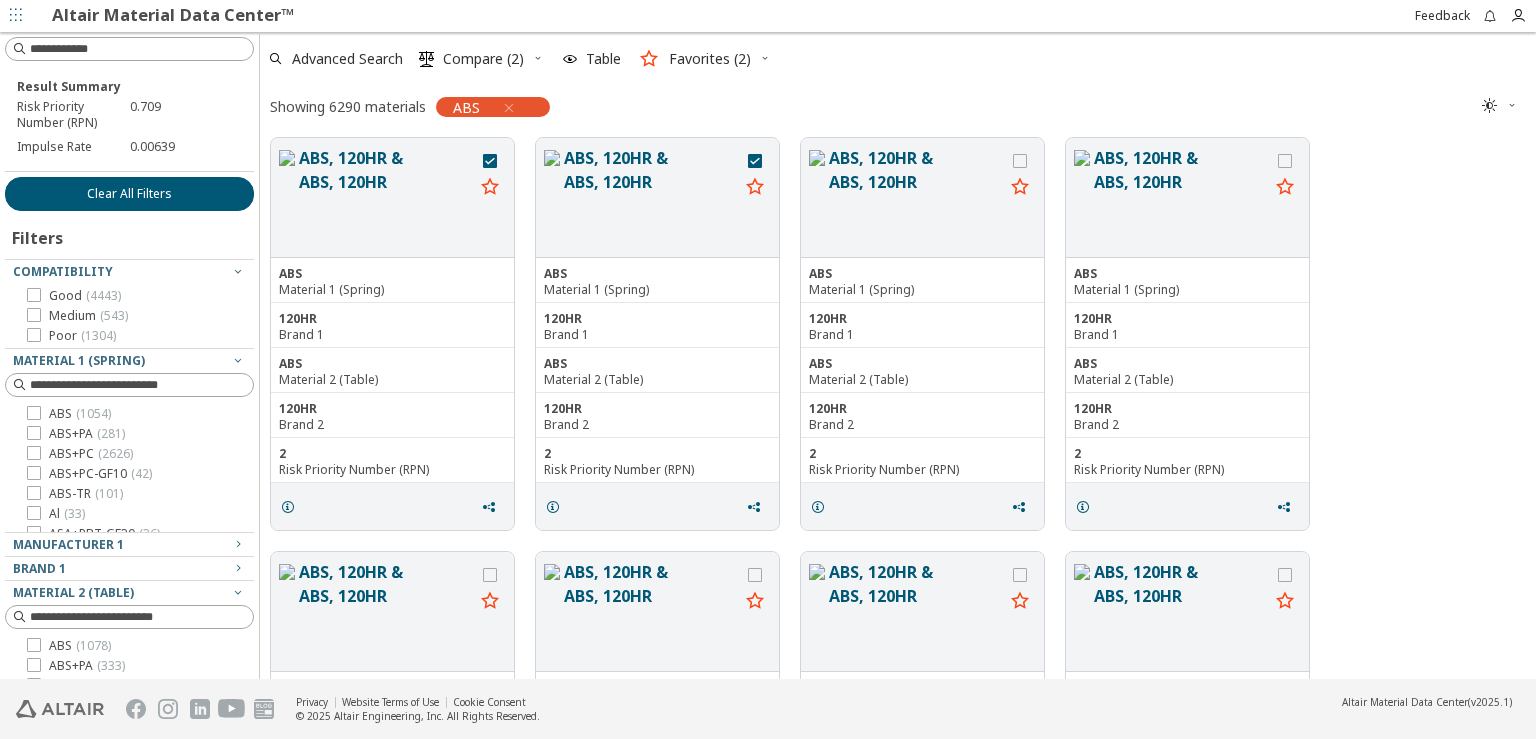 click on "Clear All Filters" at bounding box center [129, 194] 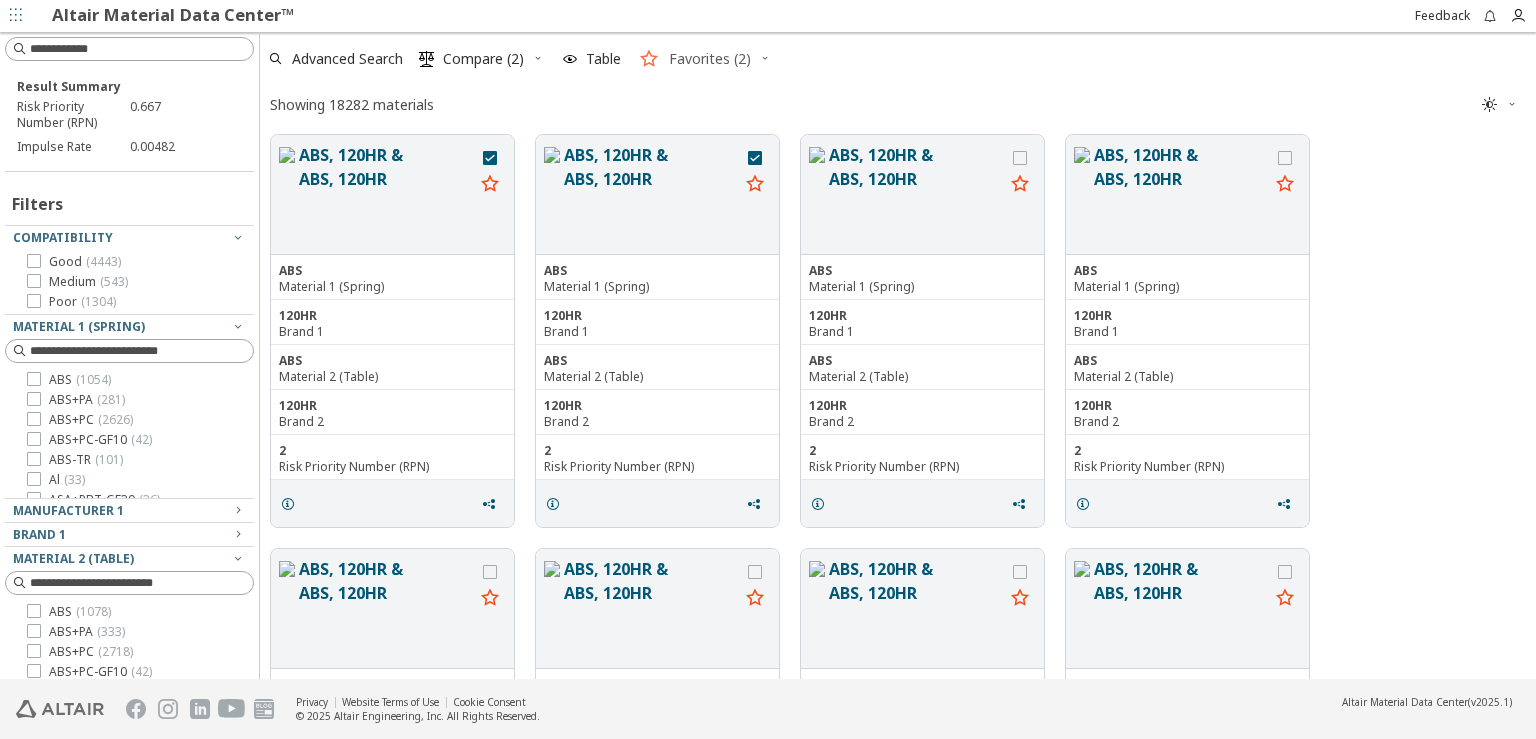 scroll, scrollTop: 539, scrollLeft: 1259, axis: both 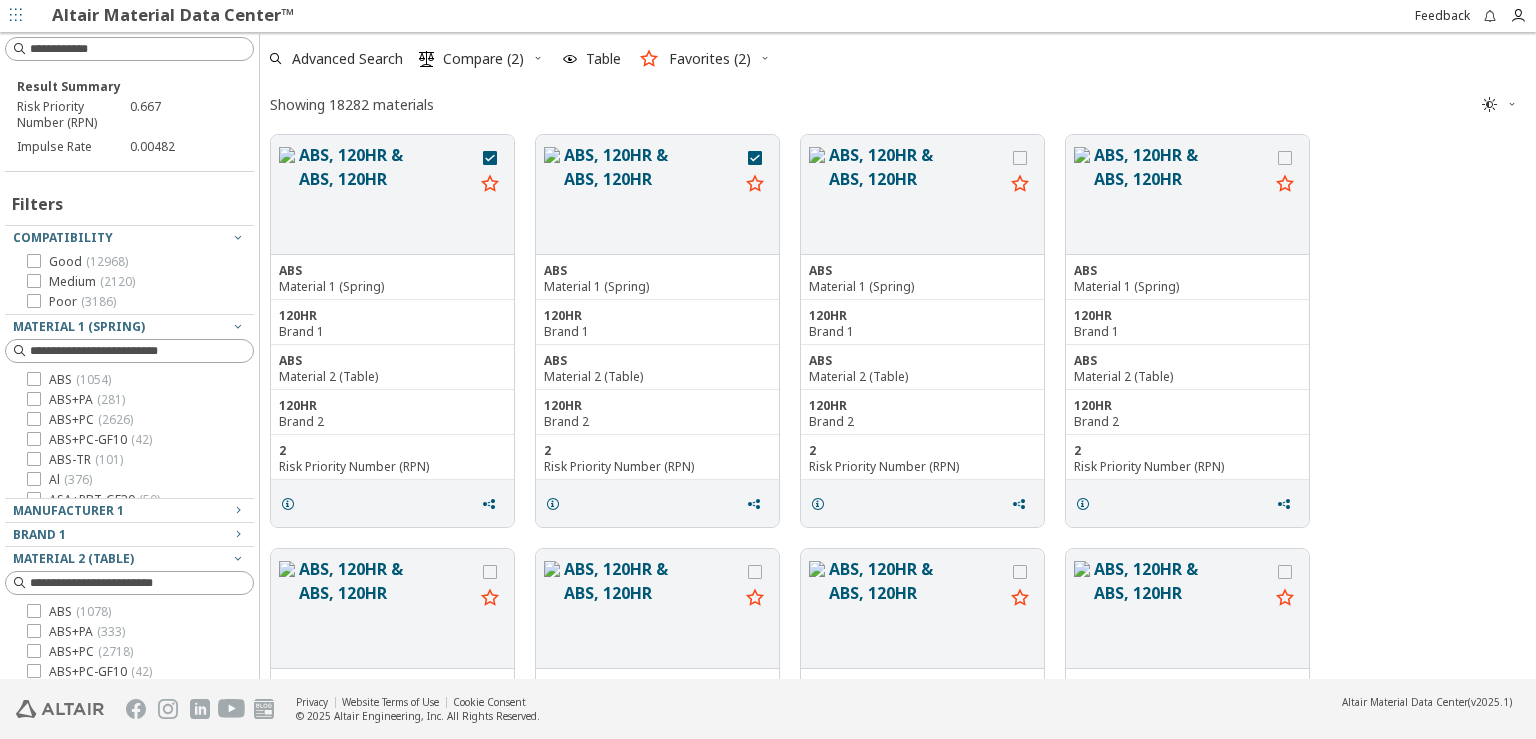 click on "" at bounding box center (1500, 105) 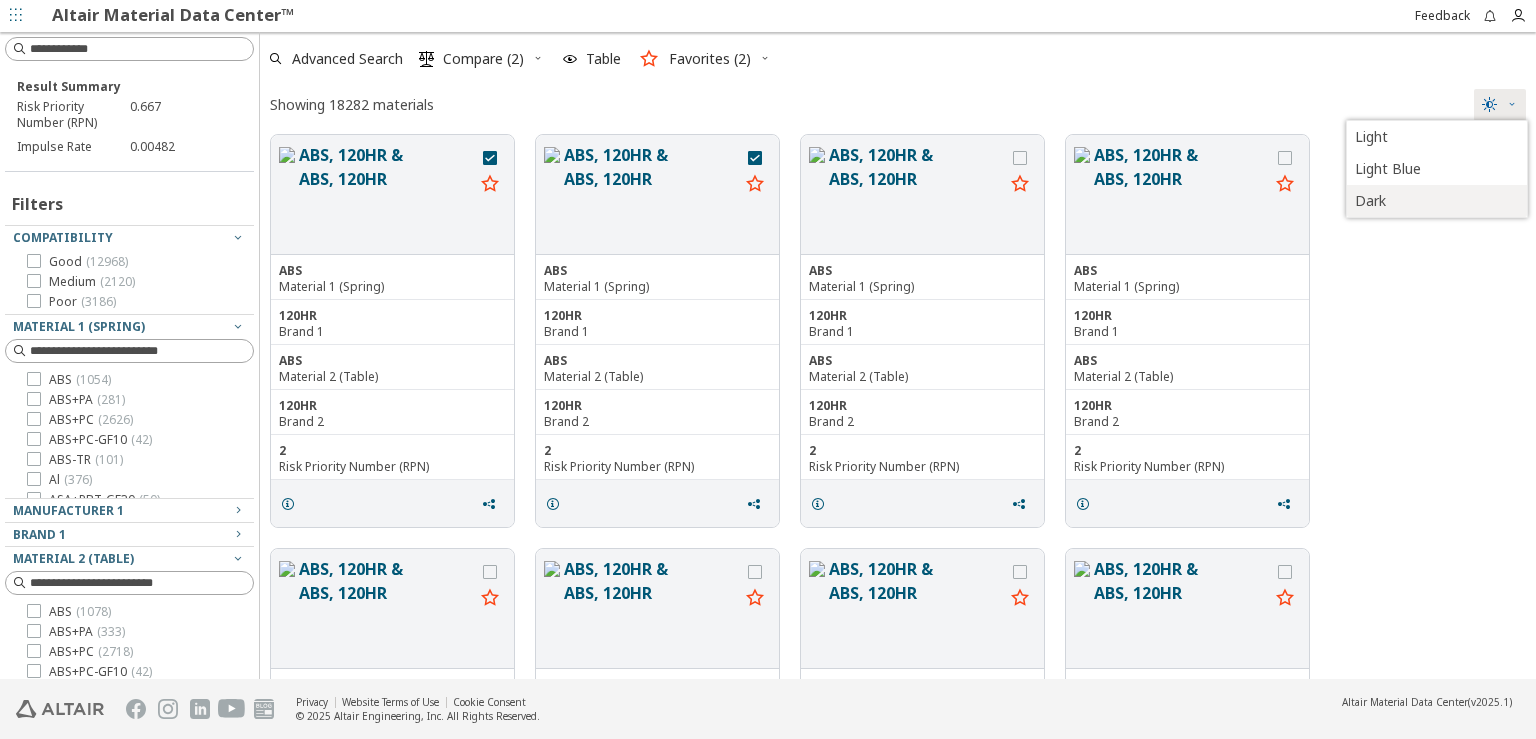 click on "Dark" at bounding box center [1435, 201] 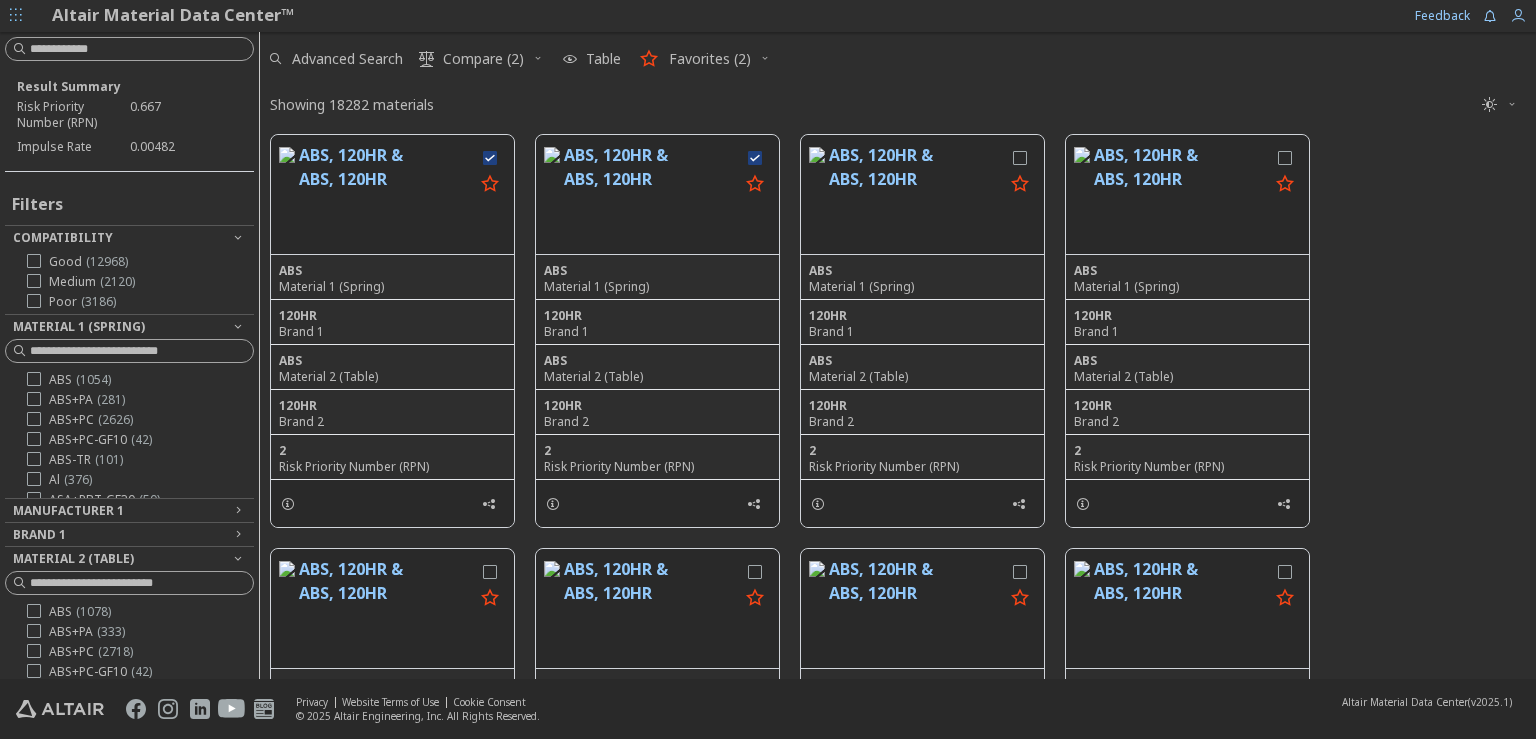 click at bounding box center (1512, 105) 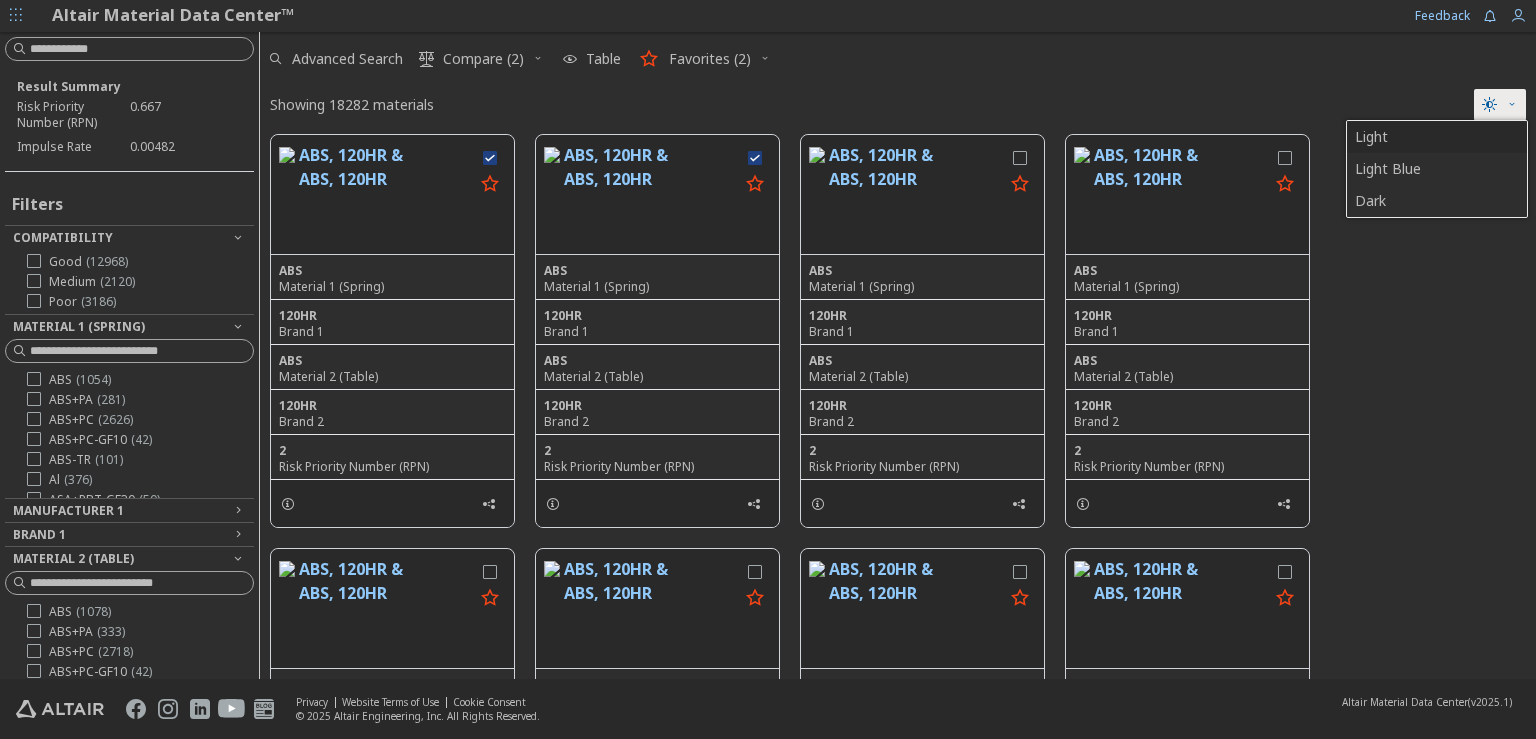 click on "Light" at bounding box center (1435, 137) 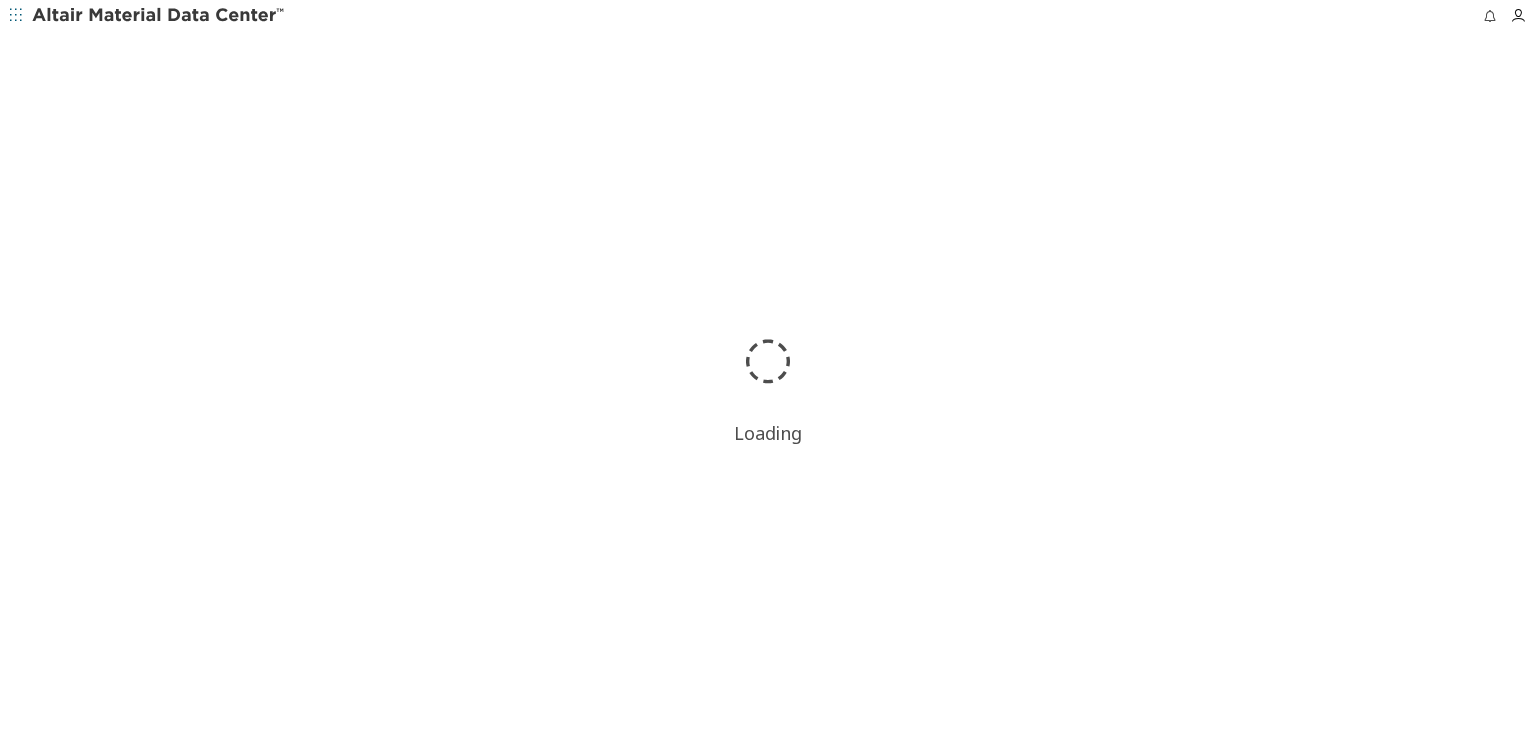 scroll, scrollTop: 0, scrollLeft: 0, axis: both 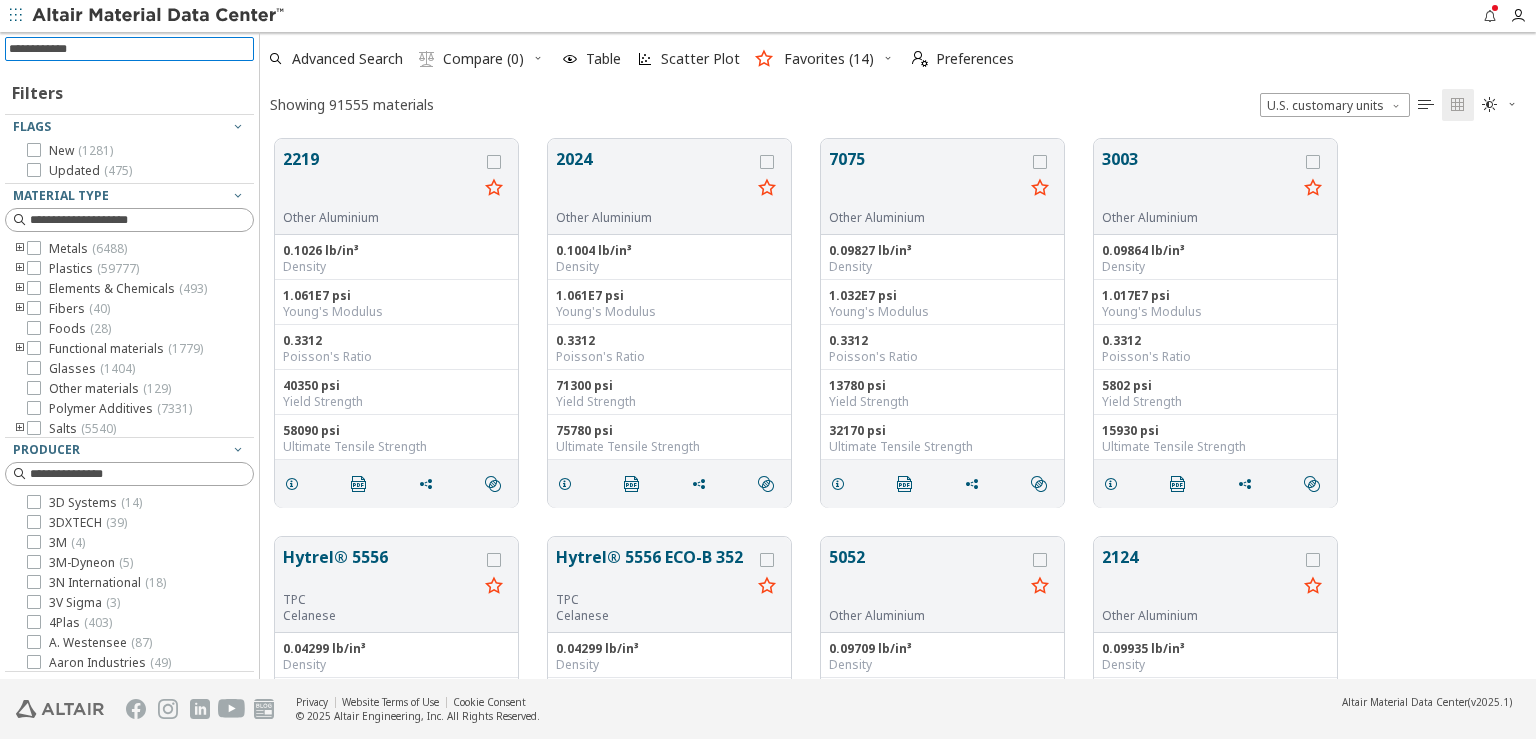 click at bounding box center (131, 49) 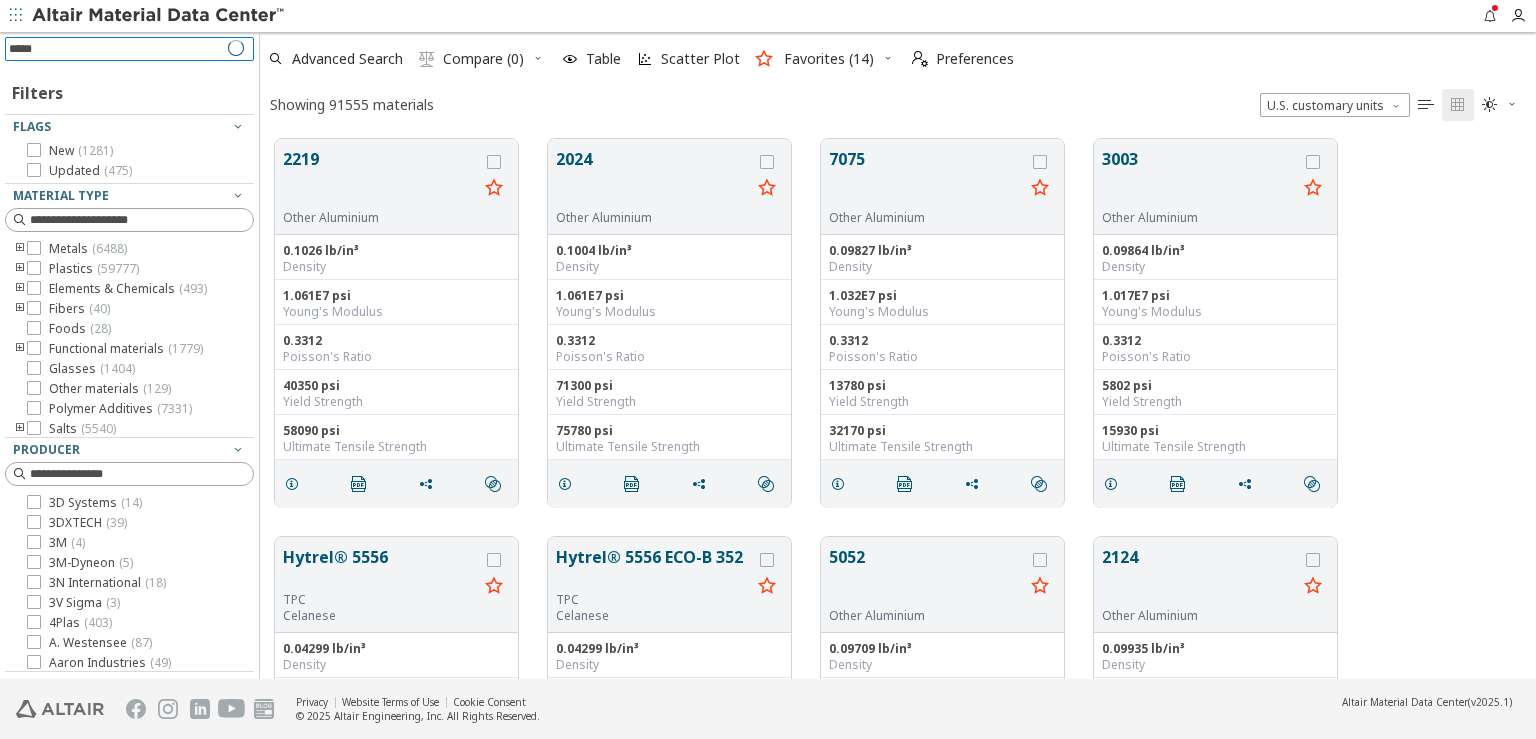 type on "******" 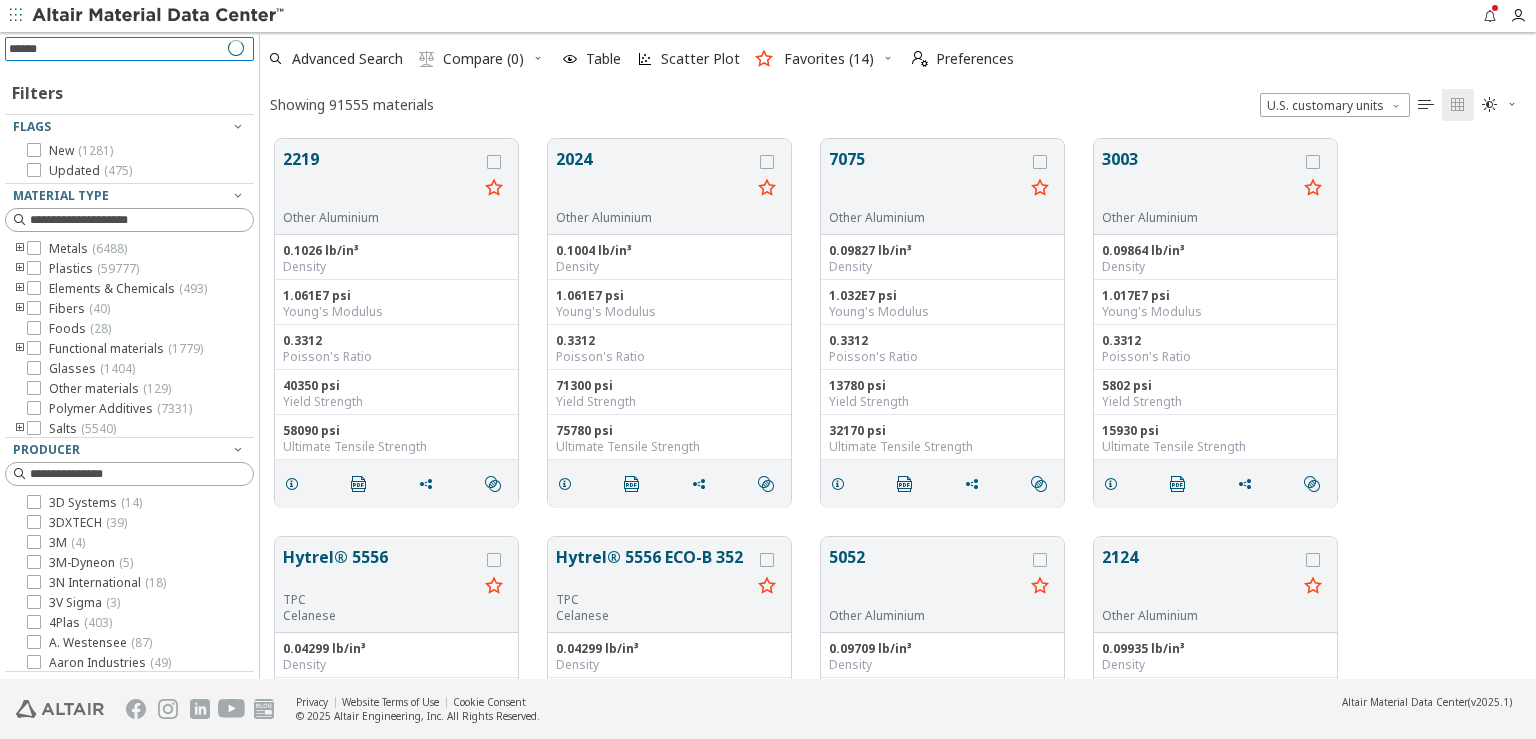 type 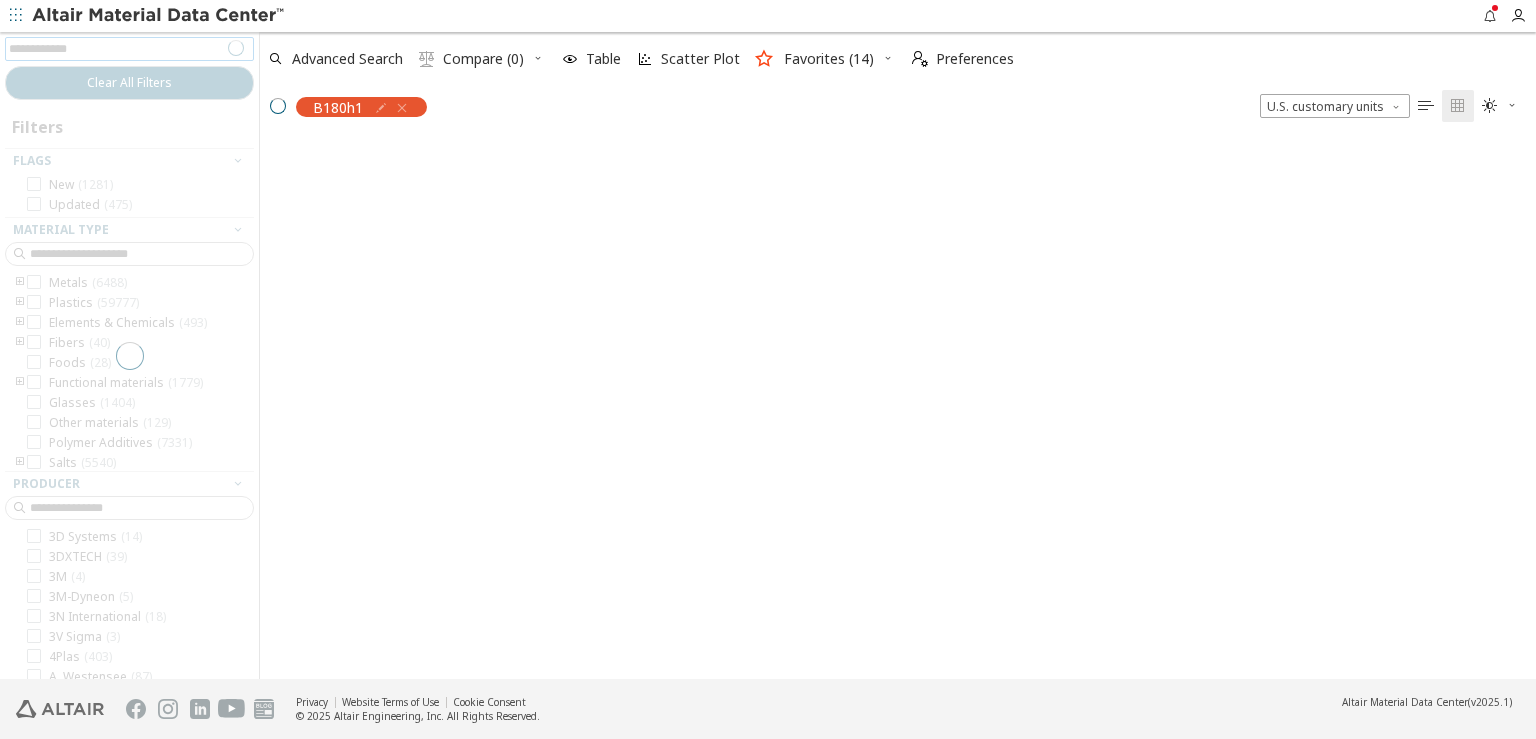 scroll, scrollTop: 536, scrollLeft: 1259, axis: both 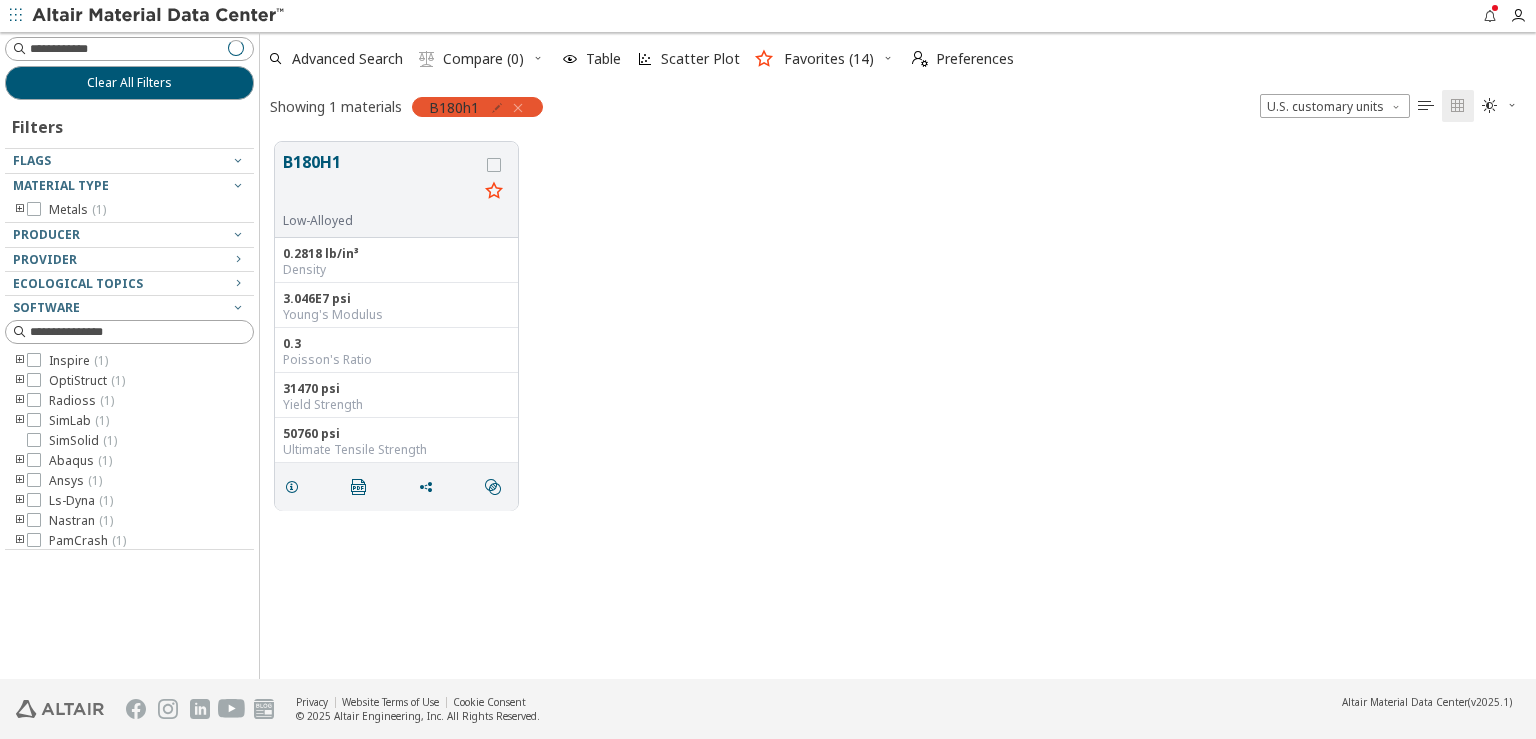 click at bounding box center [497, 108] 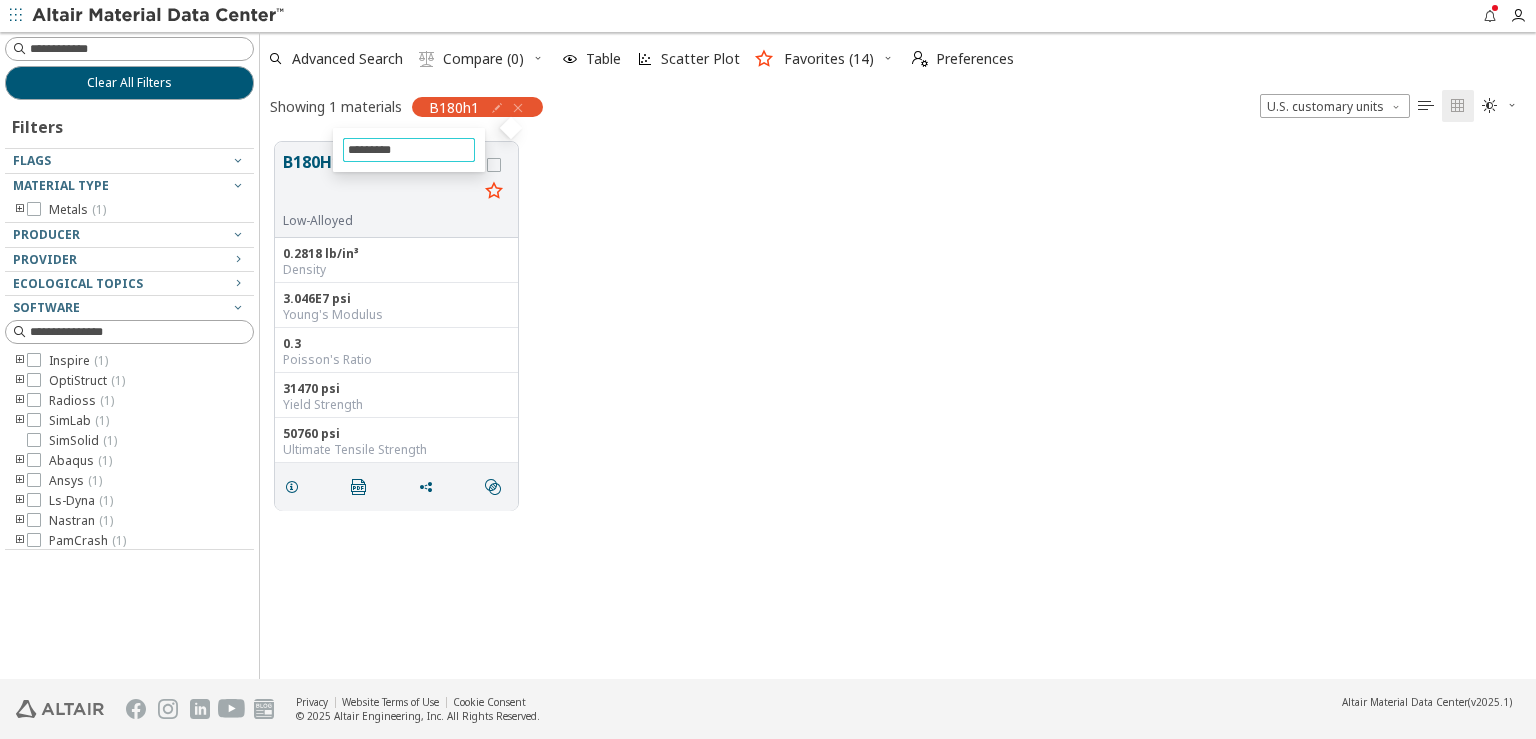 type on "**********" 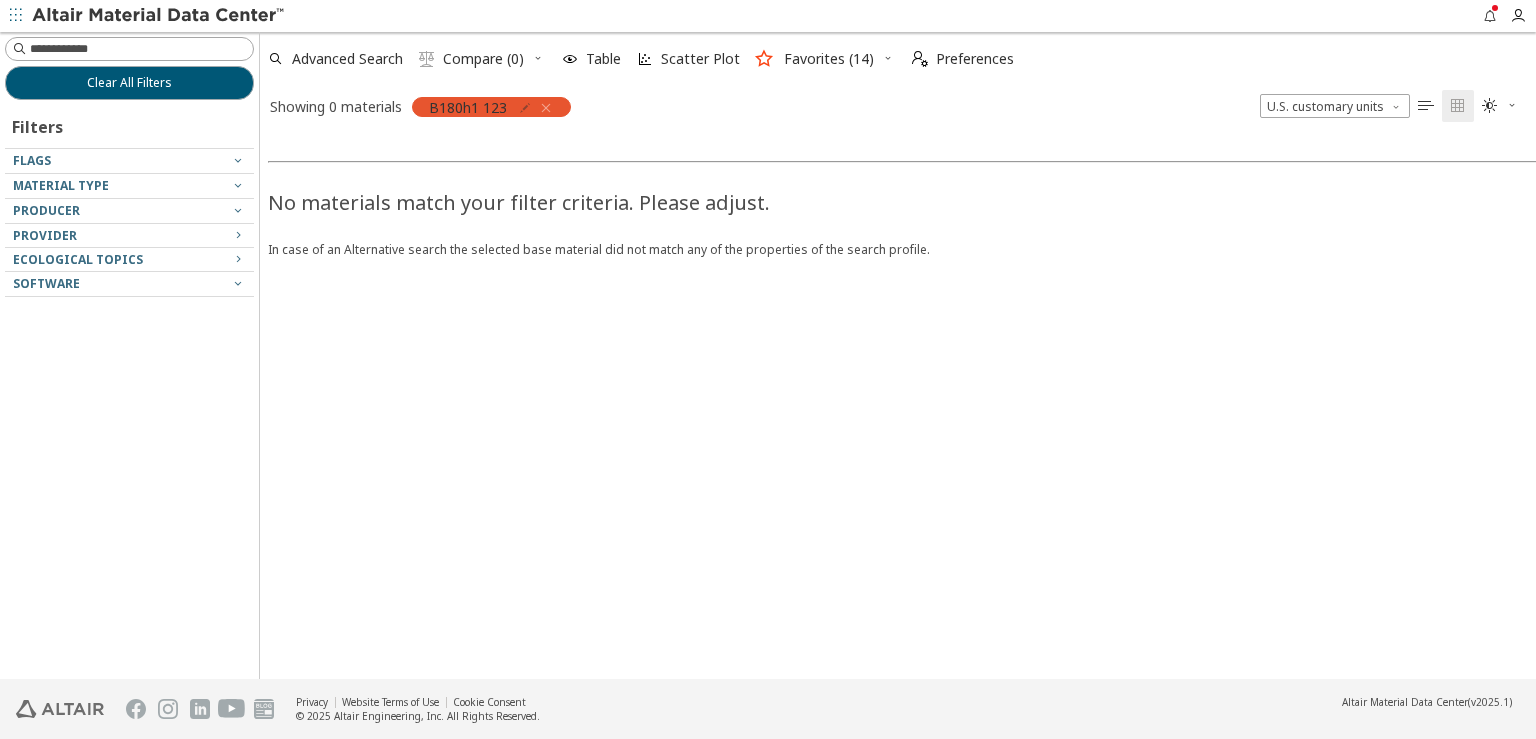 click at bounding box center (525, 108) 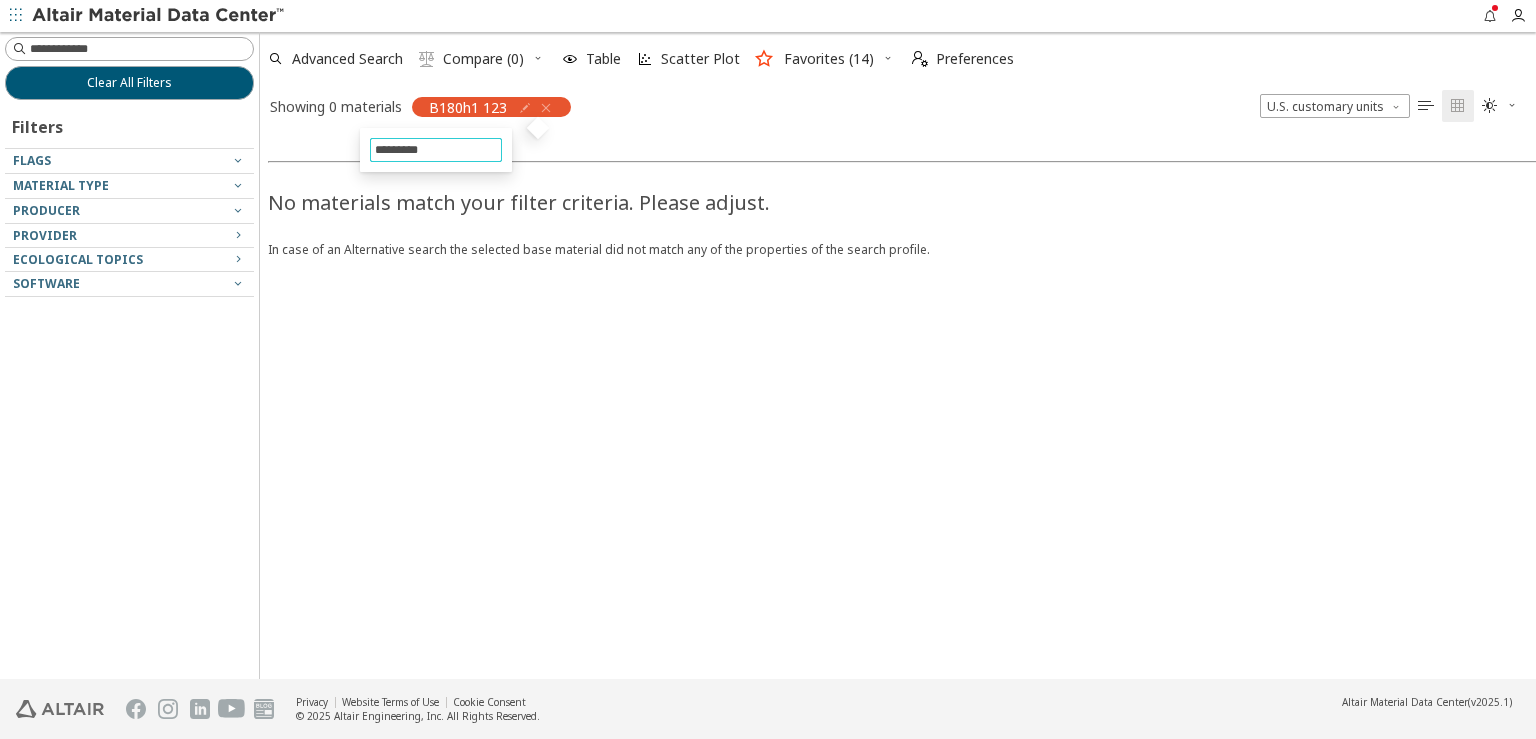 type on "**********" 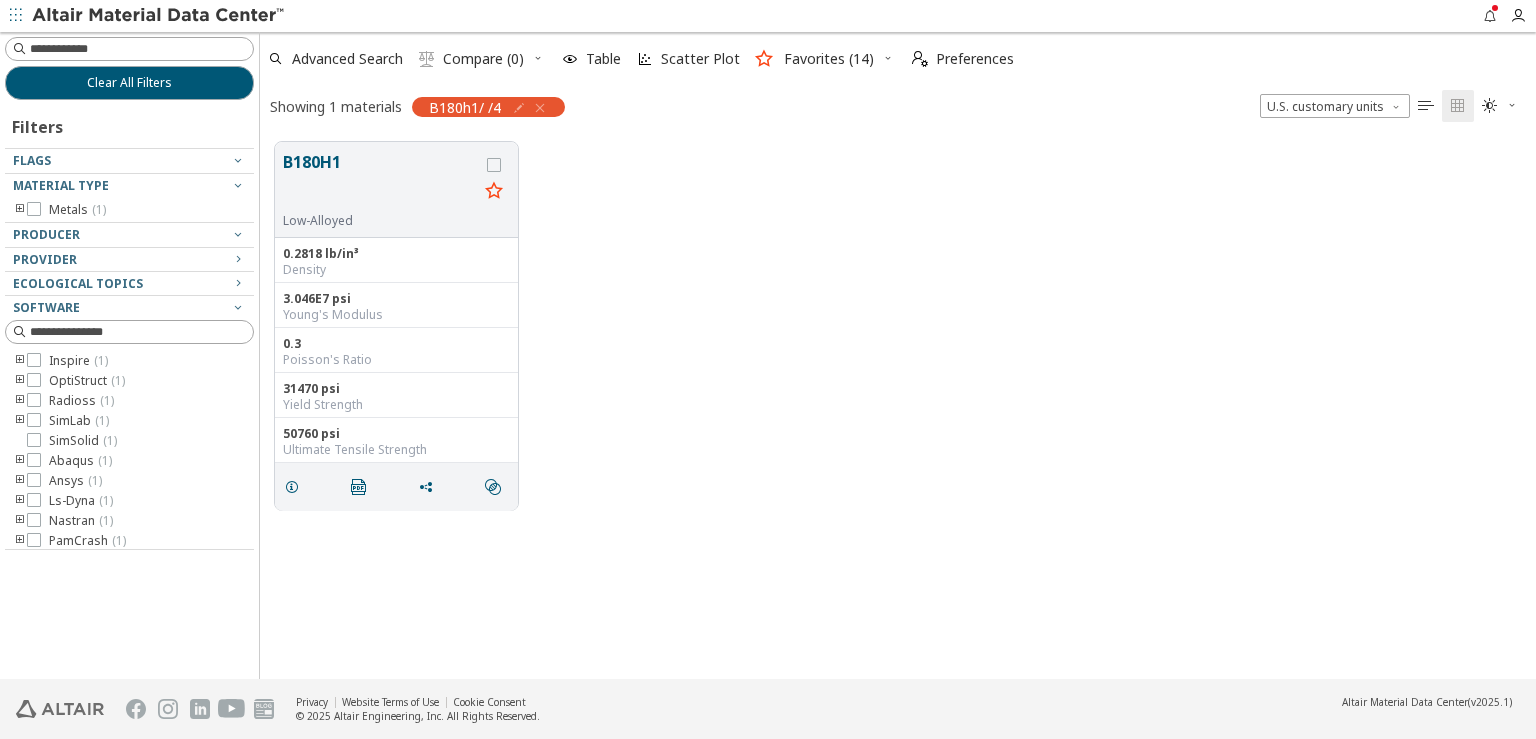 scroll, scrollTop: 18, scrollLeft: 17, axis: both 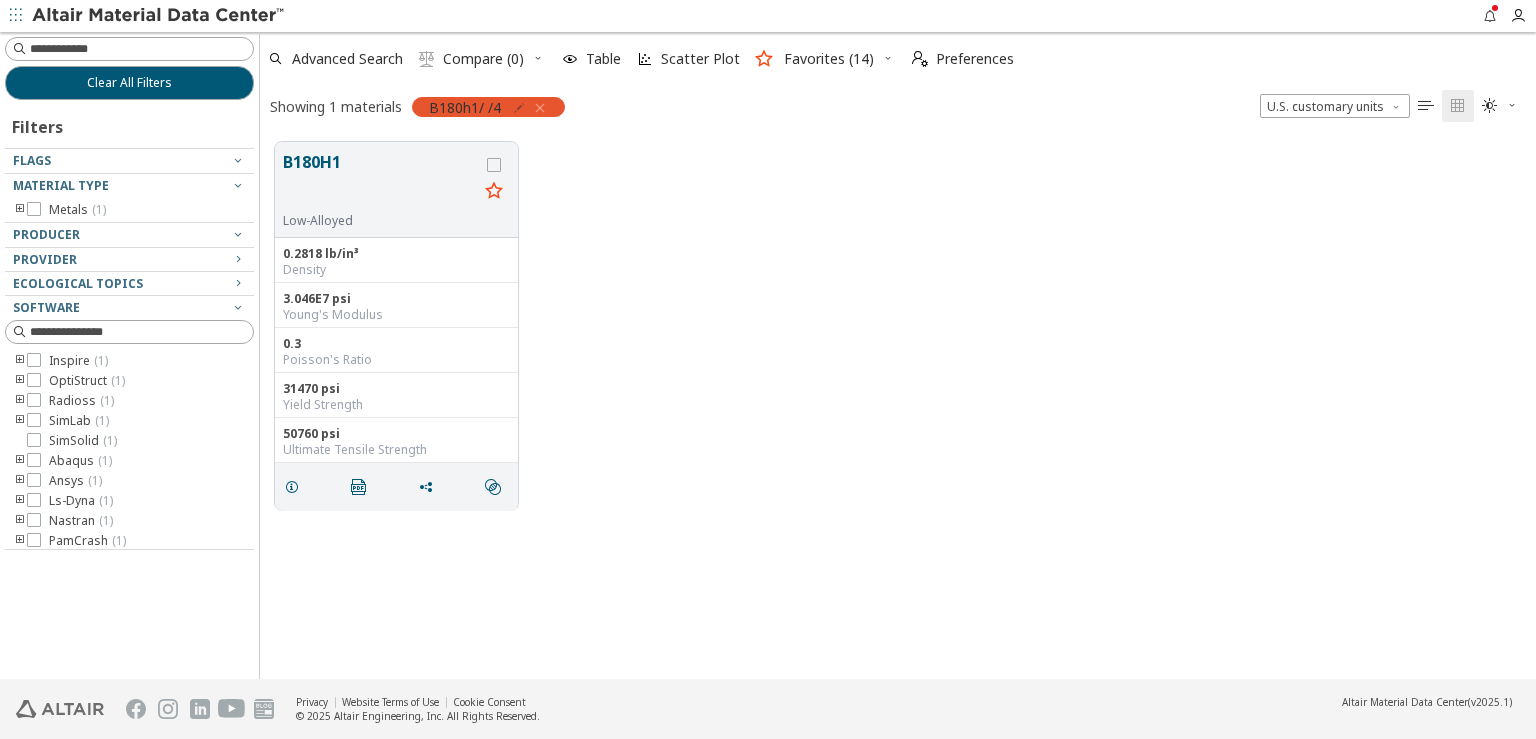click at bounding box center [519, 108] 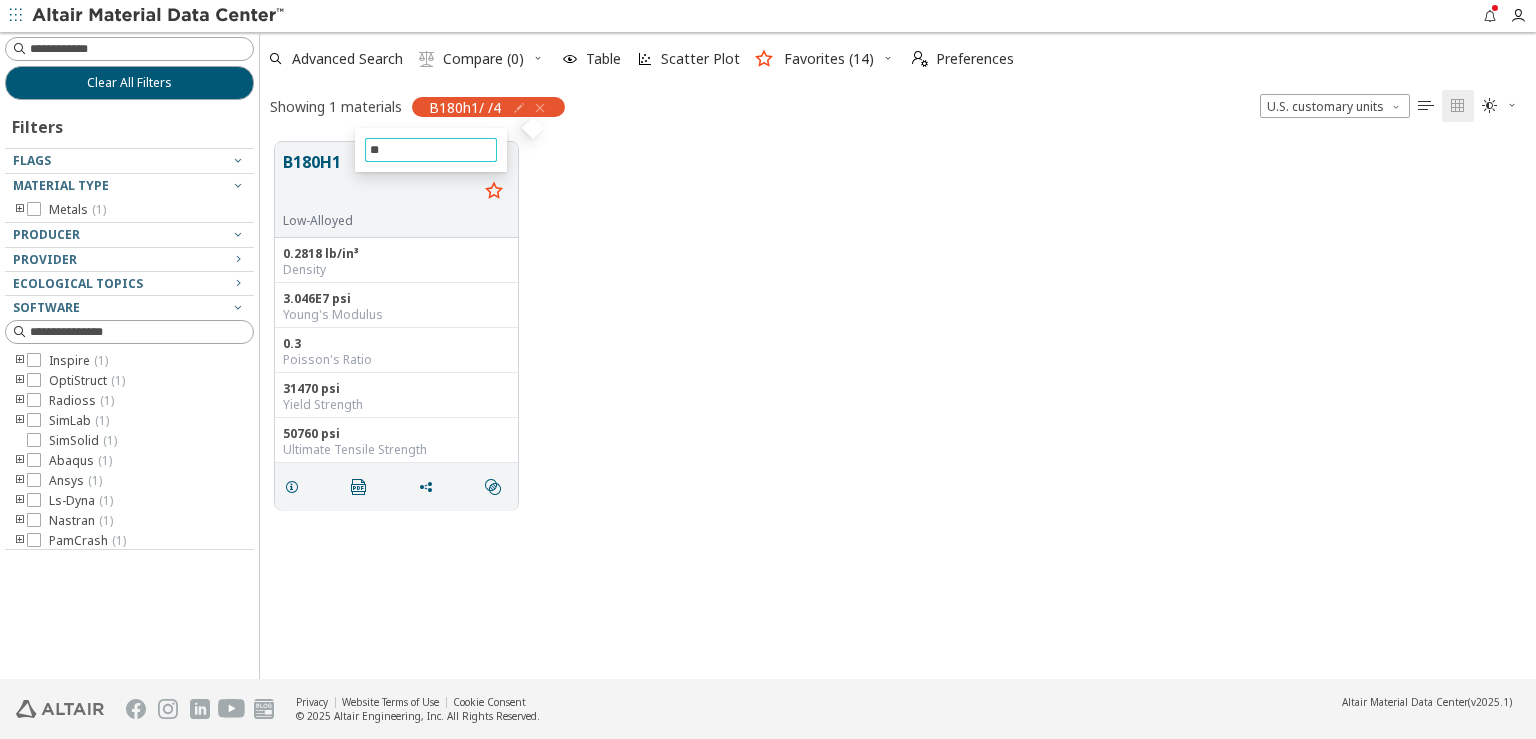 type on "*" 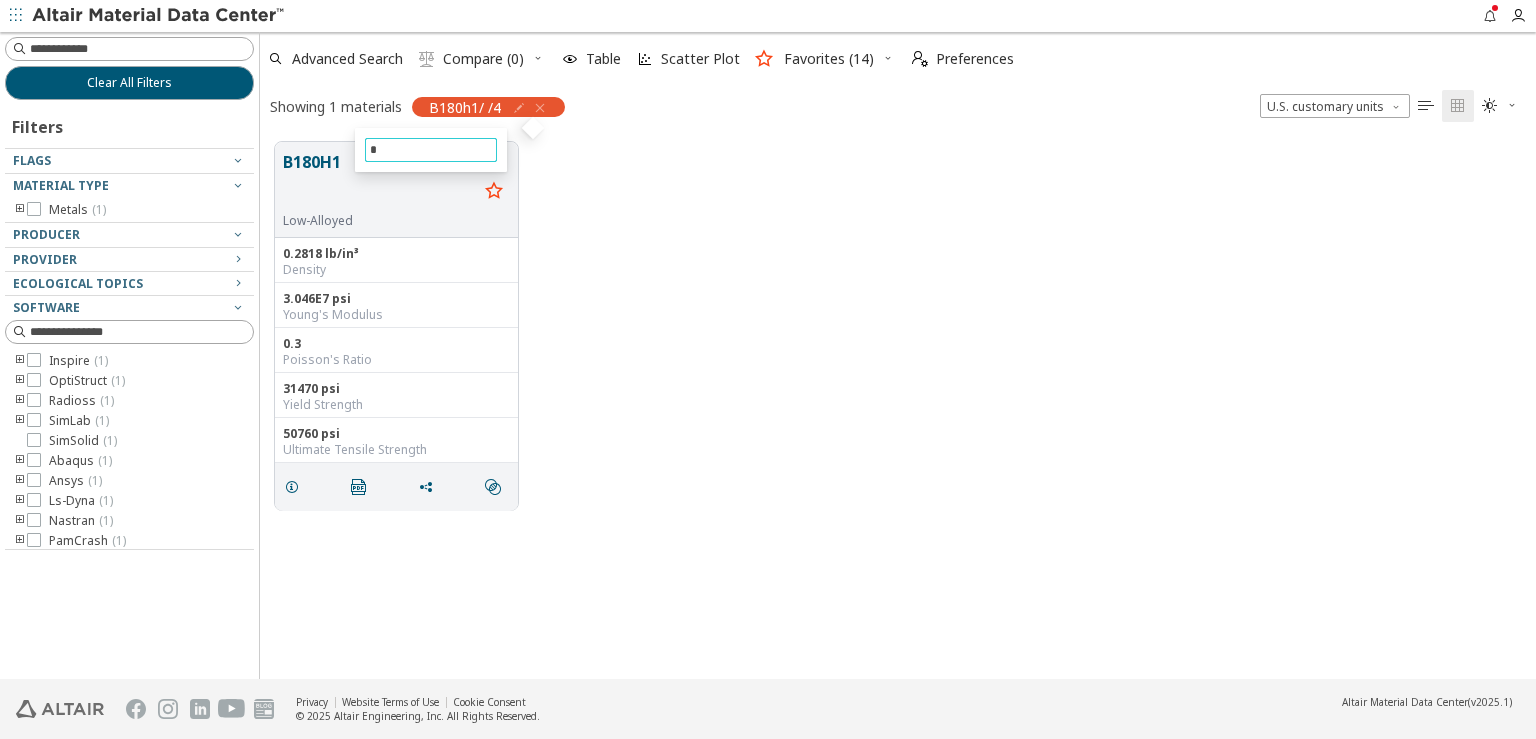 type 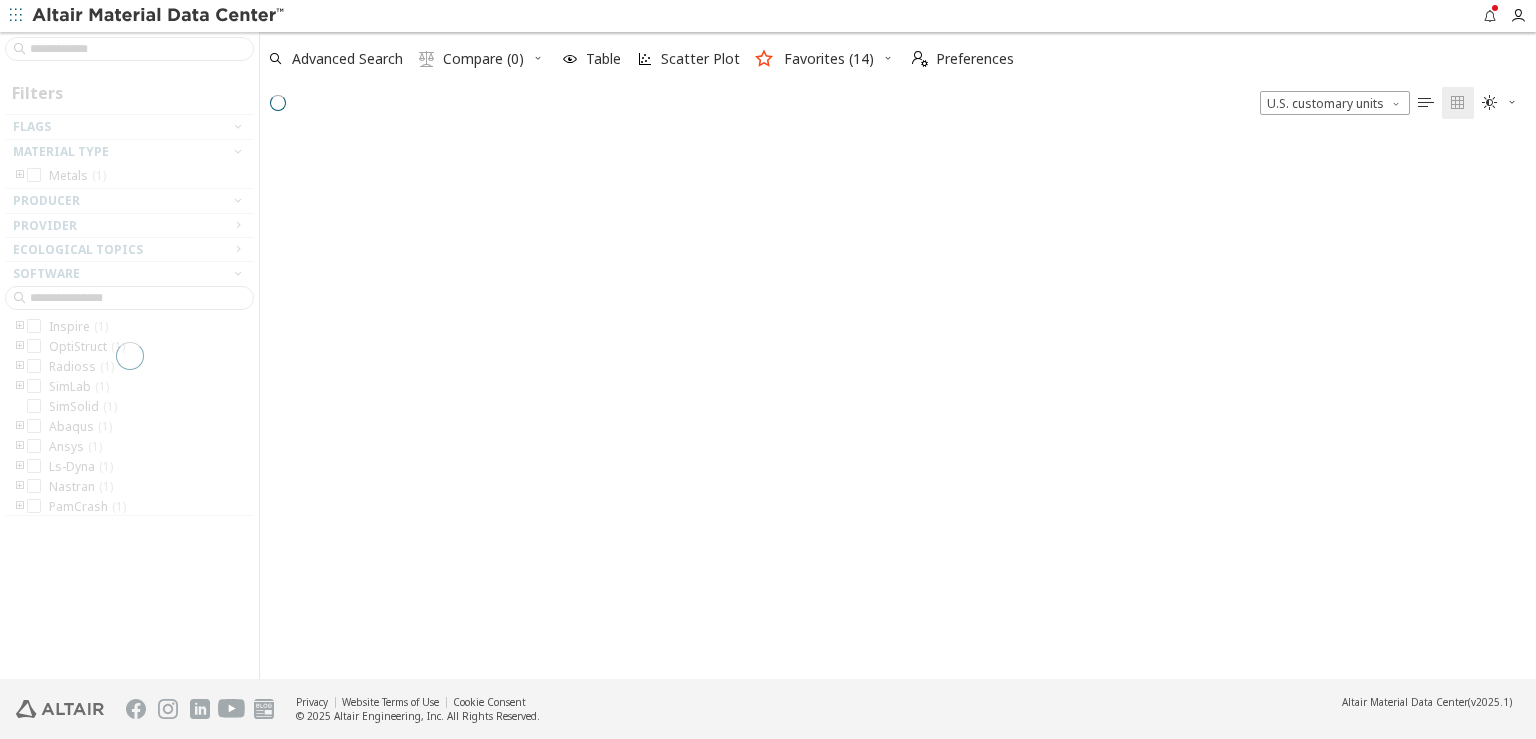 scroll, scrollTop: 17, scrollLeft: 17, axis: both 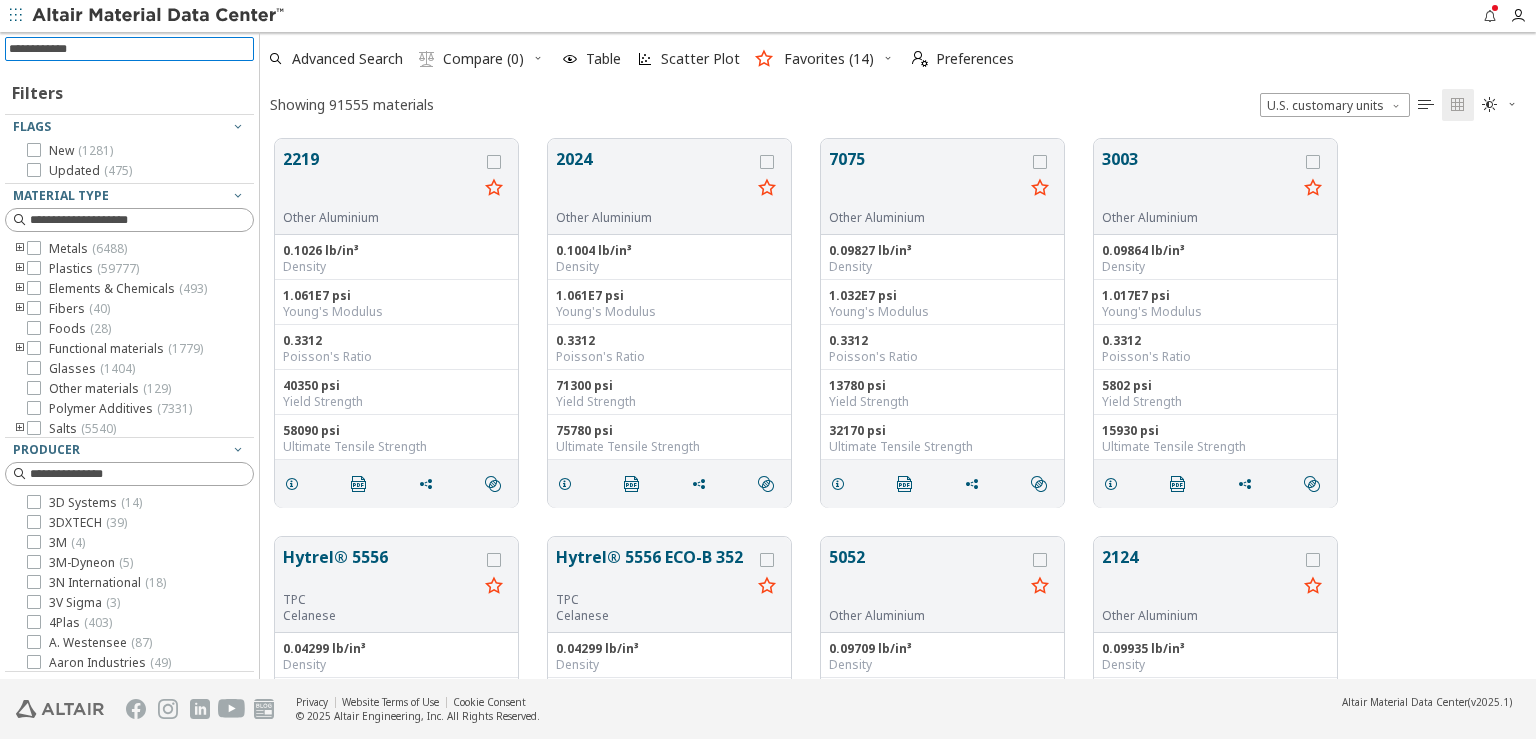 click at bounding box center [131, 49] 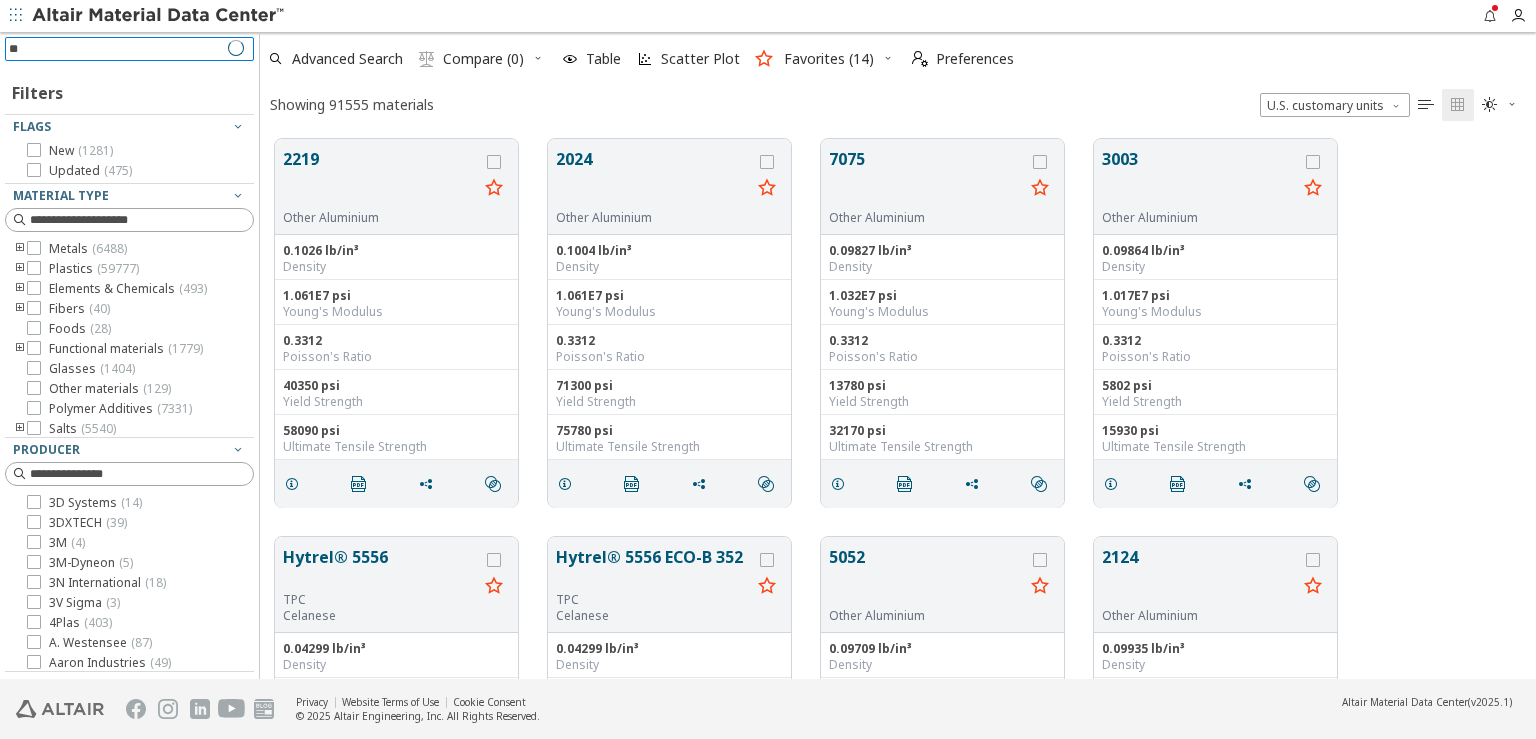 type on "***" 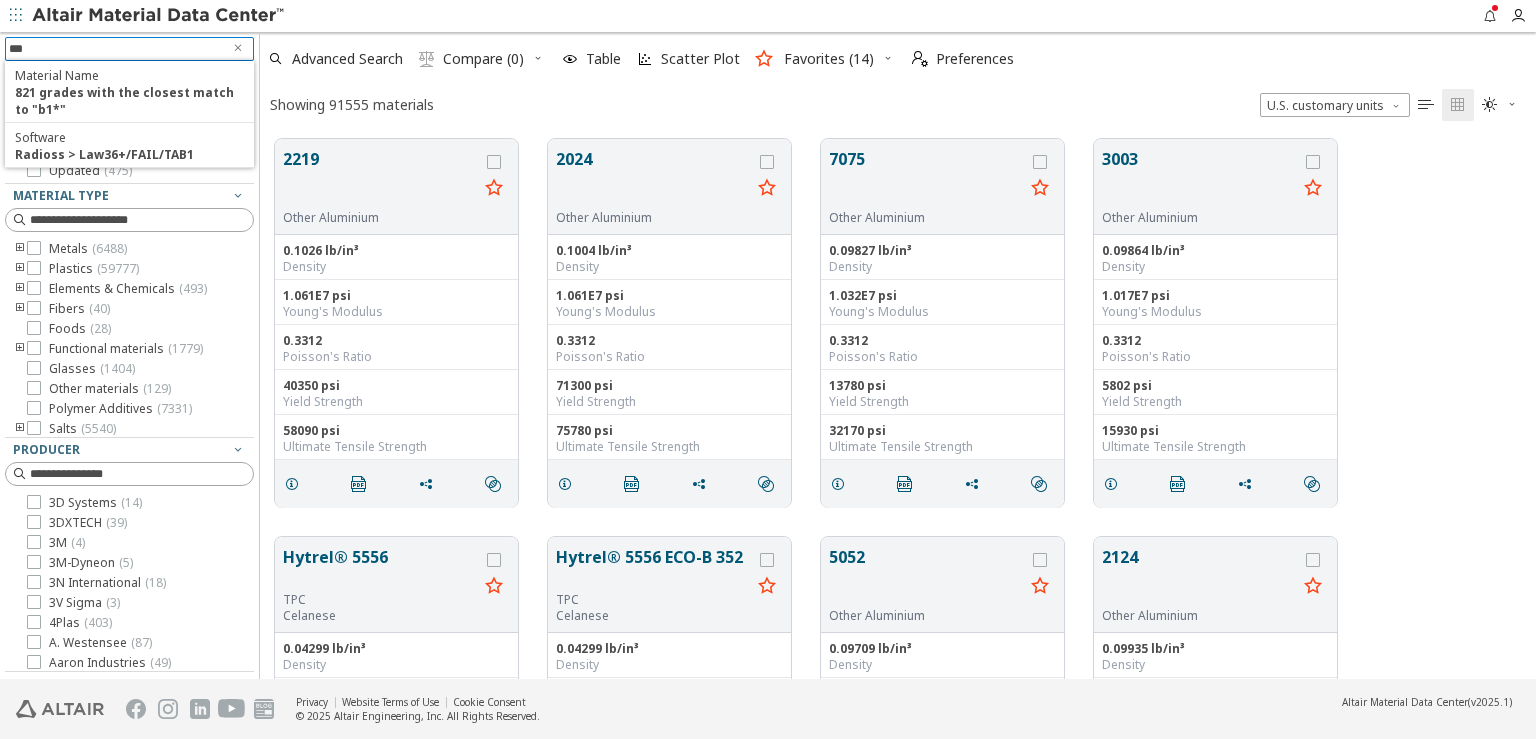 type 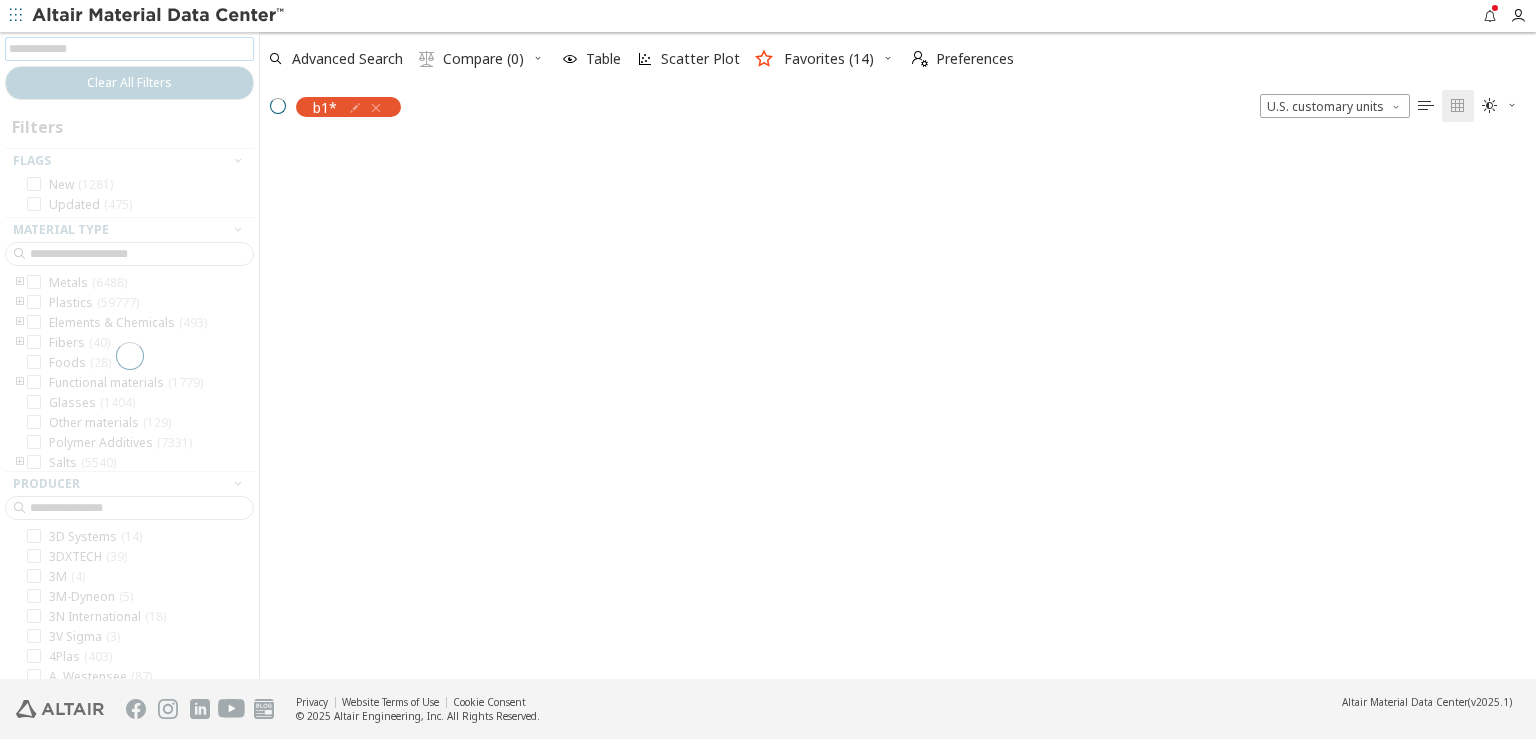 scroll, scrollTop: 536, scrollLeft: 1259, axis: both 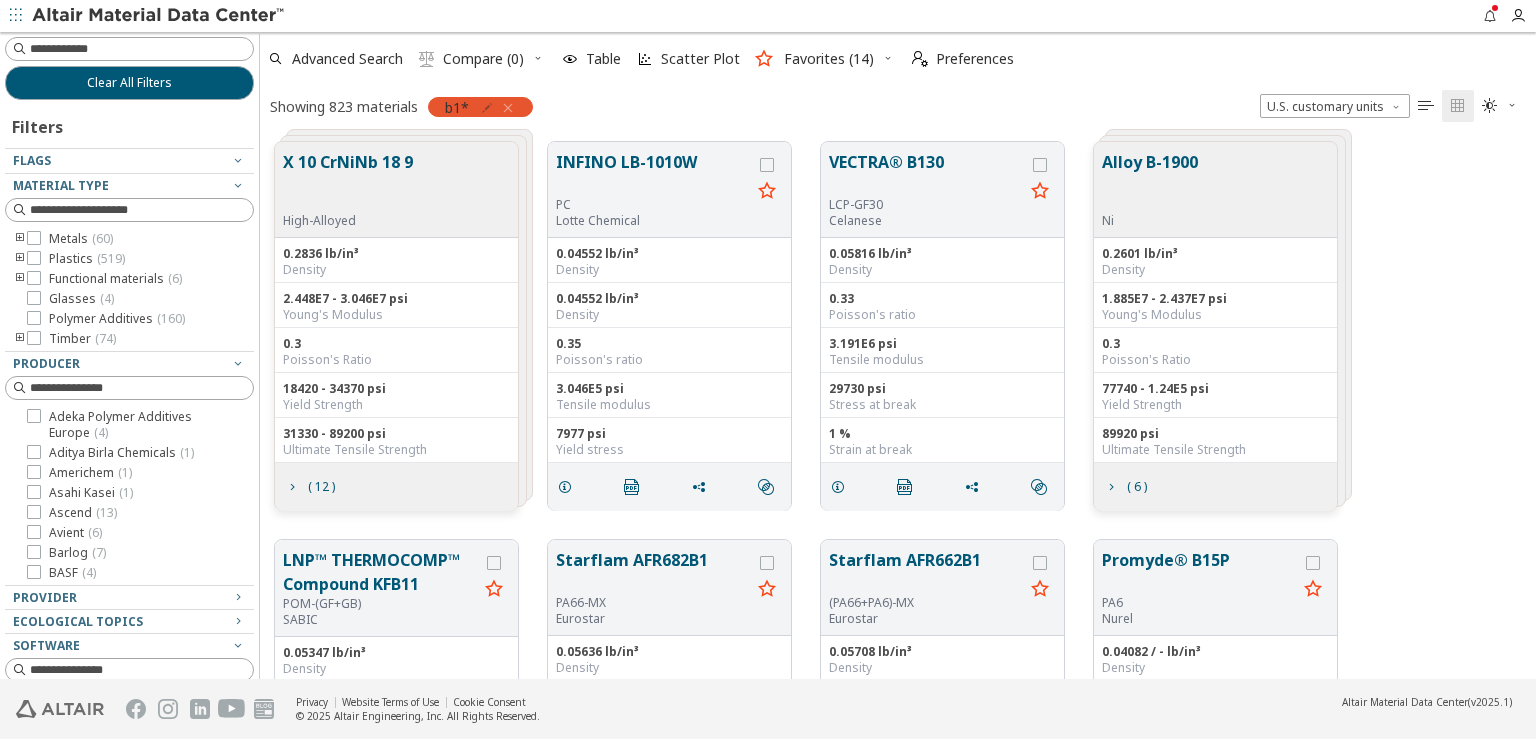 click at bounding box center (487, 108) 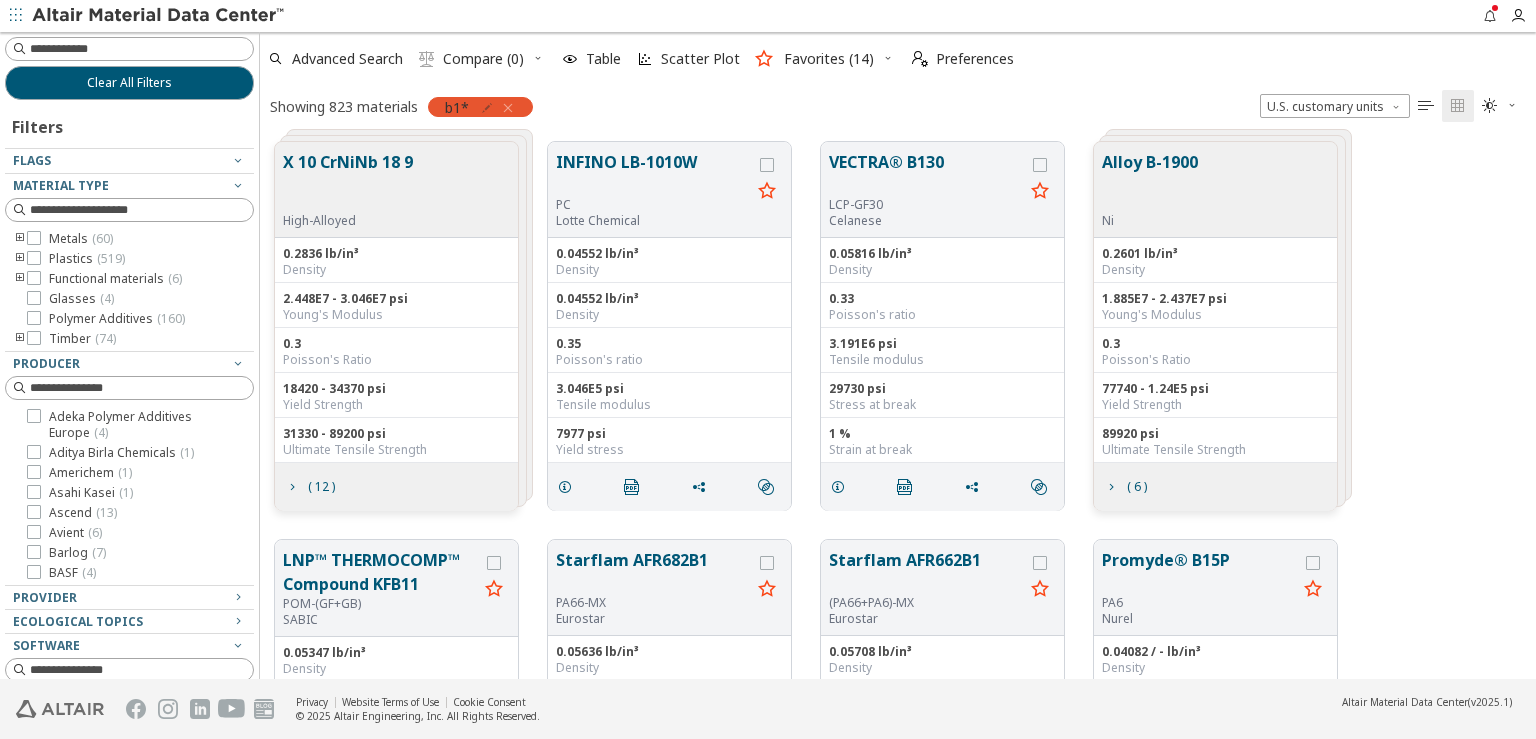 click at bounding box center (487, 108) 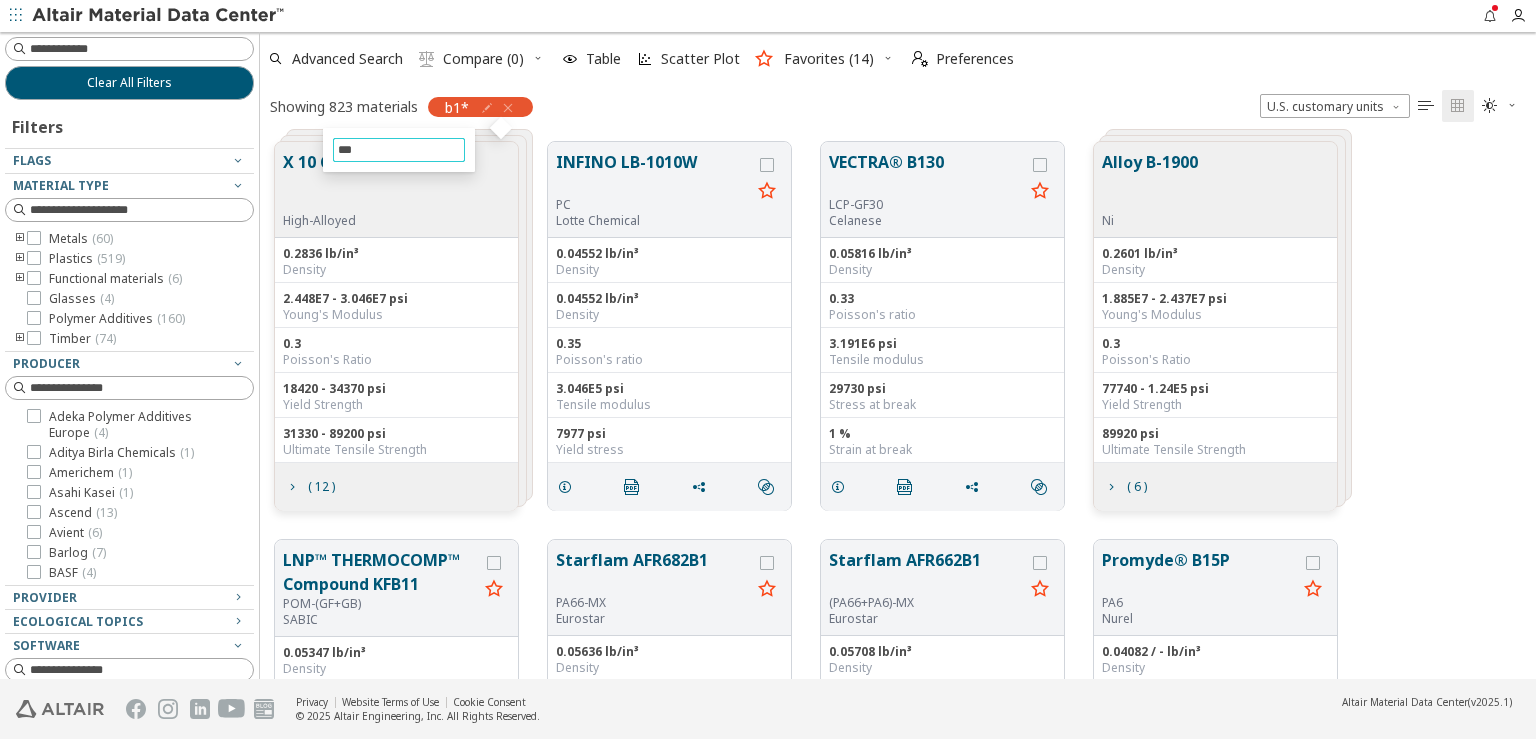 type on "**" 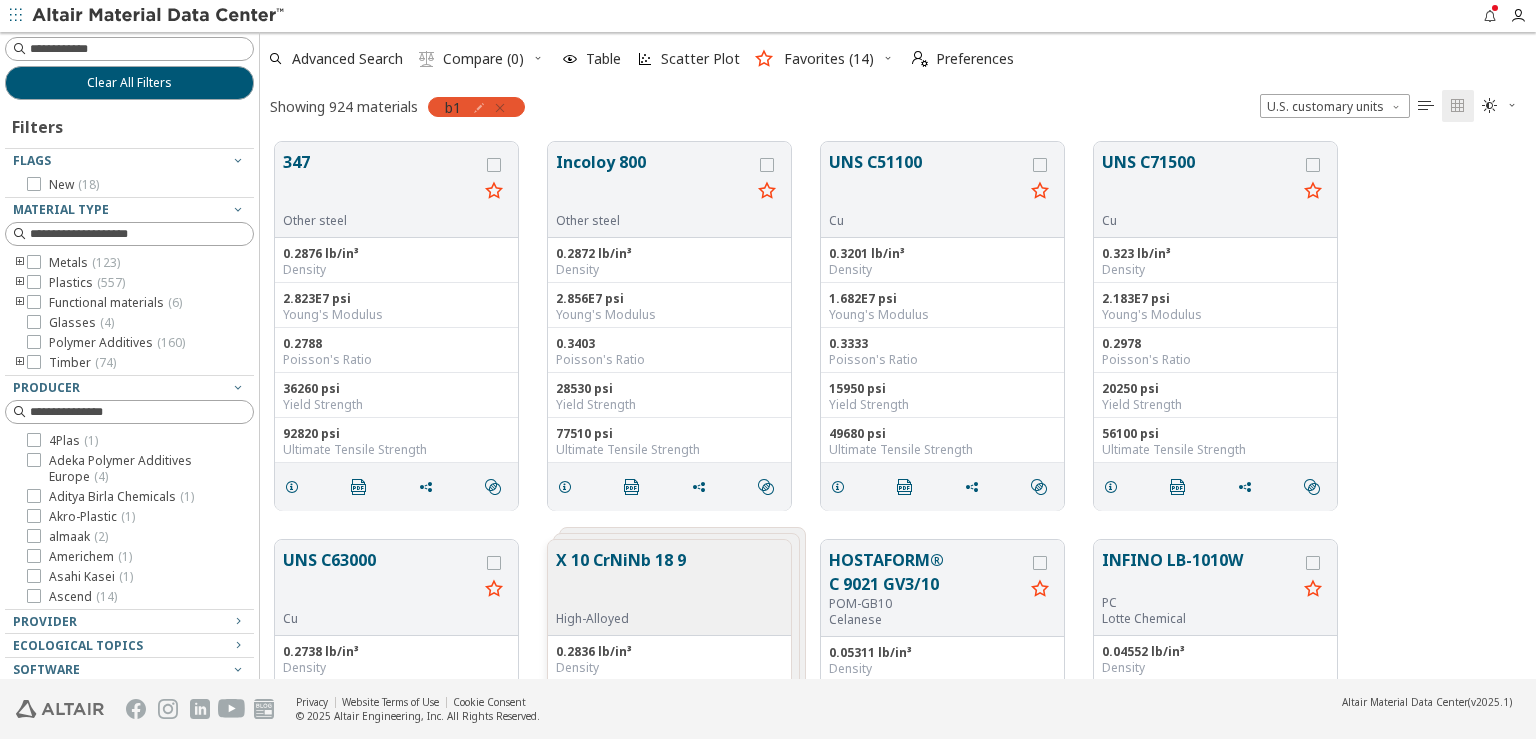 click at bounding box center (497, 108) 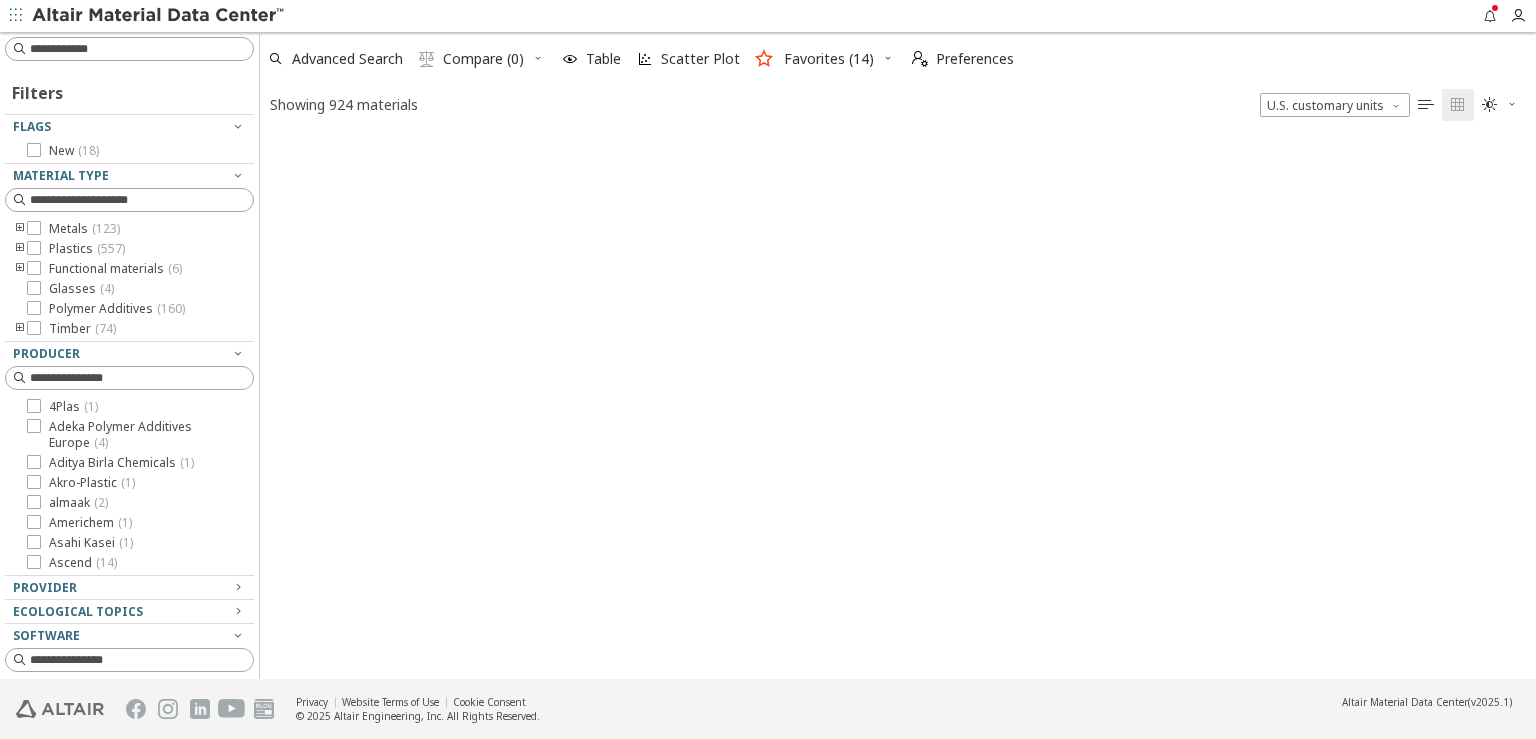 scroll, scrollTop: 14, scrollLeft: 17, axis: both 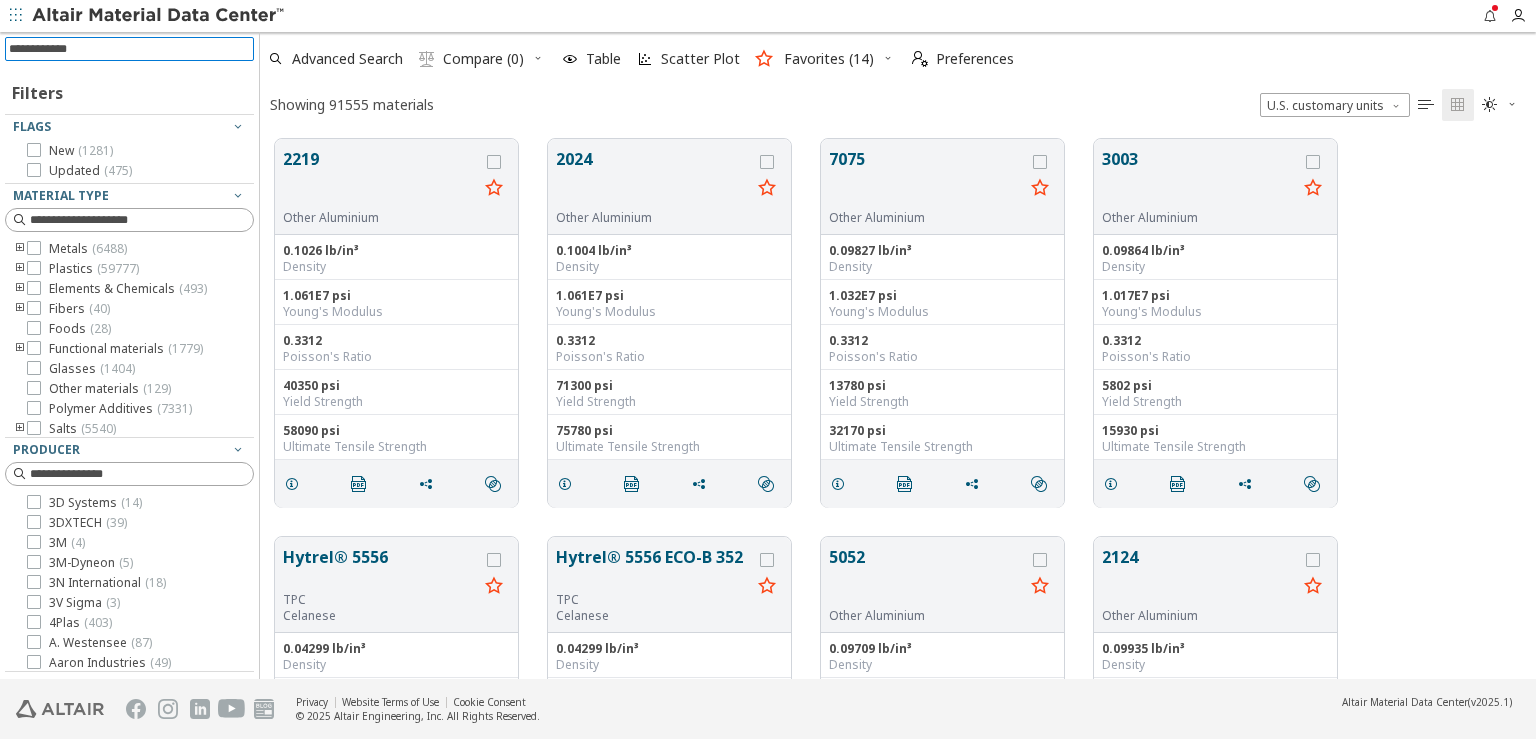click at bounding box center [131, 49] 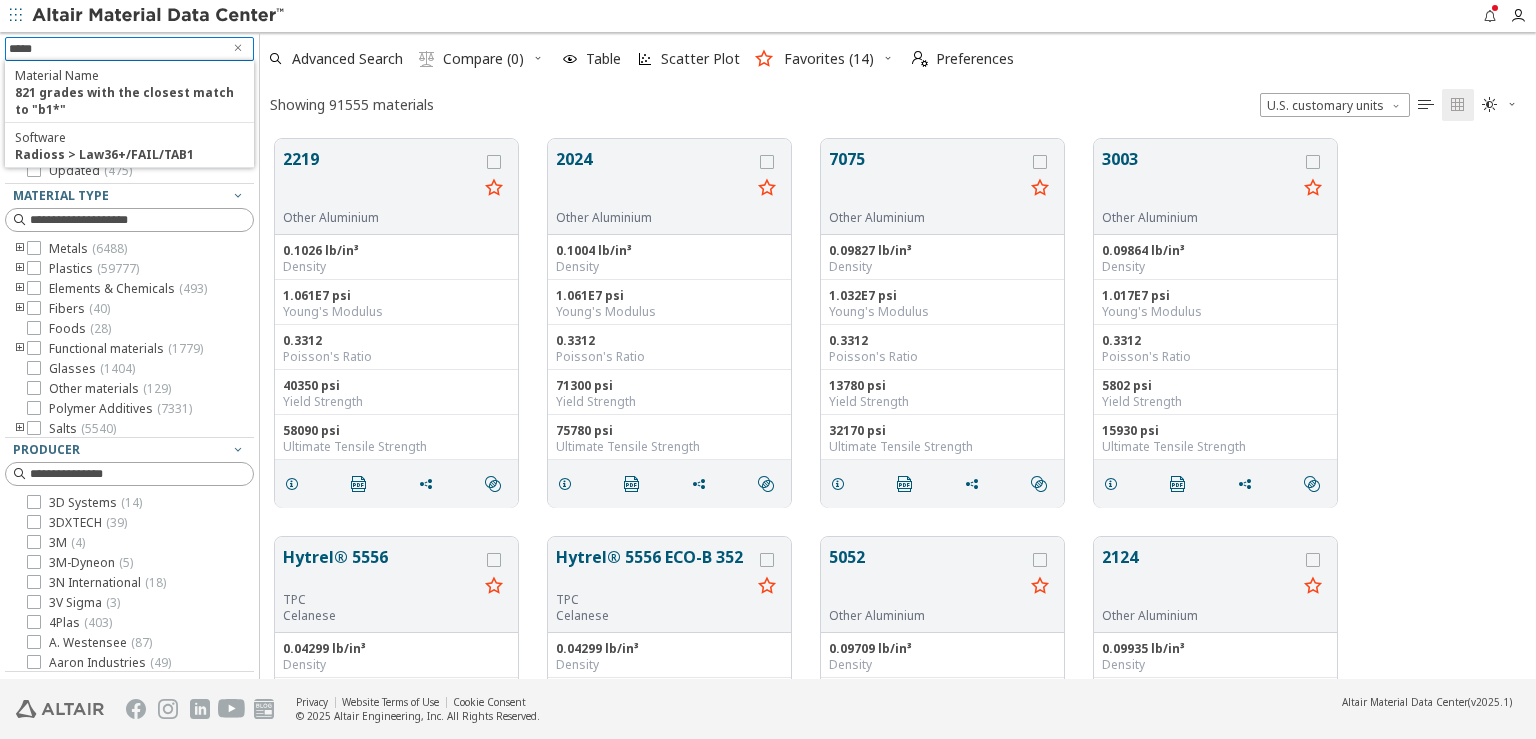 type on "******" 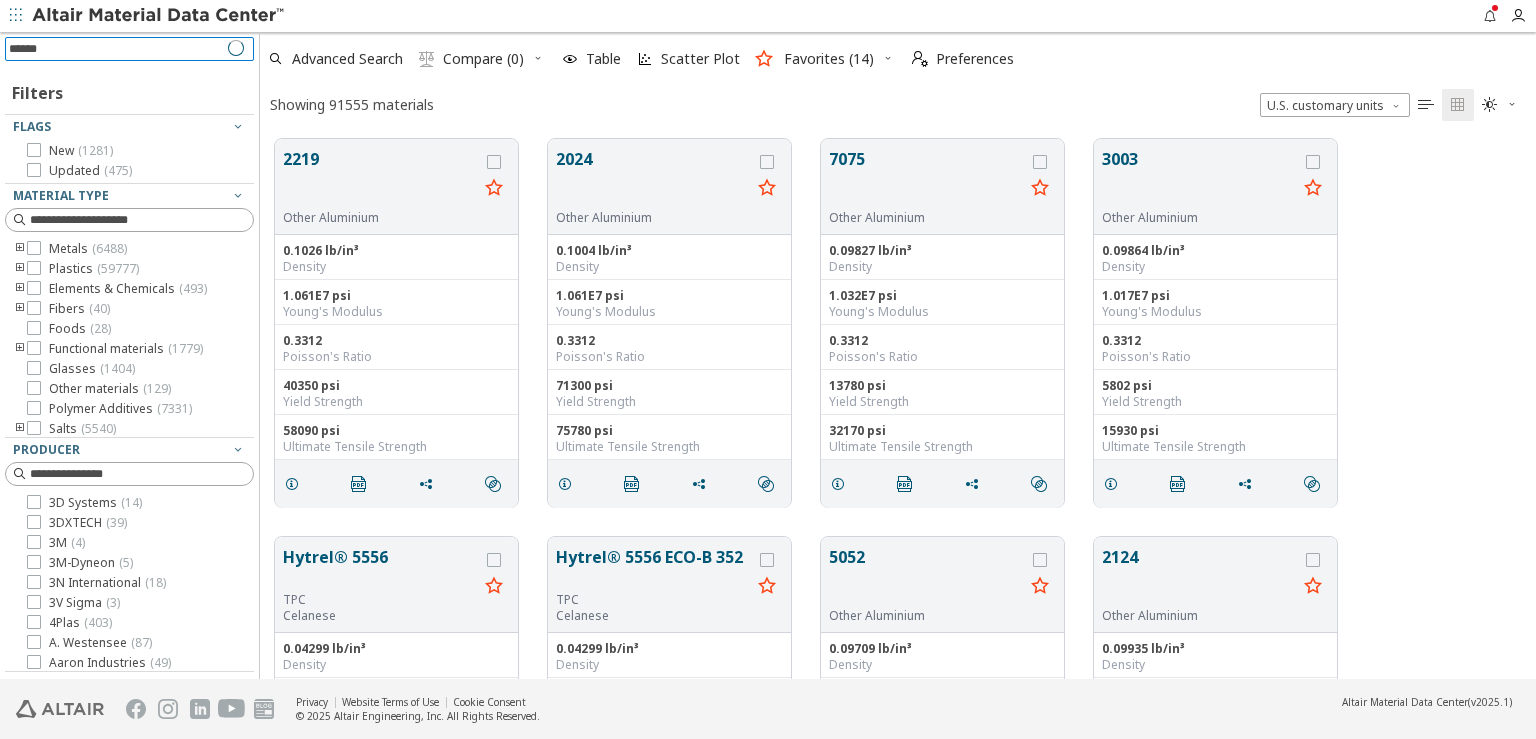 type 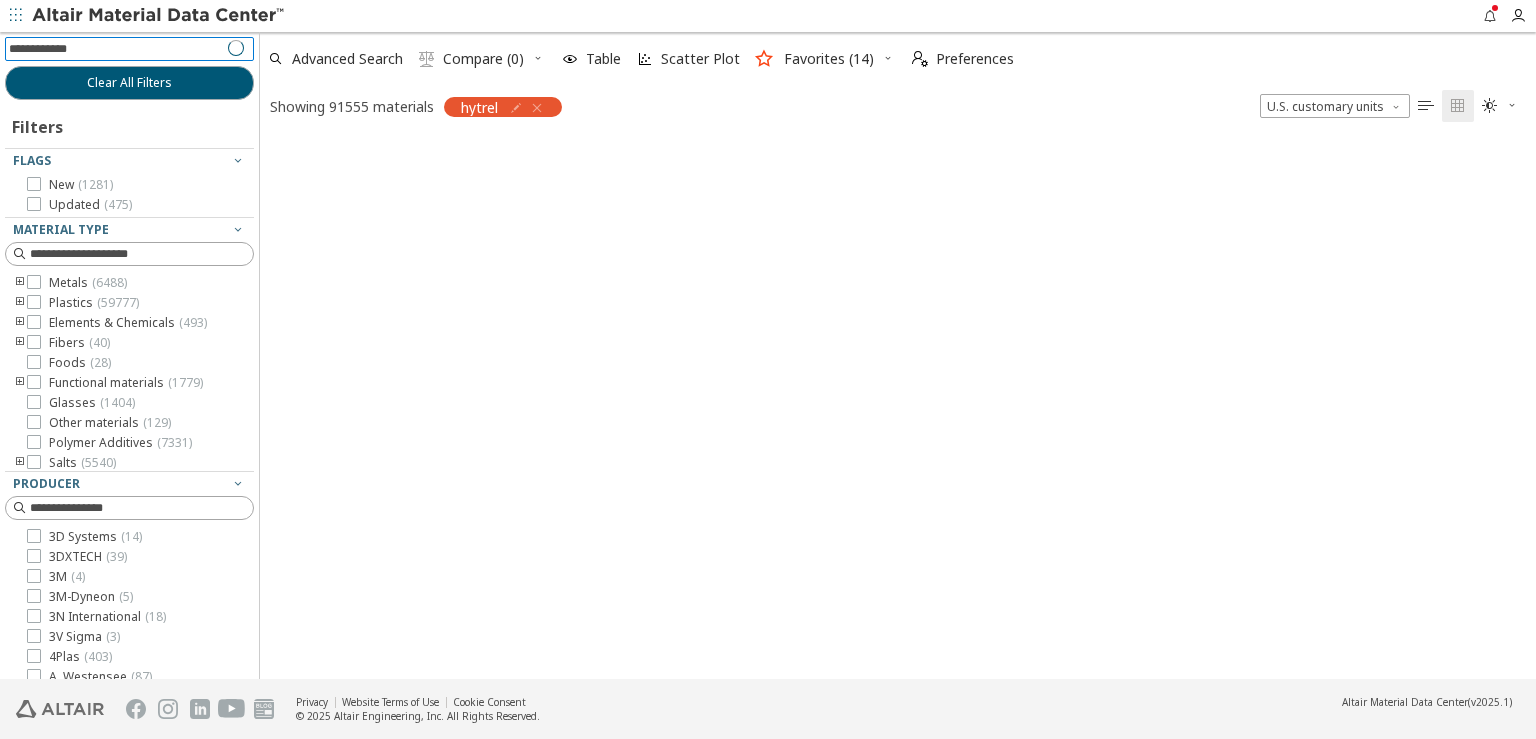 scroll, scrollTop: 536, scrollLeft: 1259, axis: both 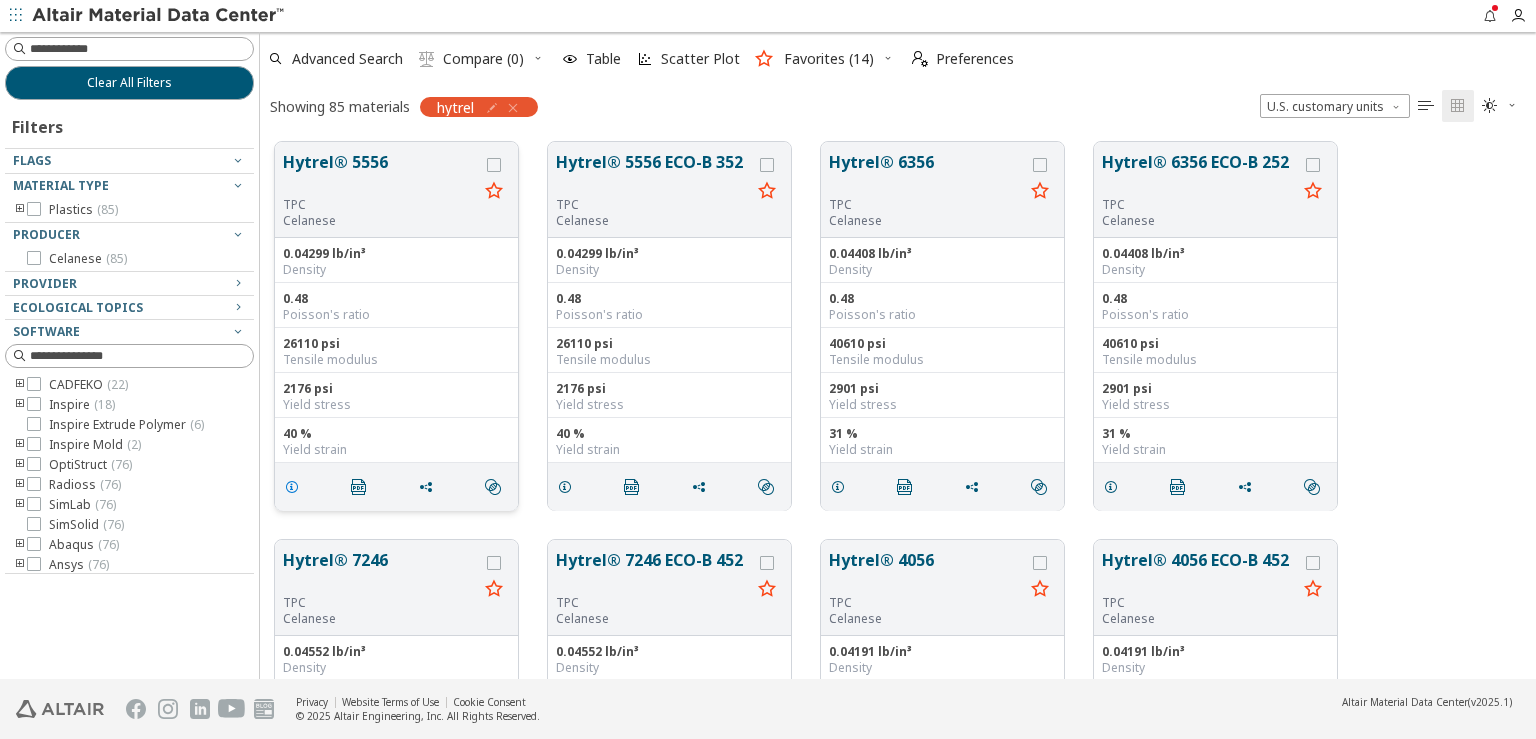 click at bounding box center [292, 487] 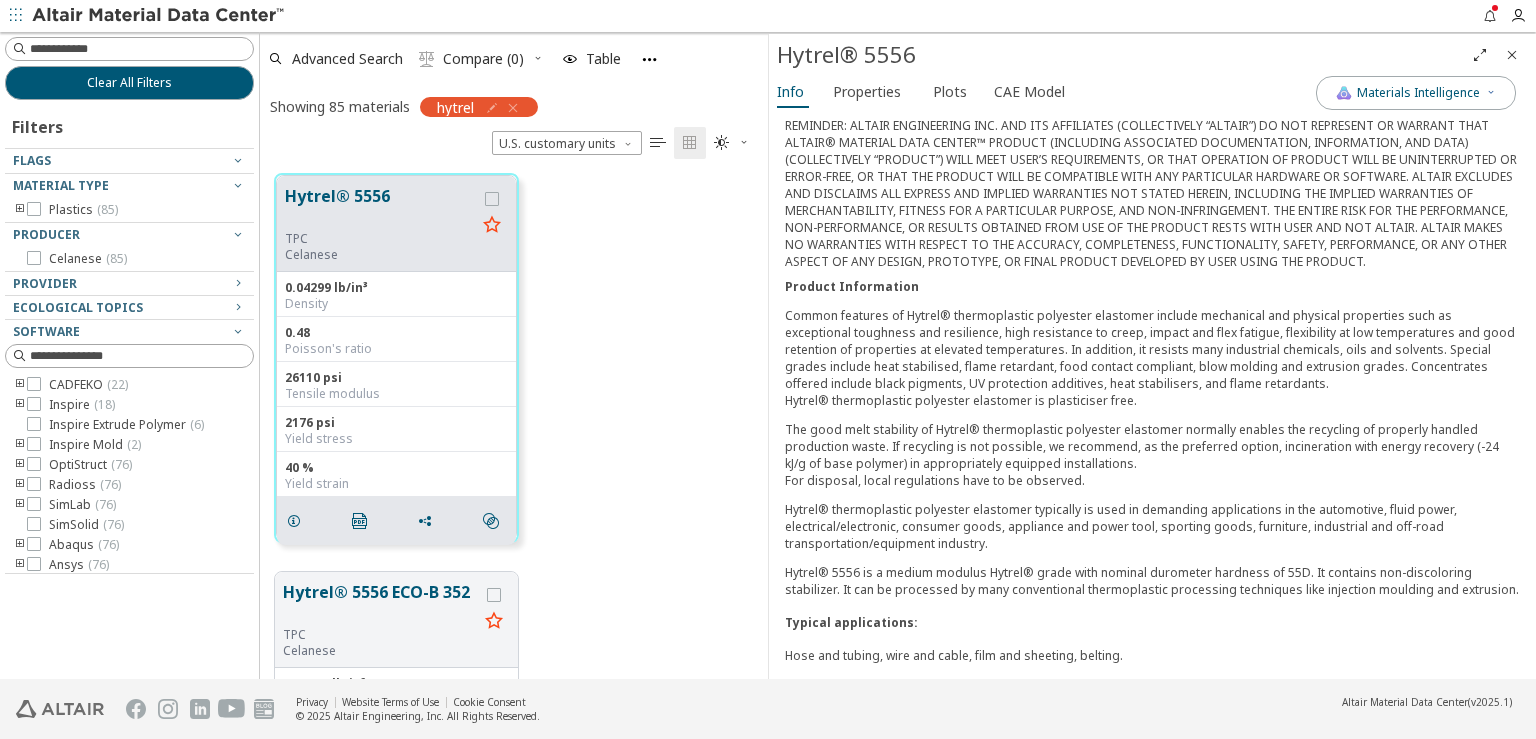 scroll, scrollTop: 488, scrollLeft: 0, axis: vertical 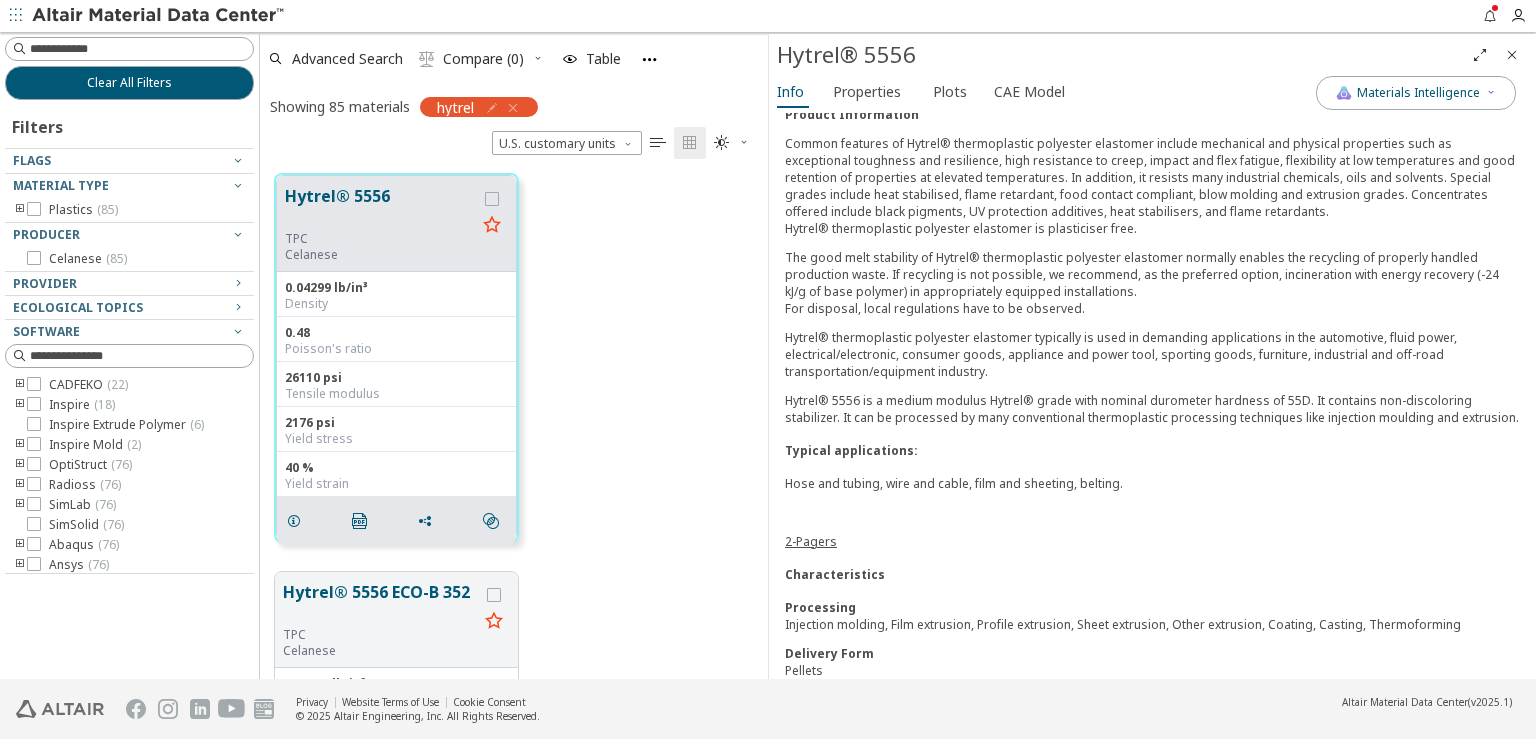 click on "2-Pagers" at bounding box center (811, 541) 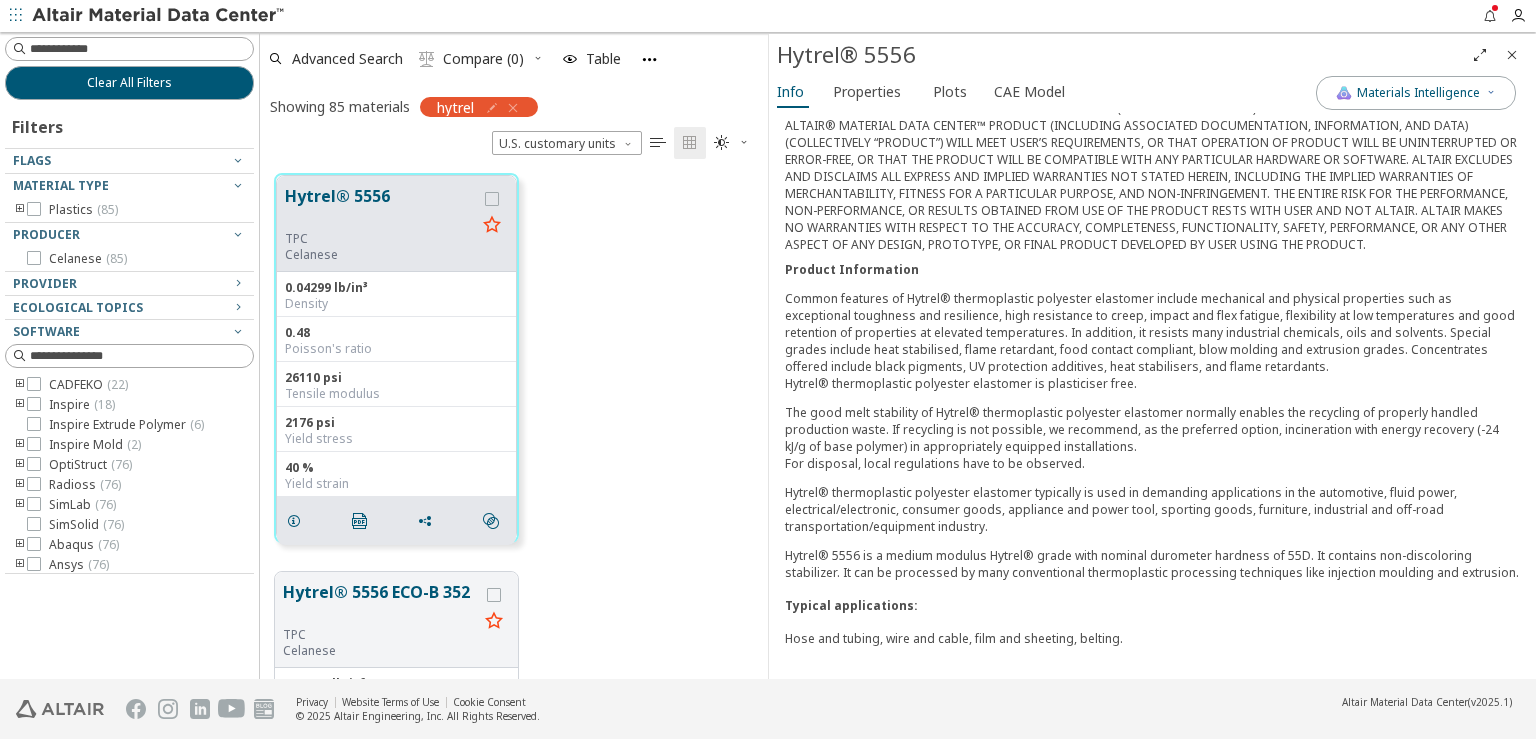 scroll, scrollTop: 0, scrollLeft: 0, axis: both 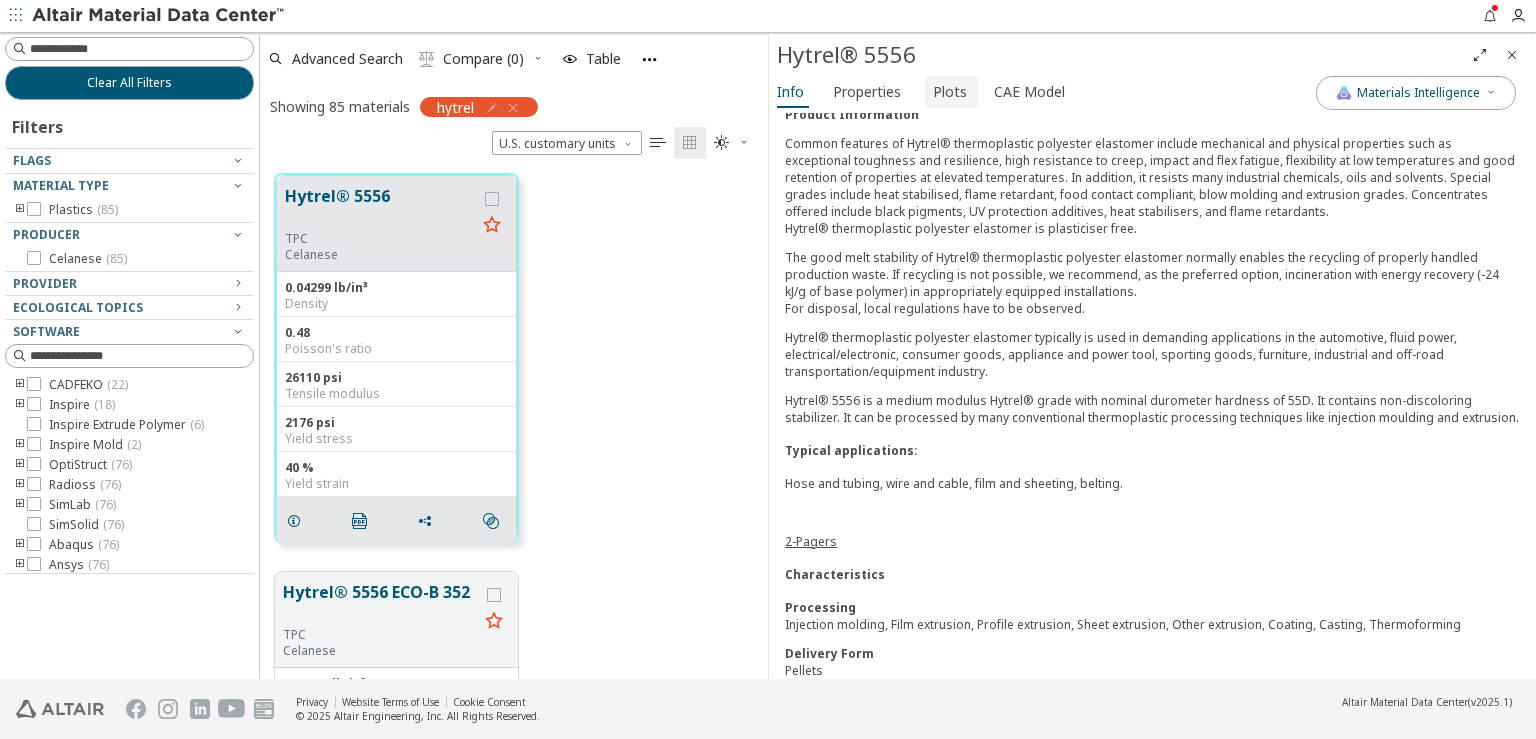 click on "Plots" at bounding box center (950, 92) 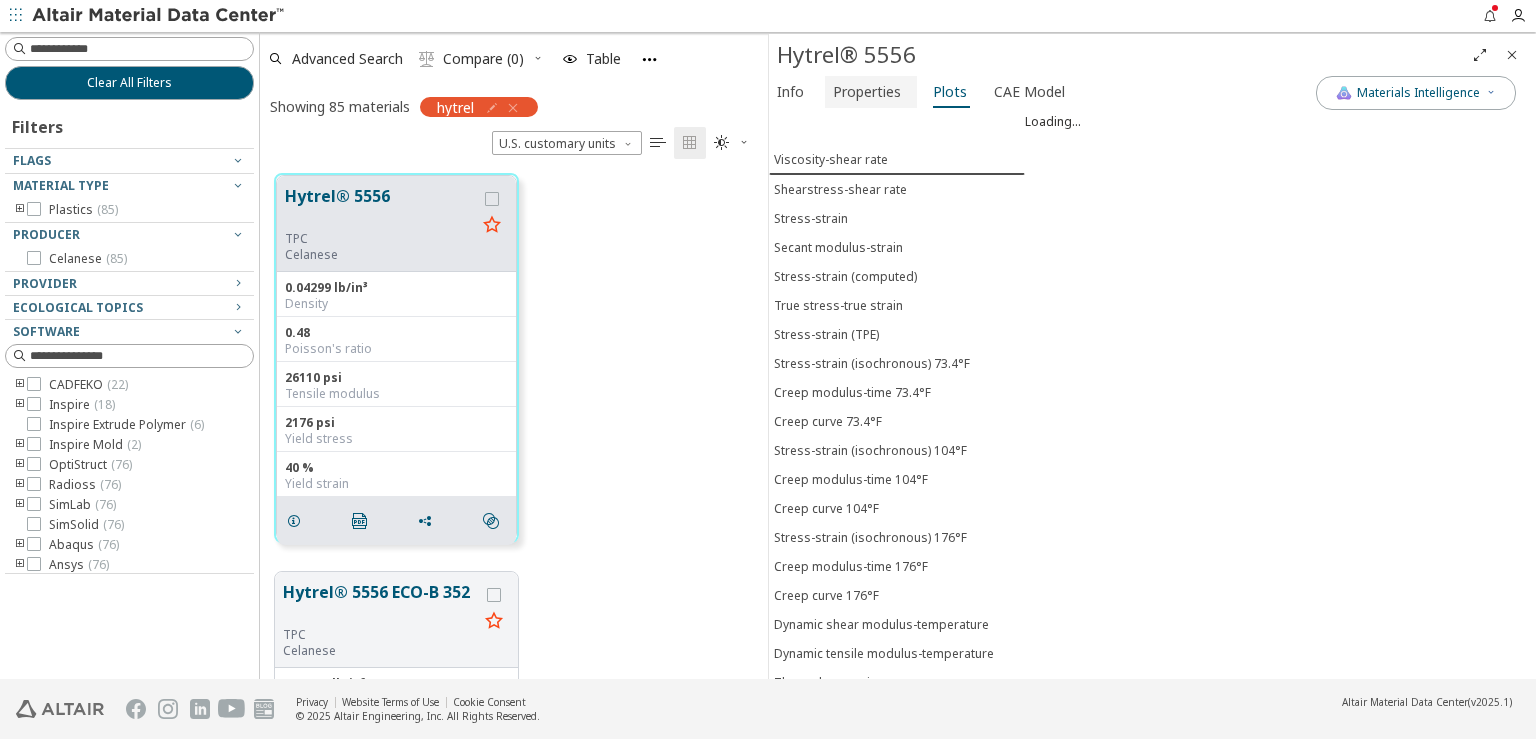 click on "Properties" at bounding box center [867, 92] 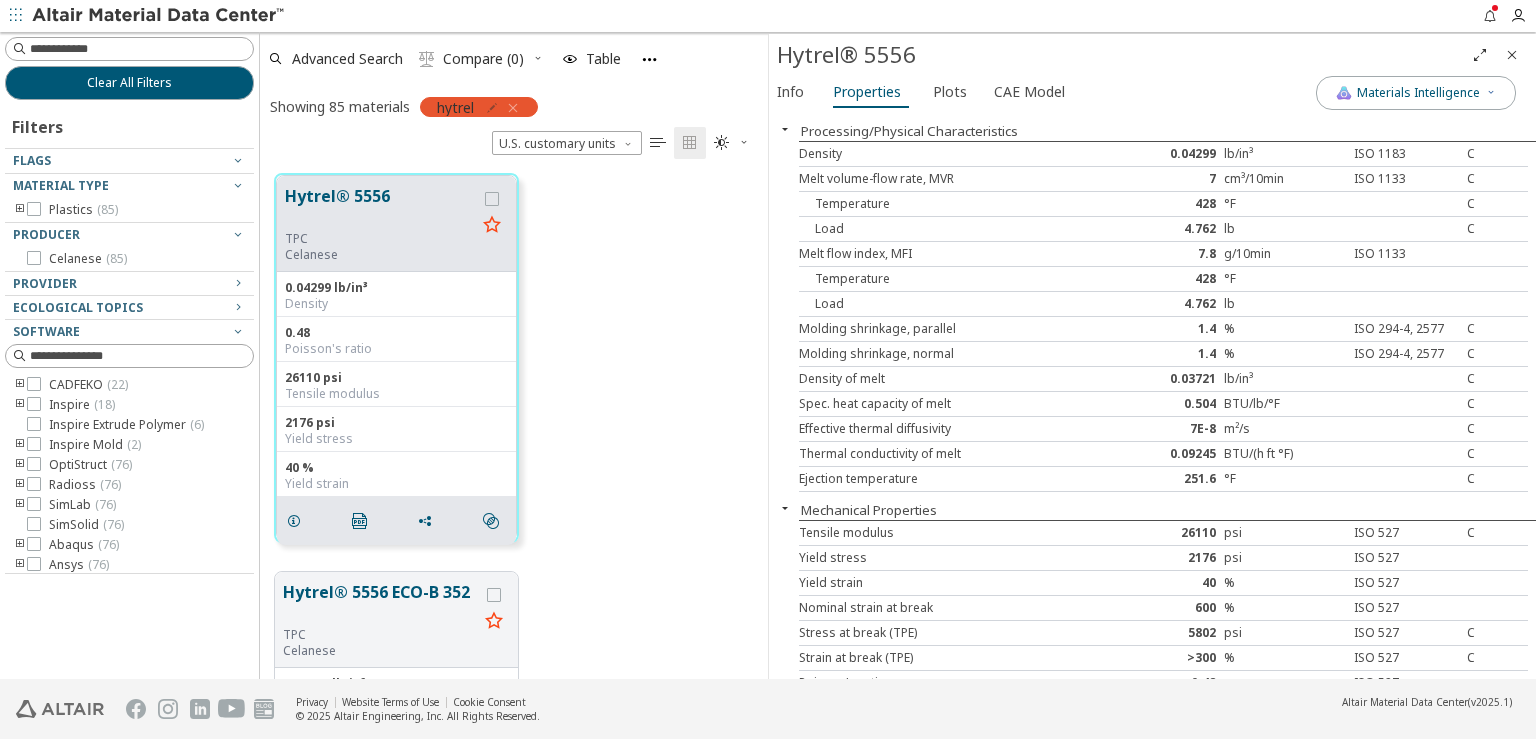 click at bounding box center [492, 108] 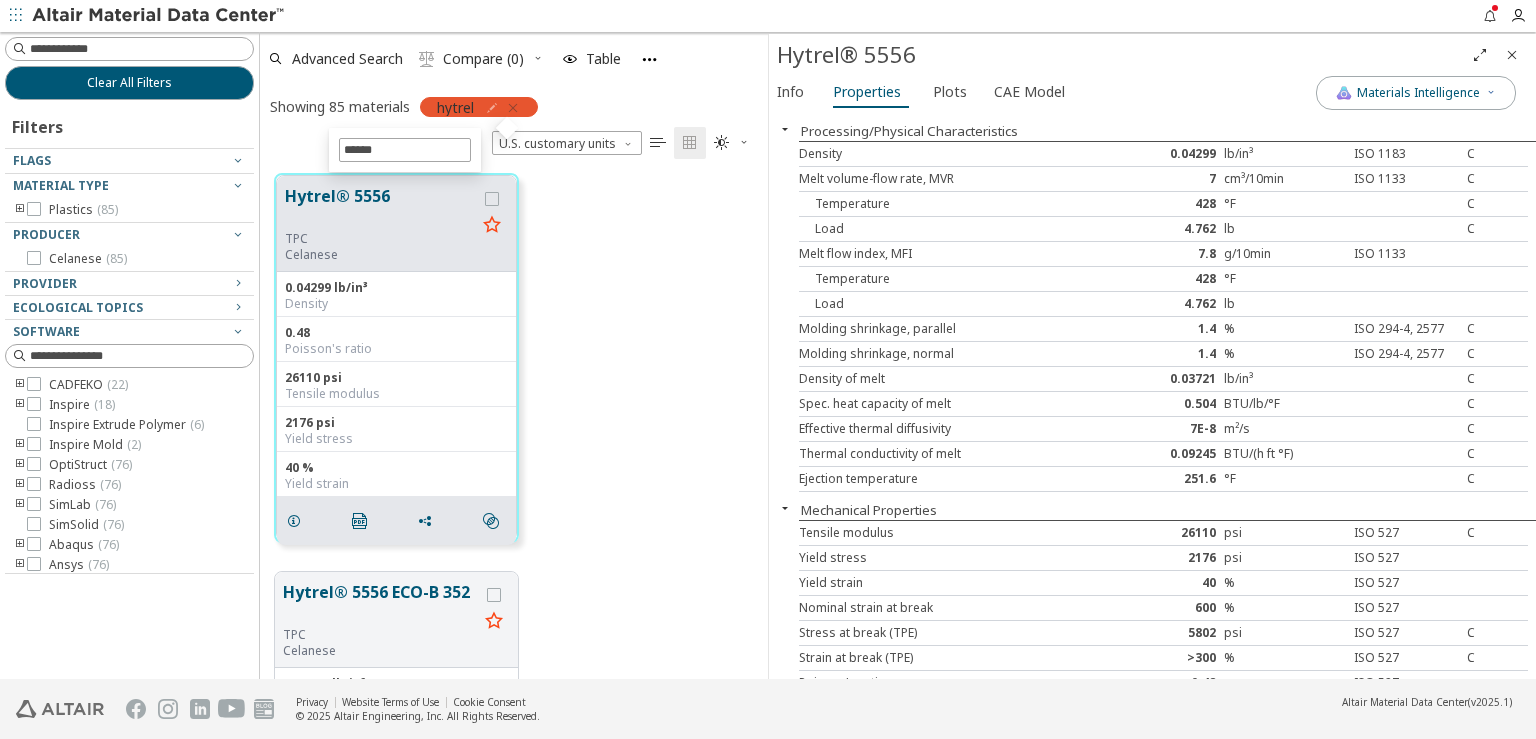 click at bounding box center (513, 108) 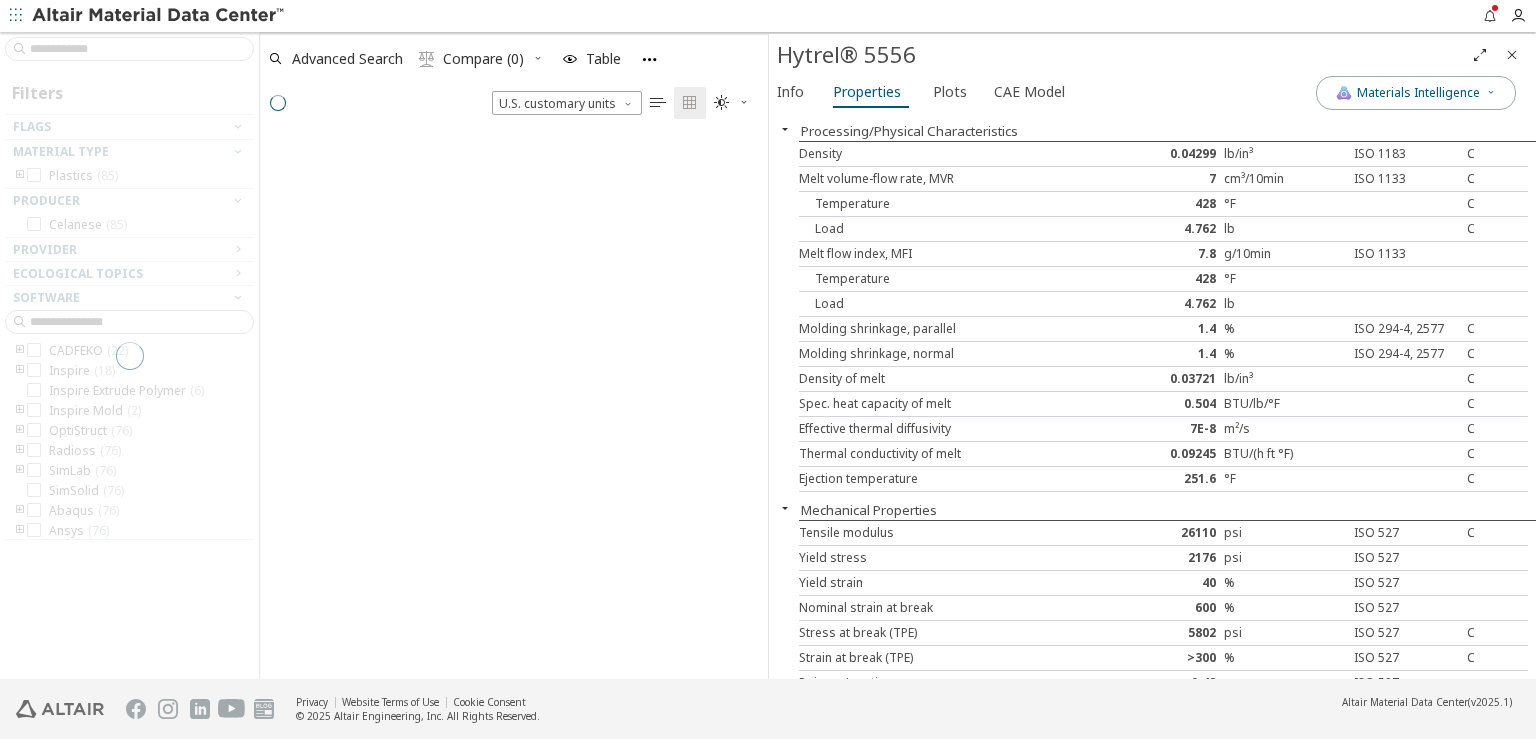 click at bounding box center [1512, 55] 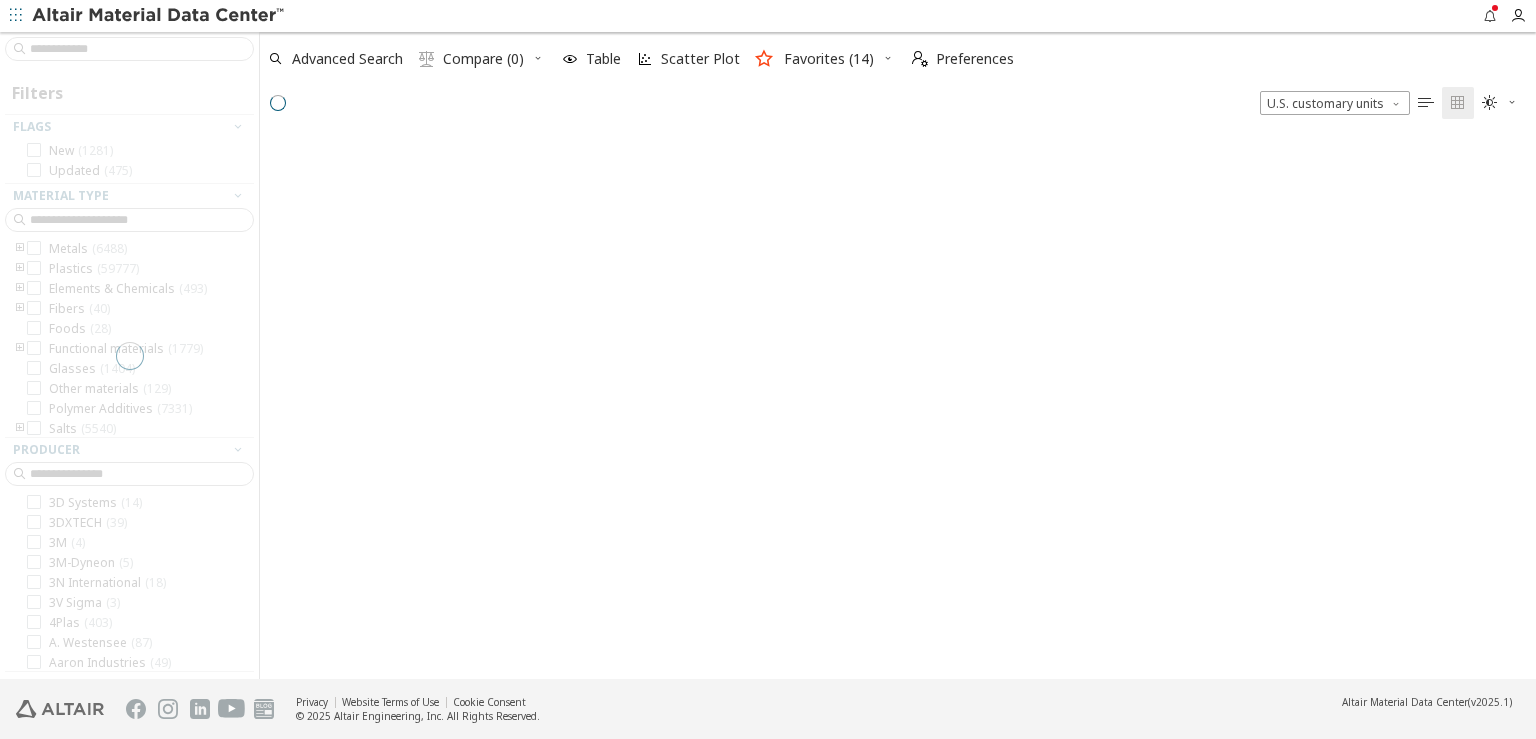 scroll, scrollTop: 17, scrollLeft: 17, axis: both 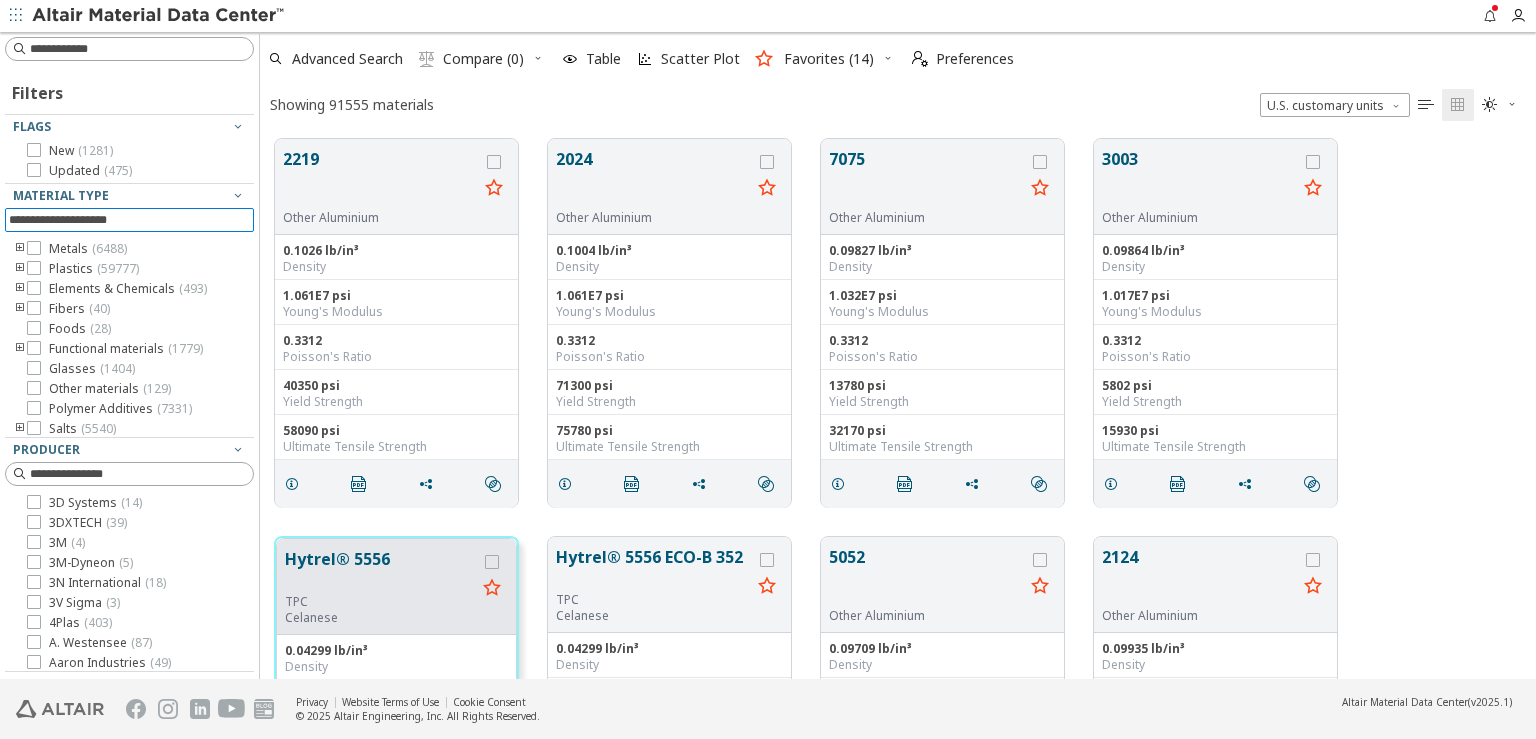 click at bounding box center (131, 220) 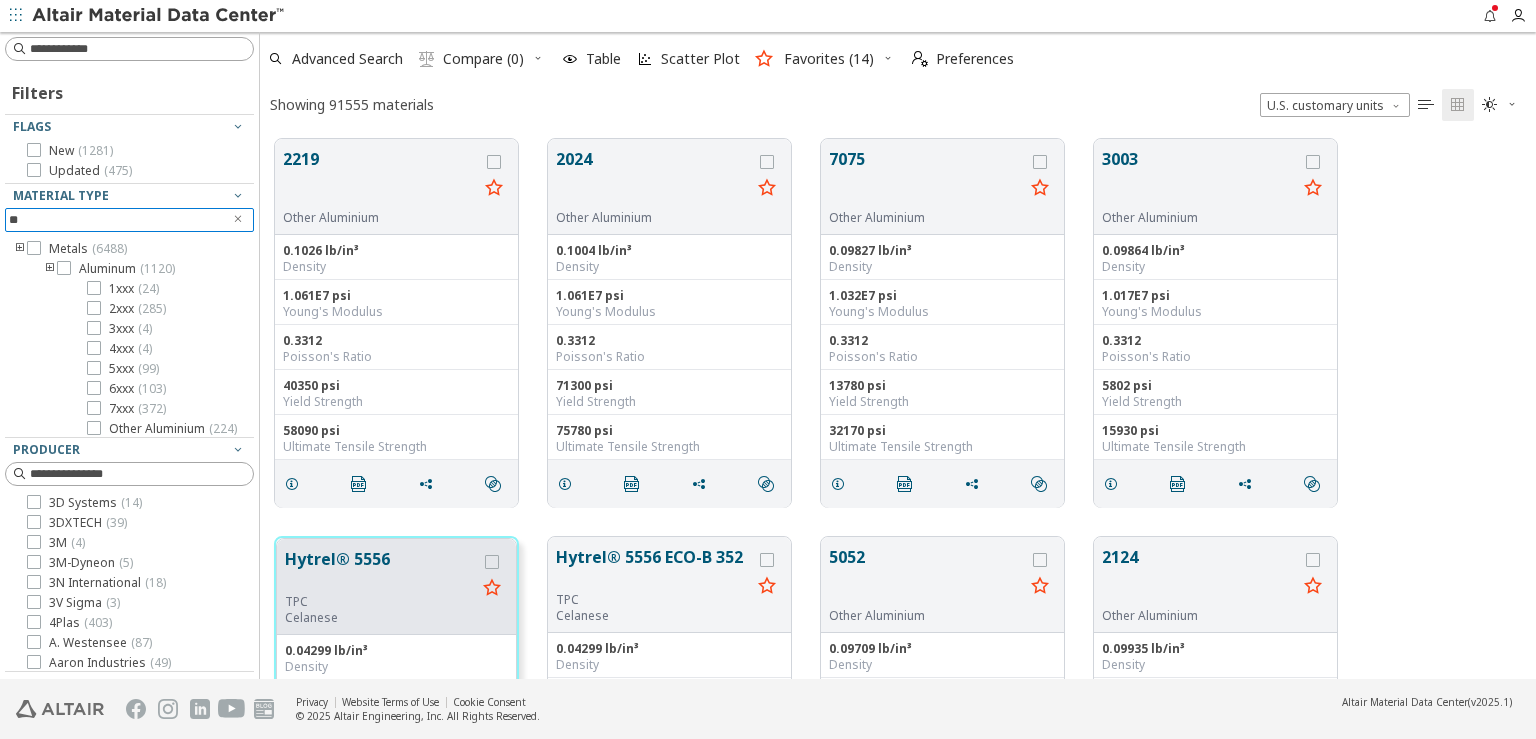 type on "*" 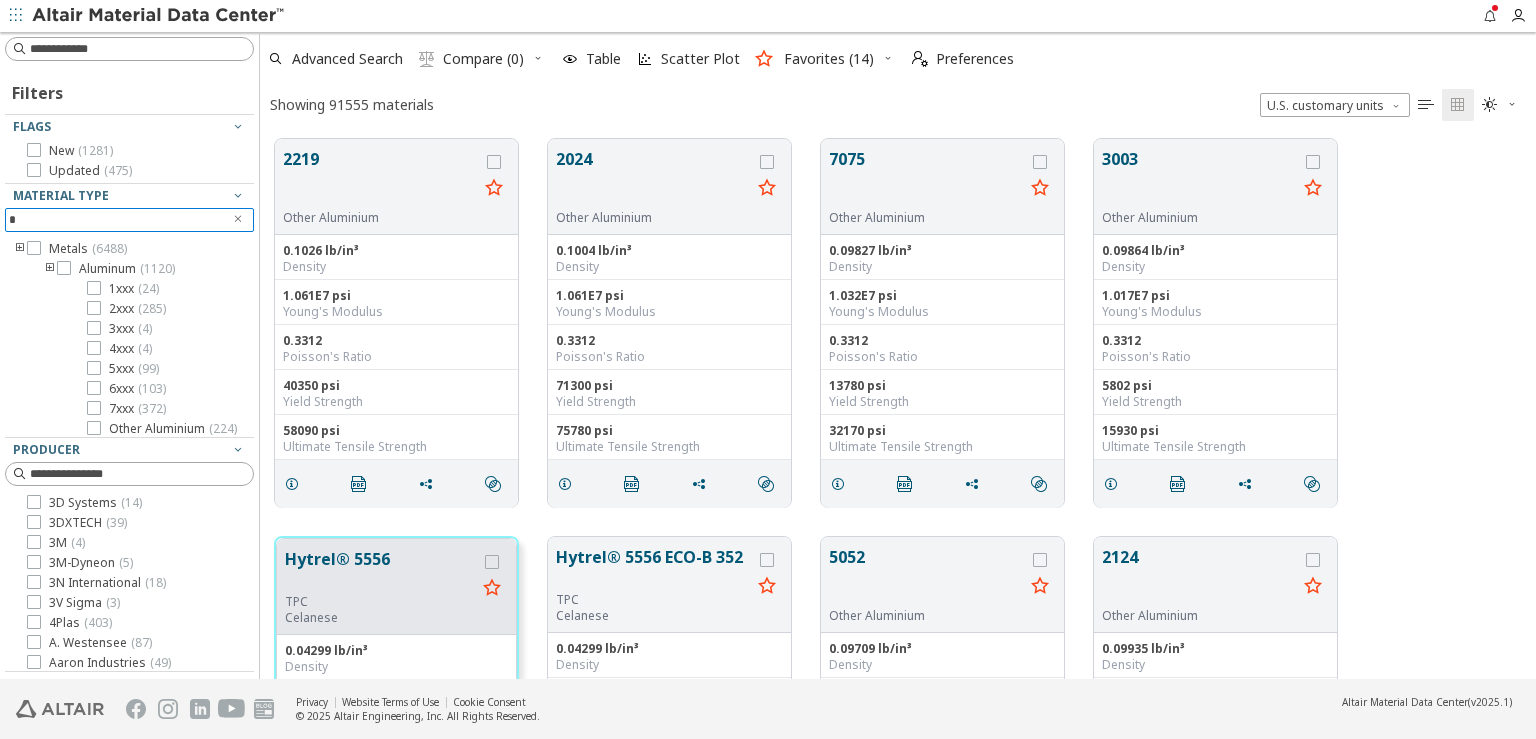 type 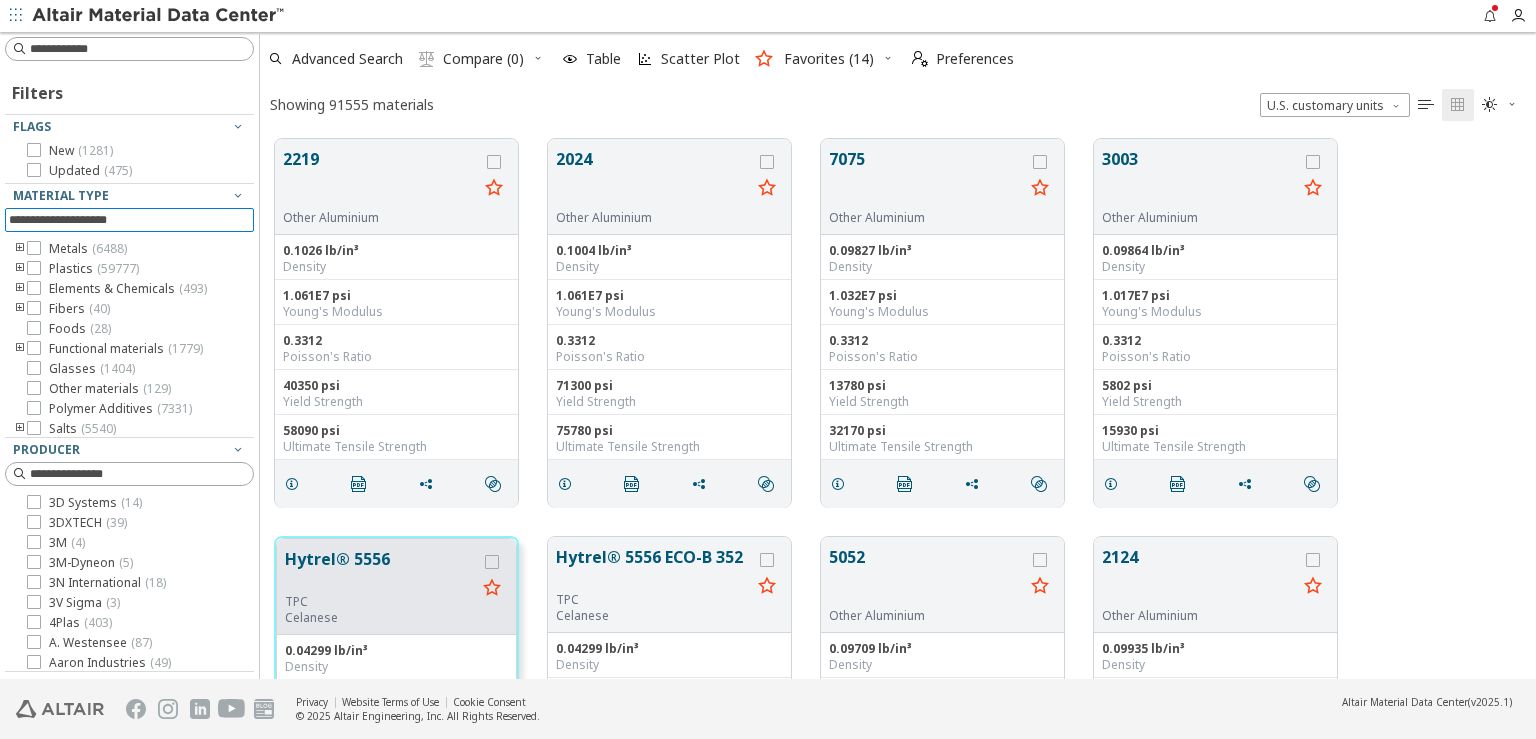 scroll, scrollTop: 24, scrollLeft: 0, axis: vertical 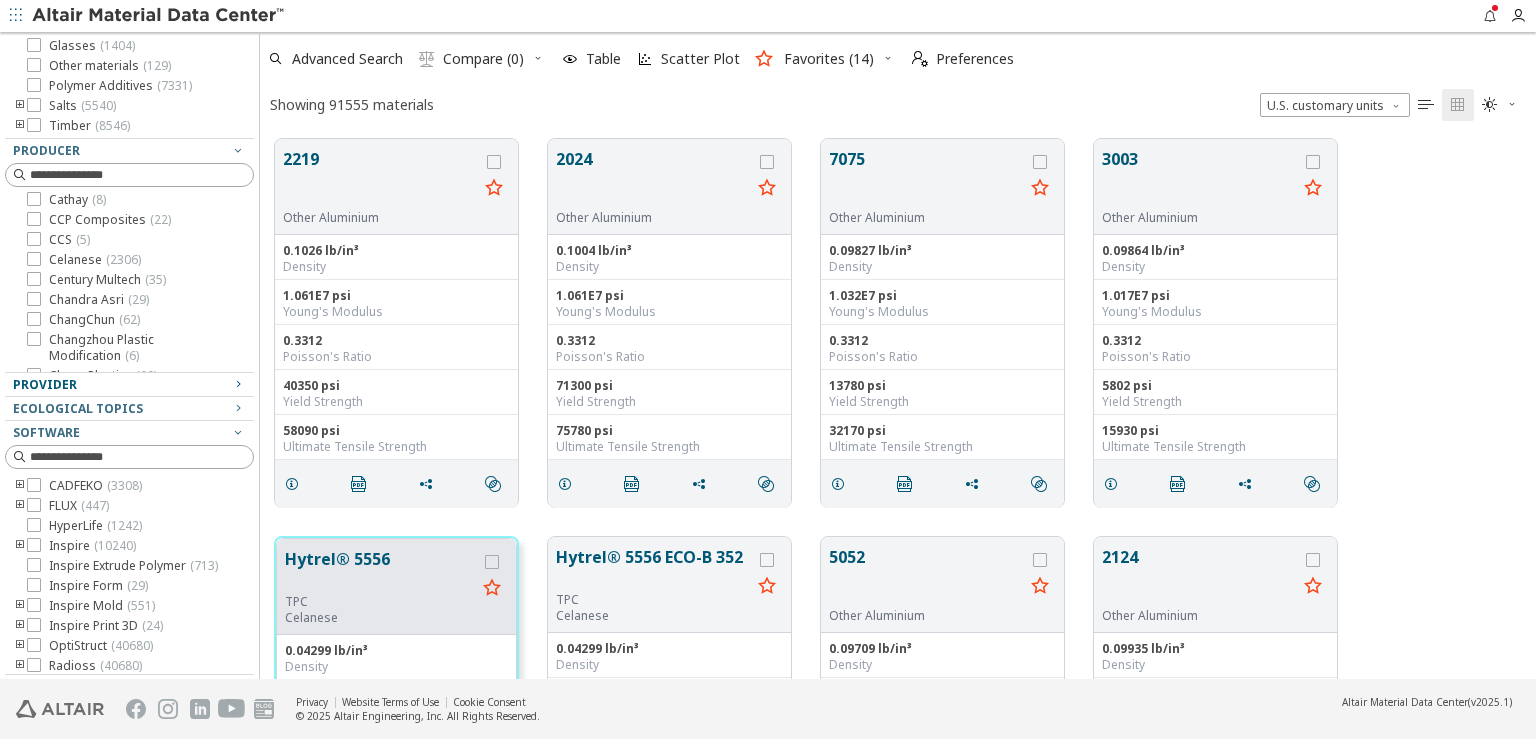 click at bounding box center (238, 384) 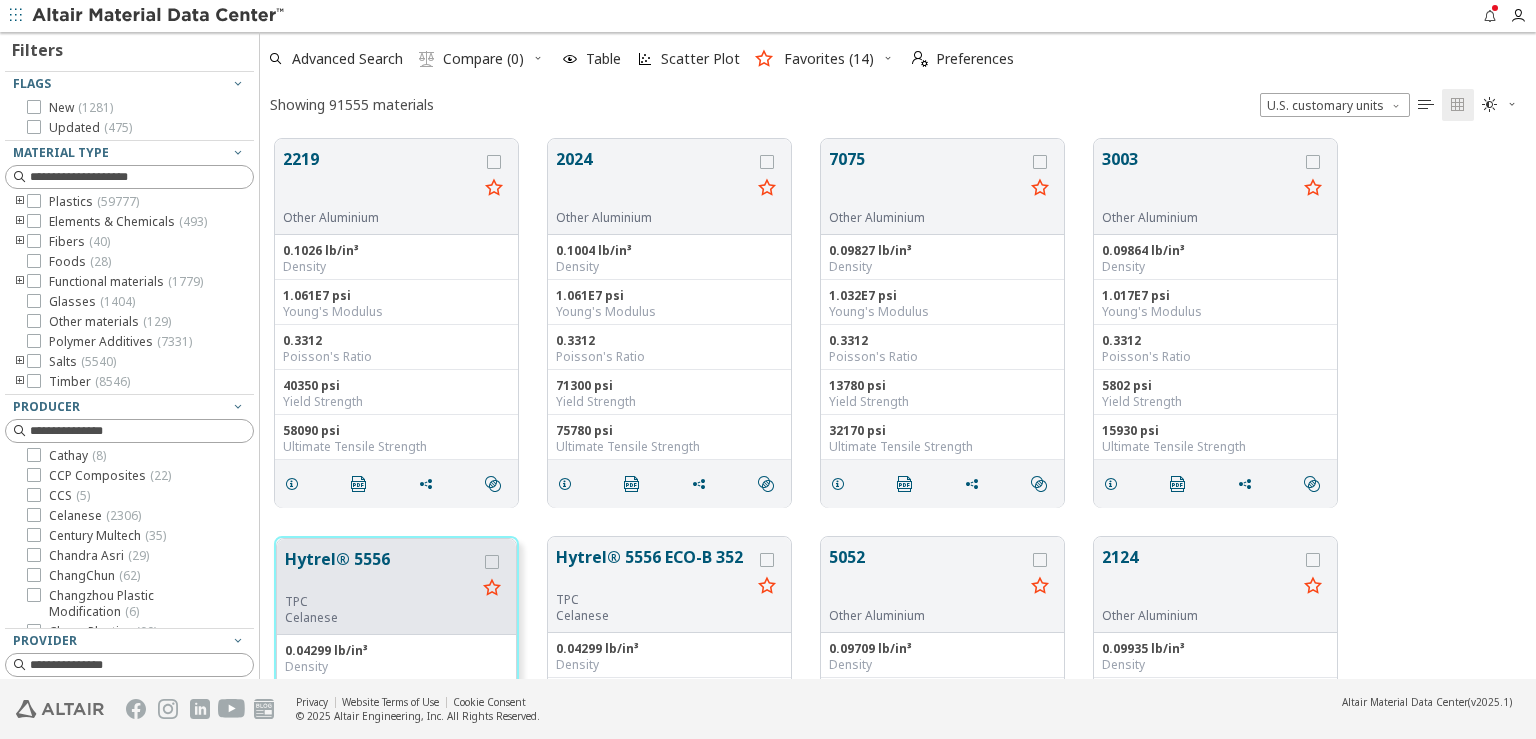scroll, scrollTop: 0, scrollLeft: 0, axis: both 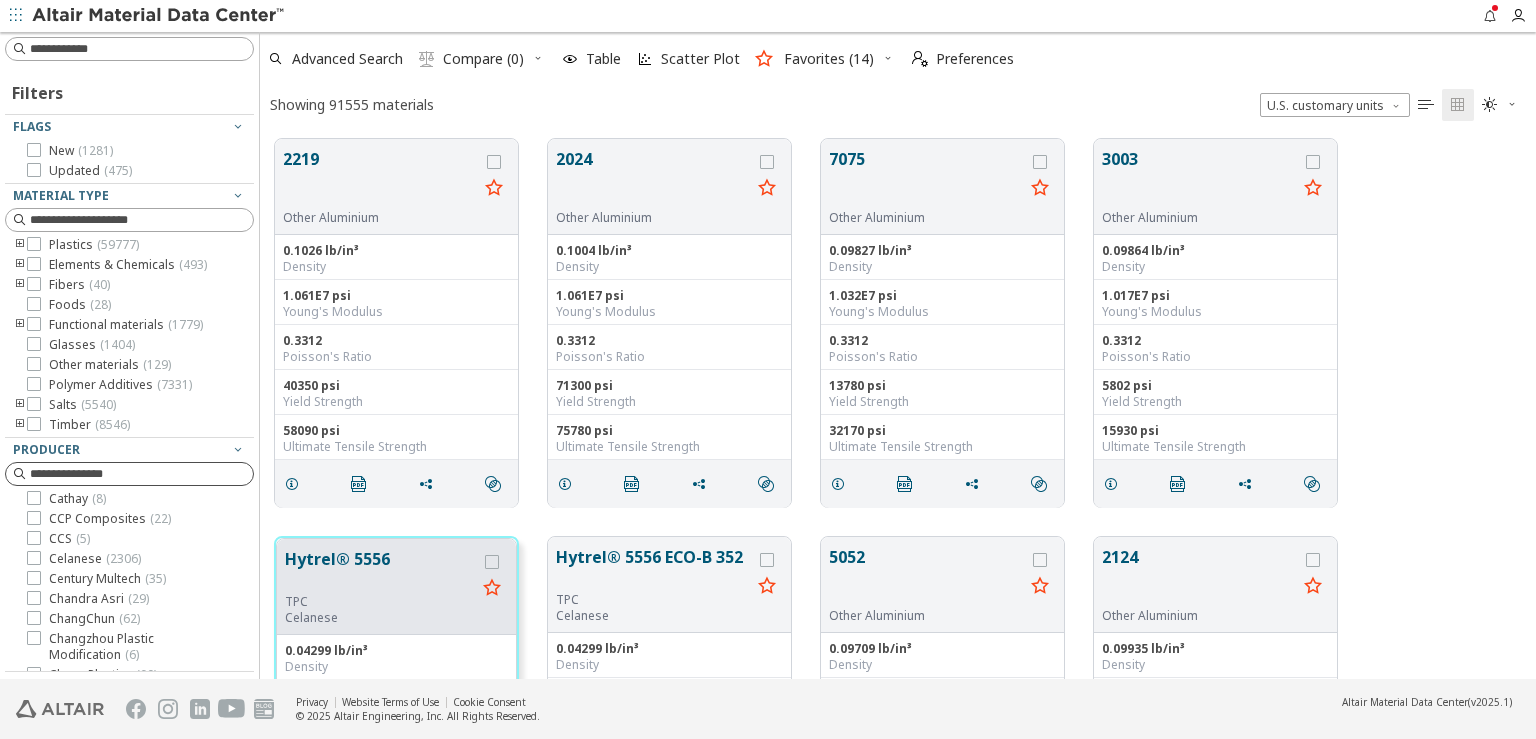 click at bounding box center [141, 474] 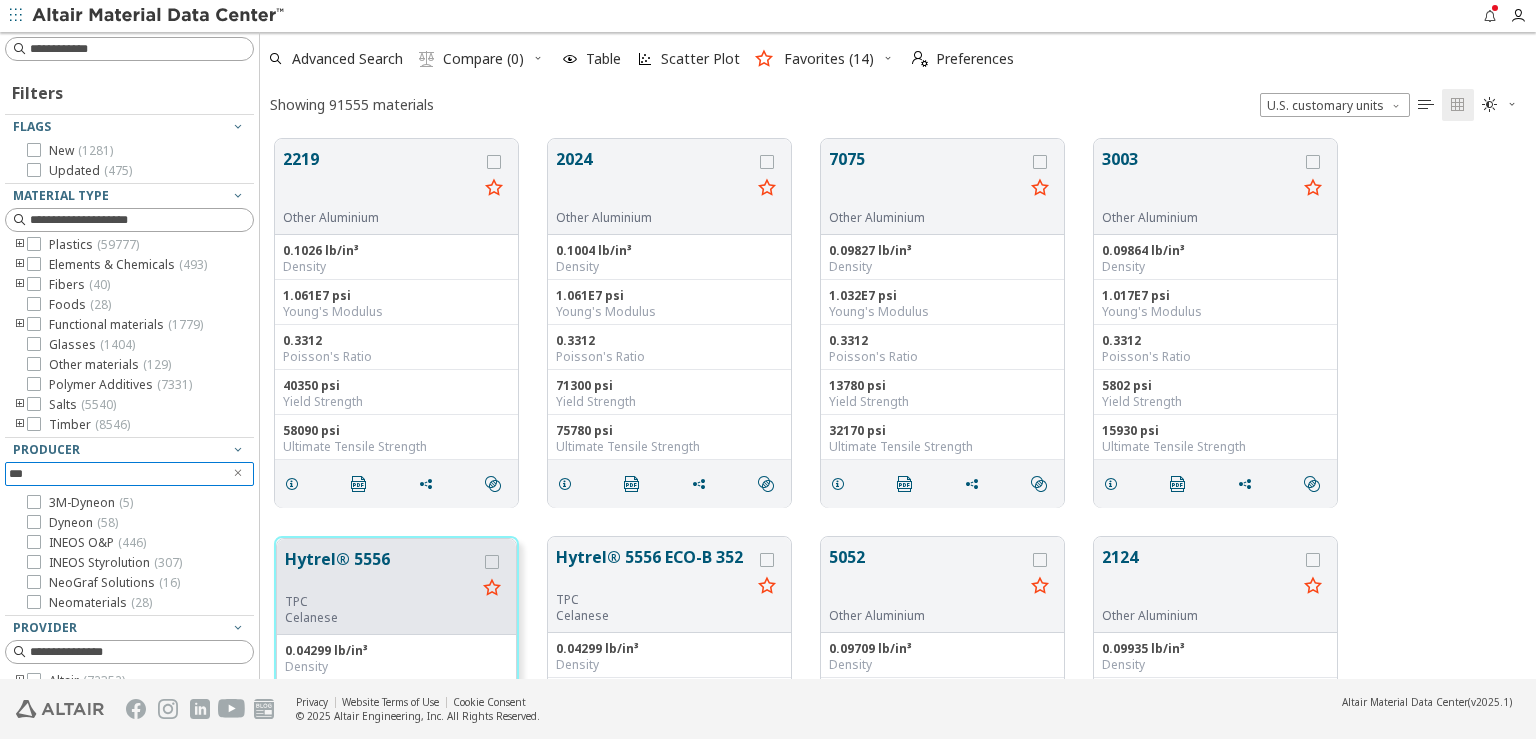 scroll, scrollTop: 0, scrollLeft: 0, axis: both 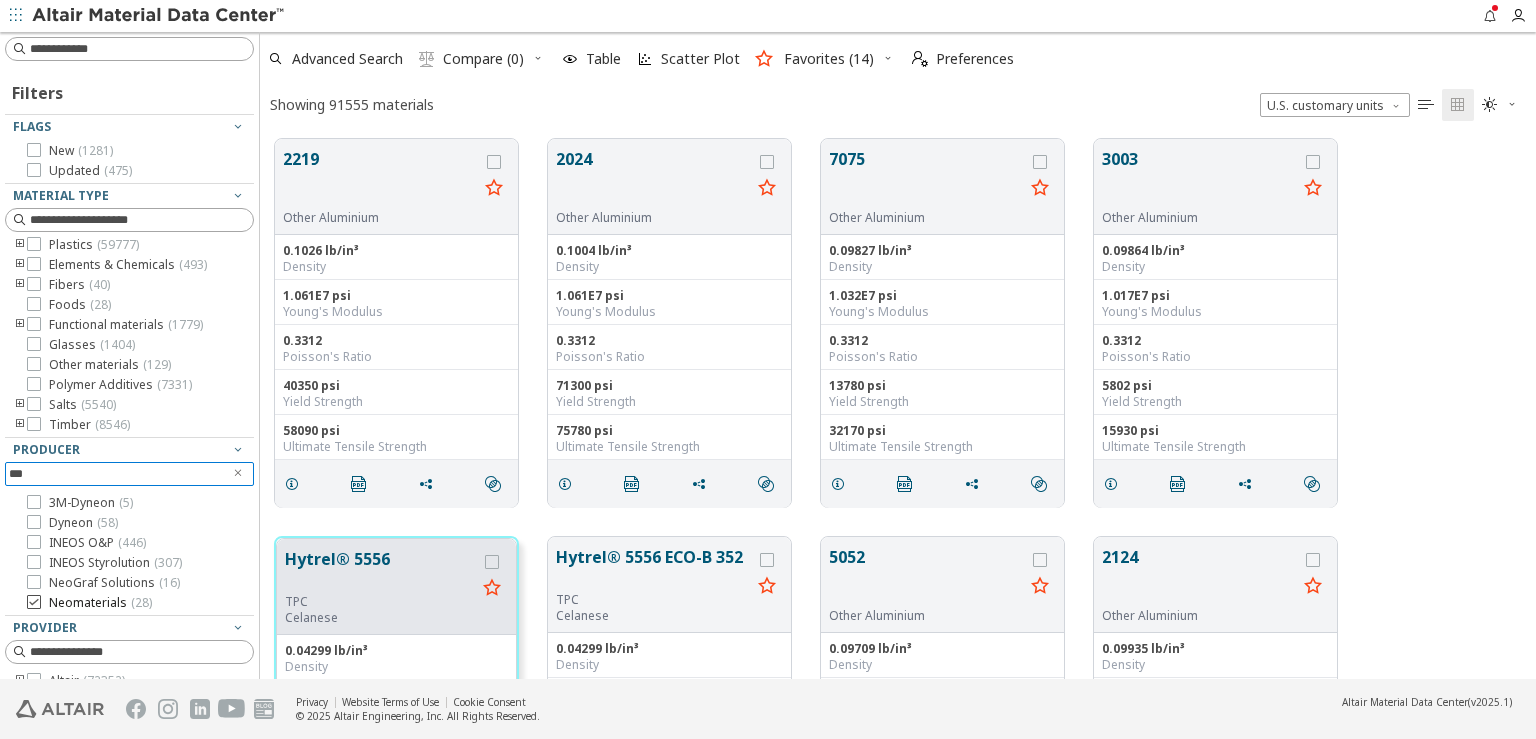 type on "***" 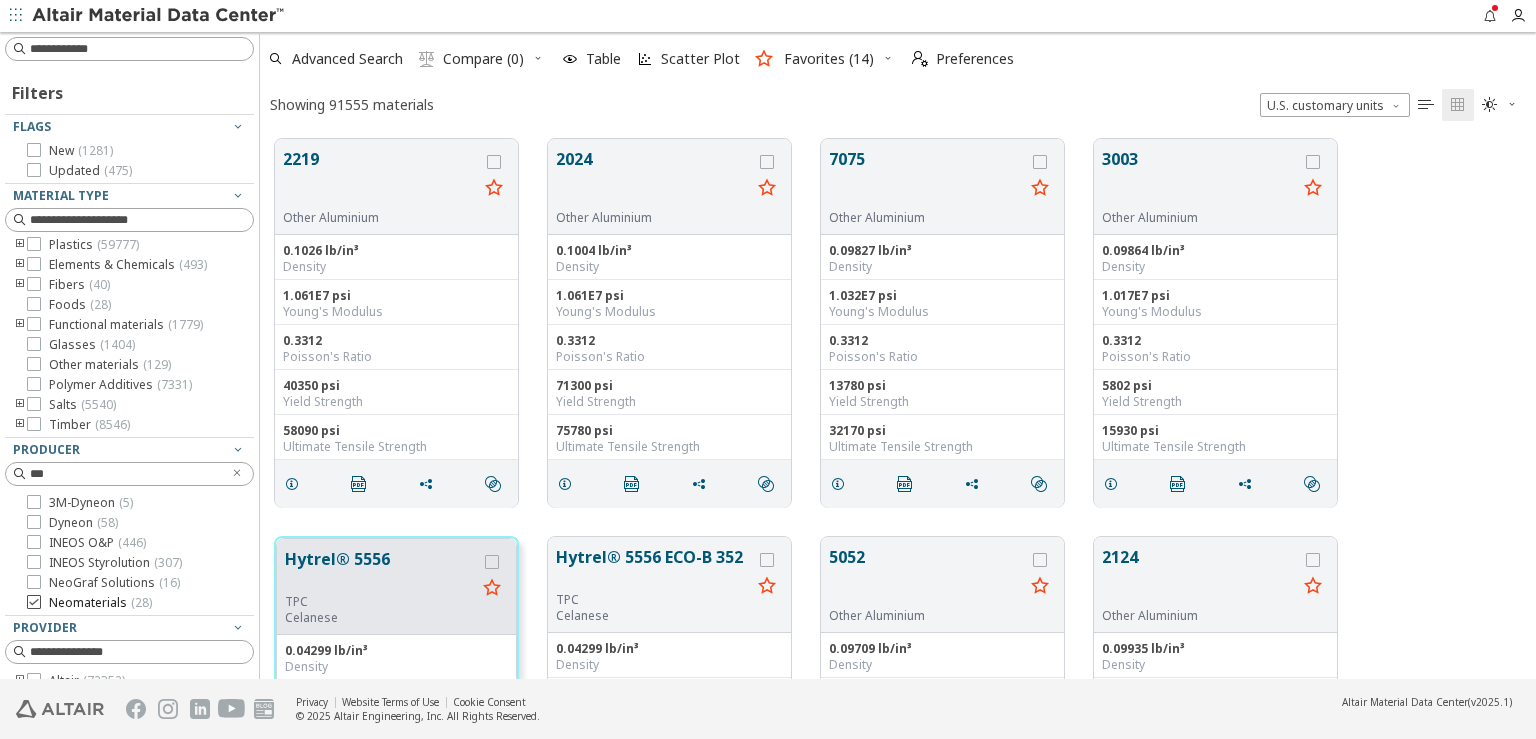 click at bounding box center [34, 602] 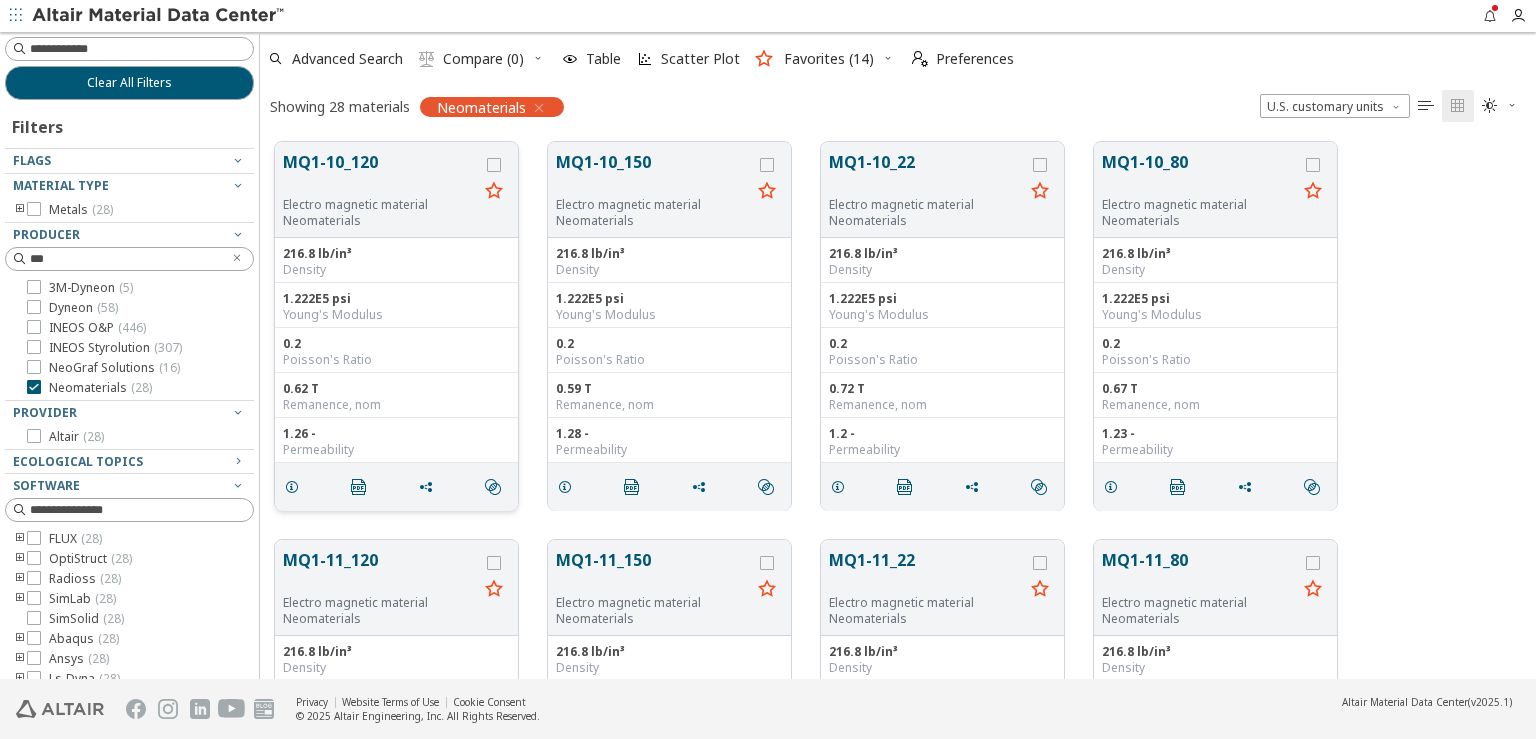 scroll, scrollTop: 0, scrollLeft: 0, axis: both 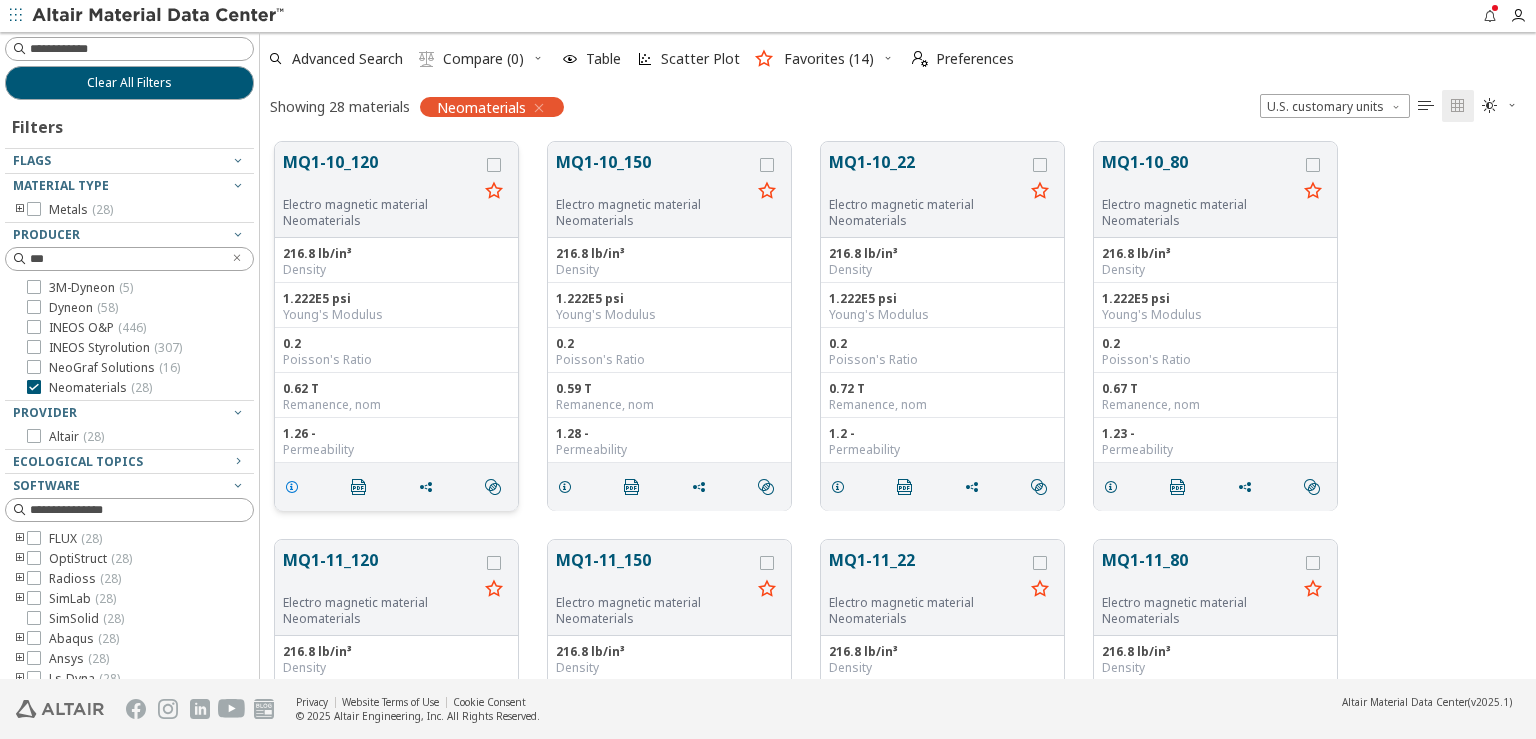 click at bounding box center (296, 487) 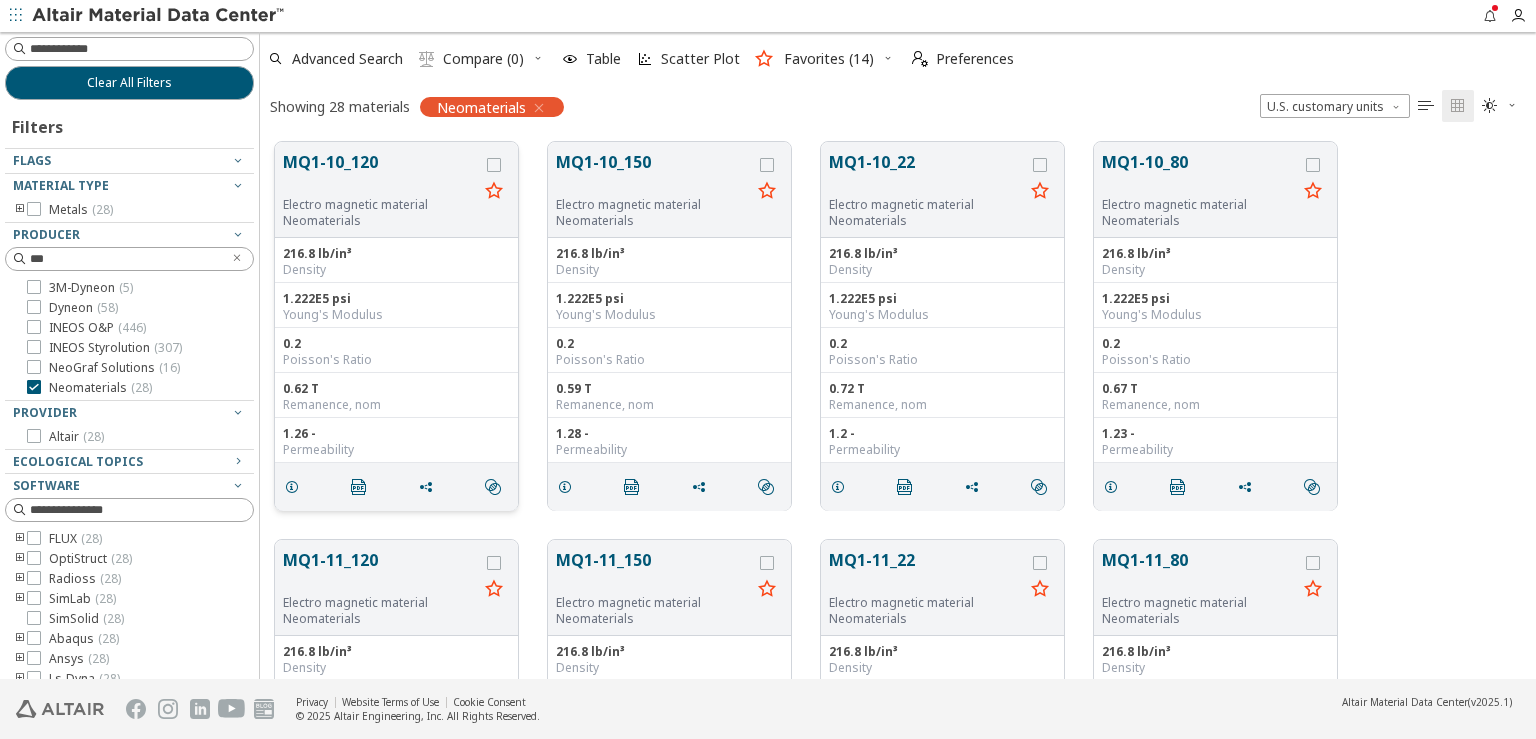 scroll, scrollTop: 504, scrollLeft: 491, axis: both 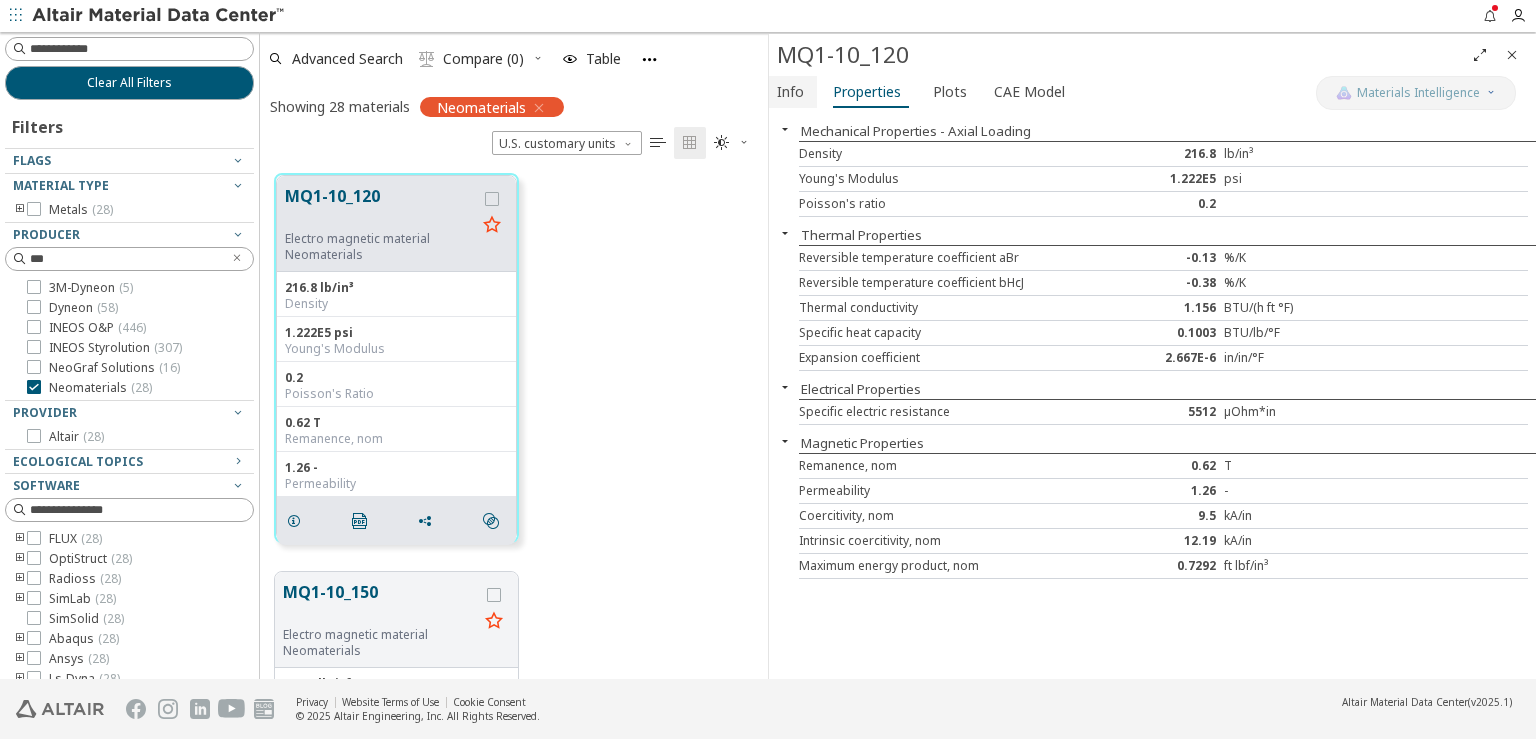 click on "Info" at bounding box center (793, 92) 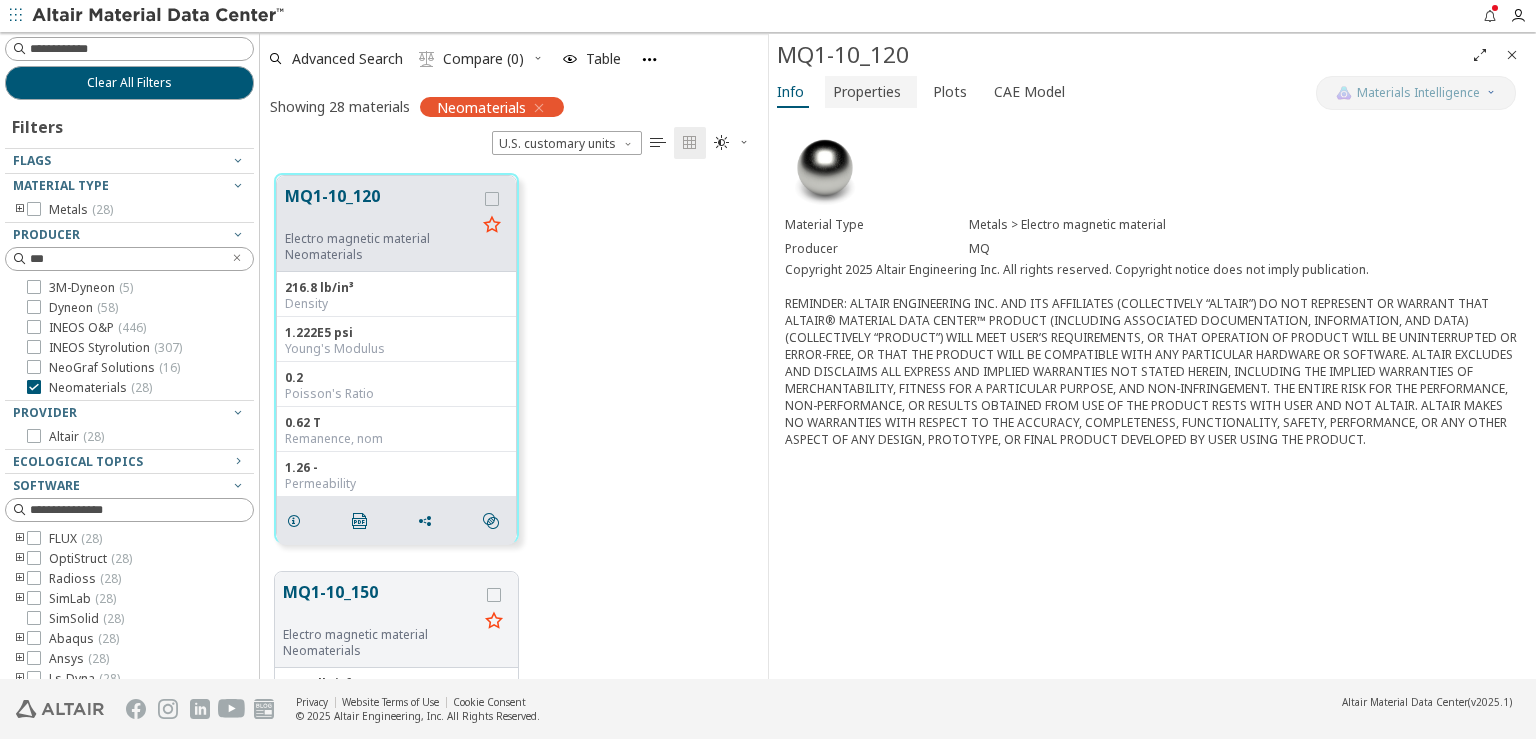 click on "Properties" at bounding box center [867, 92] 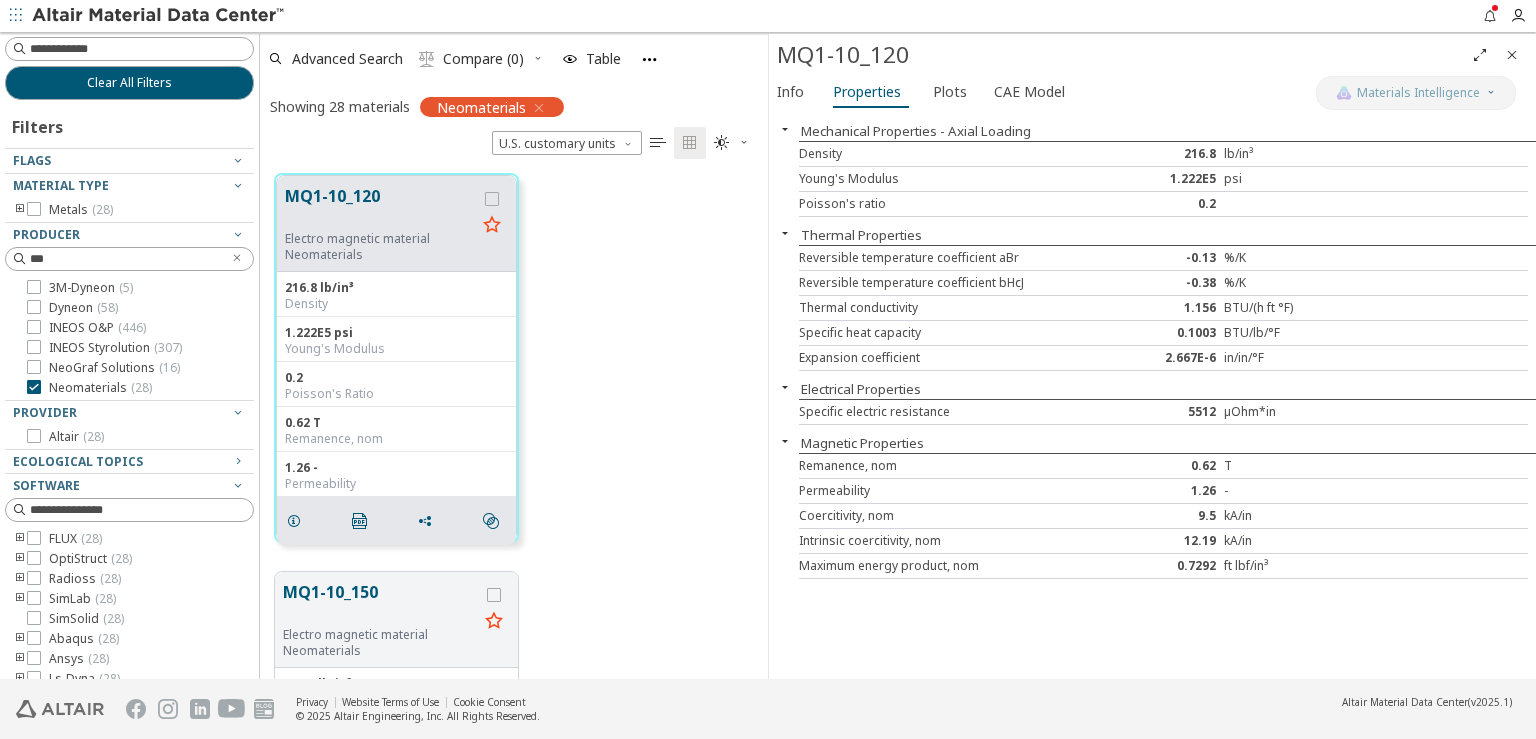 click on "Info   Properties   Plots   CAE Model" at bounding box center (1042, 94) 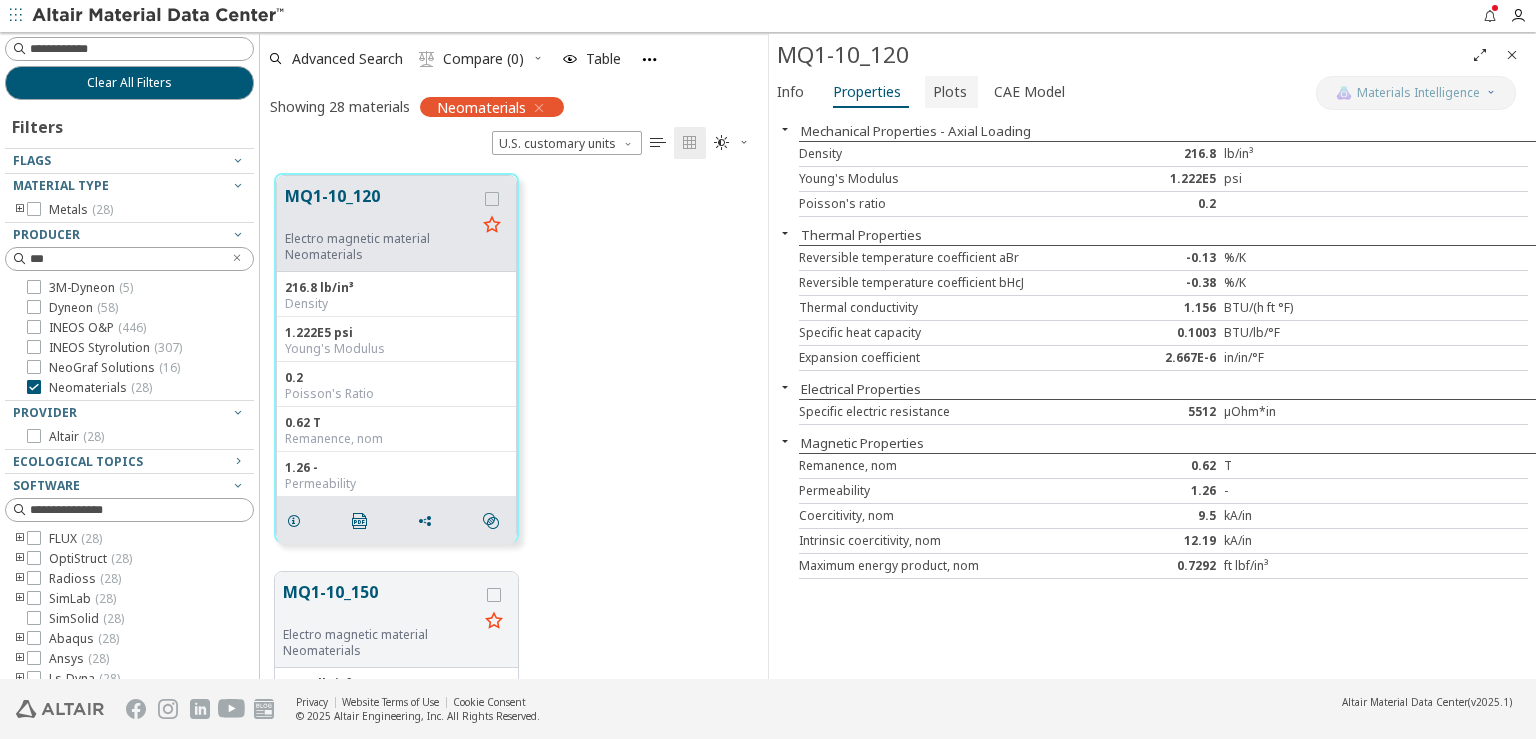 click on "Plots" at bounding box center (950, 92) 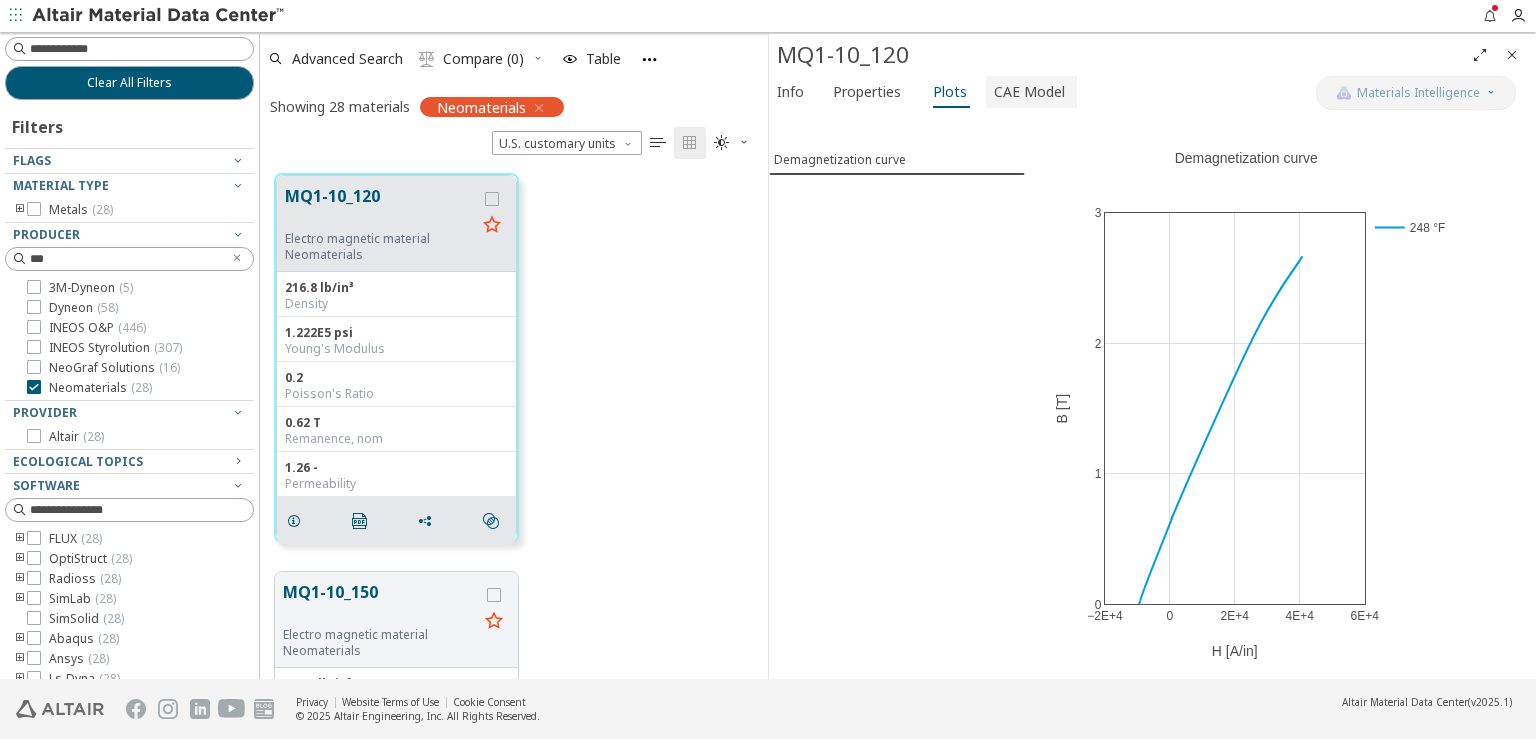 click on "CAE Model" at bounding box center [1029, 92] 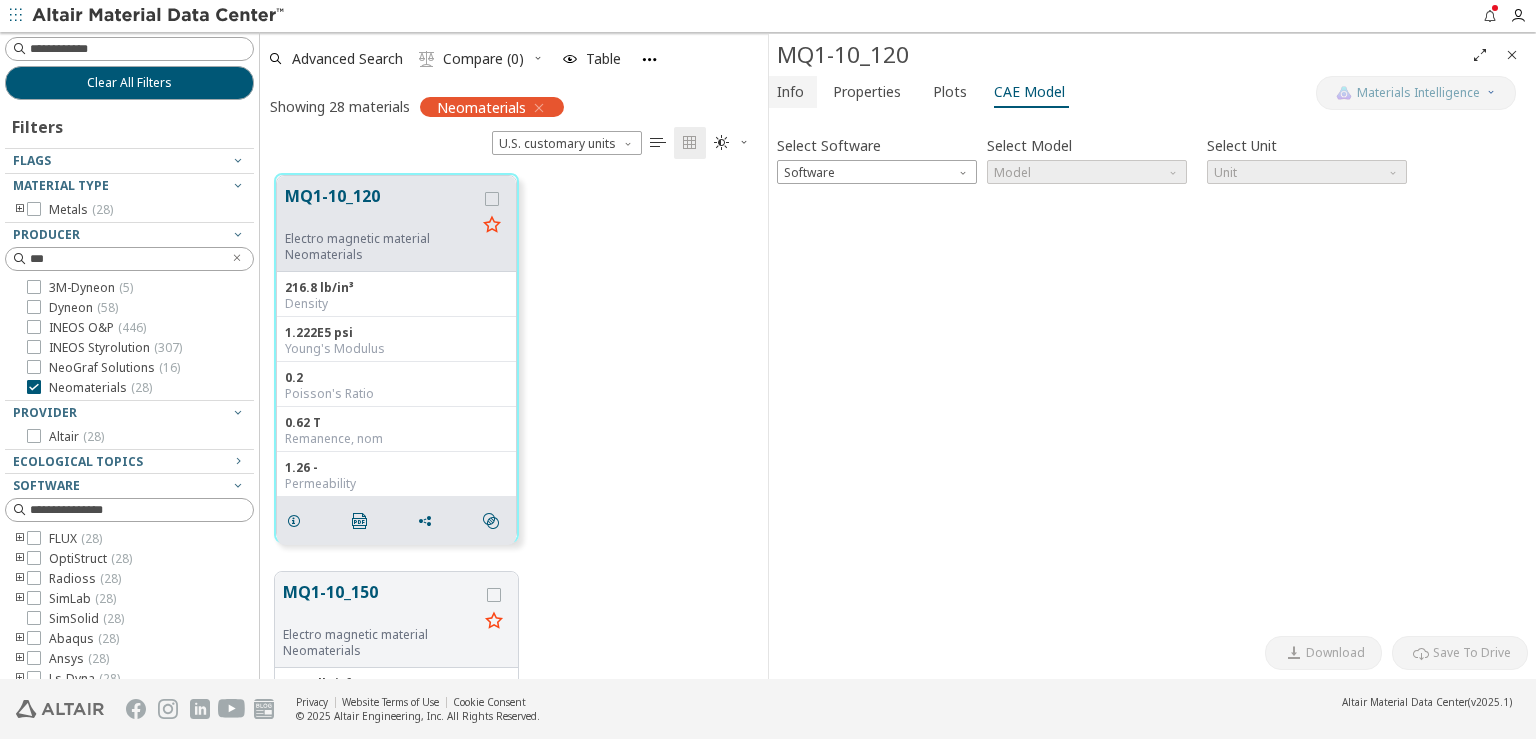 click on "Info" at bounding box center [790, 92] 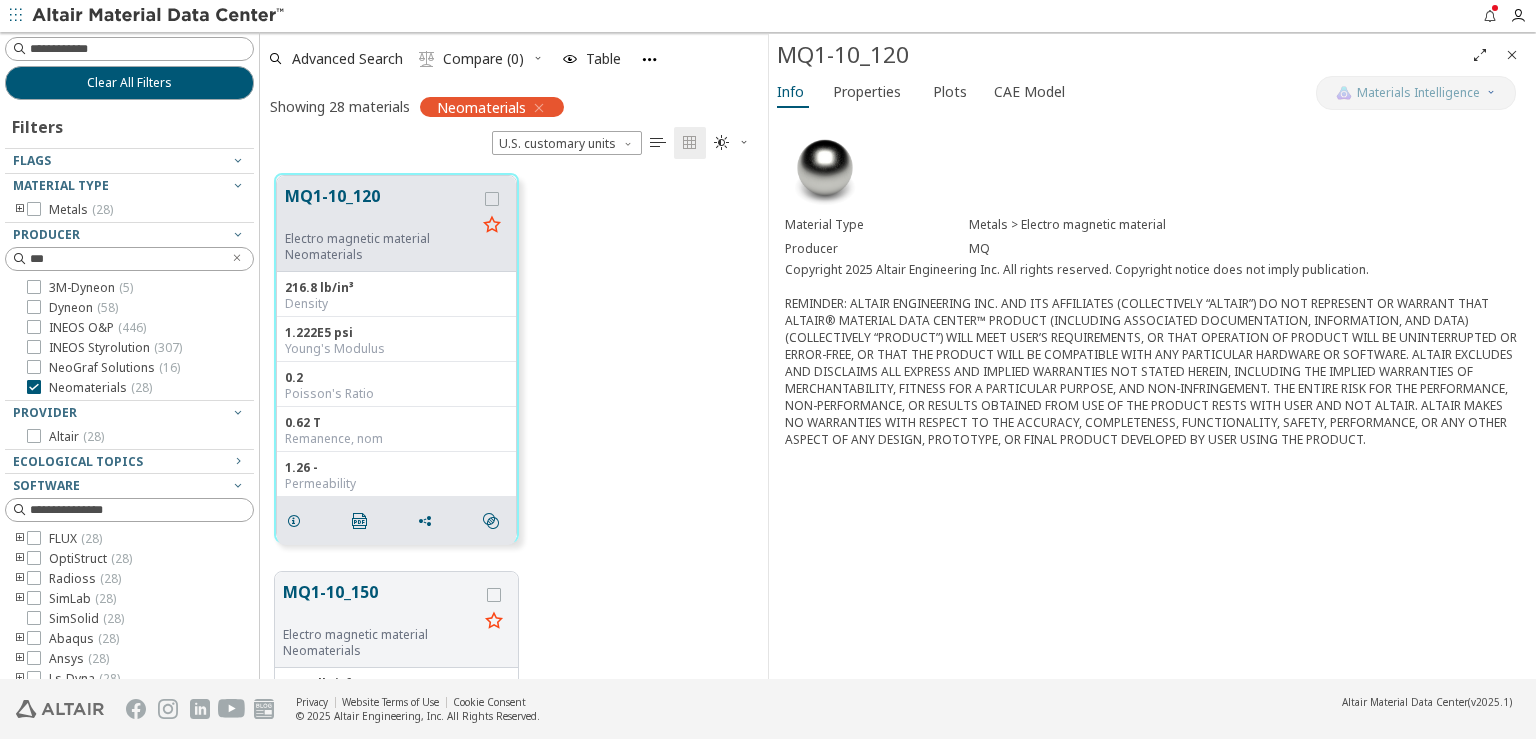 click at bounding box center [1512, 55] 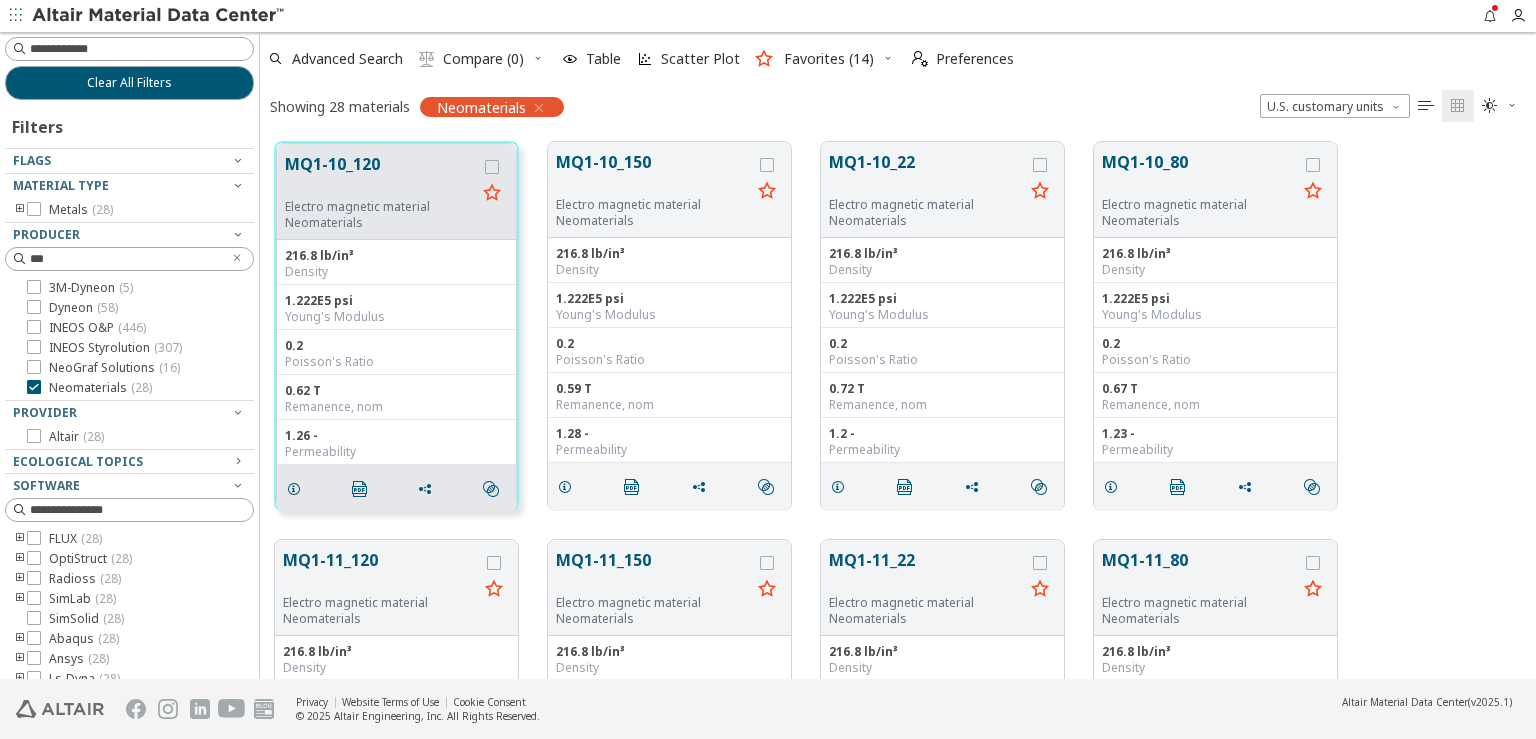 scroll, scrollTop: 18, scrollLeft: 17, axis: both 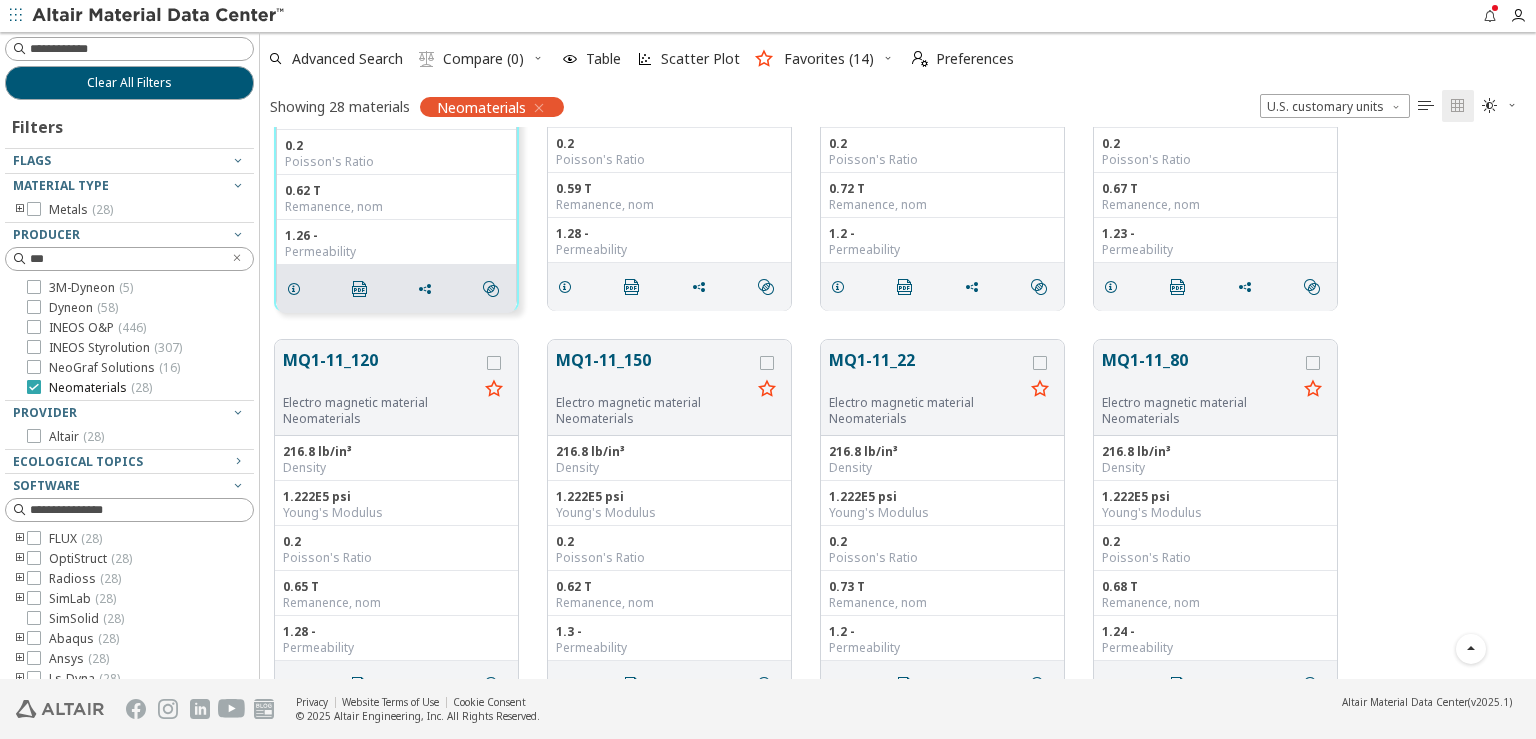 click at bounding box center (34, 387) 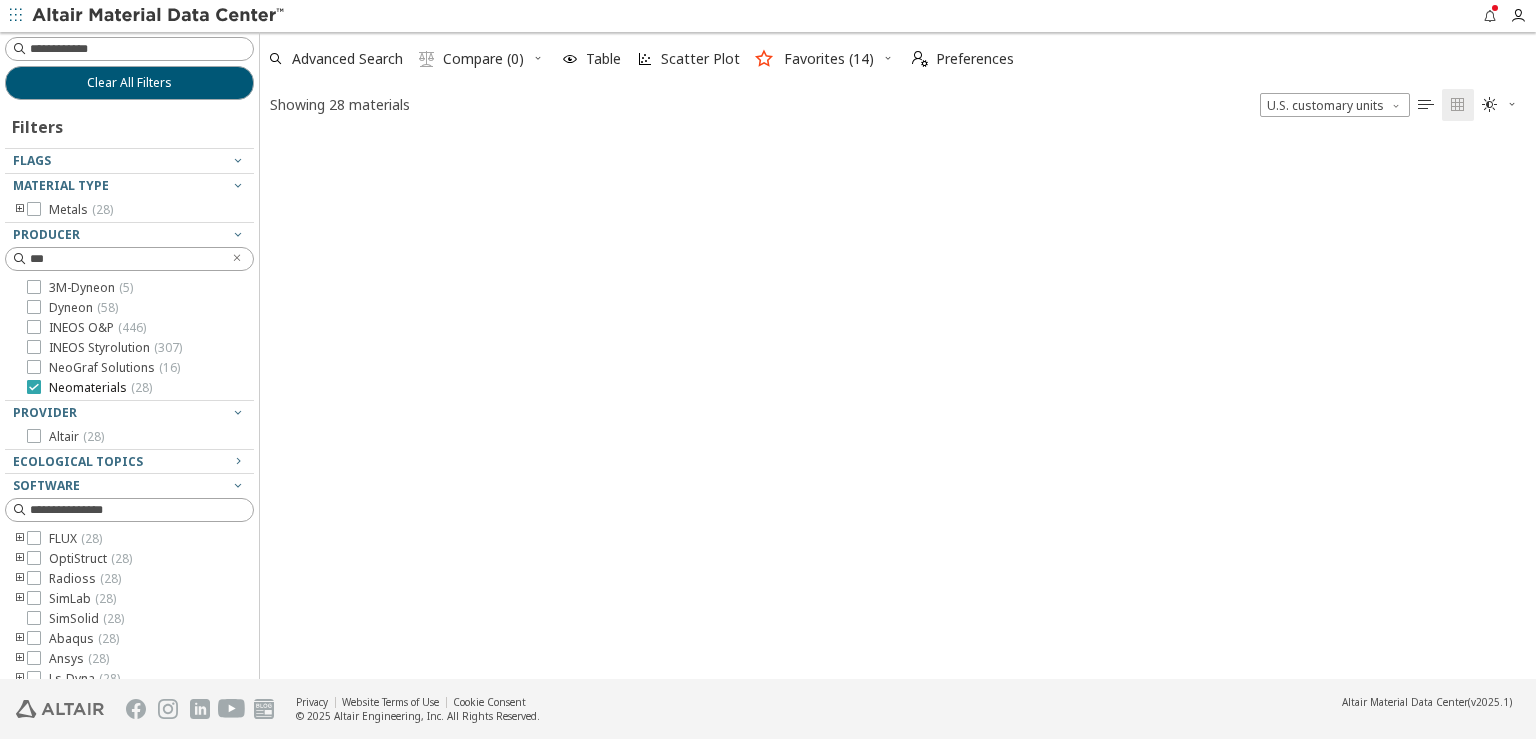 scroll, scrollTop: 17, scrollLeft: 17, axis: both 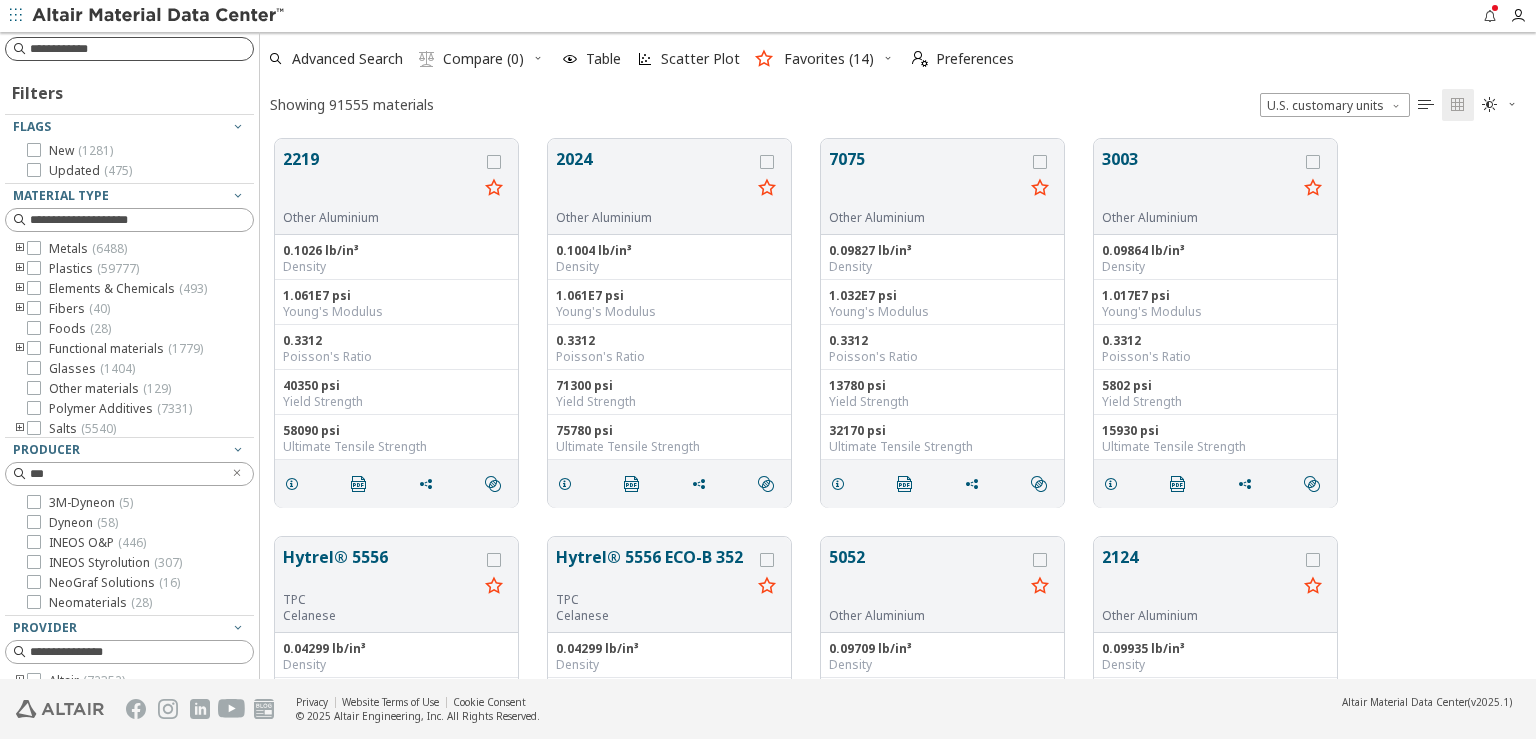 click at bounding box center (141, 49) 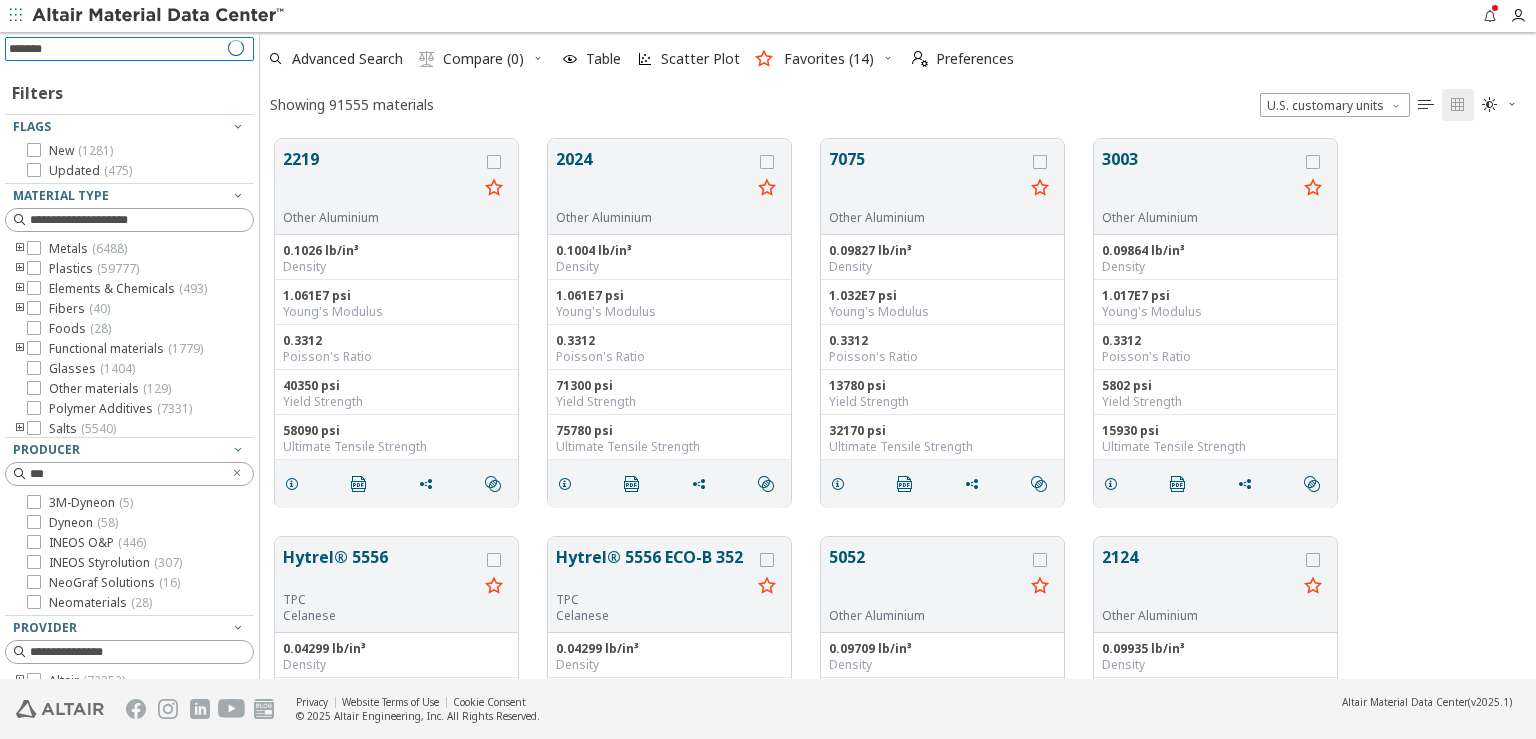 type on "********" 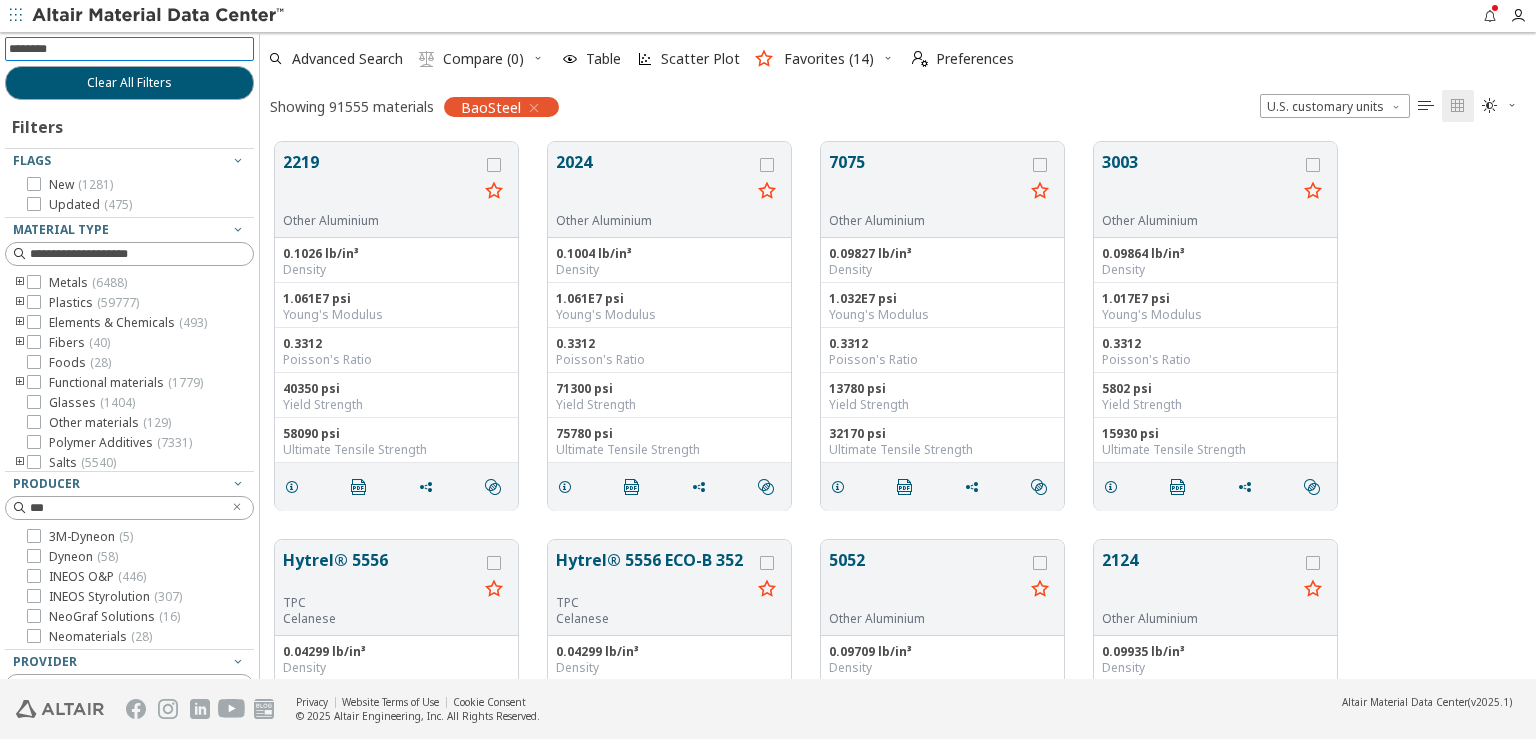 type 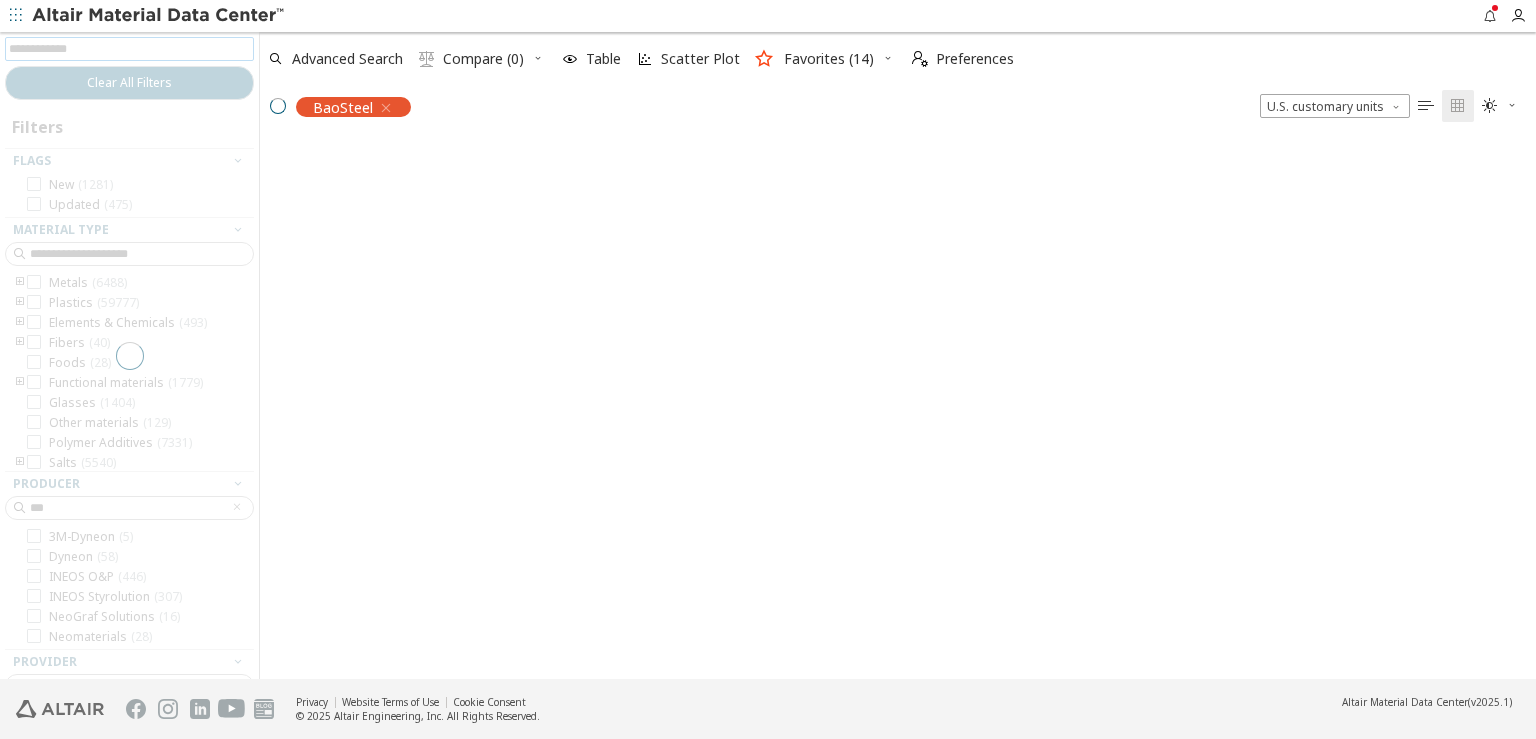 scroll, scrollTop: 536, scrollLeft: 1259, axis: both 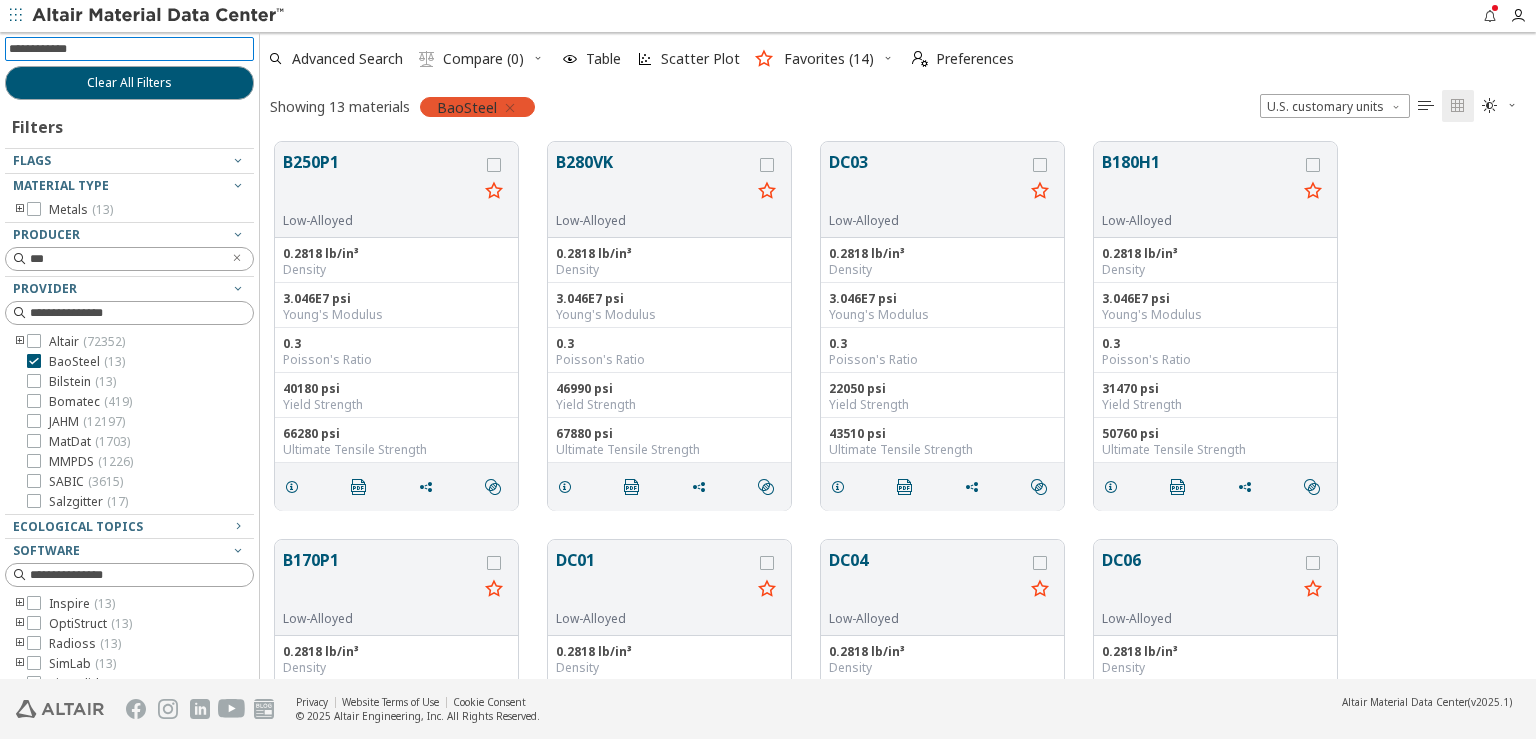 click at bounding box center [510, 108] 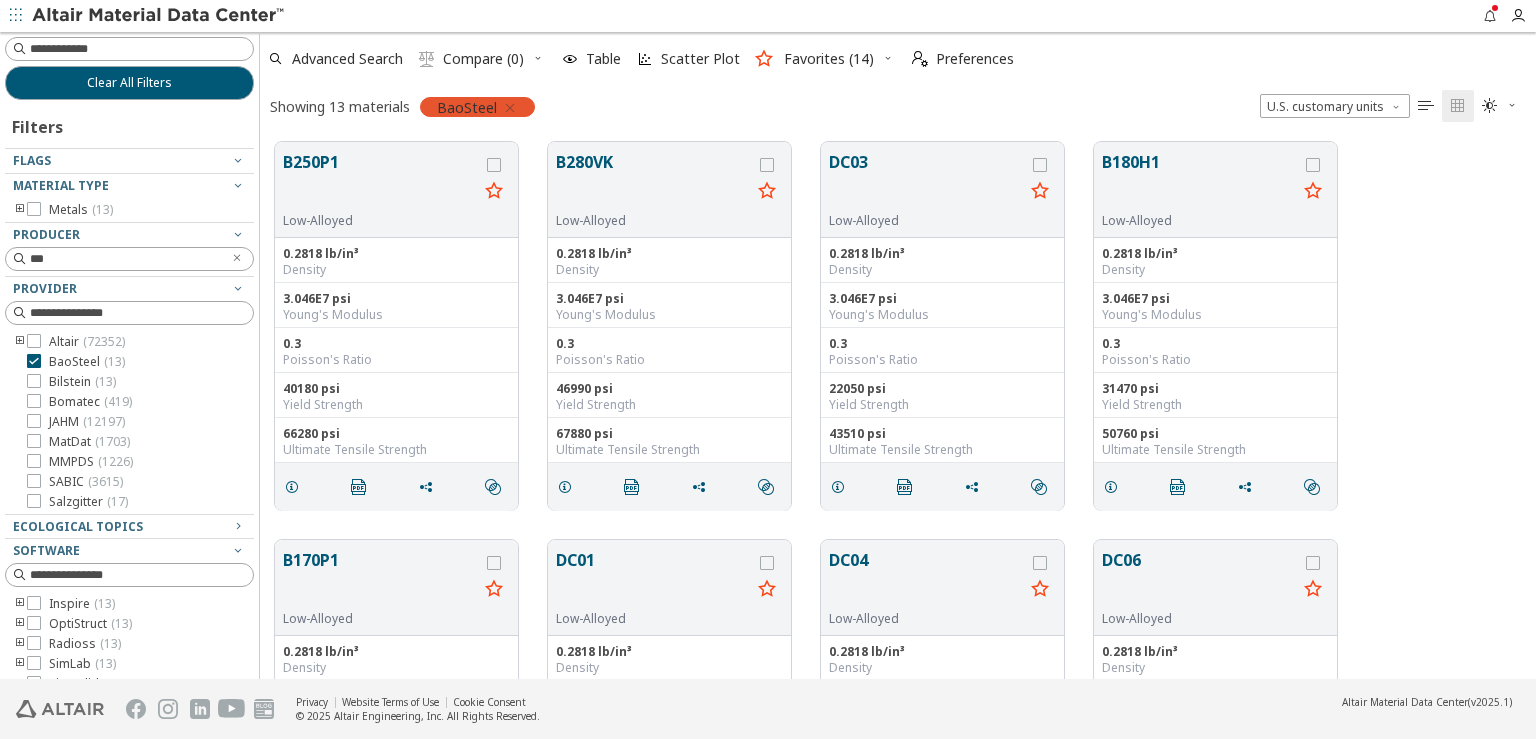 click at bounding box center (510, 108) 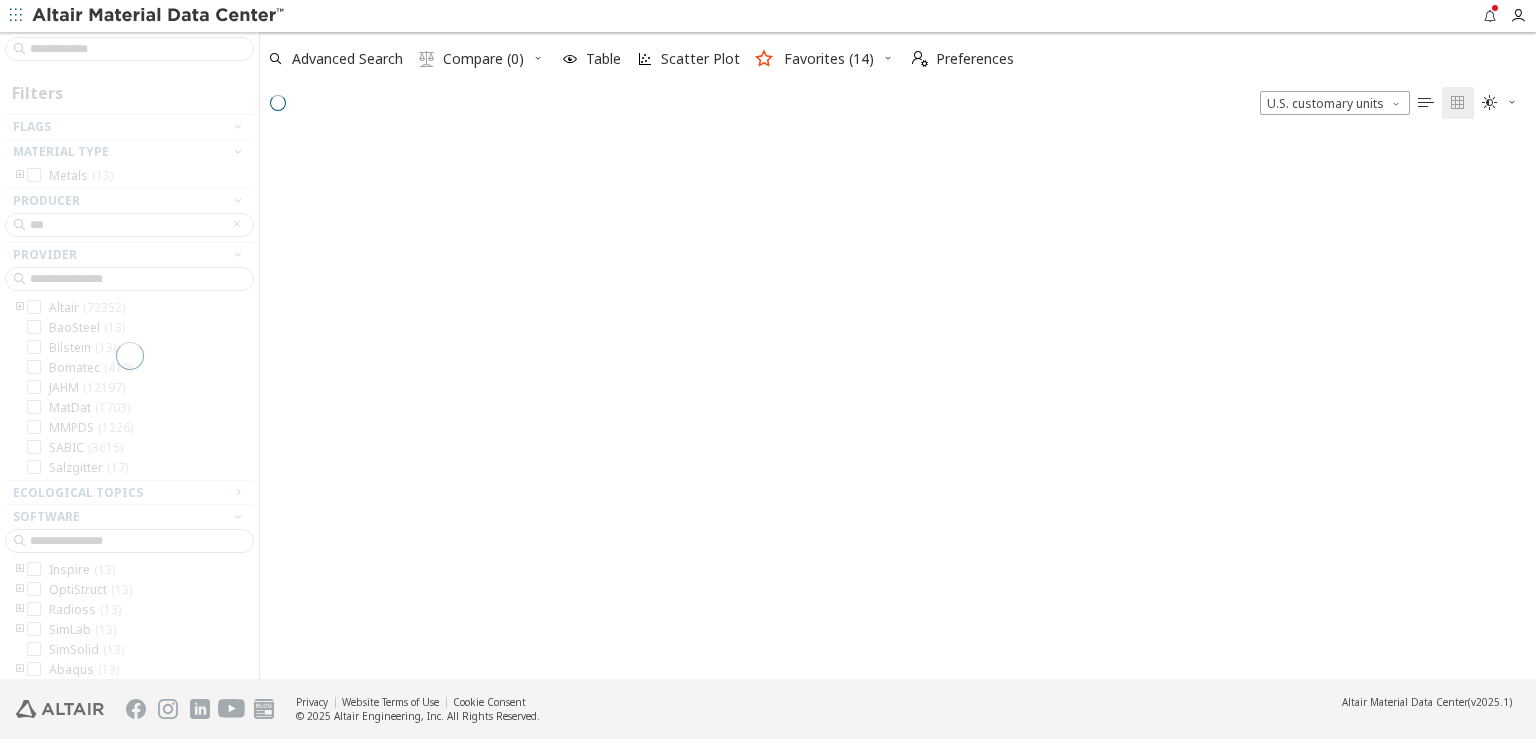 scroll, scrollTop: 17, scrollLeft: 17, axis: both 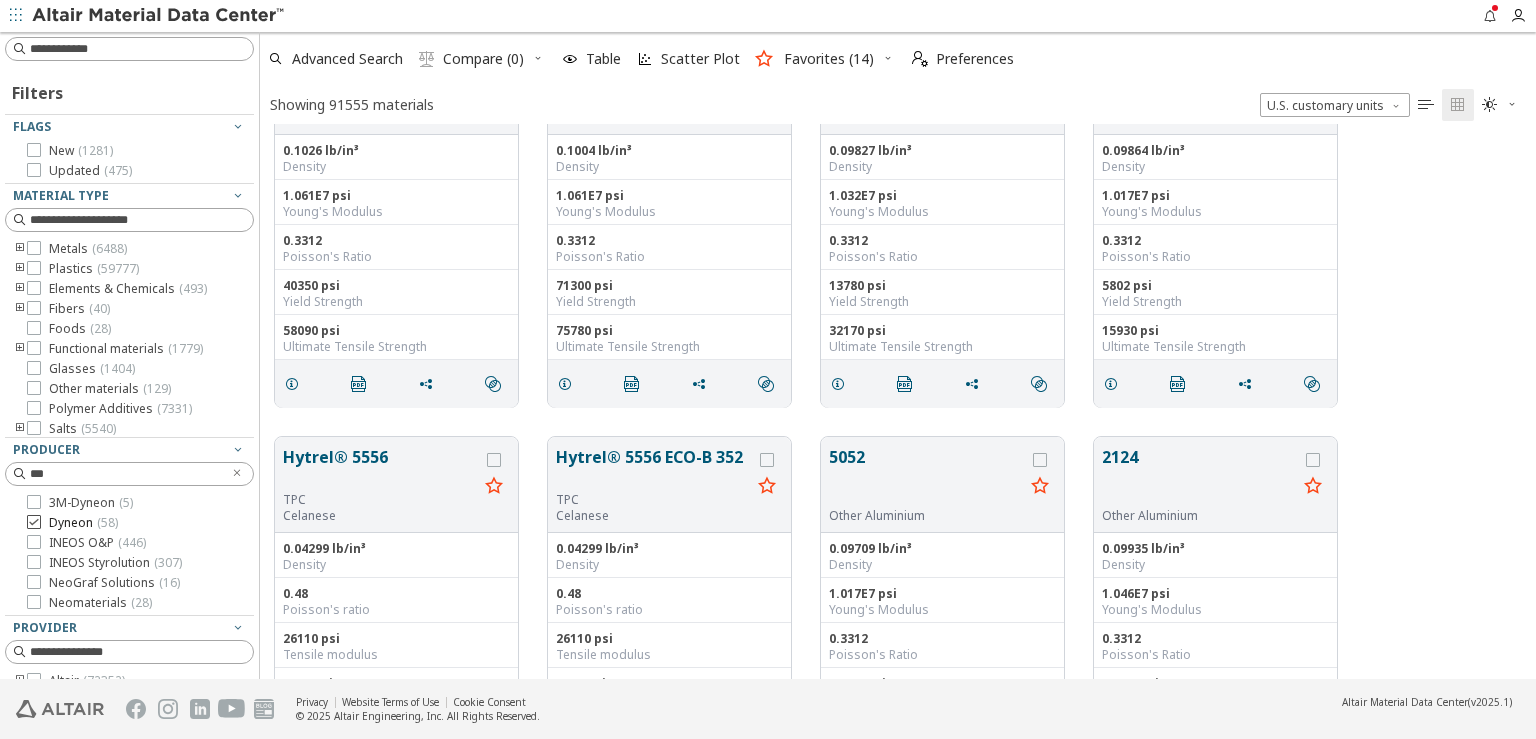 click on "Dyneon ( 58 )" at bounding box center [72, 523] 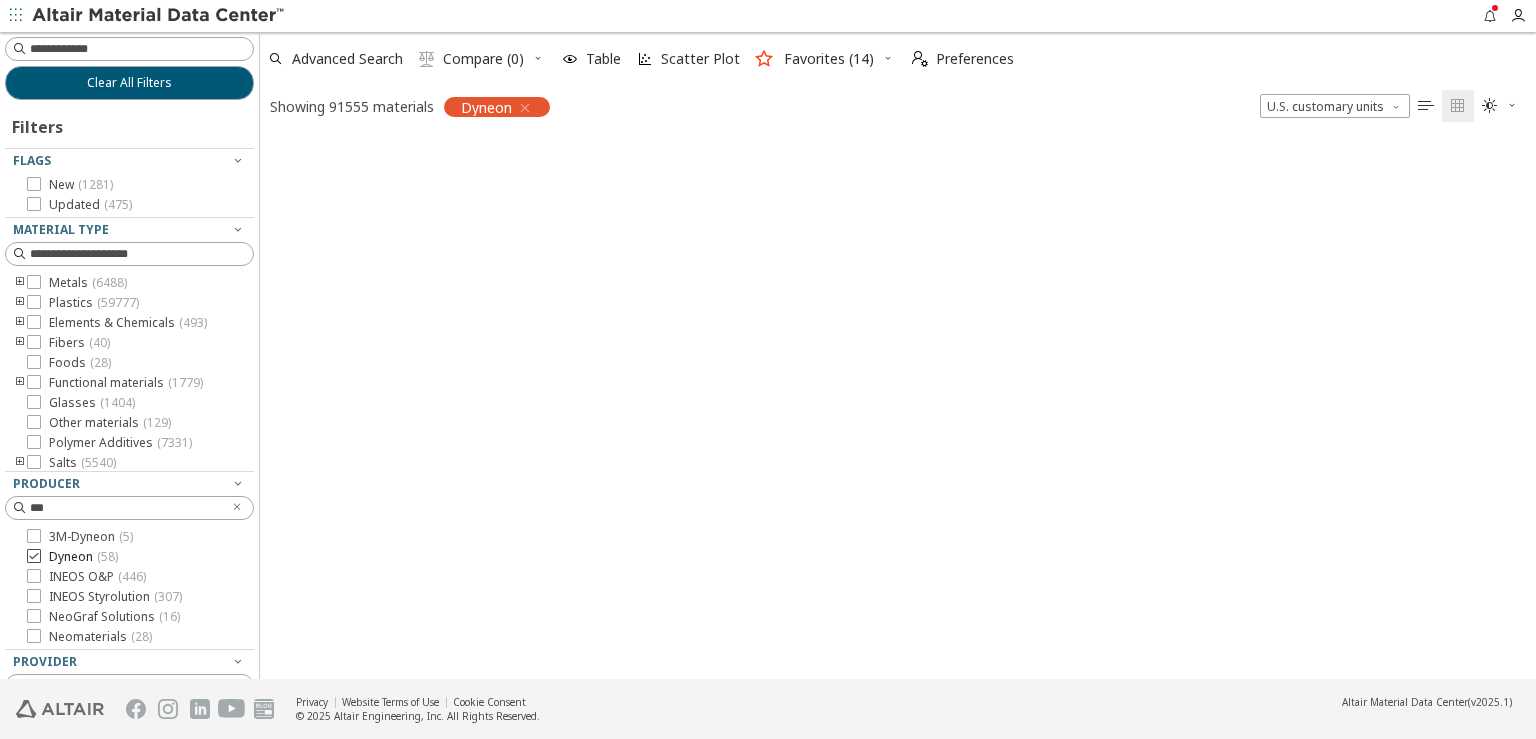 scroll, scrollTop: 536, scrollLeft: 1259, axis: both 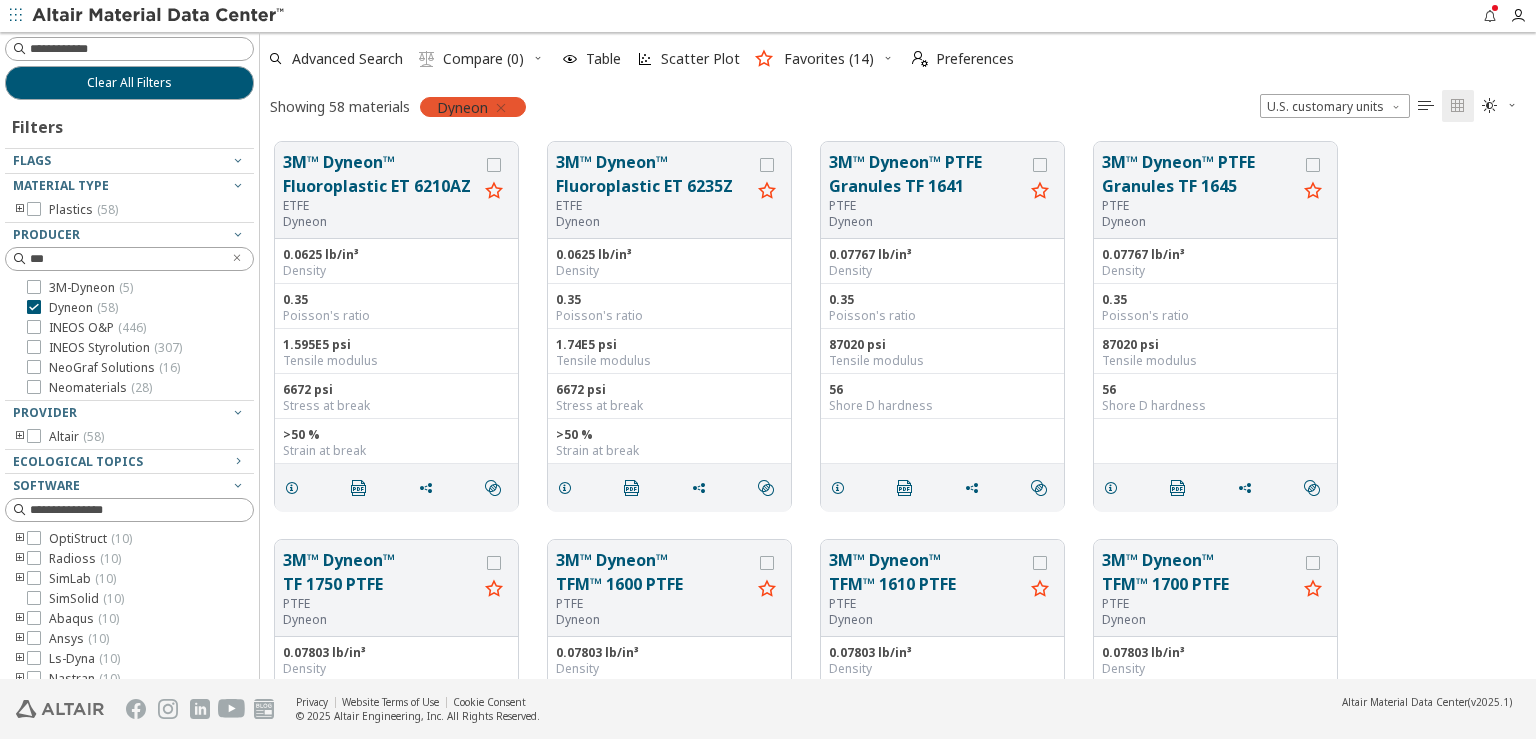 click at bounding box center (501, 108) 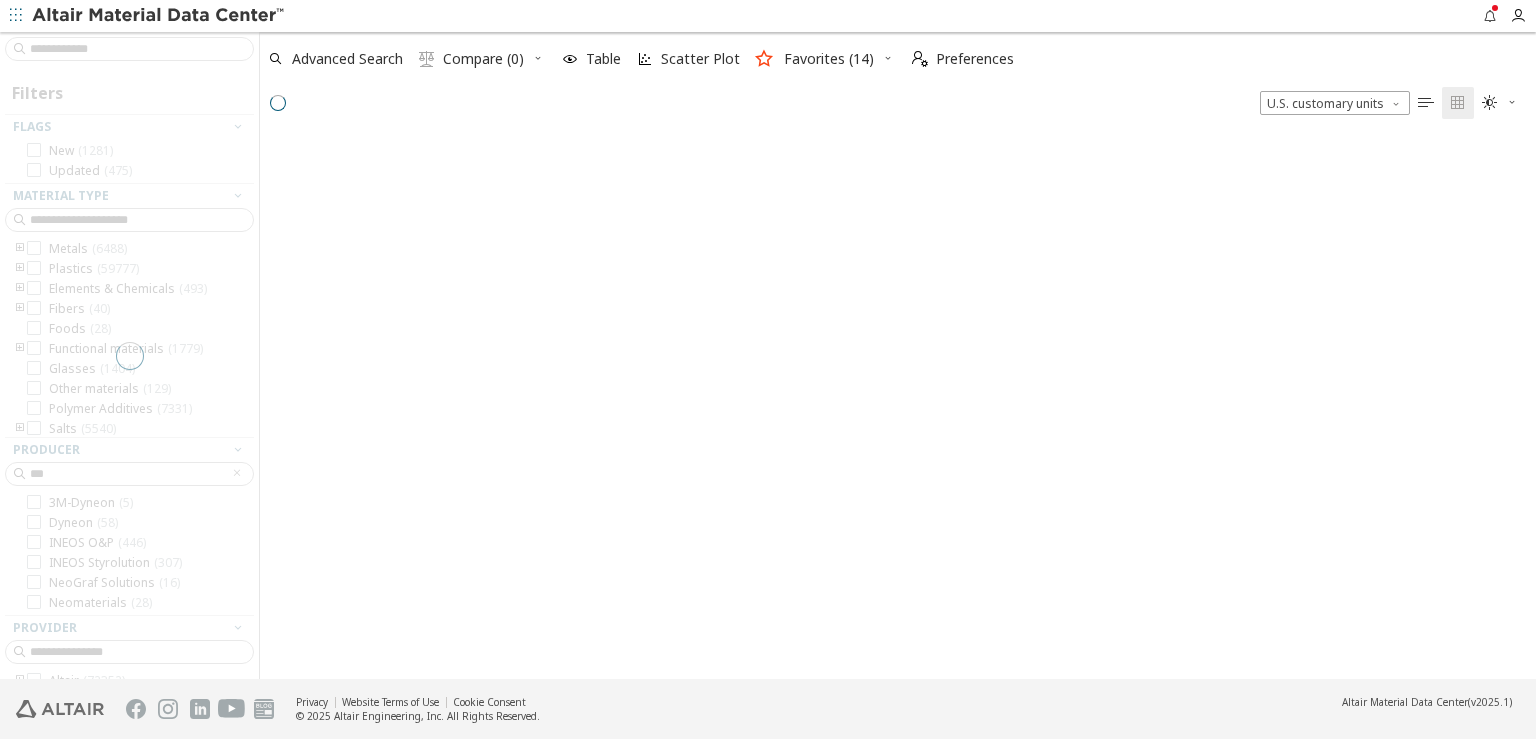 scroll, scrollTop: 539, scrollLeft: 1259, axis: both 